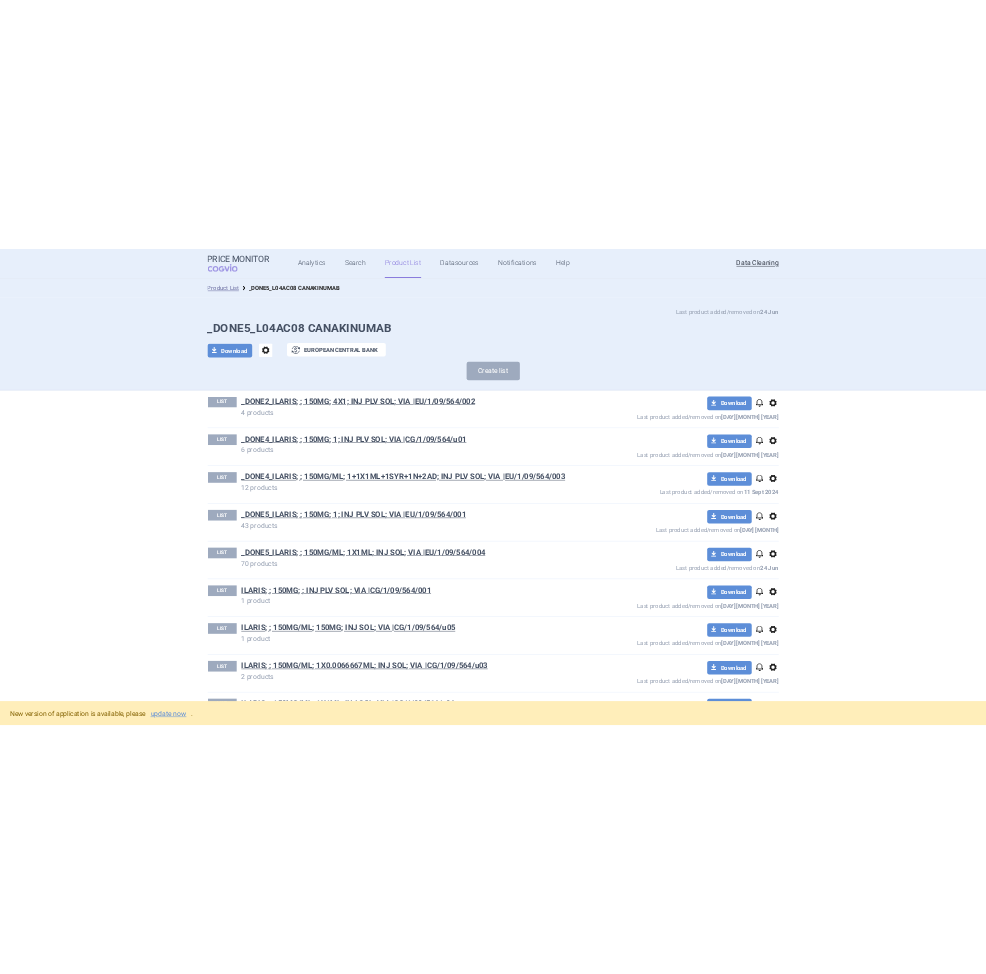 scroll, scrollTop: 0, scrollLeft: 0, axis: both 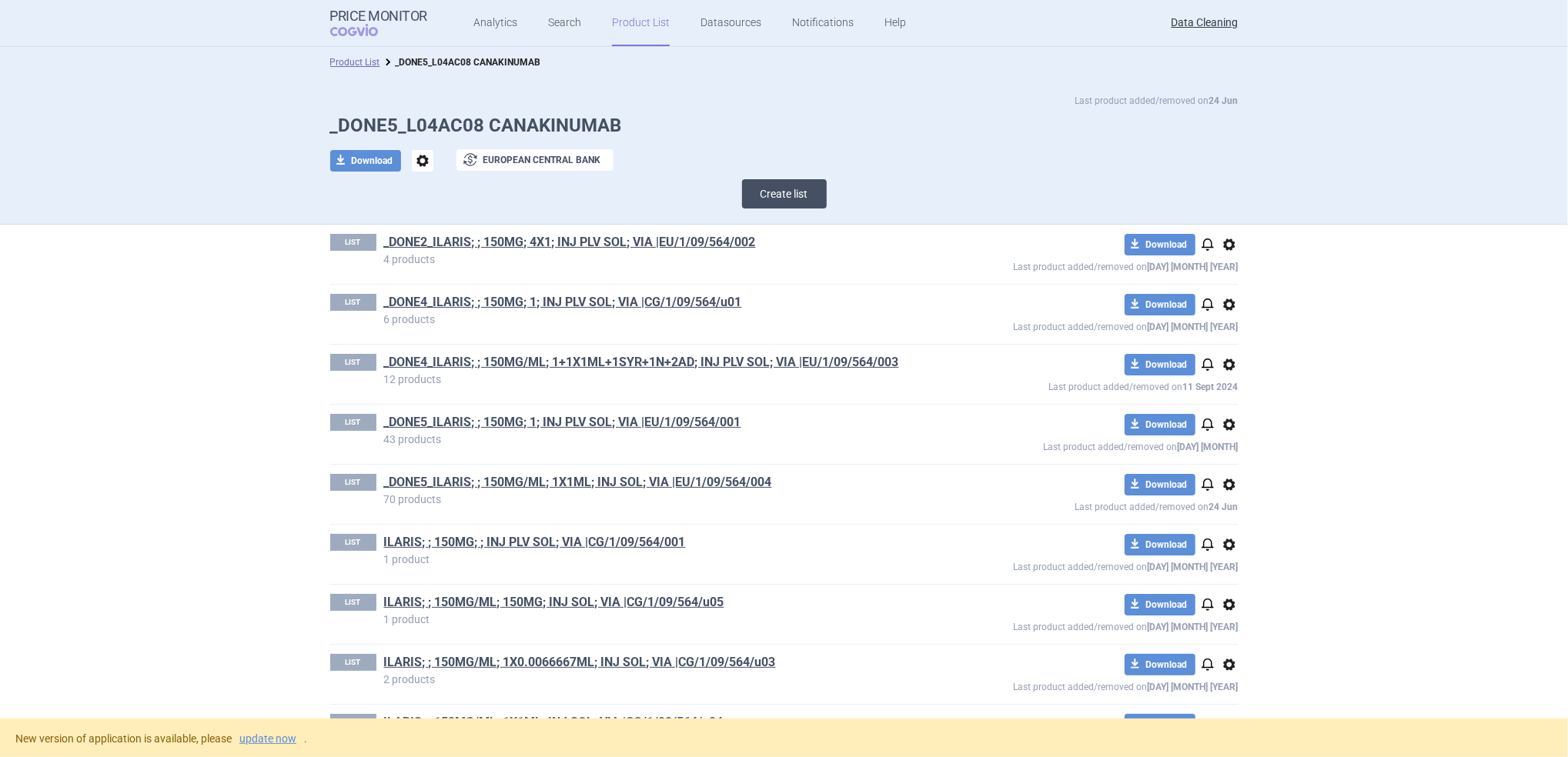 click on "Create list" at bounding box center (784, 194) 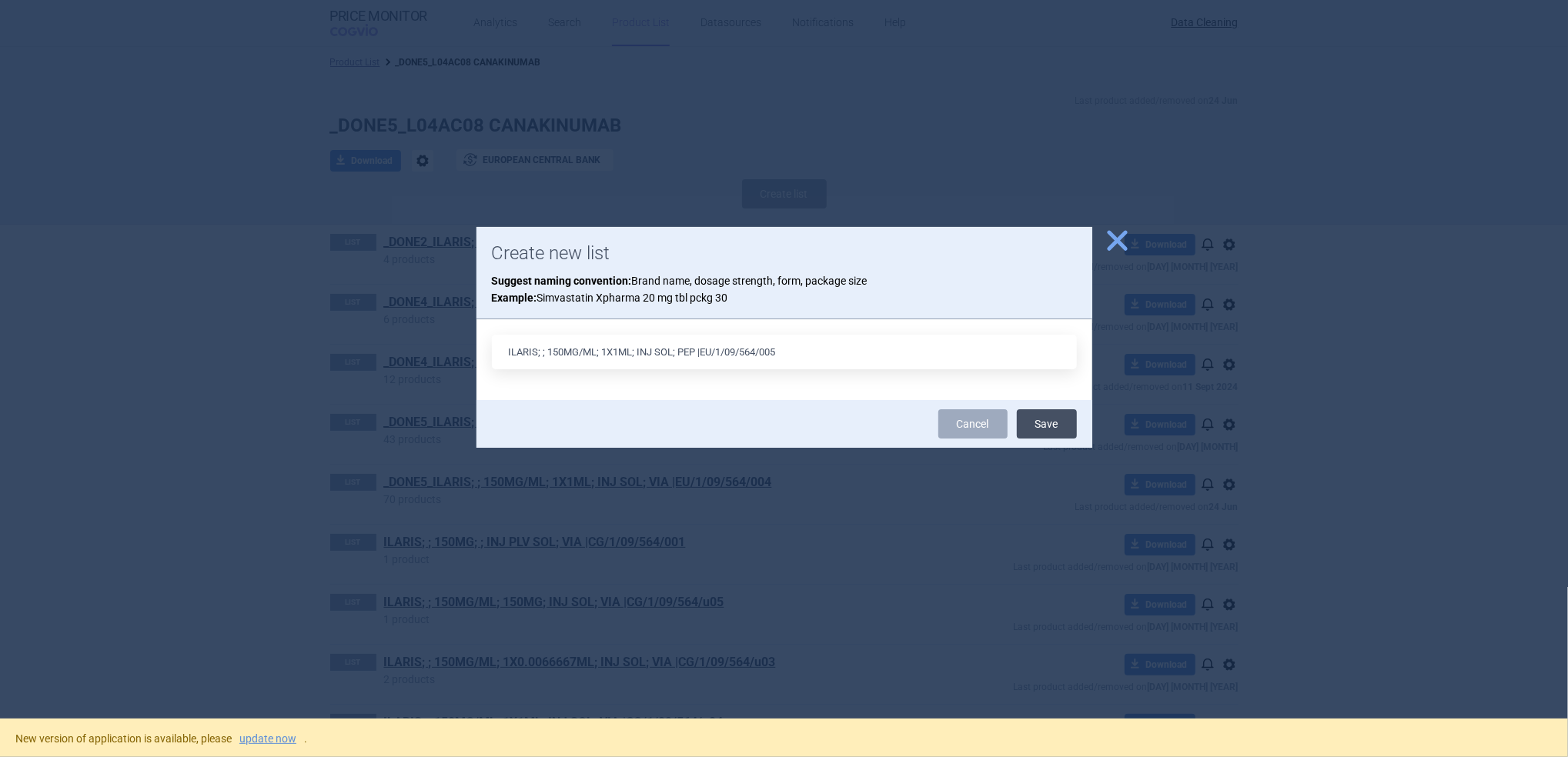 type on "ILARIS; ; 150MG/ML; 1X1ML; INJ SOL; PEP |EU/1/09/564/005" 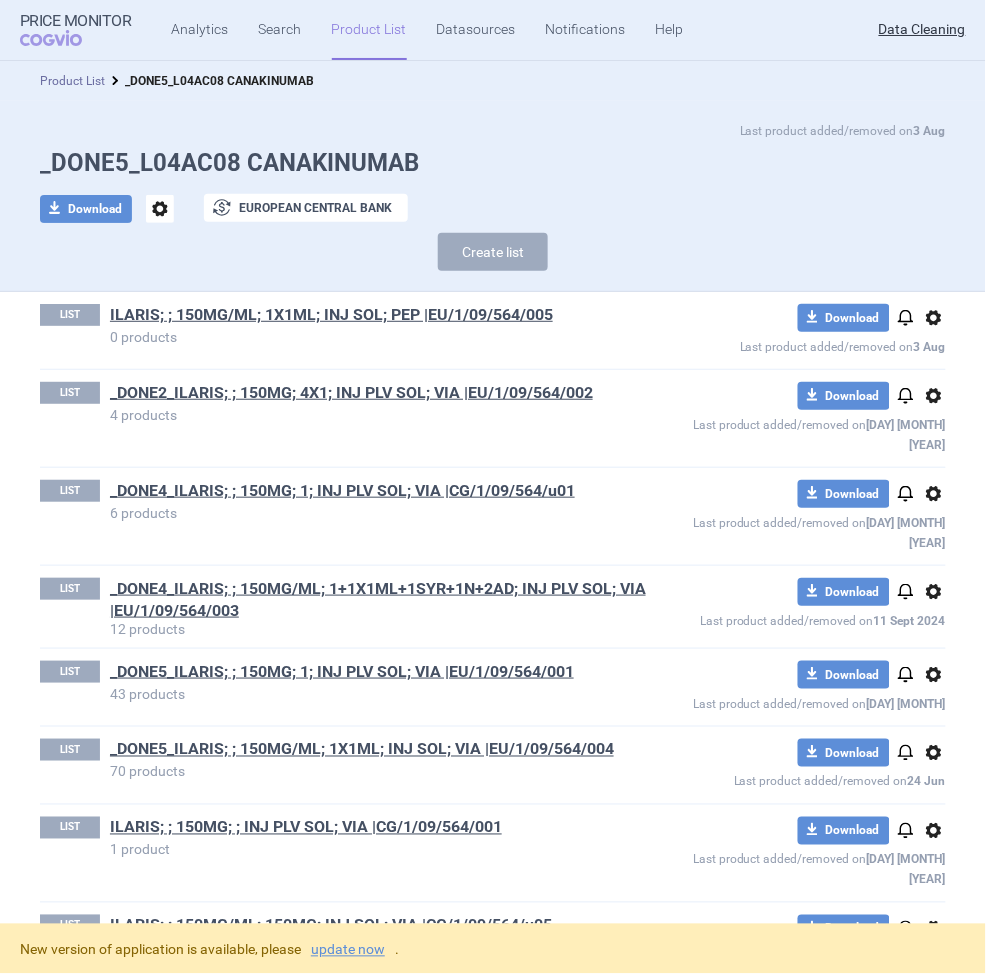 click on "Product List" at bounding box center (72, 81) 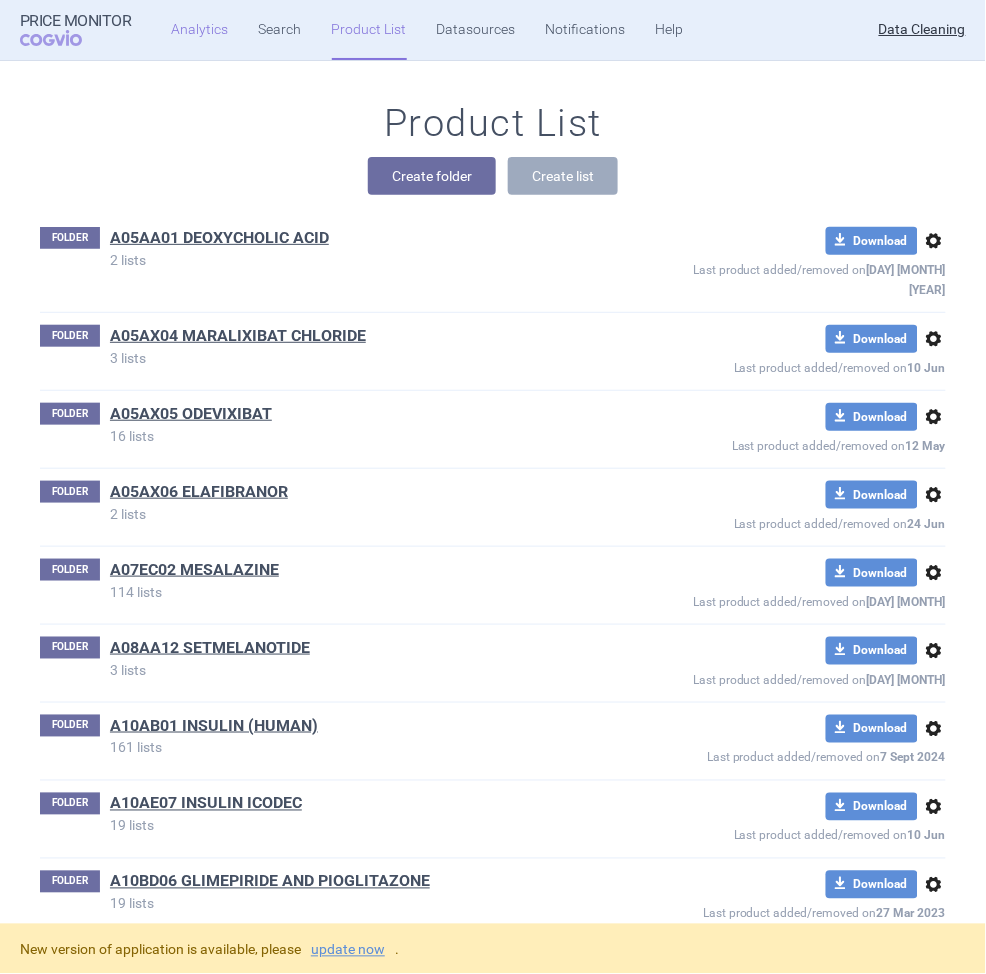 scroll, scrollTop: 46880, scrollLeft: 0, axis: vertical 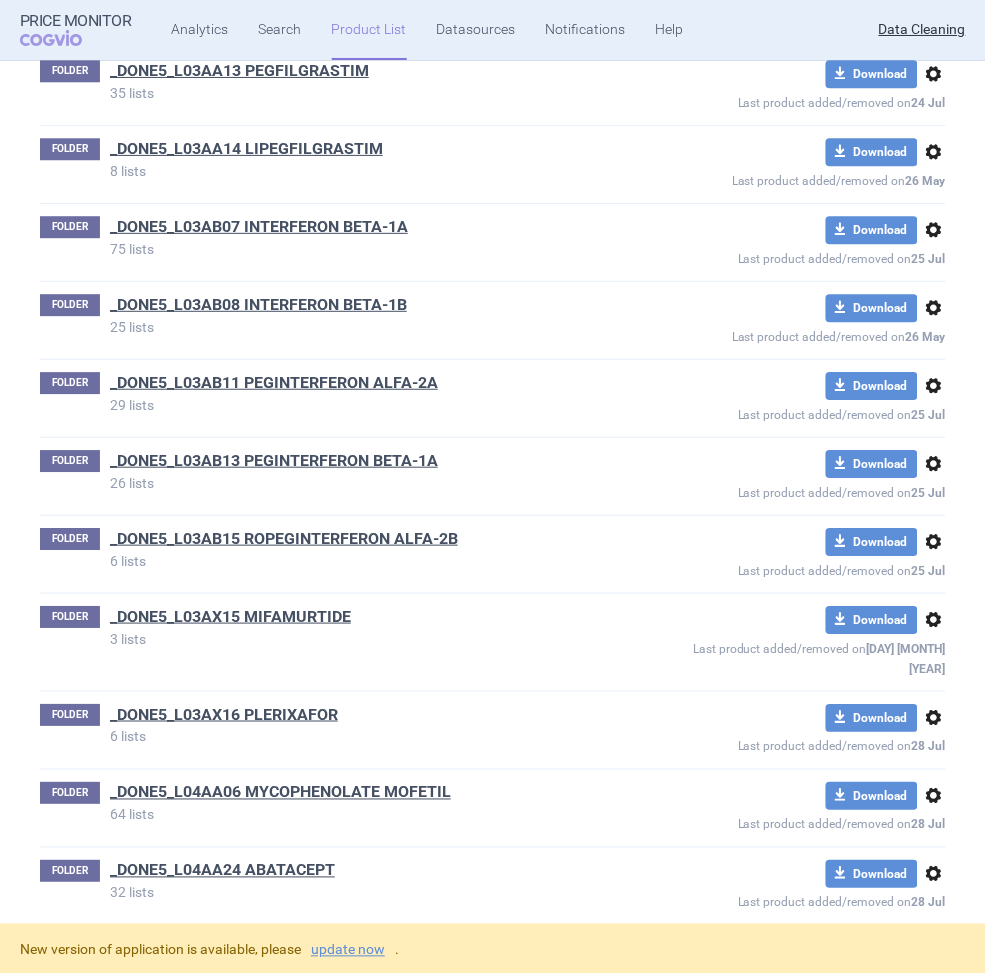 click on "_DONE5_L04AC07 TOCILIZUMAB" at bounding box center (230, 2119) 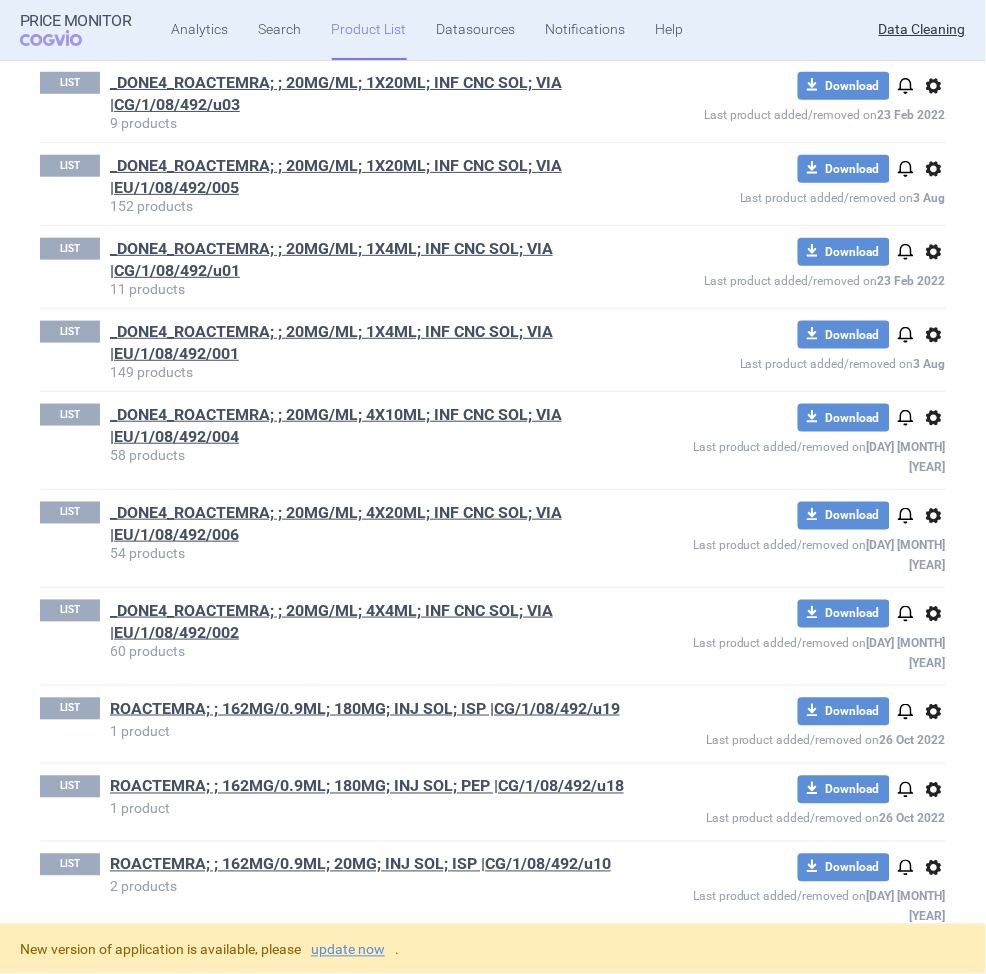 scroll, scrollTop: 0, scrollLeft: 0, axis: both 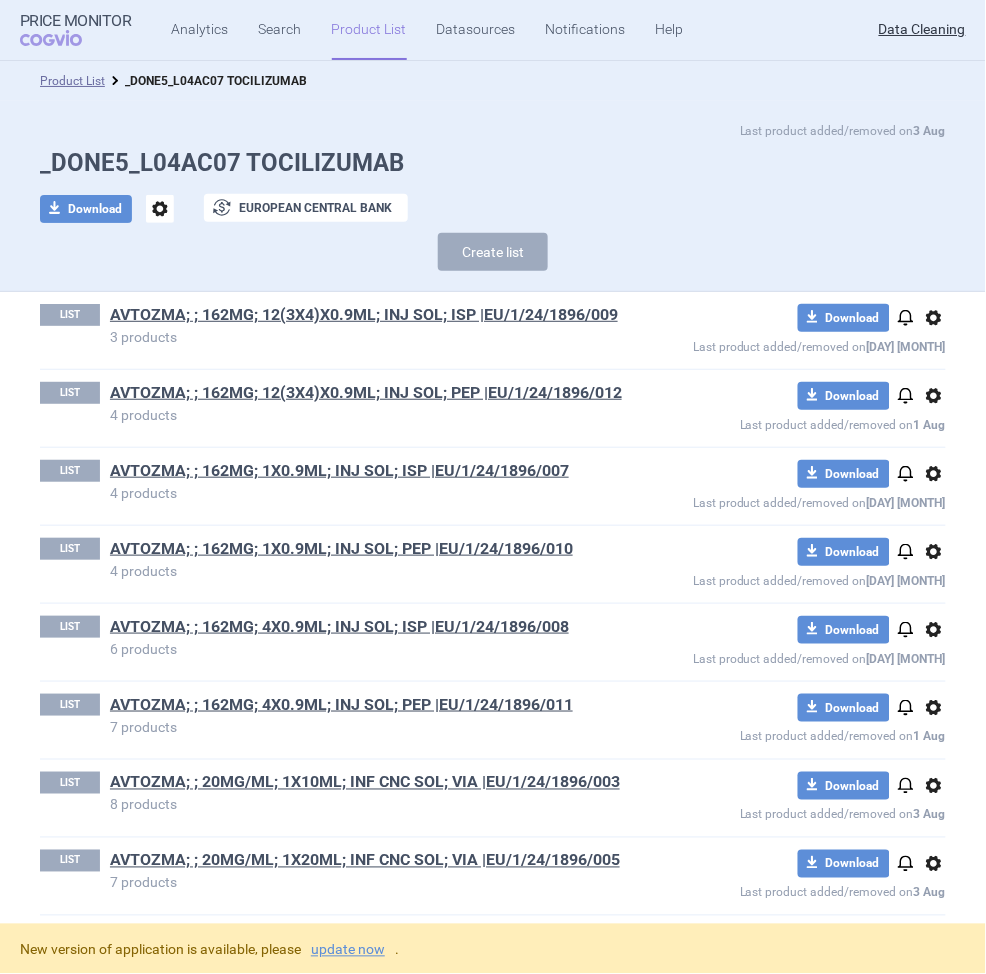 drag, startPoint x: 70, startPoint y: 86, endPoint x: 244, endPoint y: 55, distance: 176.73993 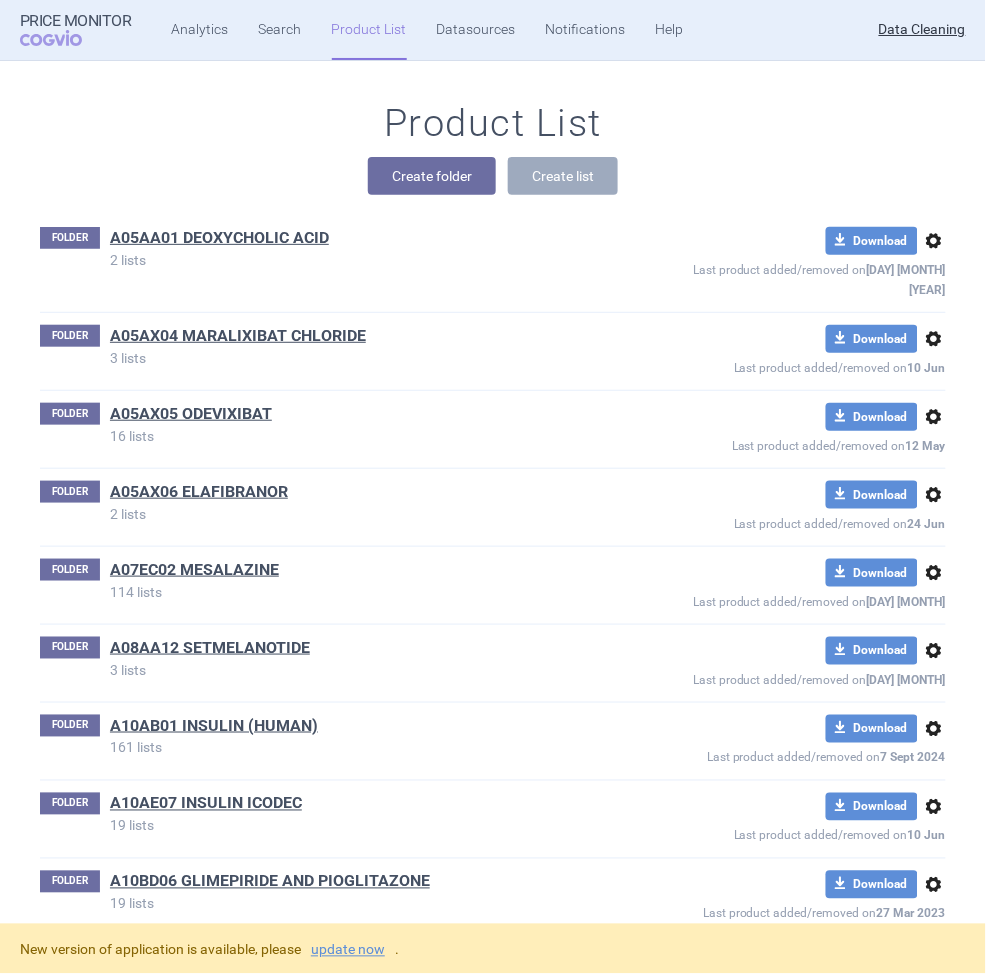 scroll, scrollTop: 47035, scrollLeft: 0, axis: vertical 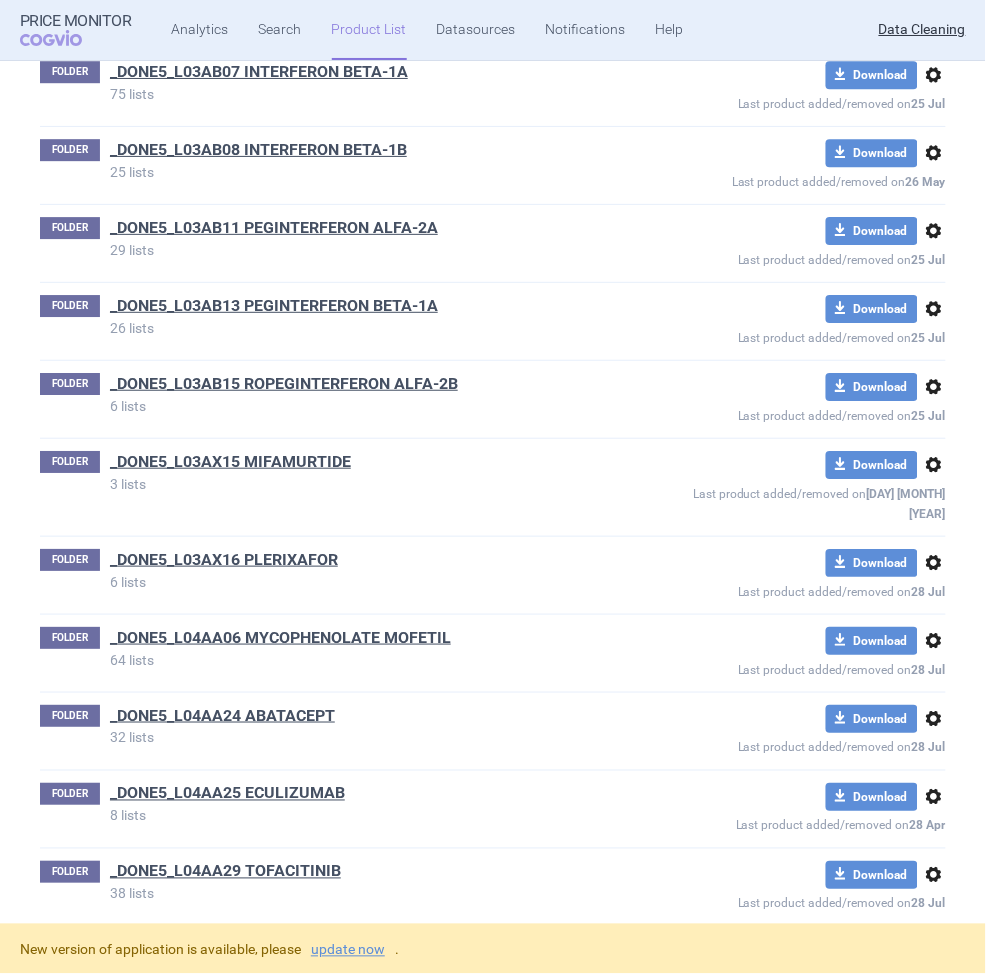 click on "_DONE5_L04AC10 SECUKINUMAB" at bounding box center [233, 2120] 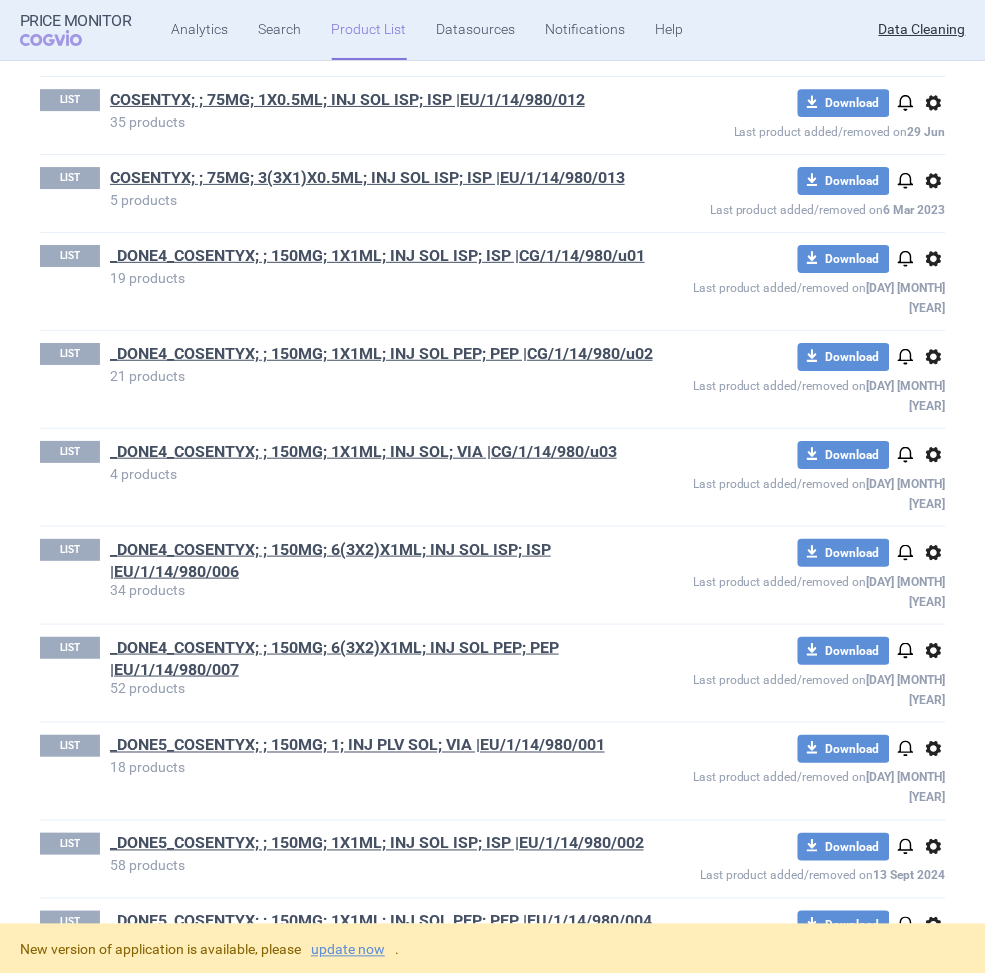 scroll, scrollTop: 1270, scrollLeft: 0, axis: vertical 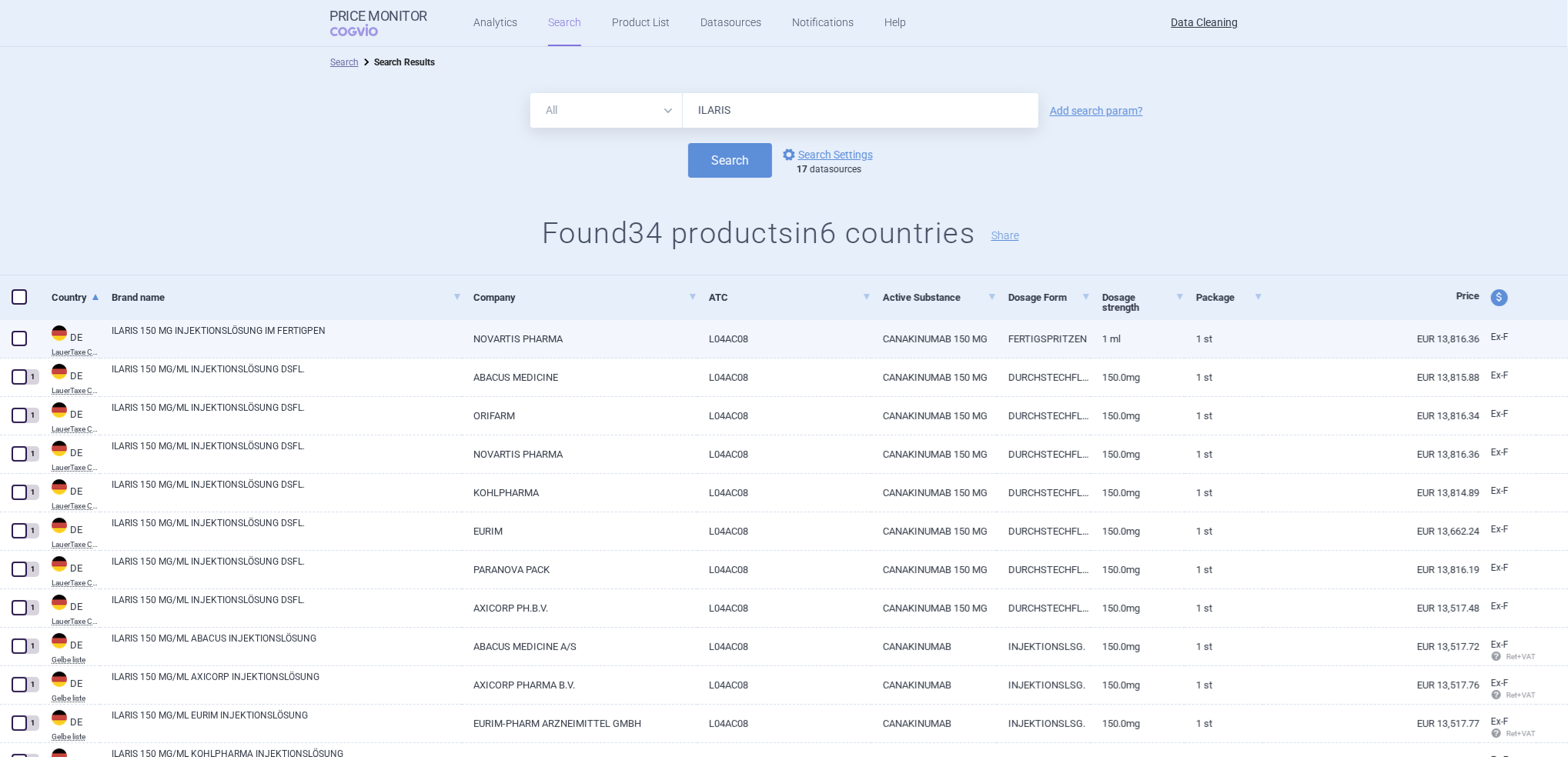 click at bounding box center (19, 338) 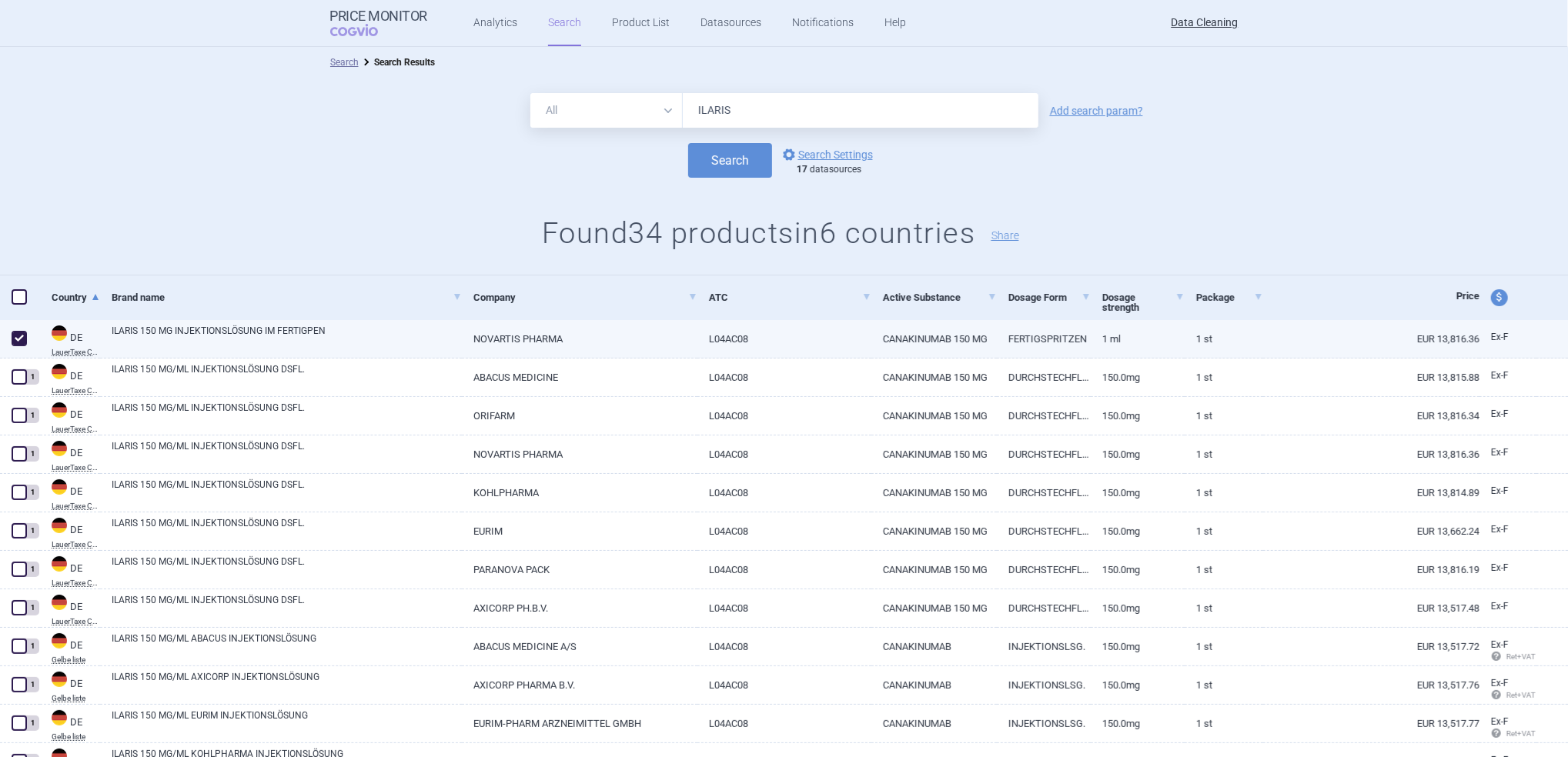 checkbox on "true" 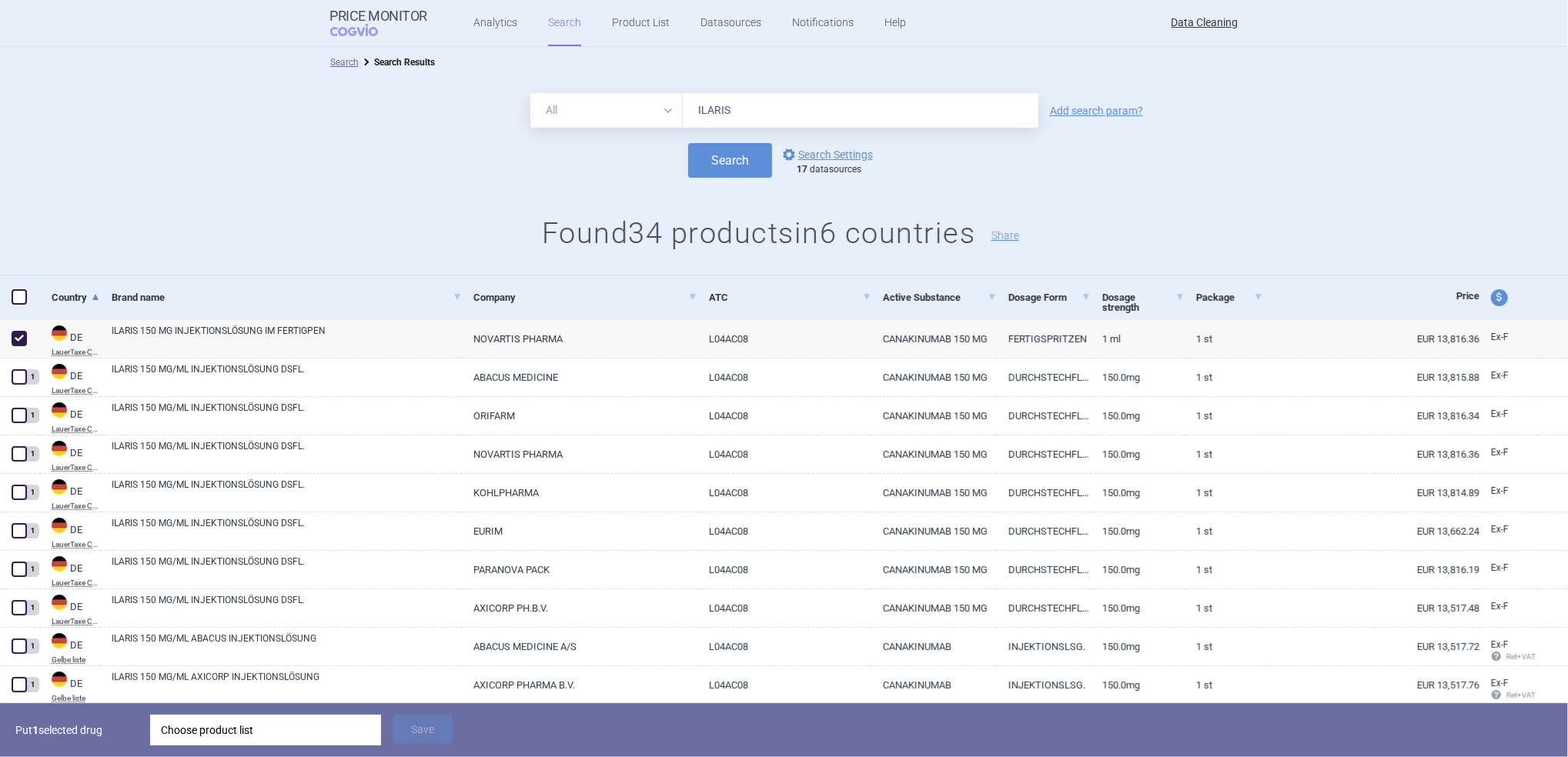 click on "Choose product list" at bounding box center [266, 730] 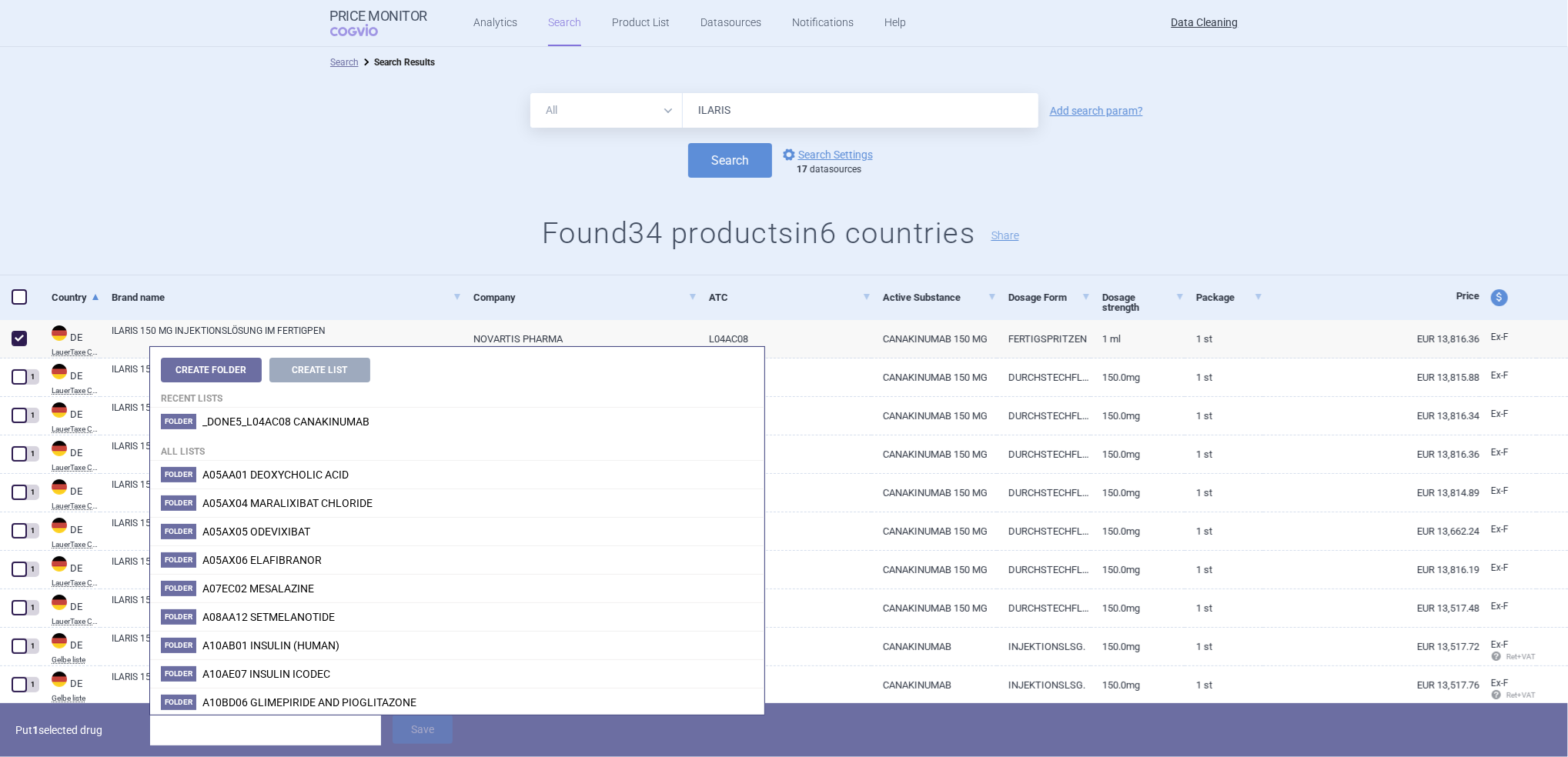 click at bounding box center [266, 730] 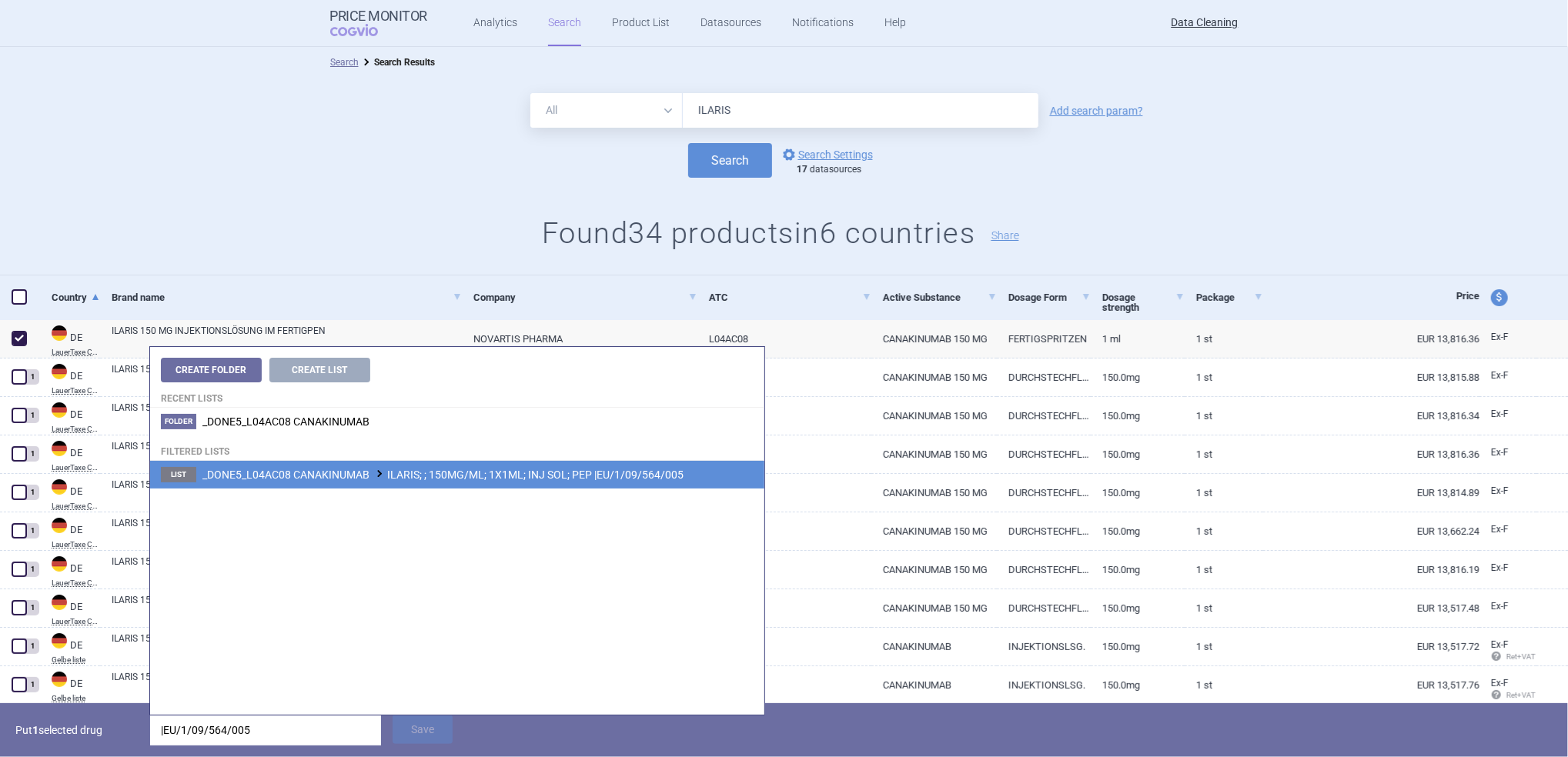 type on "|EU/1/09/564/005" 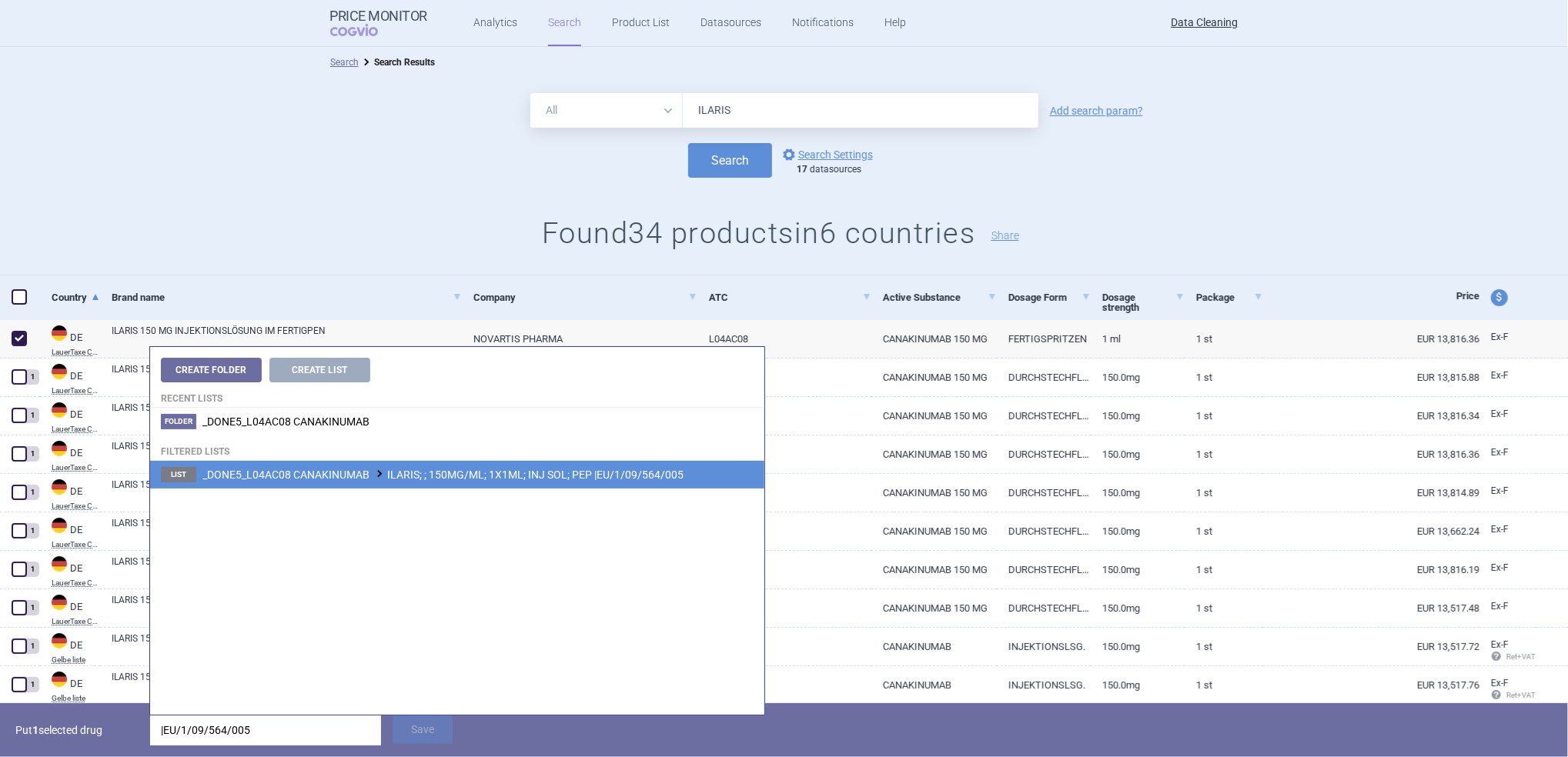 click on "List _DONE5_L04AC08 CANAKINUMAB   ILARIS; ; 150MG/ML; 1X1ML; INJ SOL; PEP |EU/1/09/564/005" at bounding box center (457, 475) 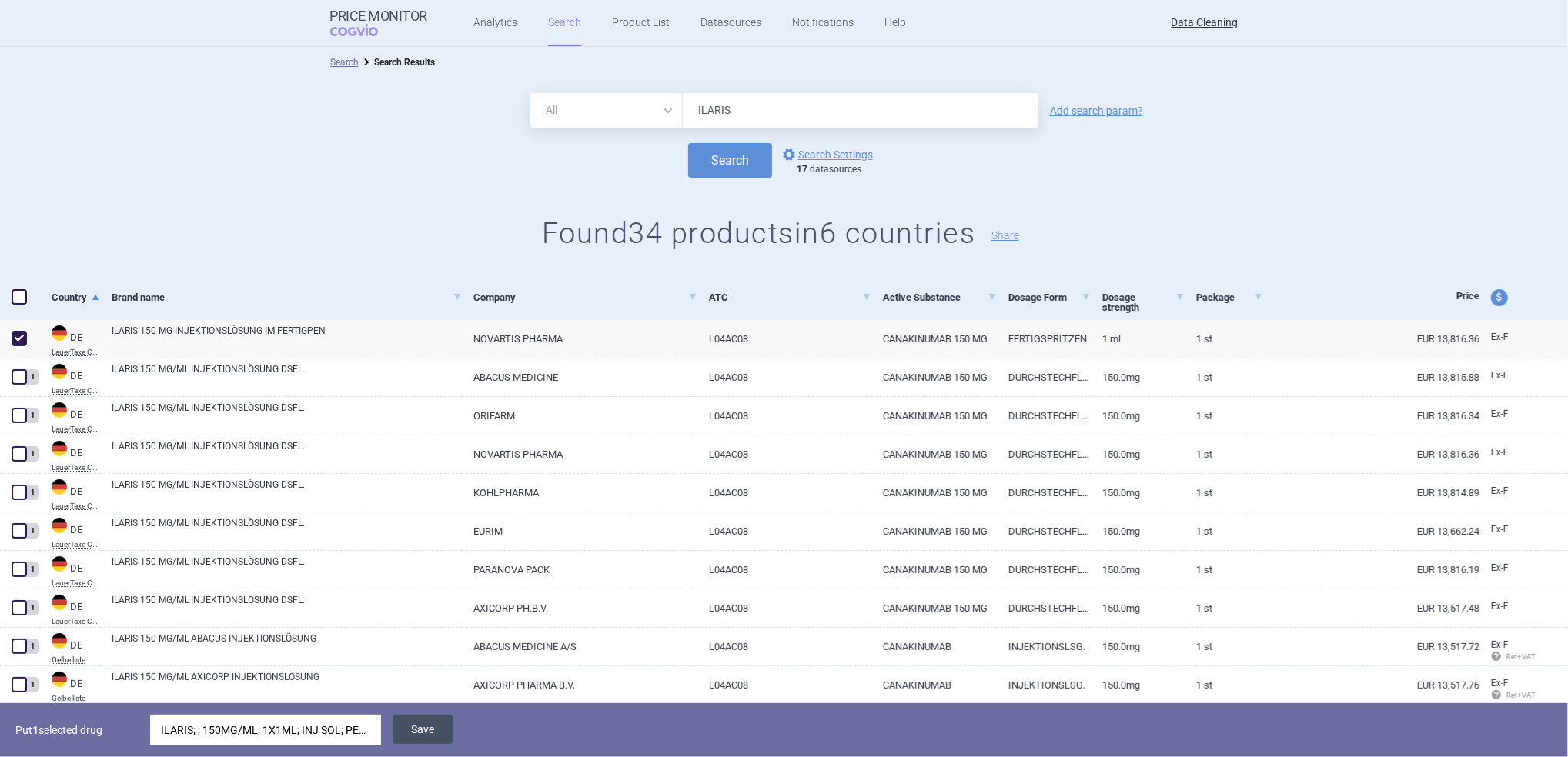 click on "Save" at bounding box center (423, 729) 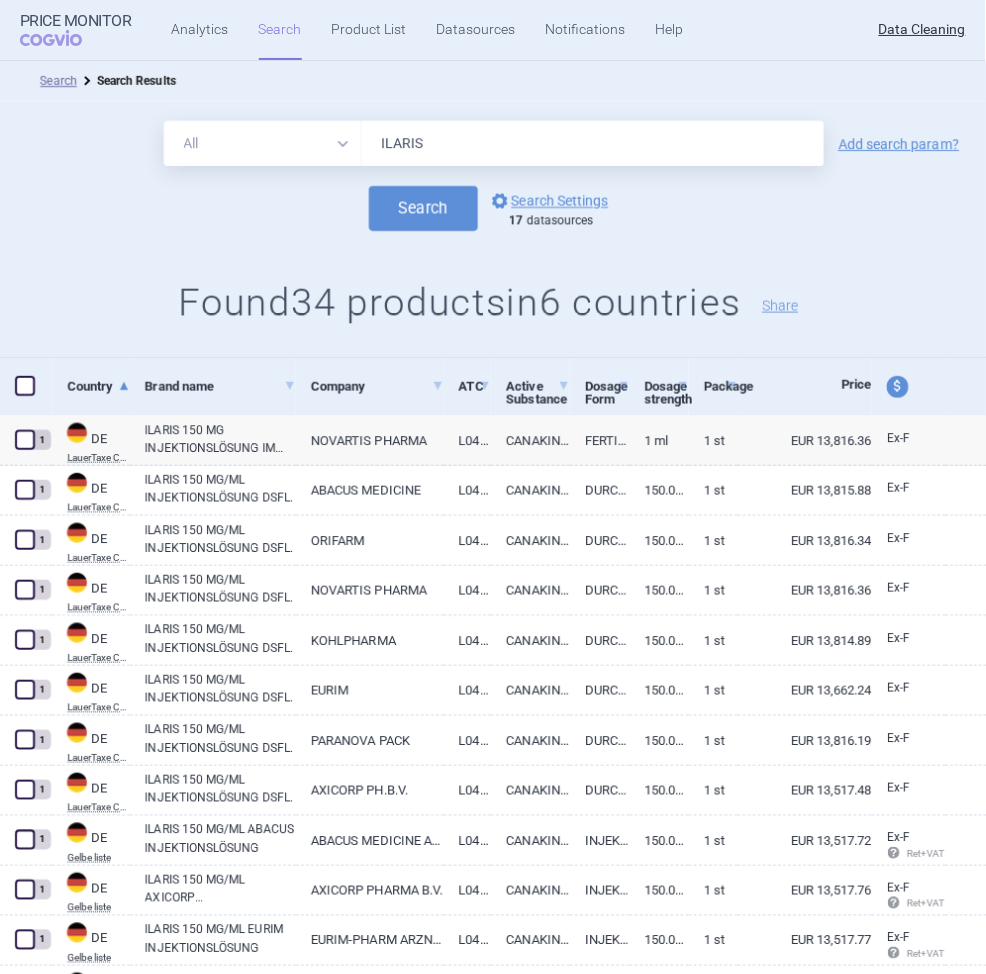 click on "ILARIS" at bounding box center [593, 143] 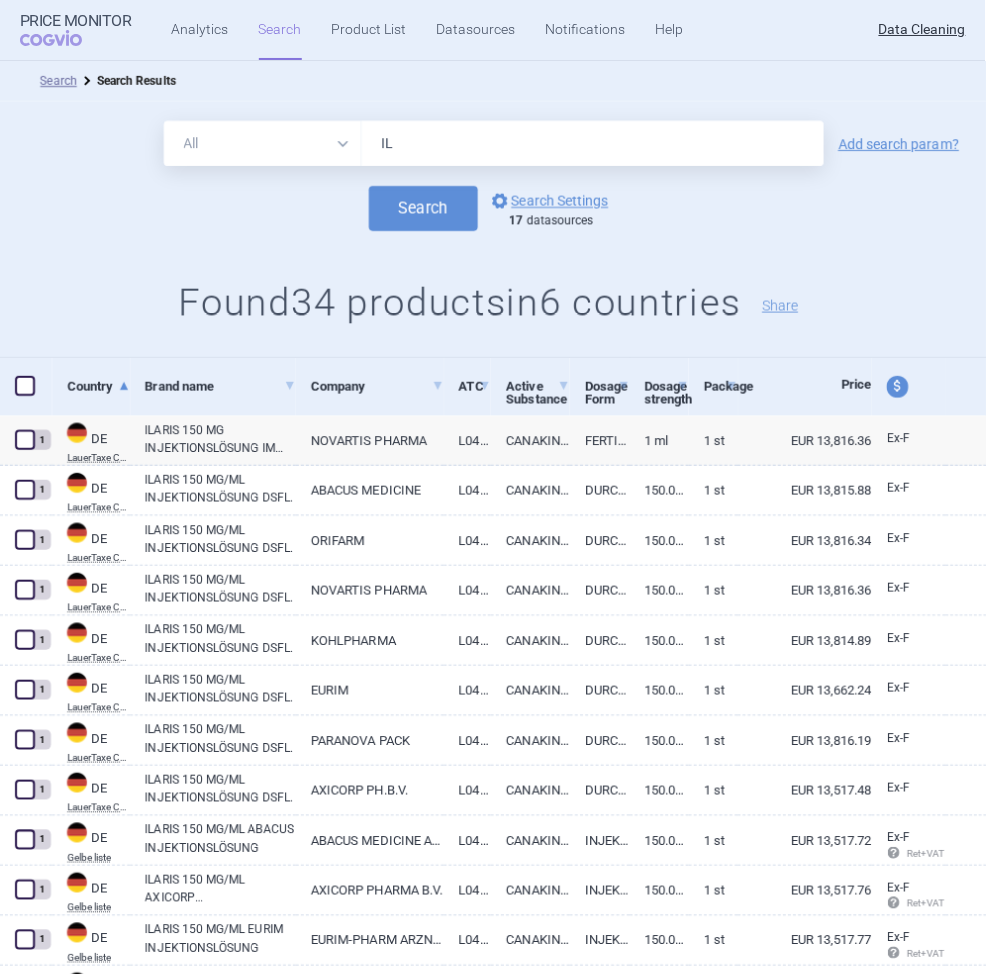 type on "I" 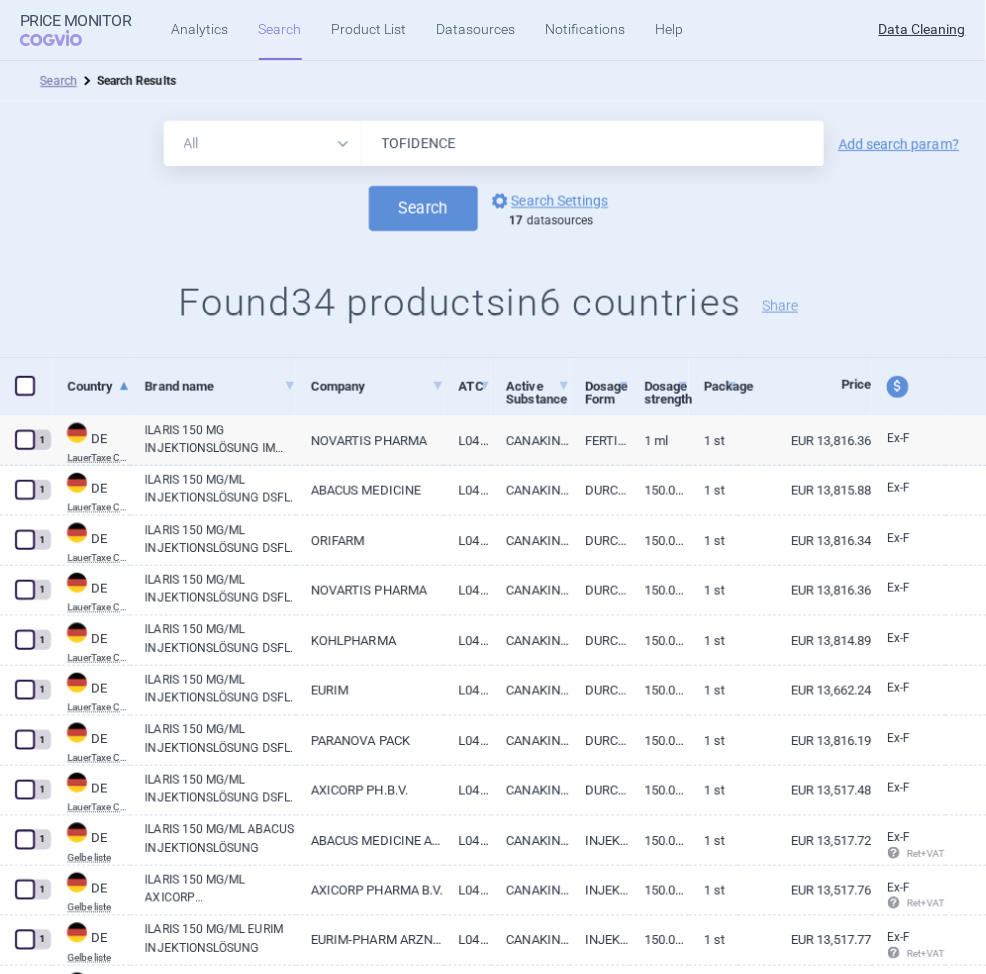 click on "Search" at bounding box center (423, 208) 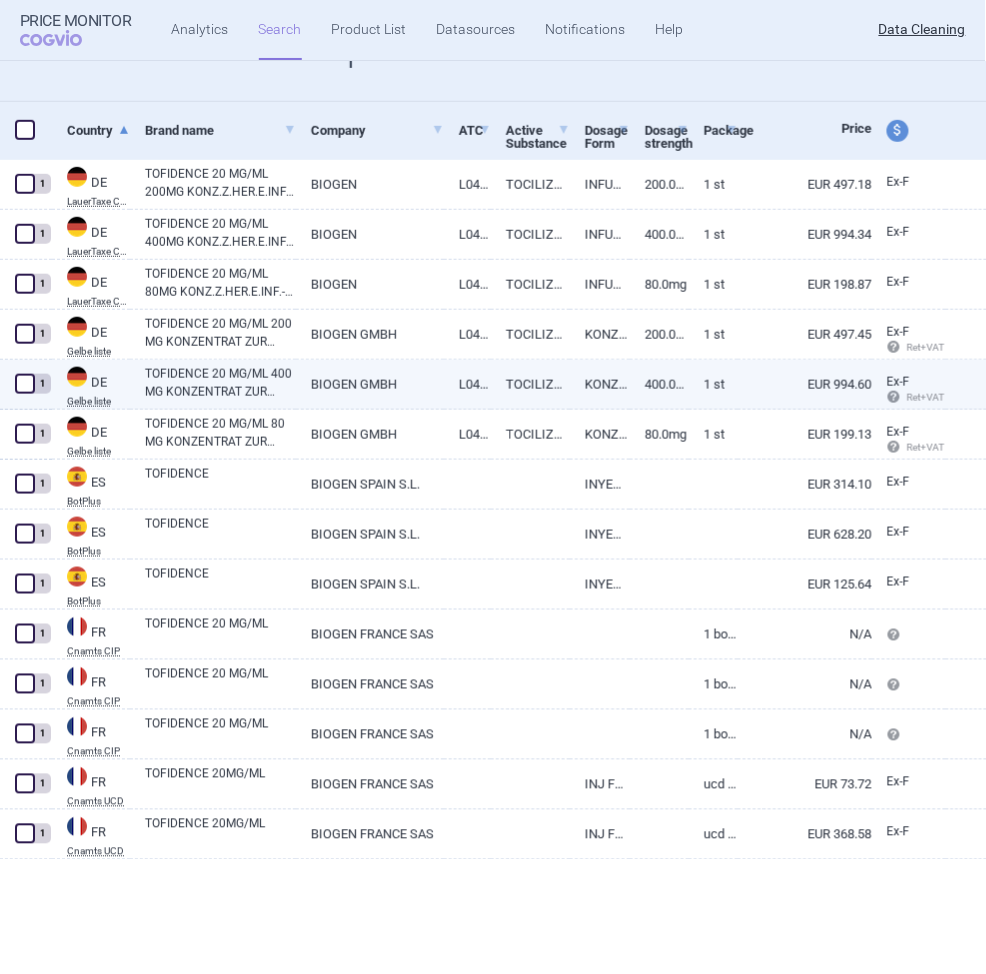 scroll, scrollTop: 0, scrollLeft: 0, axis: both 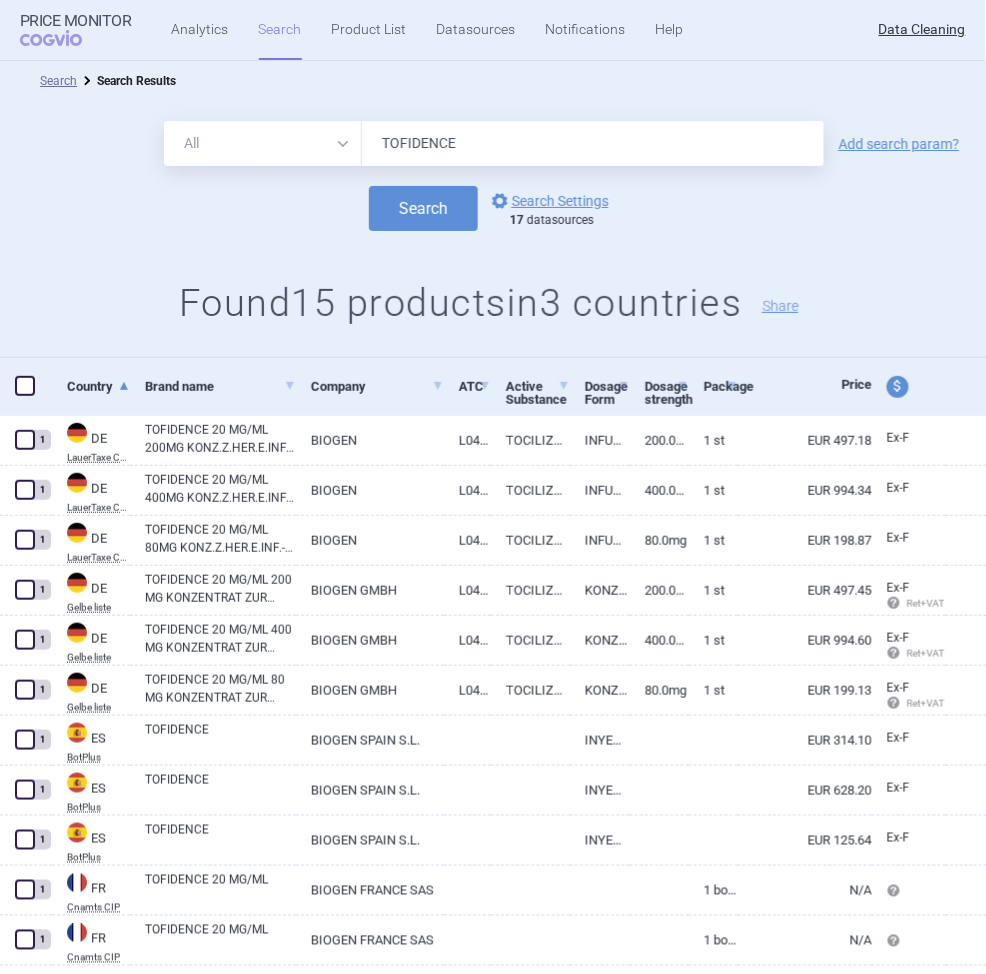 click on "TOFIDENCE" at bounding box center (593, 143) 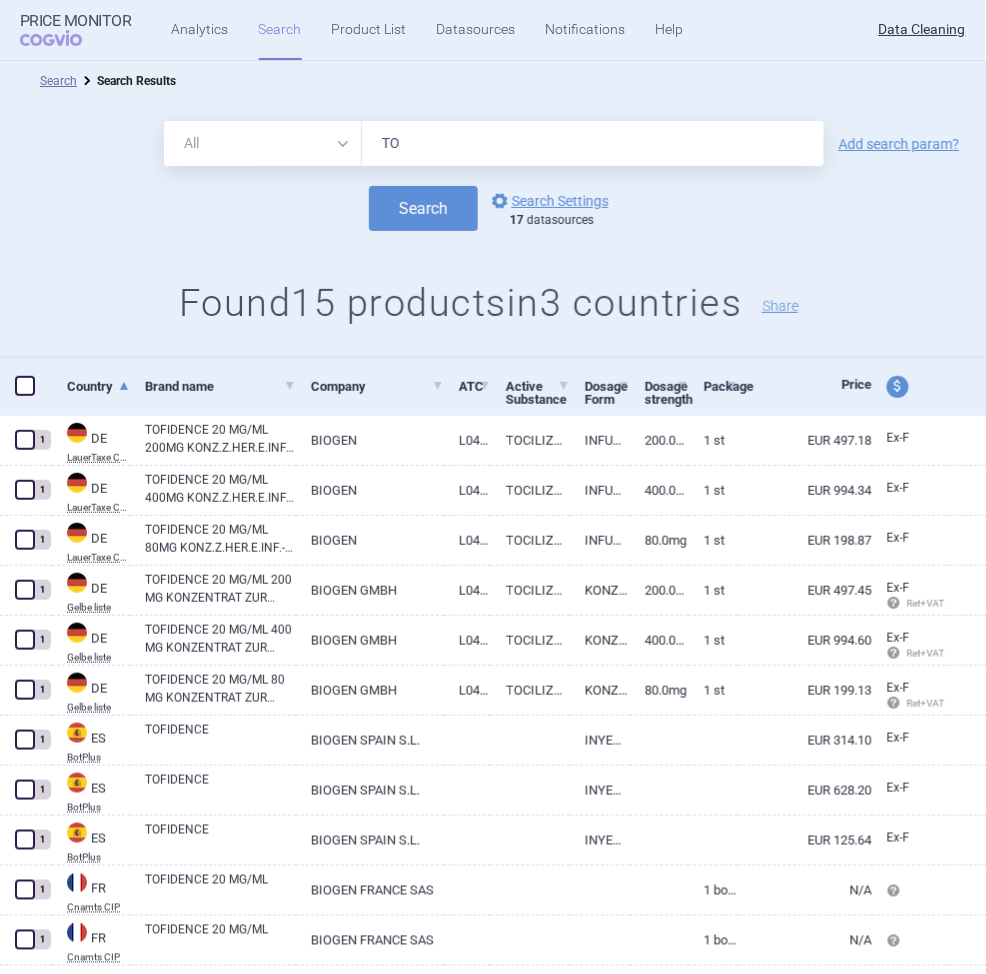 type on "T" 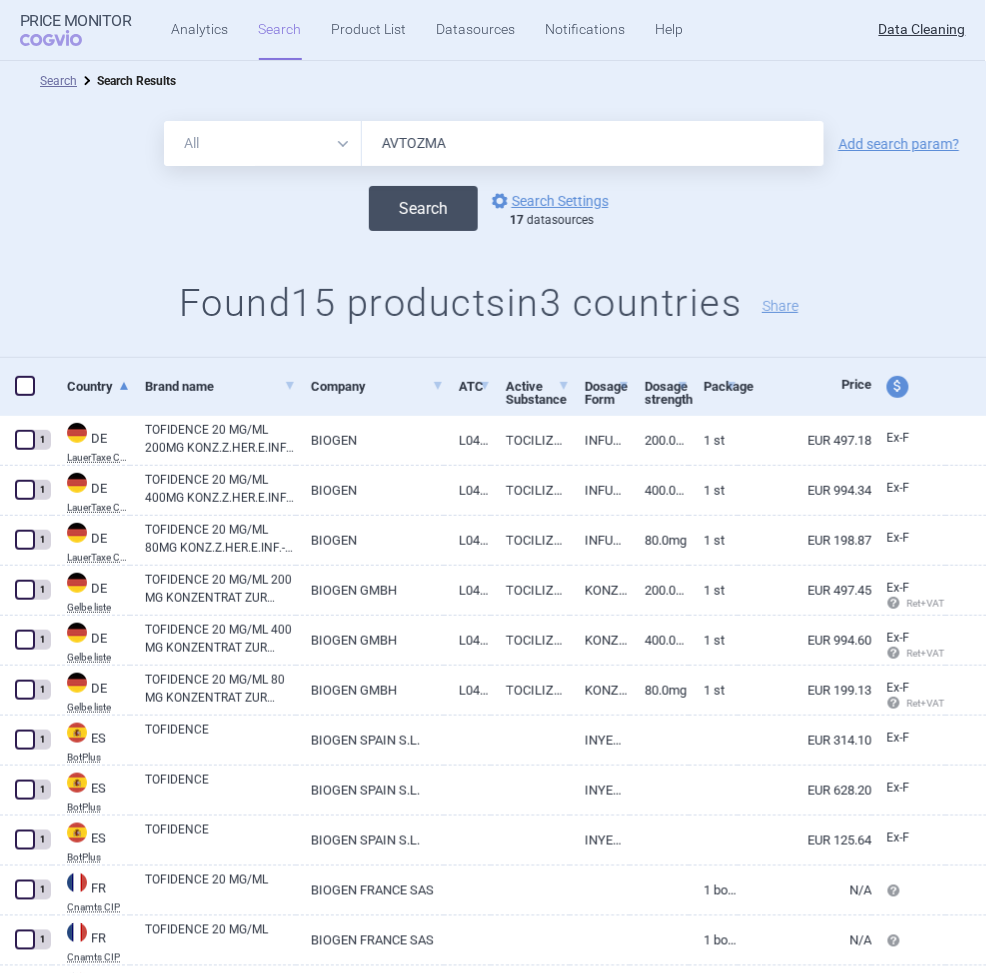 click on "Search" at bounding box center [423, 208] 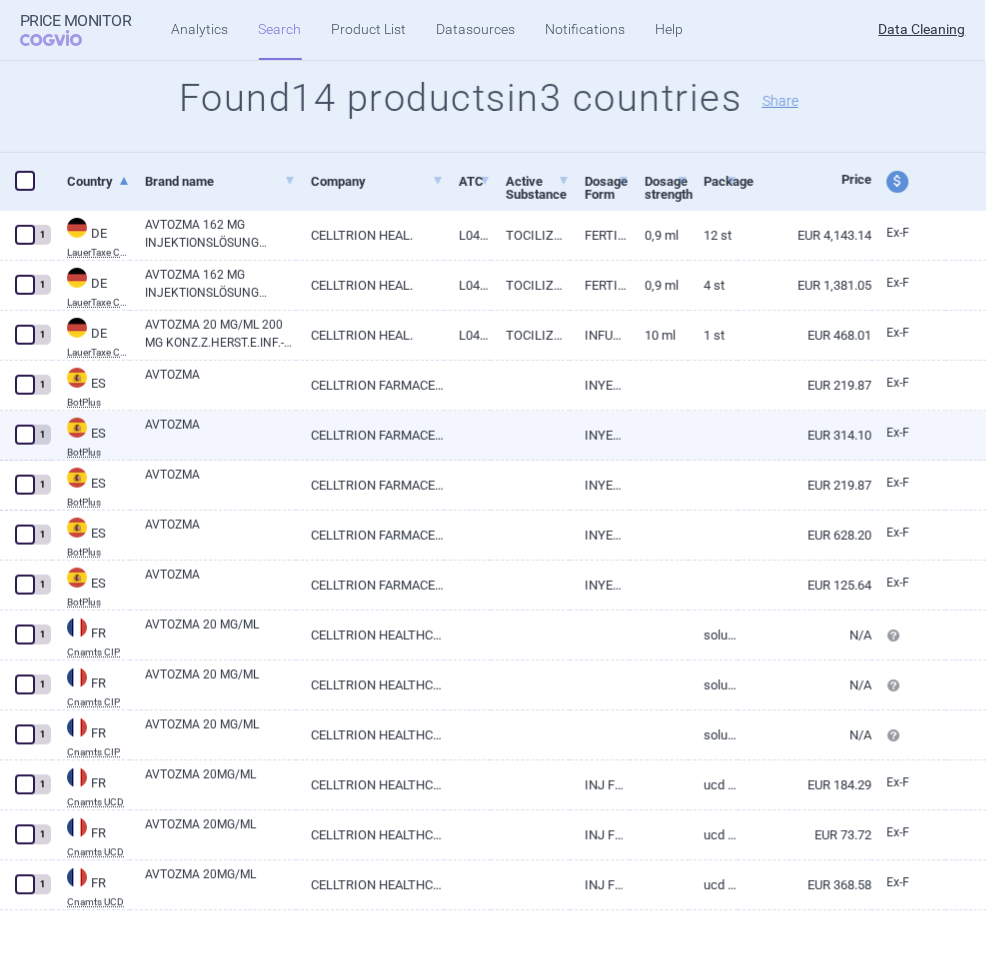 scroll, scrollTop: 0, scrollLeft: 0, axis: both 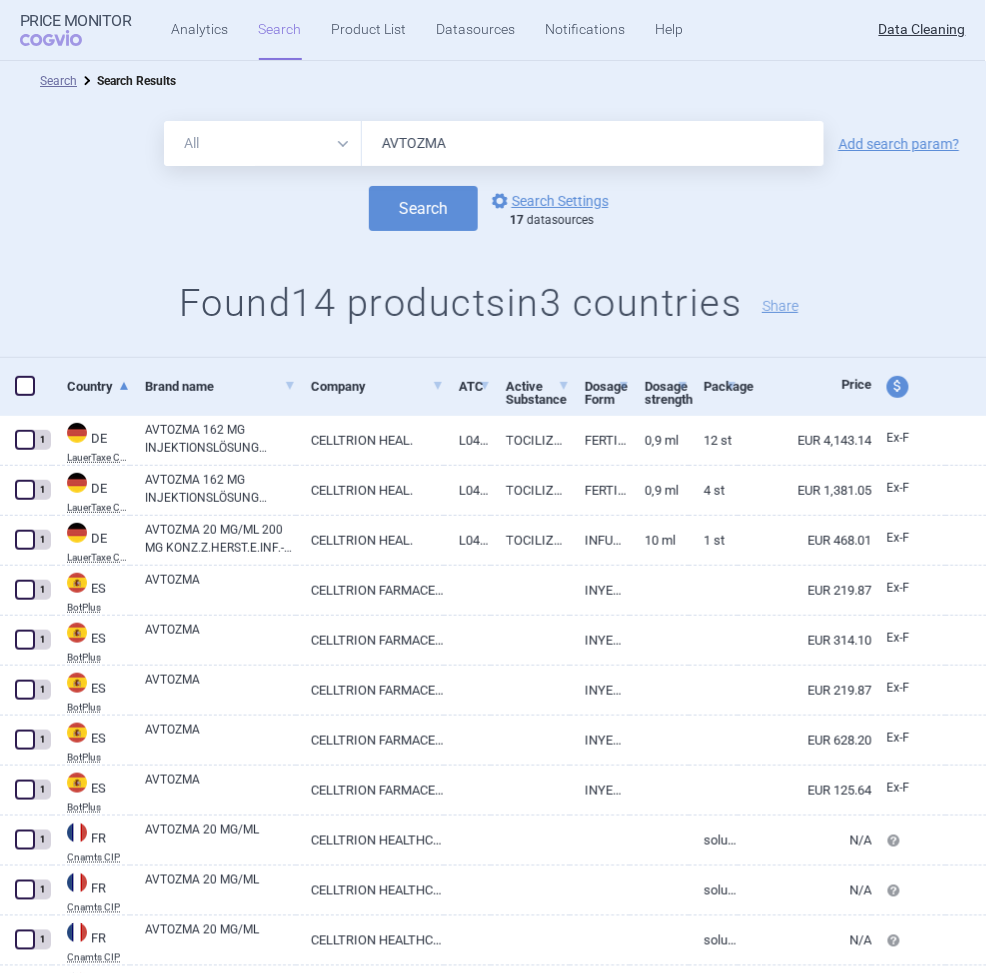 drag, startPoint x: 481, startPoint y: 128, endPoint x: 222, endPoint y: 94, distance: 261.22214 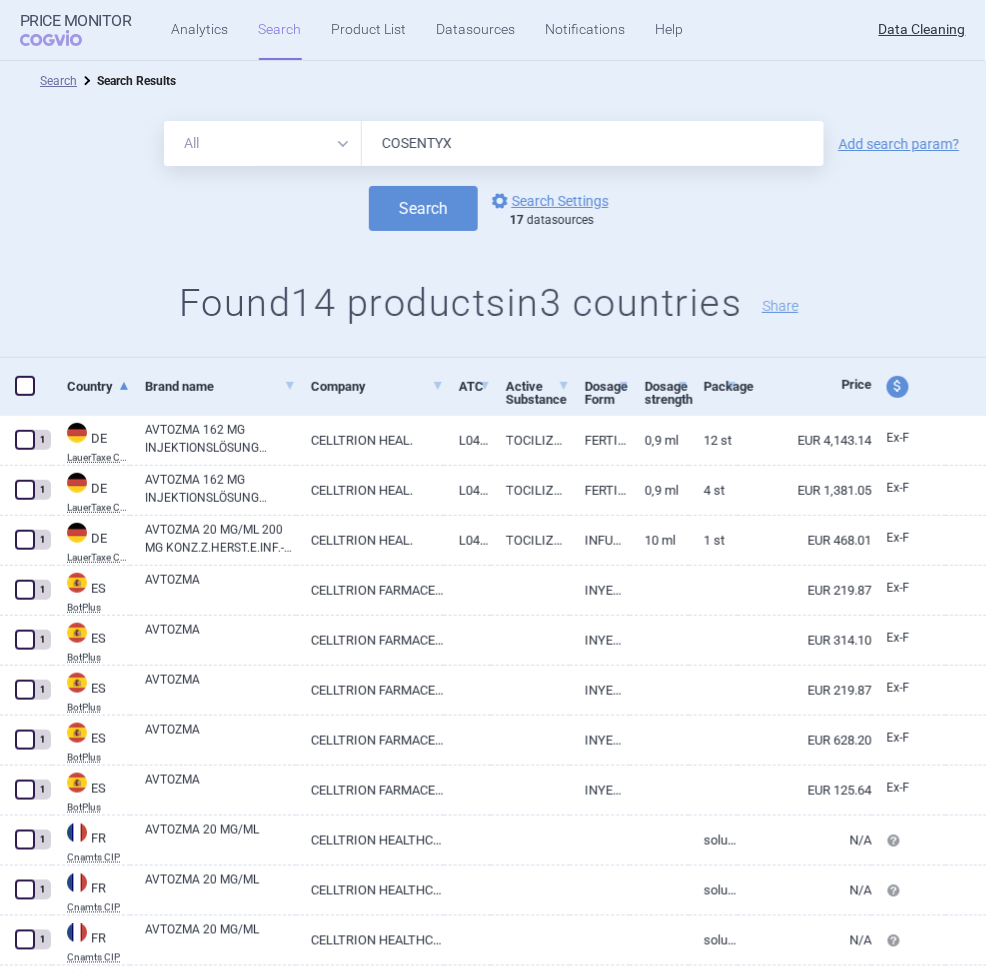 type on "COSENTYX" 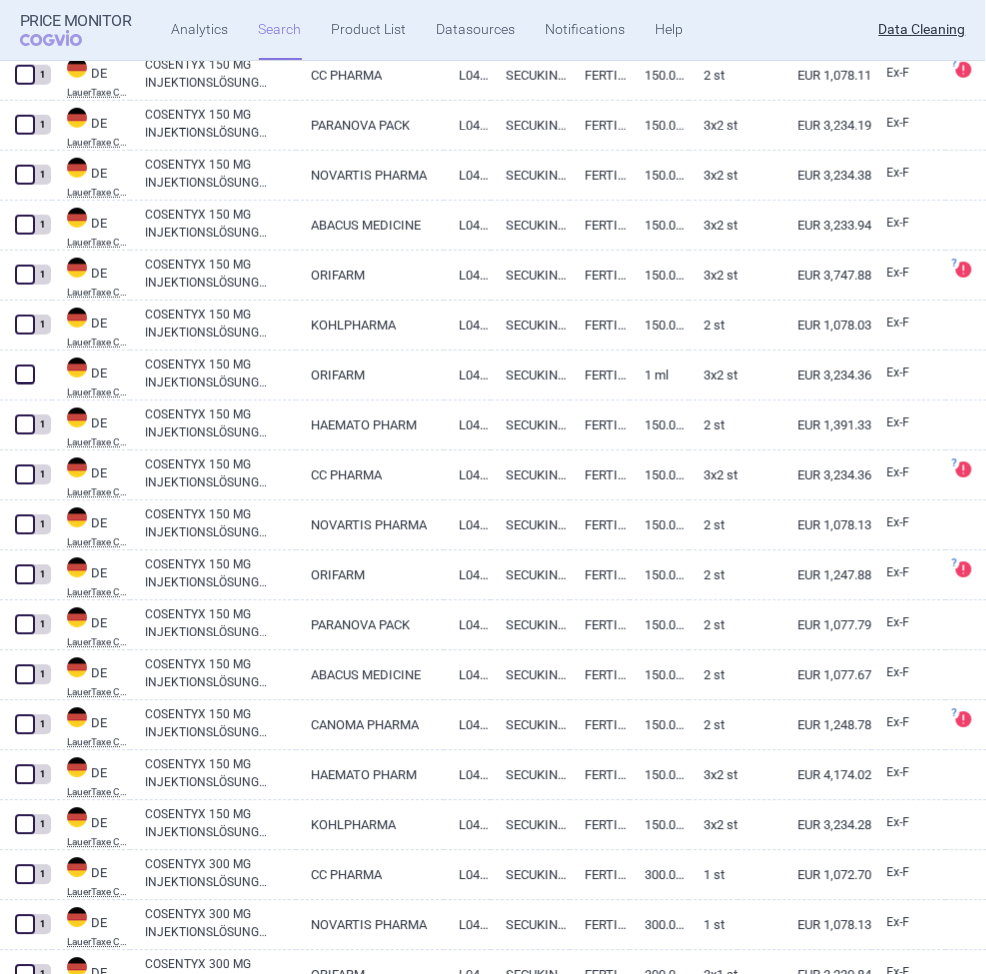 scroll, scrollTop: 1969, scrollLeft: 0, axis: vertical 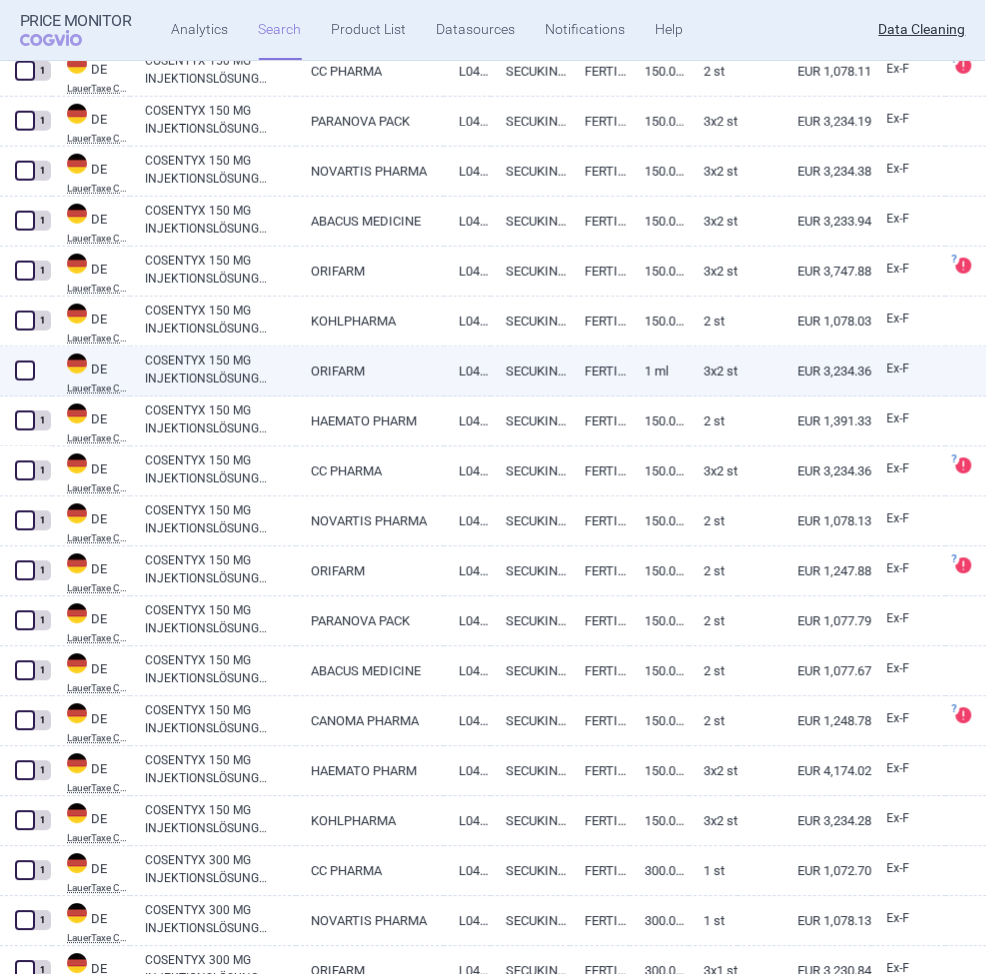 click on "COSENTYX 150 MG INJEKTIONSLÖSUNG I.E.FERTIGSPRITZE" at bounding box center (220, 370) 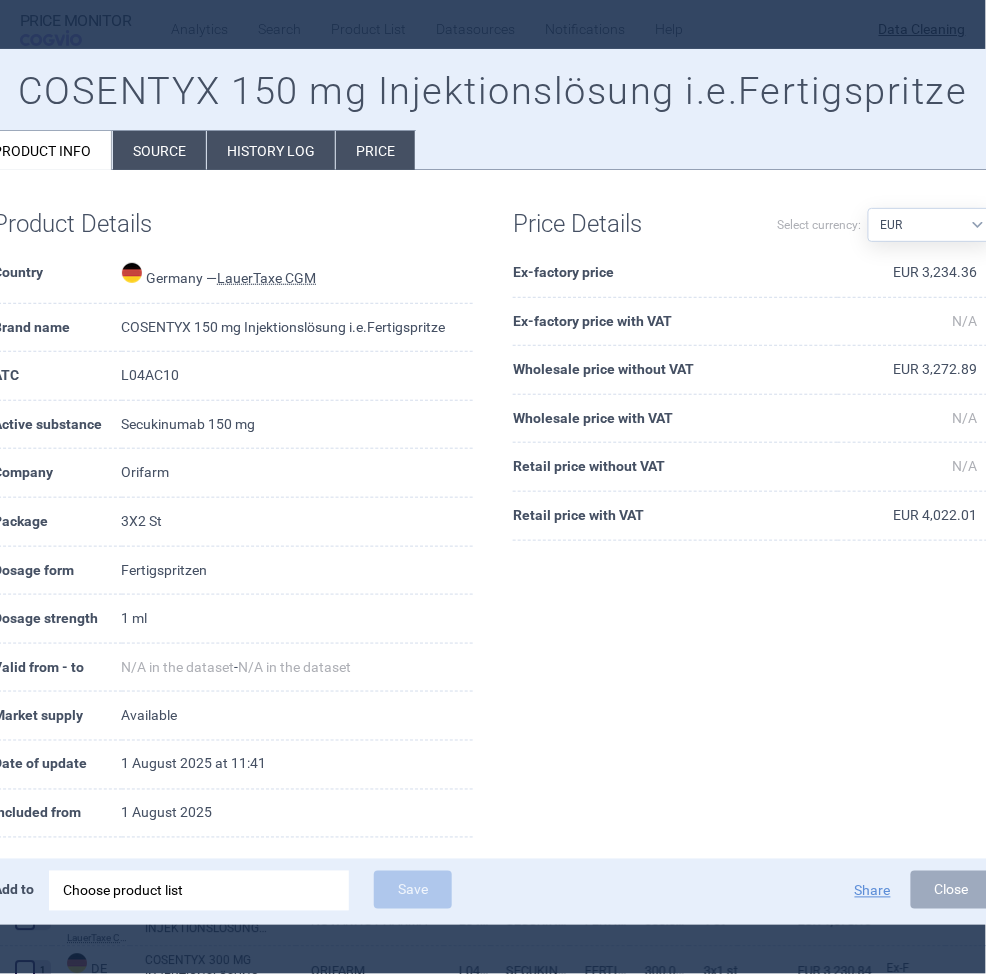 click on "Choose product list" at bounding box center [199, 891] 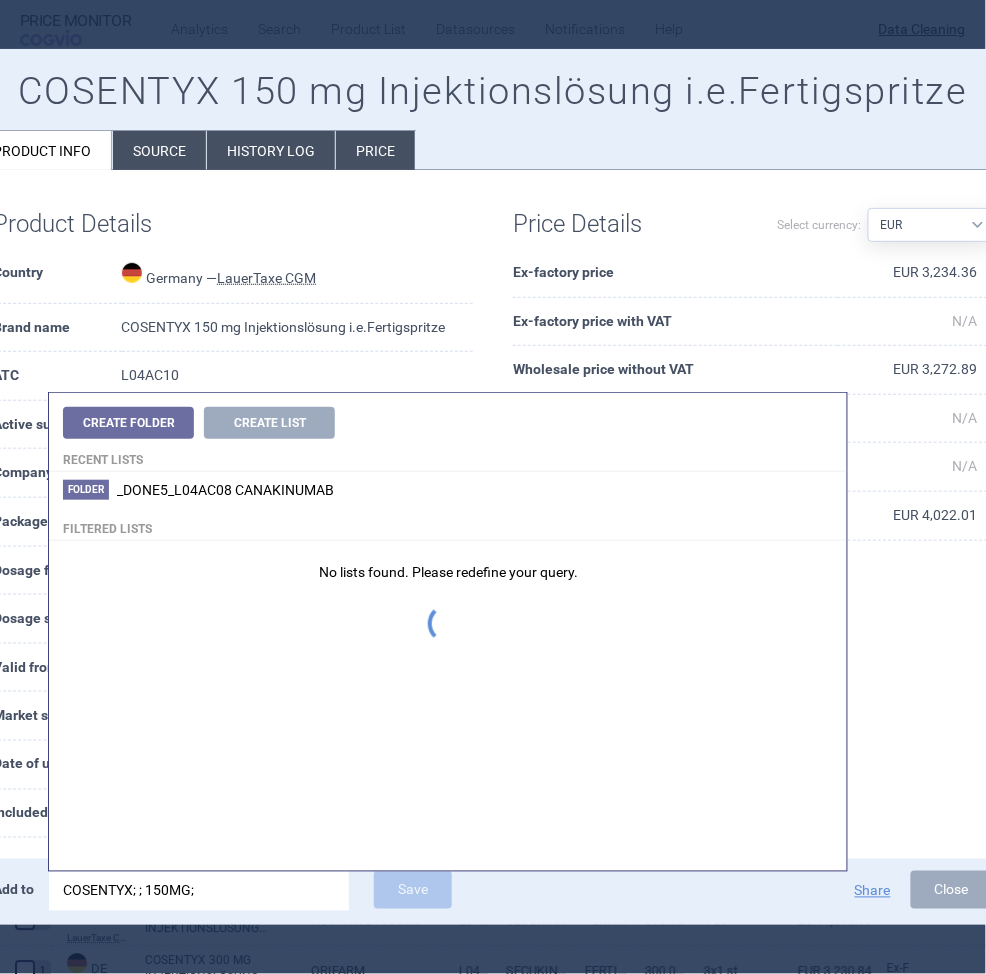 type on "COSENTYX; ; 150MG;" 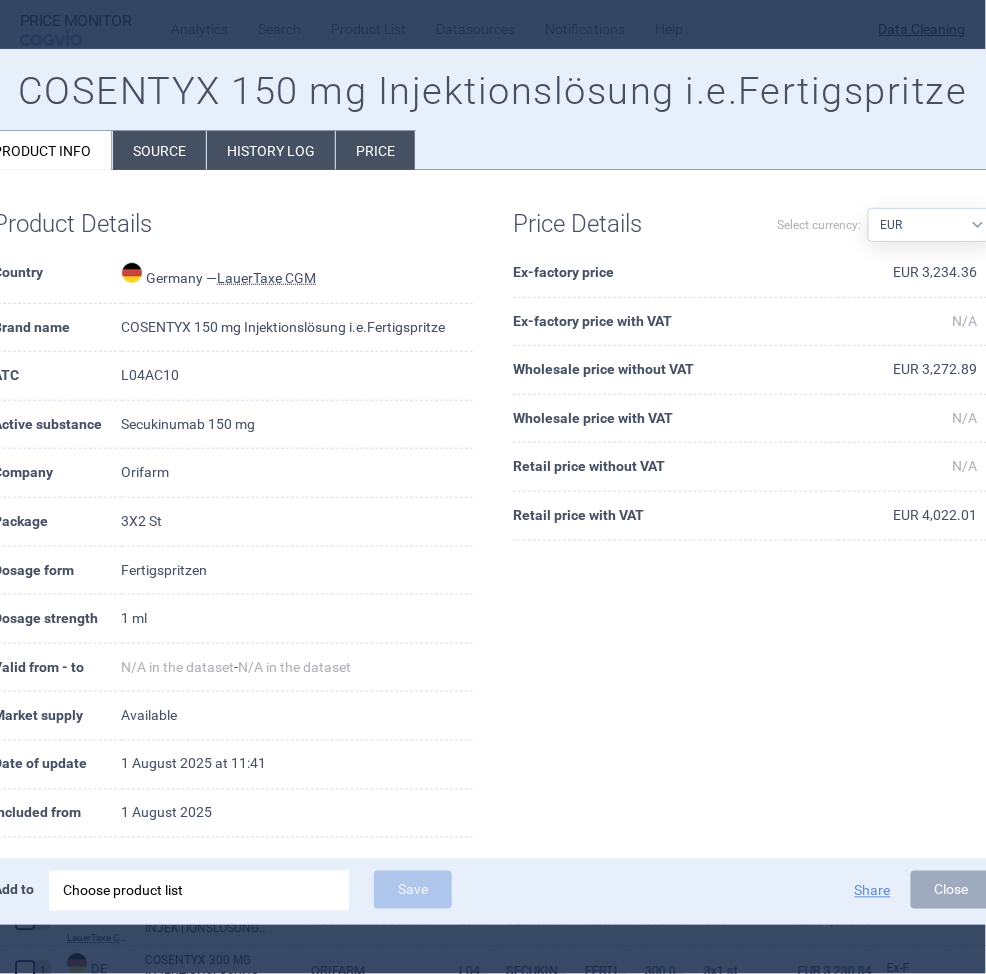 click on "Germany —  LauerTaxe CGM" at bounding box center [297, 276] 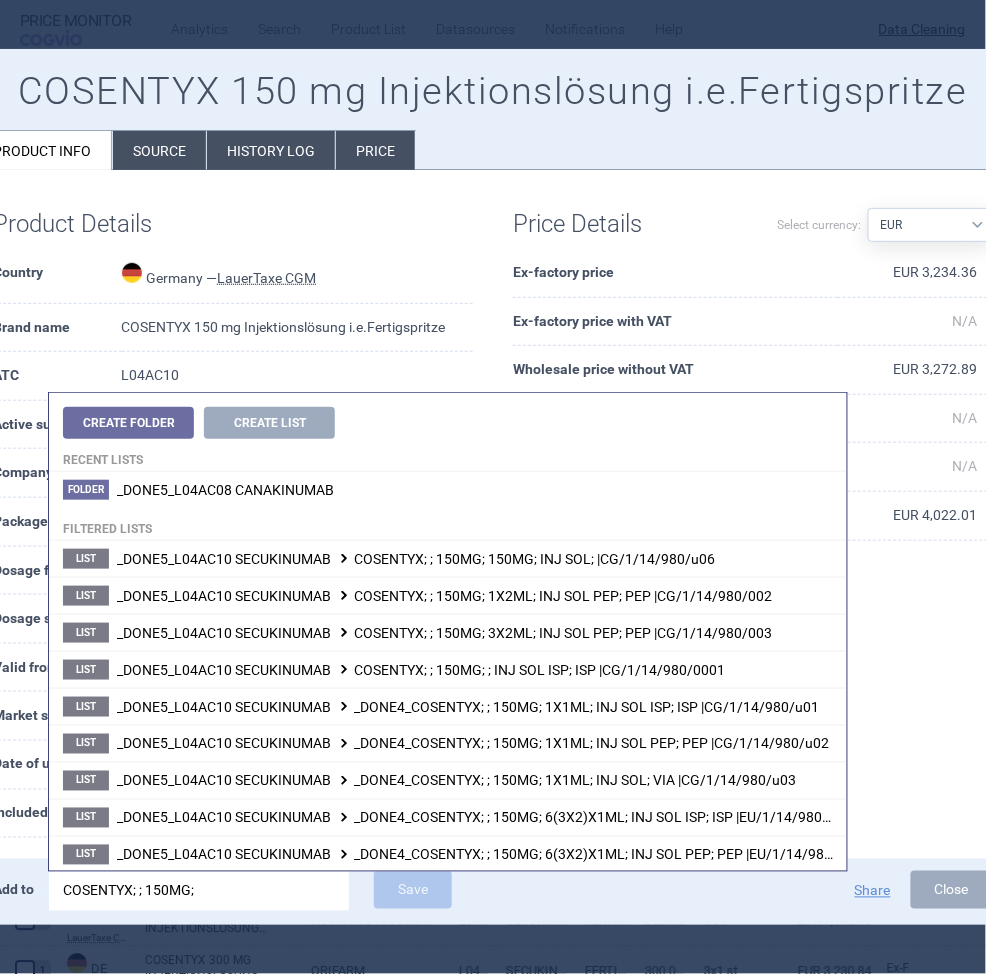 type on "COSENTYX; ; 150MG; 3" 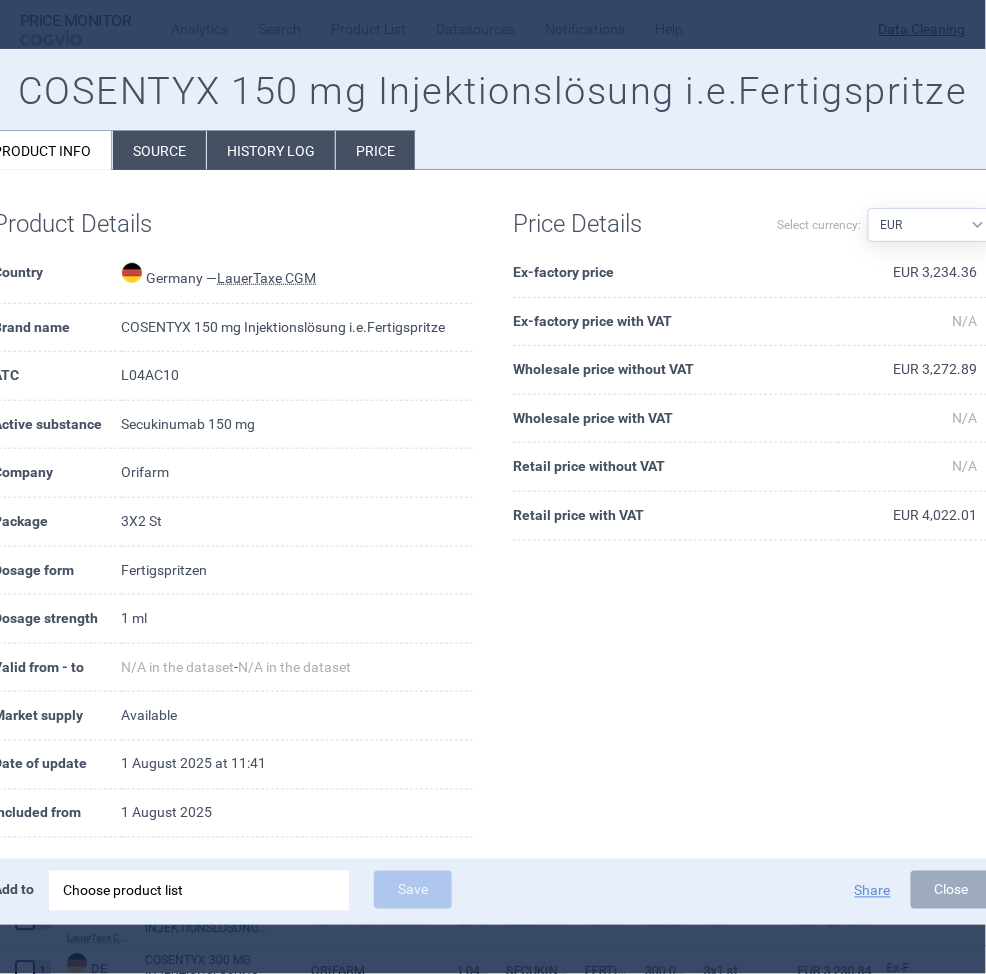 click on "Germany —  LauerTaxe CGM" at bounding box center (297, 276) 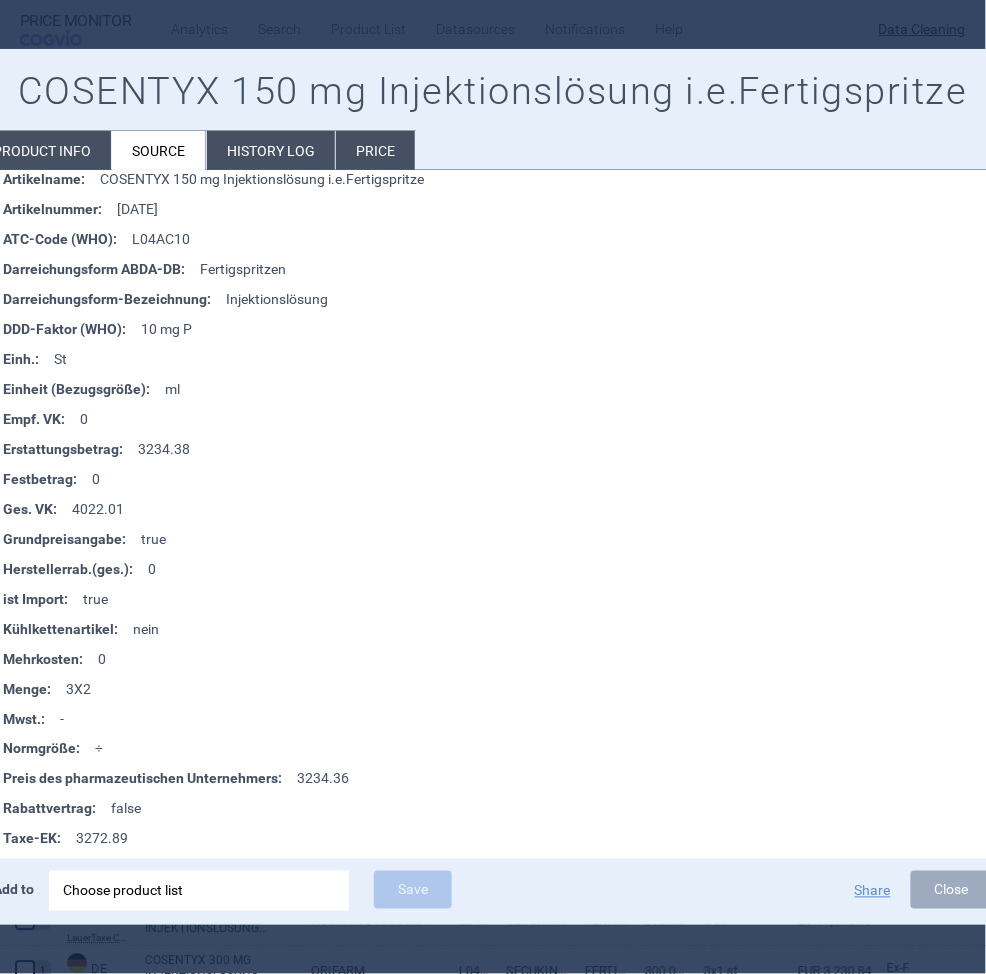 scroll, scrollTop: 360, scrollLeft: 0, axis: vertical 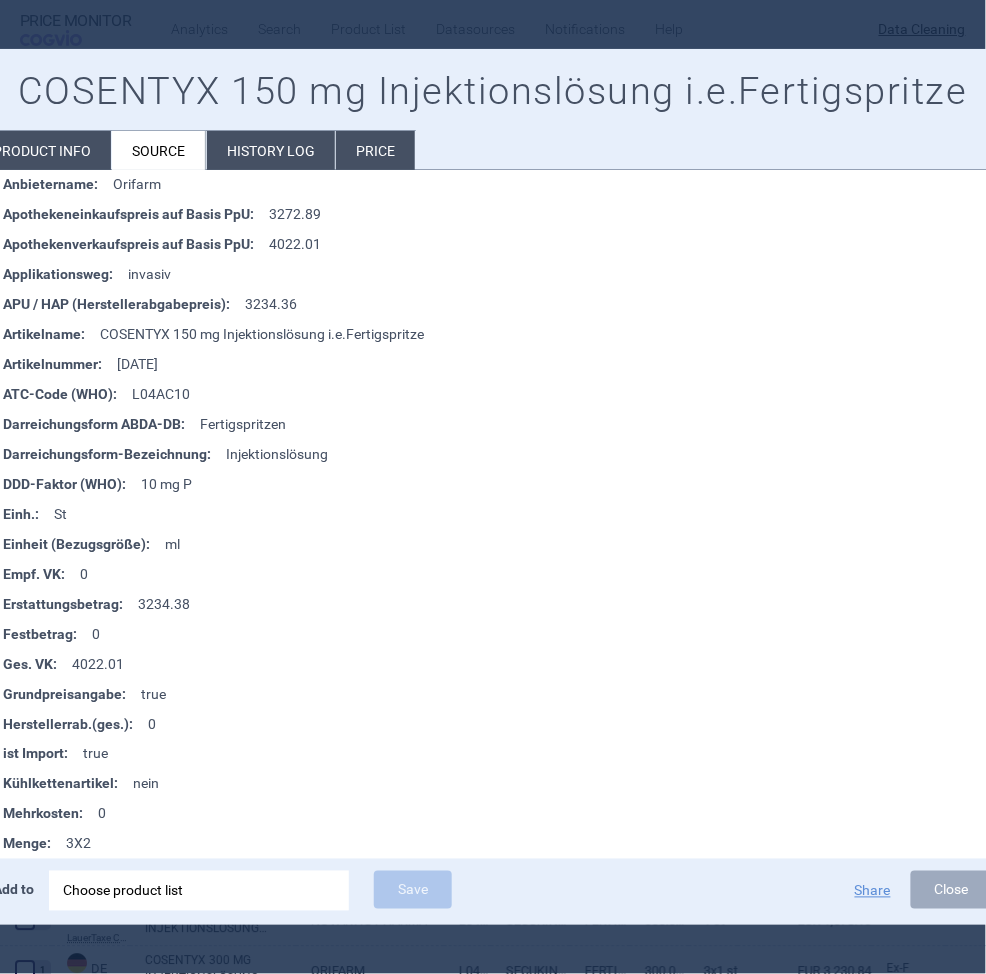 click on "Product info" at bounding box center (42, 150) 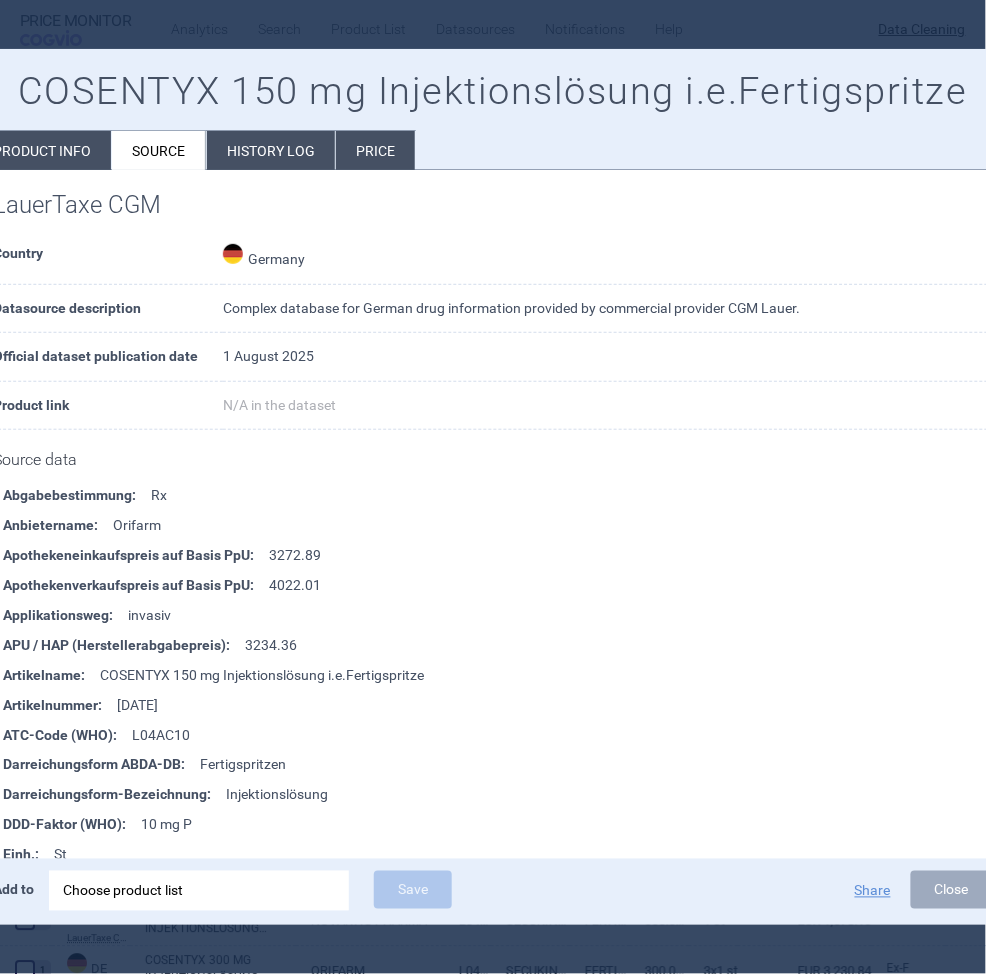 select on "EUR" 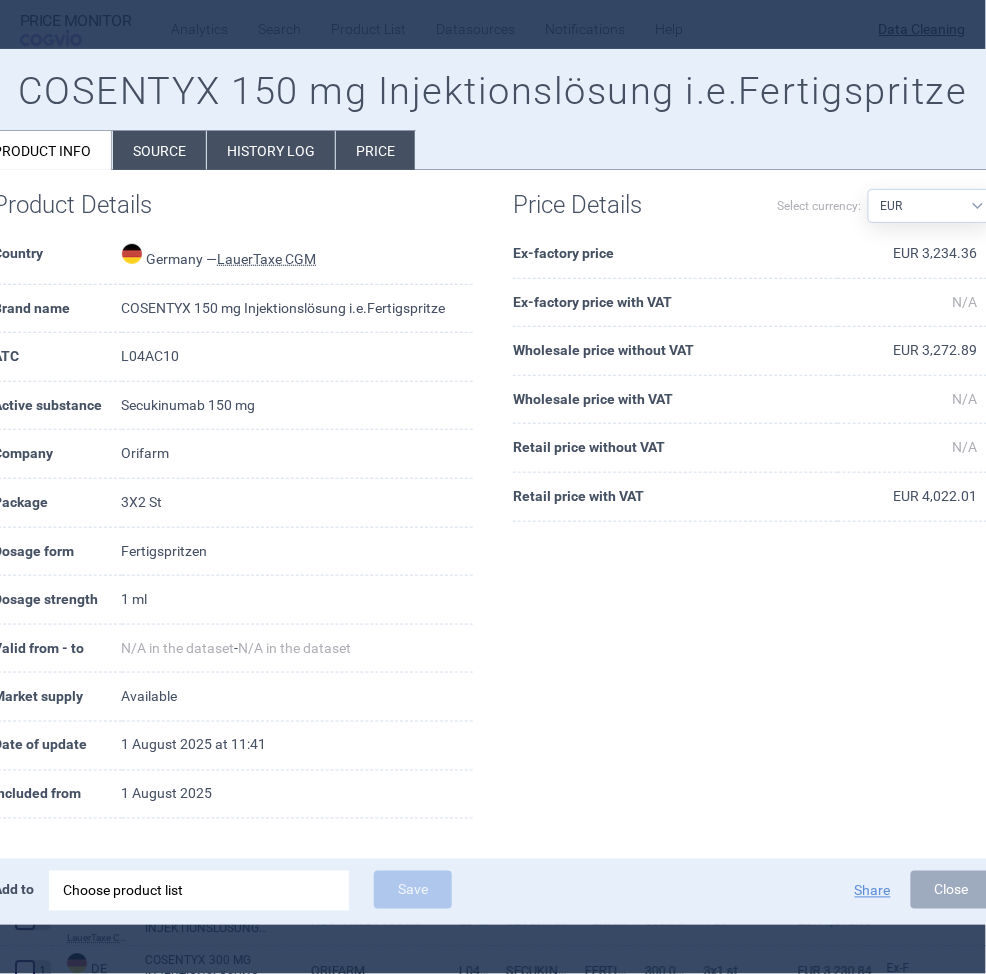 click on "Choose product list" at bounding box center [199, 891] 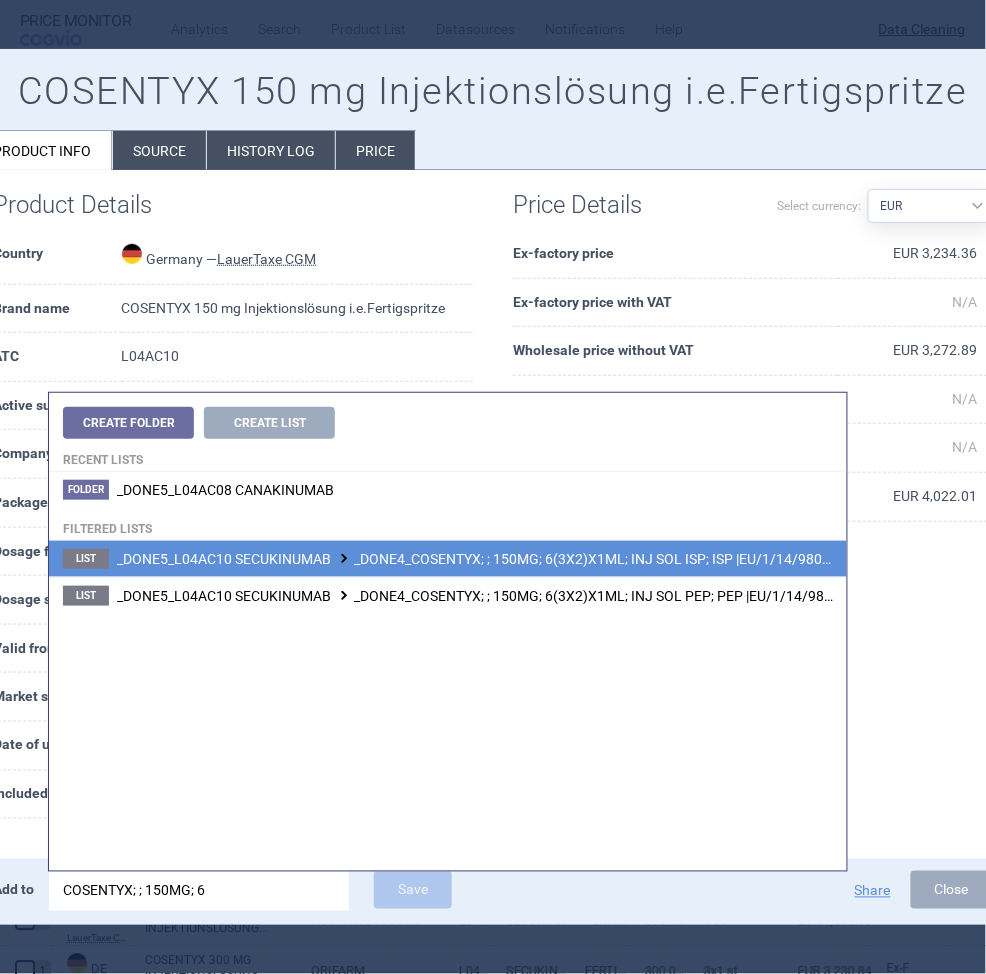 type on "COSENTYX; ; 150MG; 6" 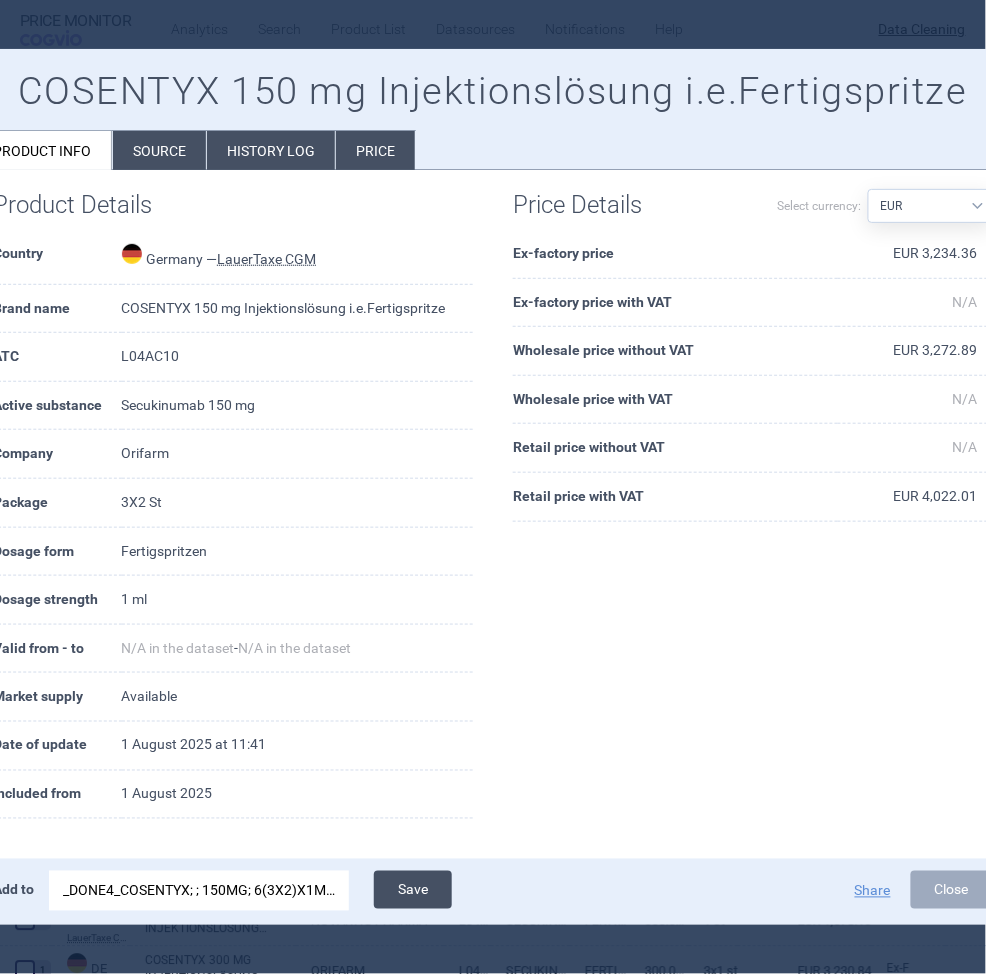 click on "Save" at bounding box center [413, 890] 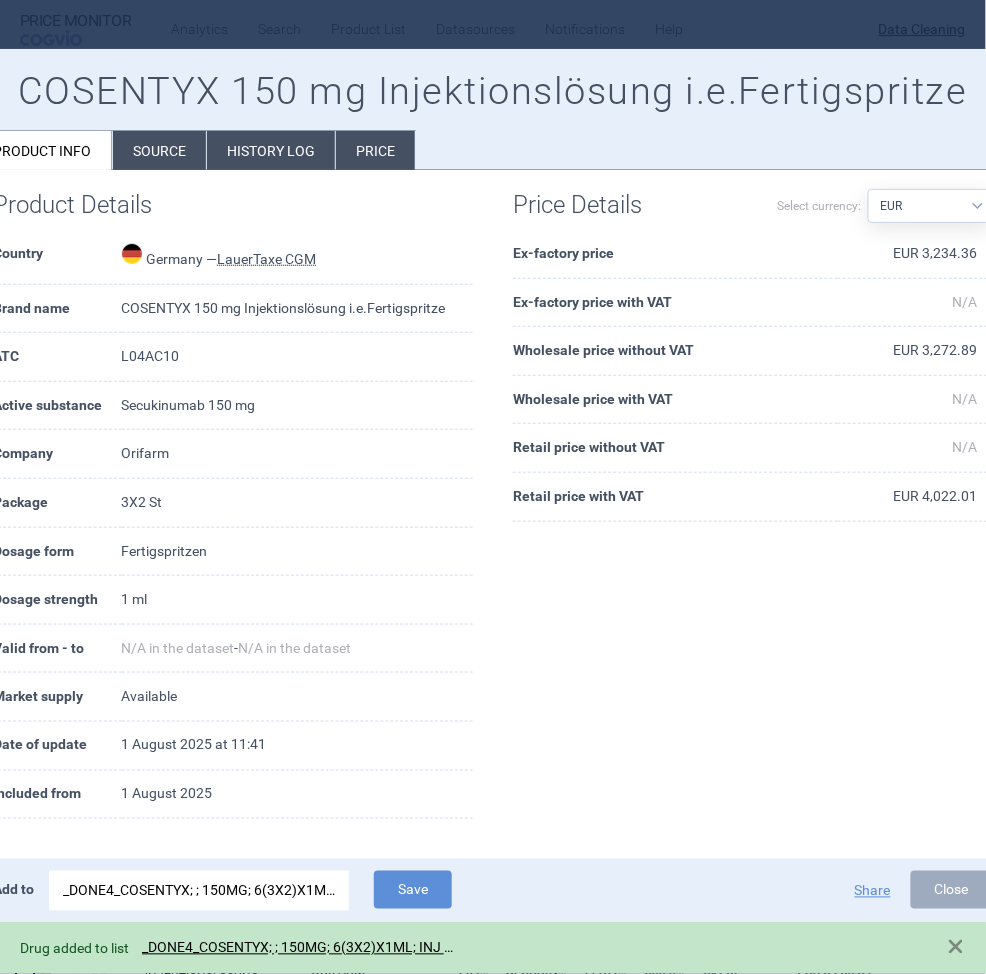click at bounding box center [493, 487] 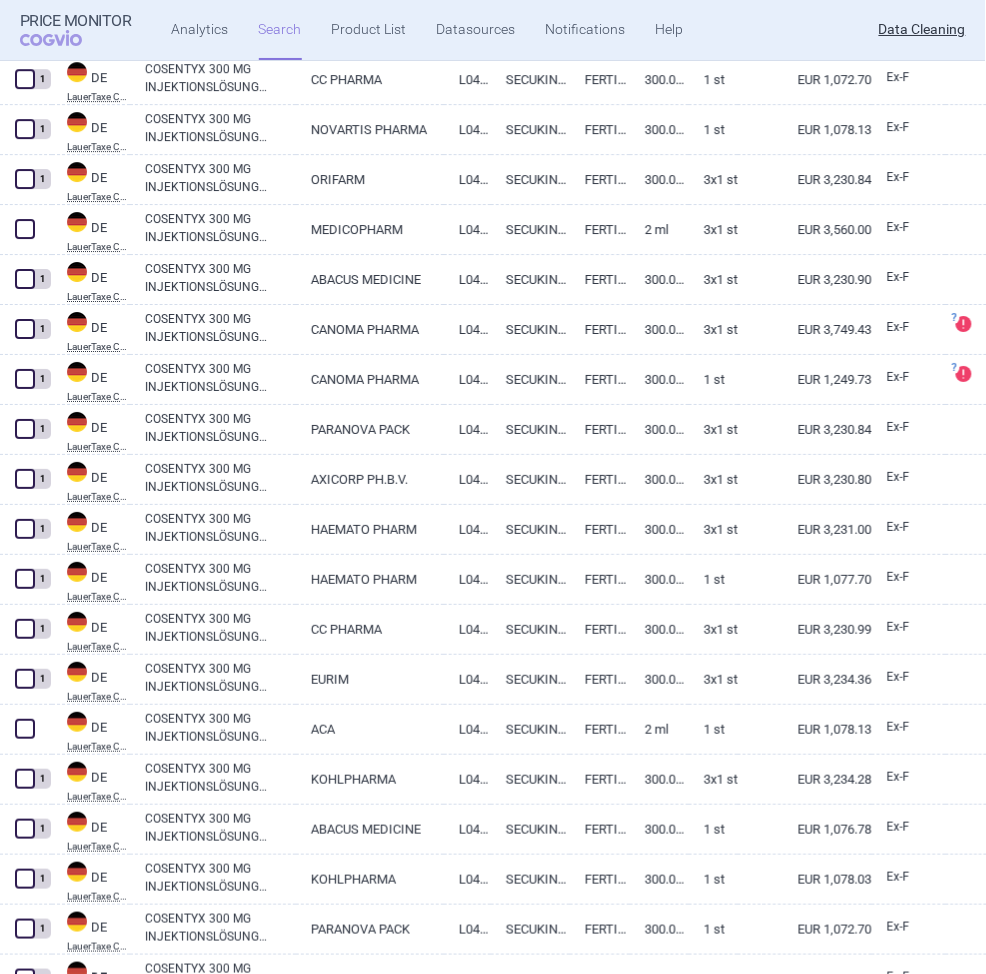 scroll, scrollTop: 2729, scrollLeft: 0, axis: vertical 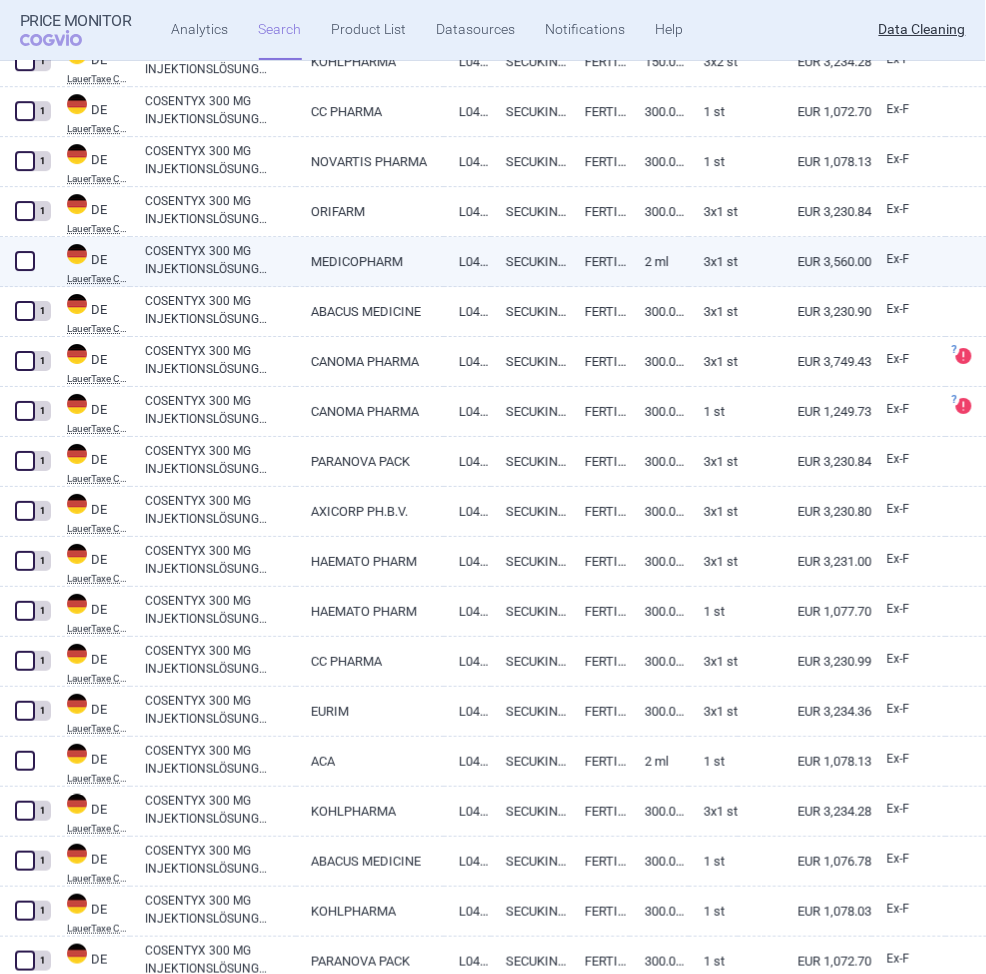 click on "COSENTYX 300 MG INJEKTIONSLÖSUNG I.E.FERTIGPEN" at bounding box center (220, 260) 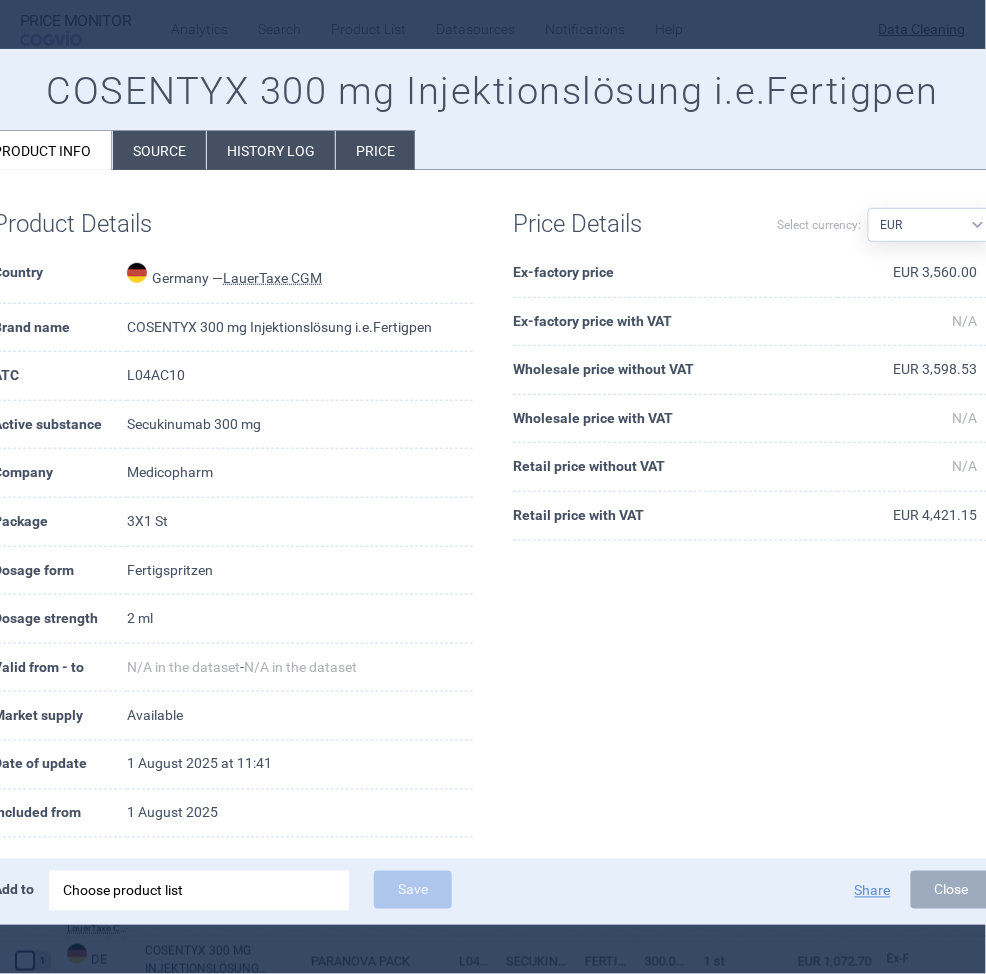 click on "Choose product list" at bounding box center (199, 891) 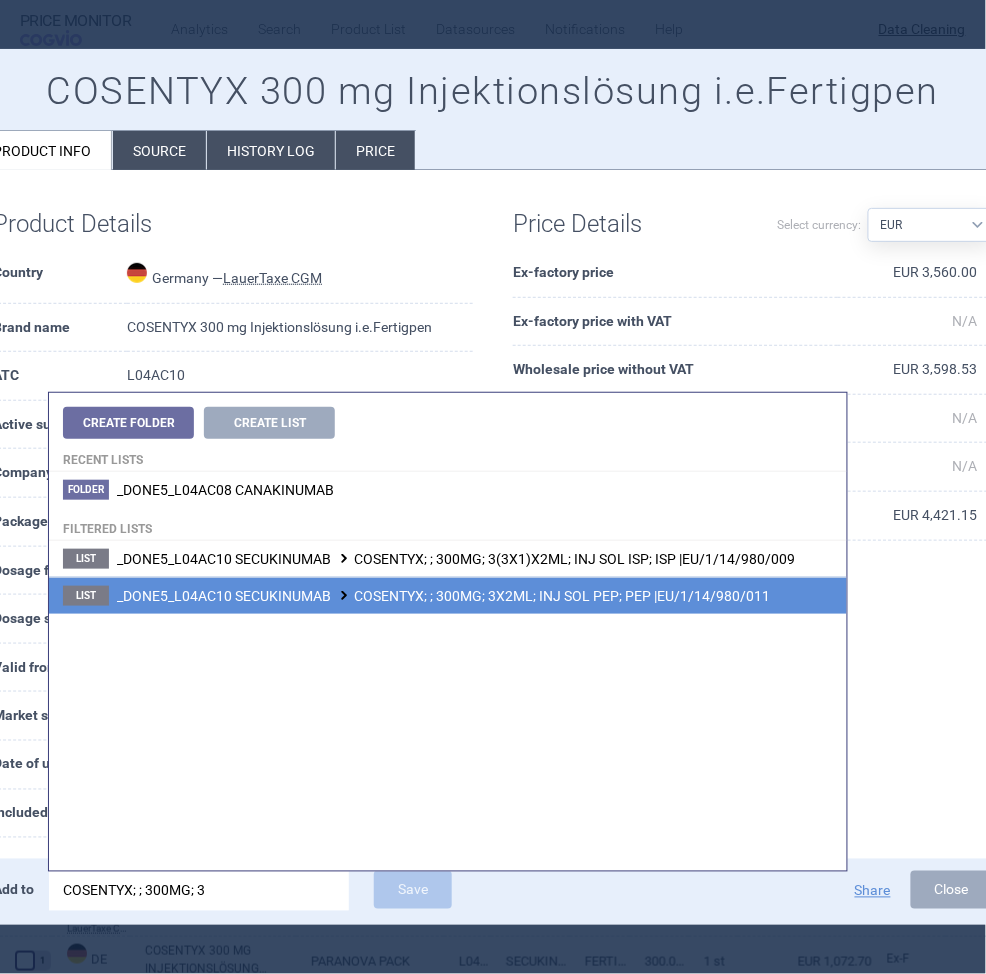 type on "COSENTYX; ; 300MG; 3" 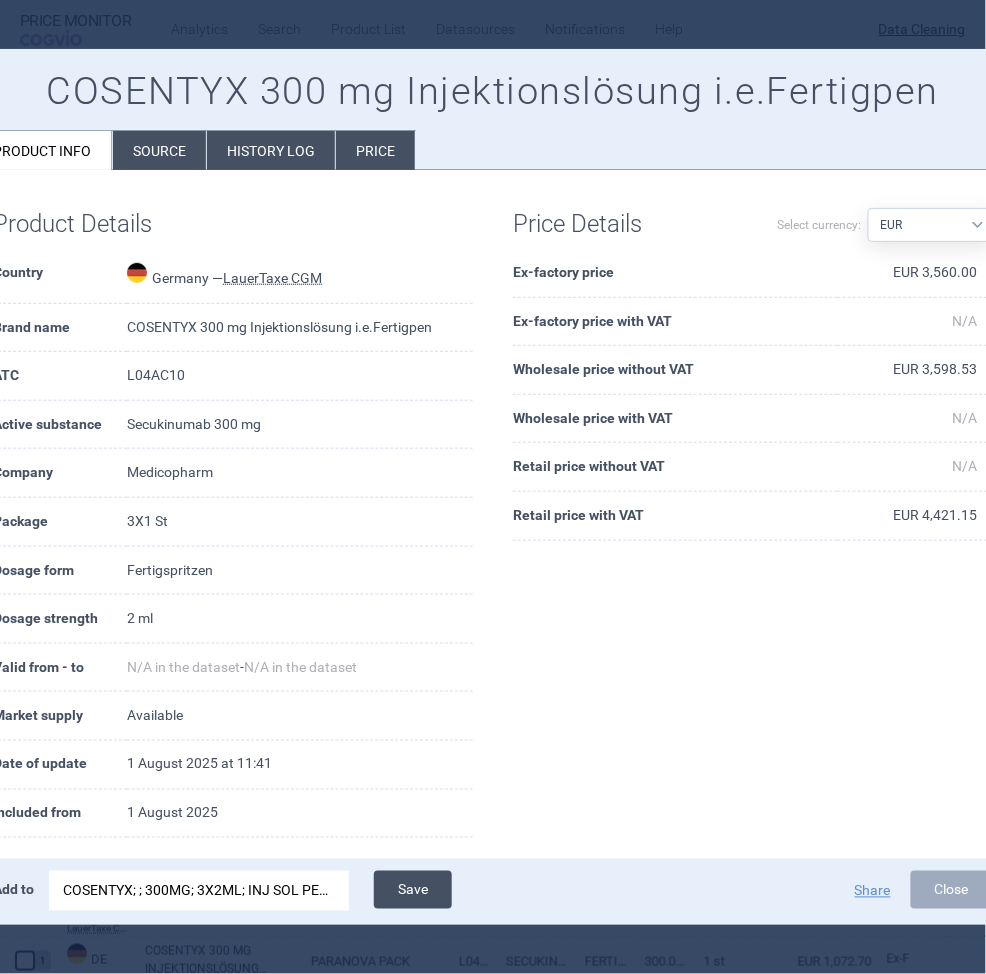 click on "Save" at bounding box center [413, 890] 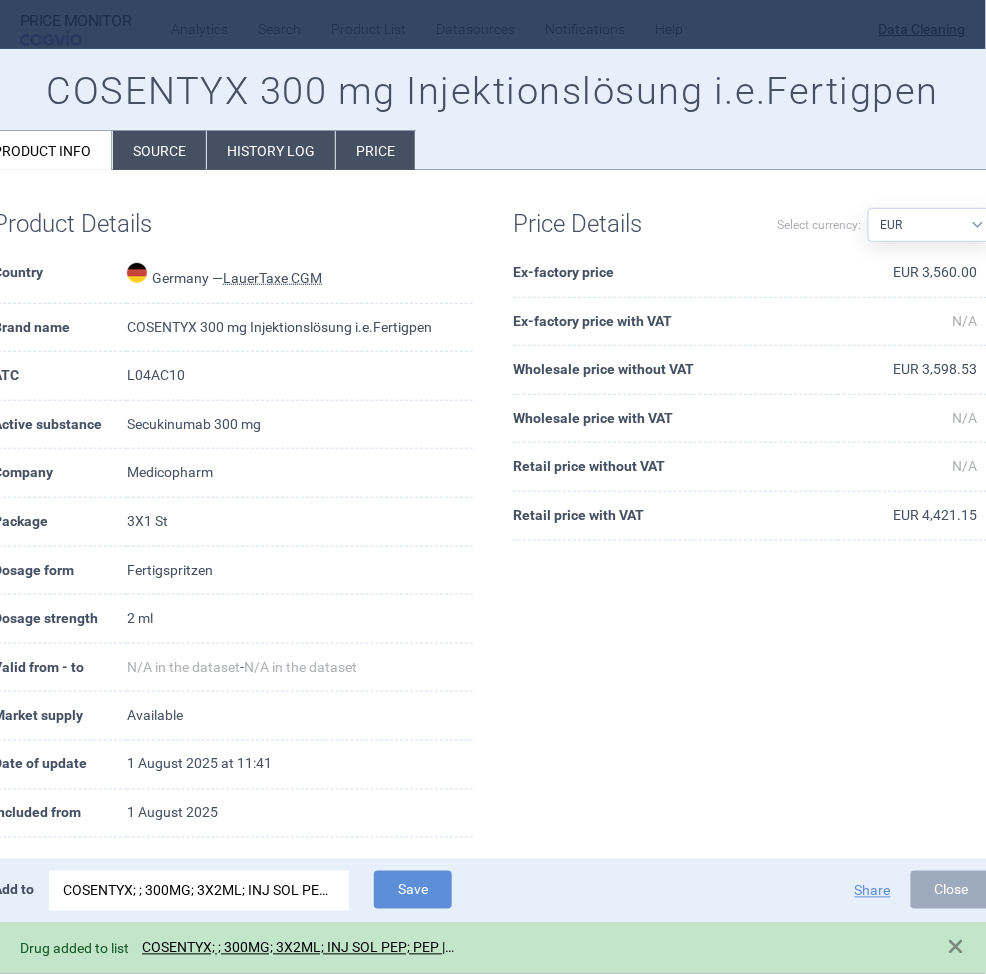 click at bounding box center (493, 487) 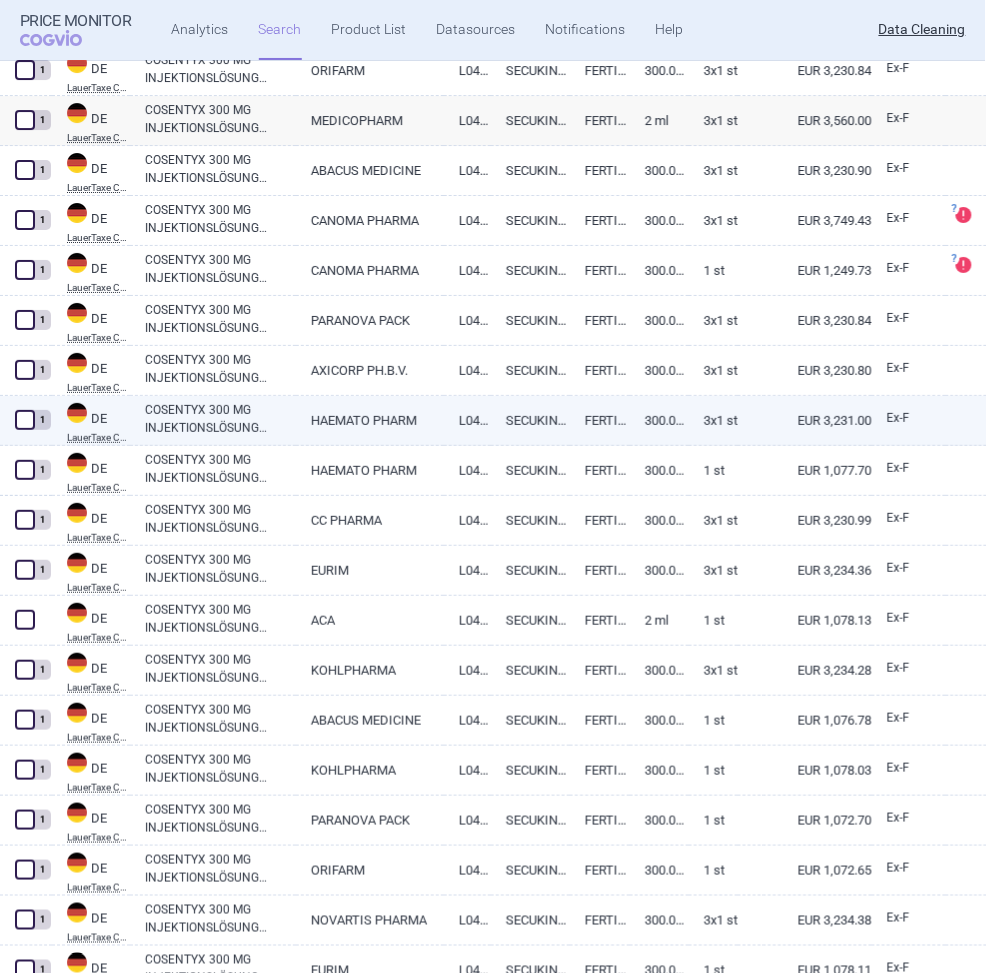 scroll, scrollTop: 2872, scrollLeft: 0, axis: vertical 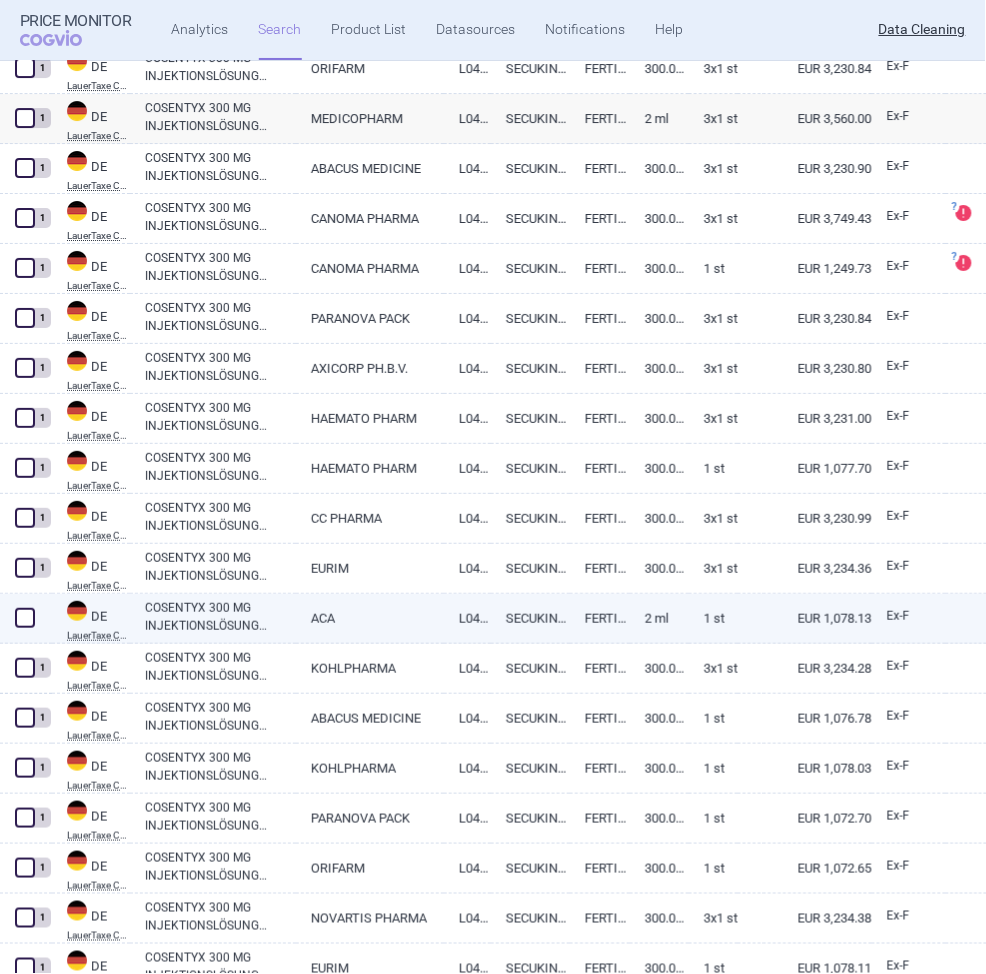 click on "COSENTYX 300 MG INJEKTIONSLÖSUNG I.E.FERTIGPEN" at bounding box center [220, 617] 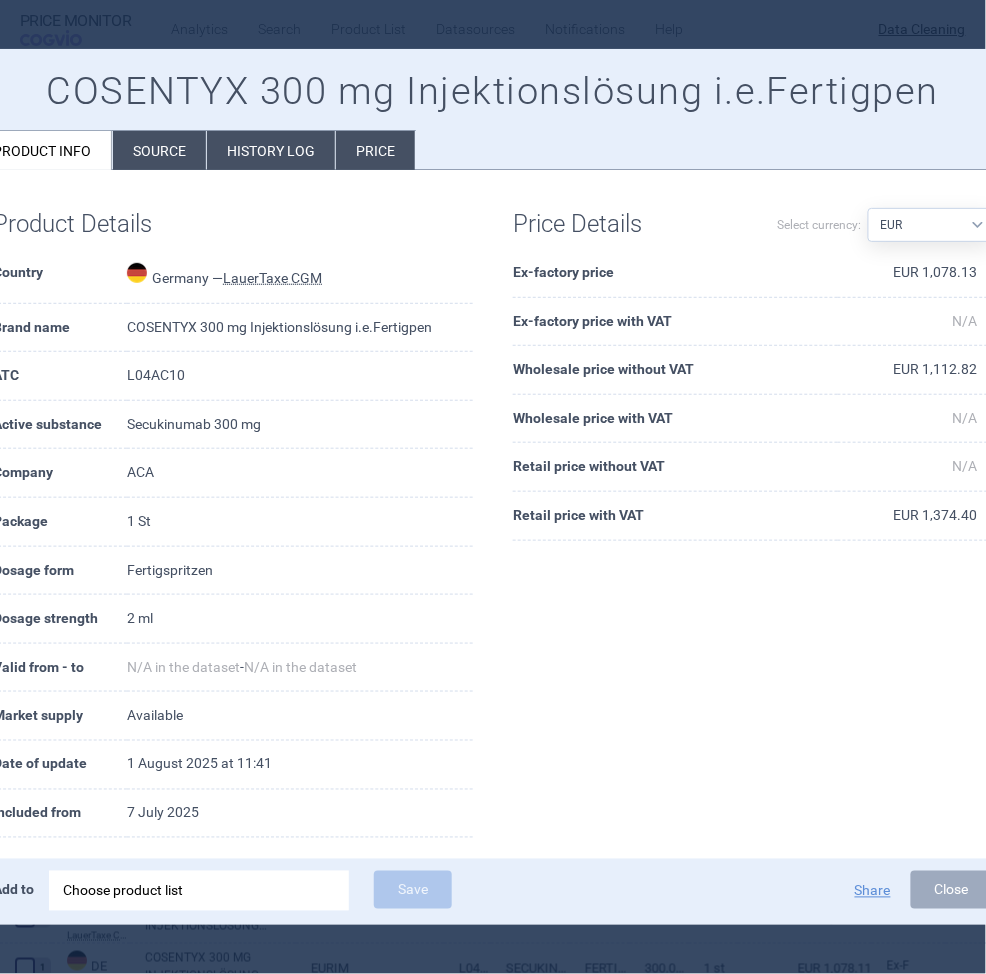 click on "Choose product list" at bounding box center [199, 891] 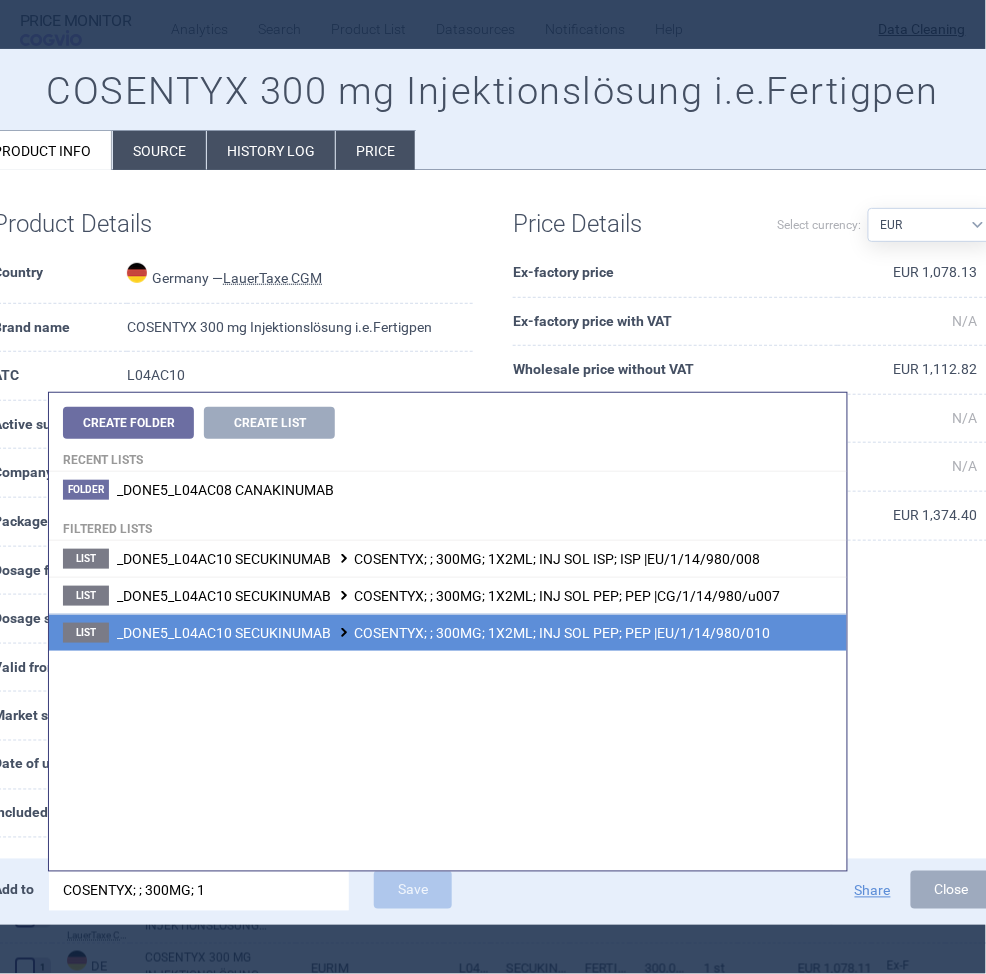 type on "COSENTYX; ; 300MG; 1" 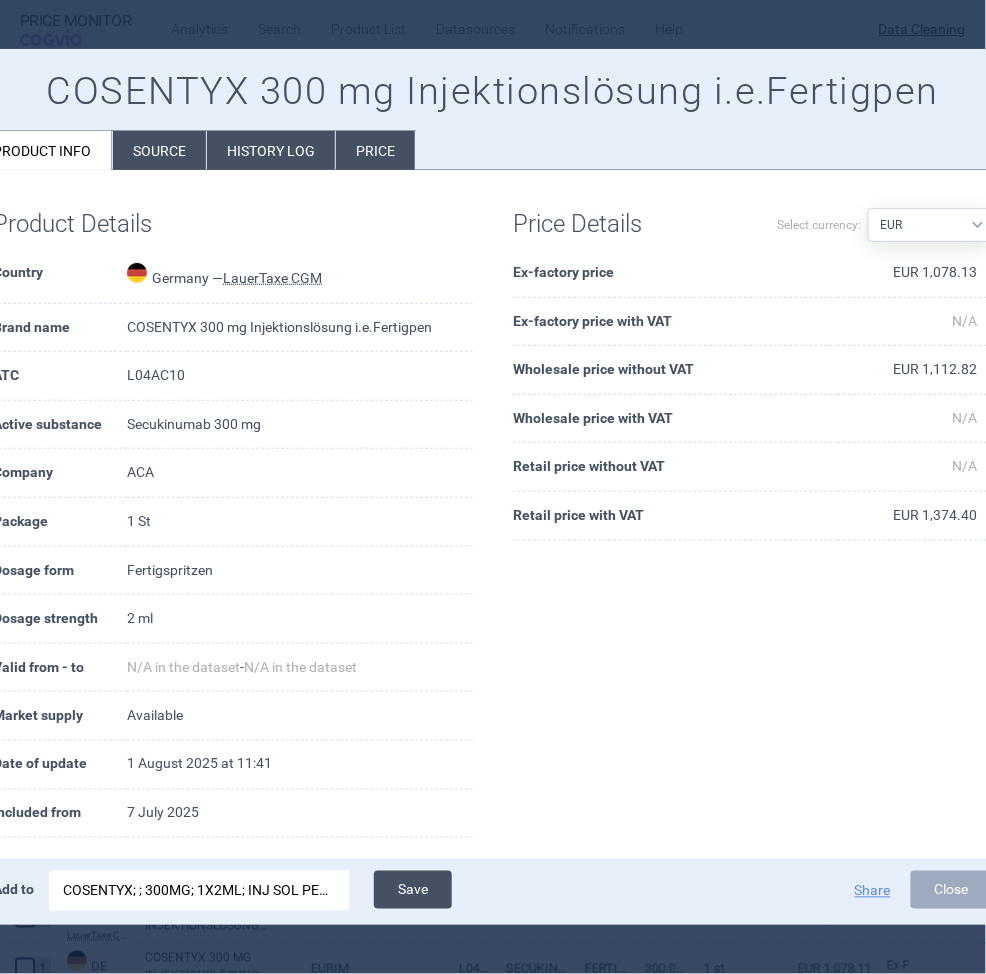 click on "Save" at bounding box center (413, 890) 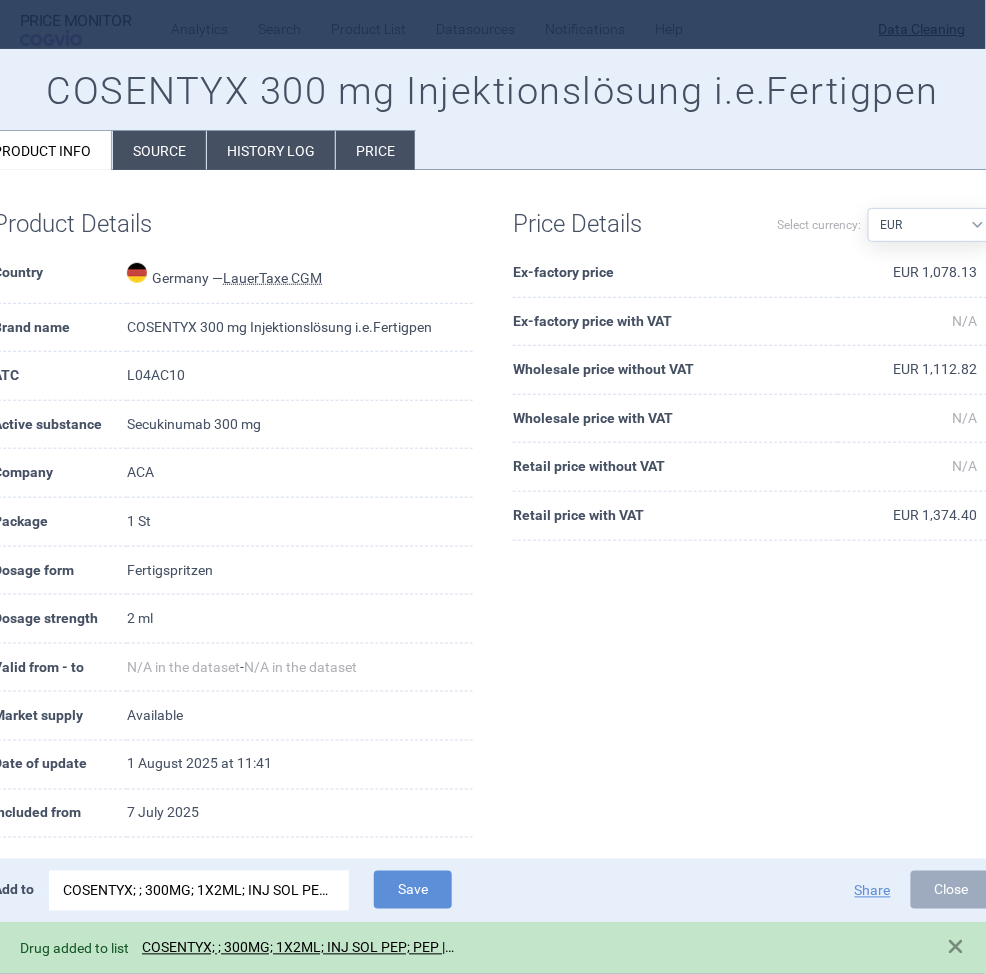click at bounding box center [493, 487] 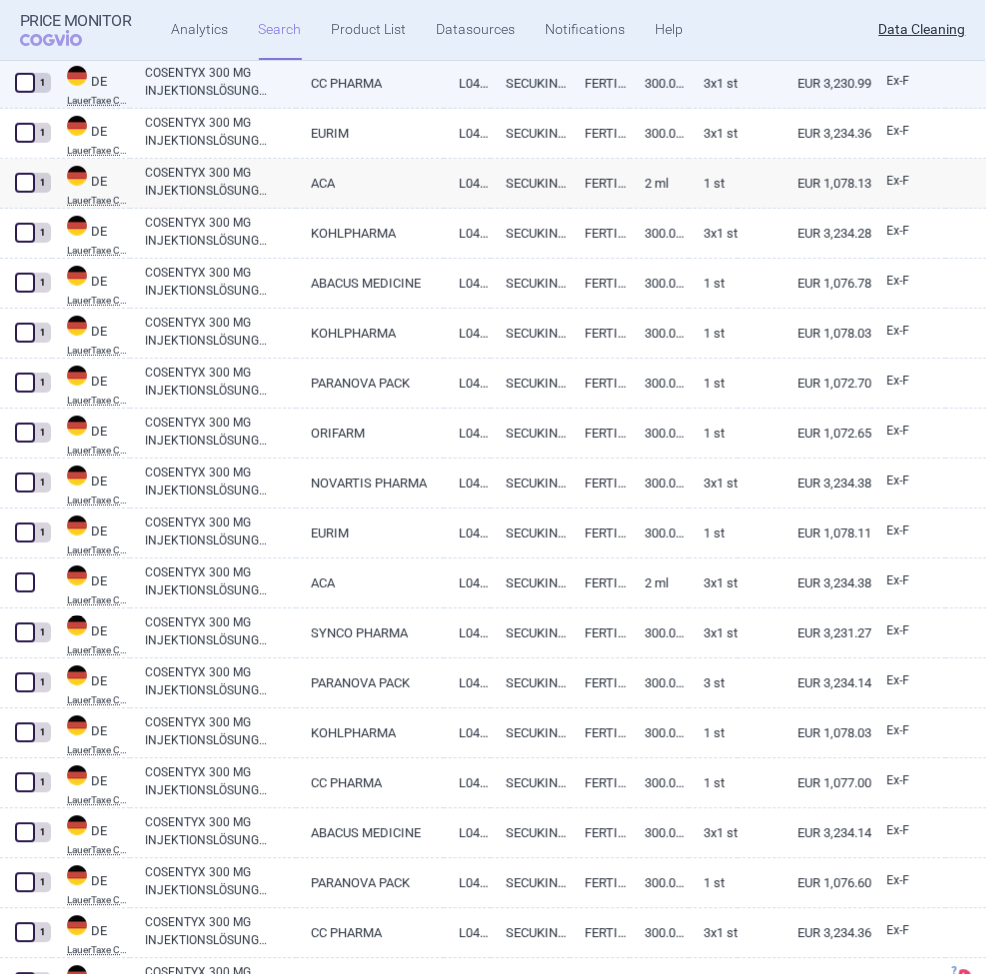 scroll, scrollTop: 3419, scrollLeft: 0, axis: vertical 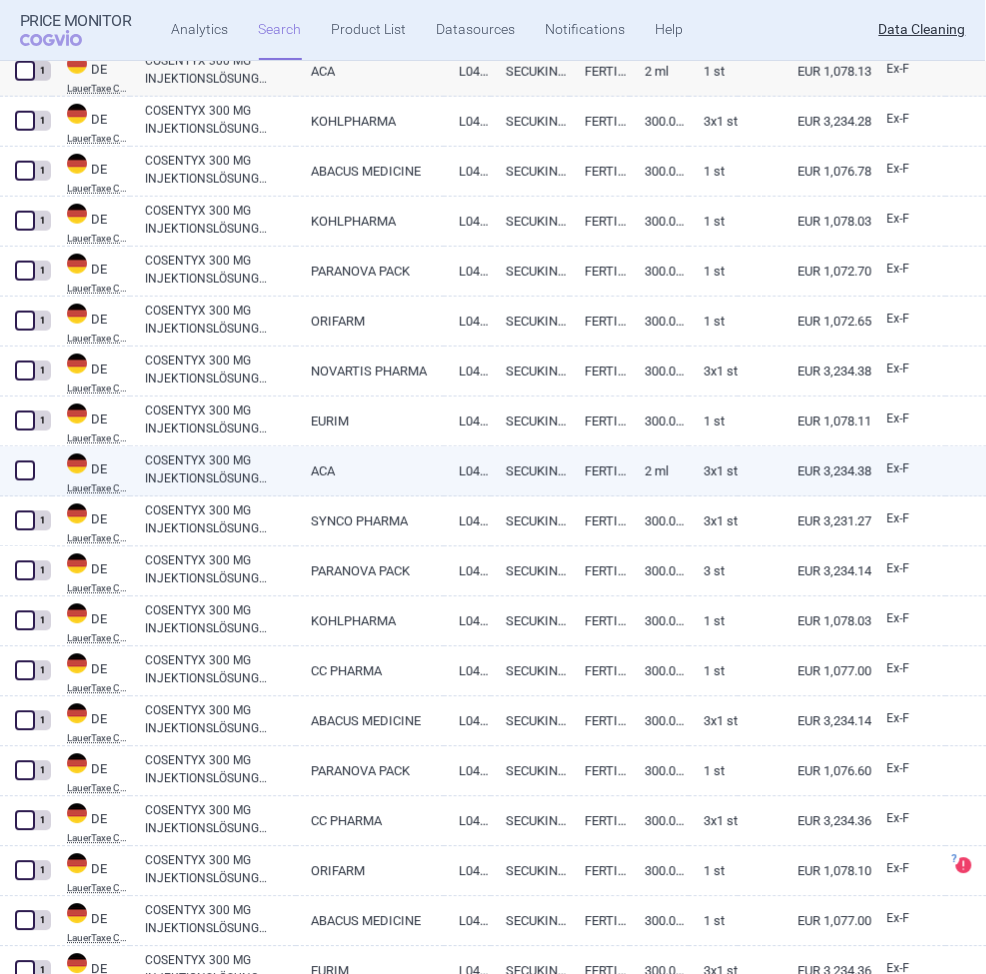 click on "ACA" at bounding box center (370, 471) 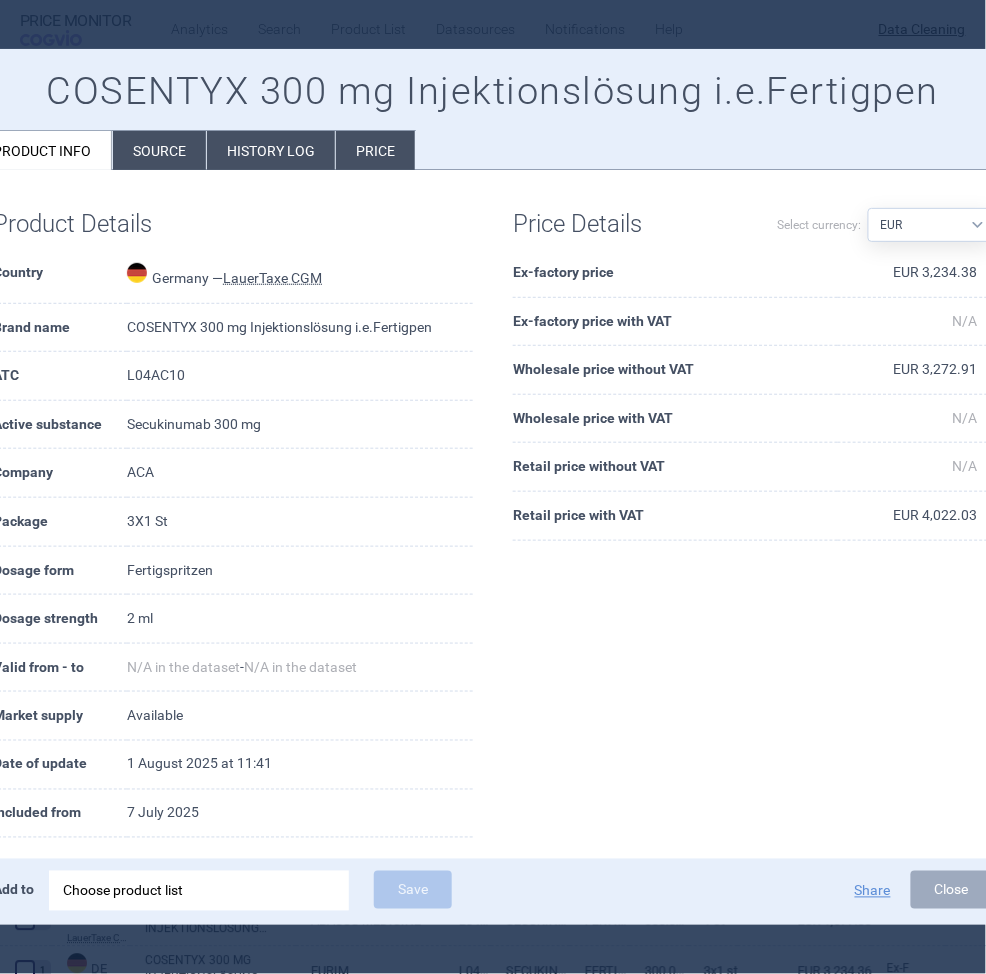 click on "Choose product list" at bounding box center (199, 891) 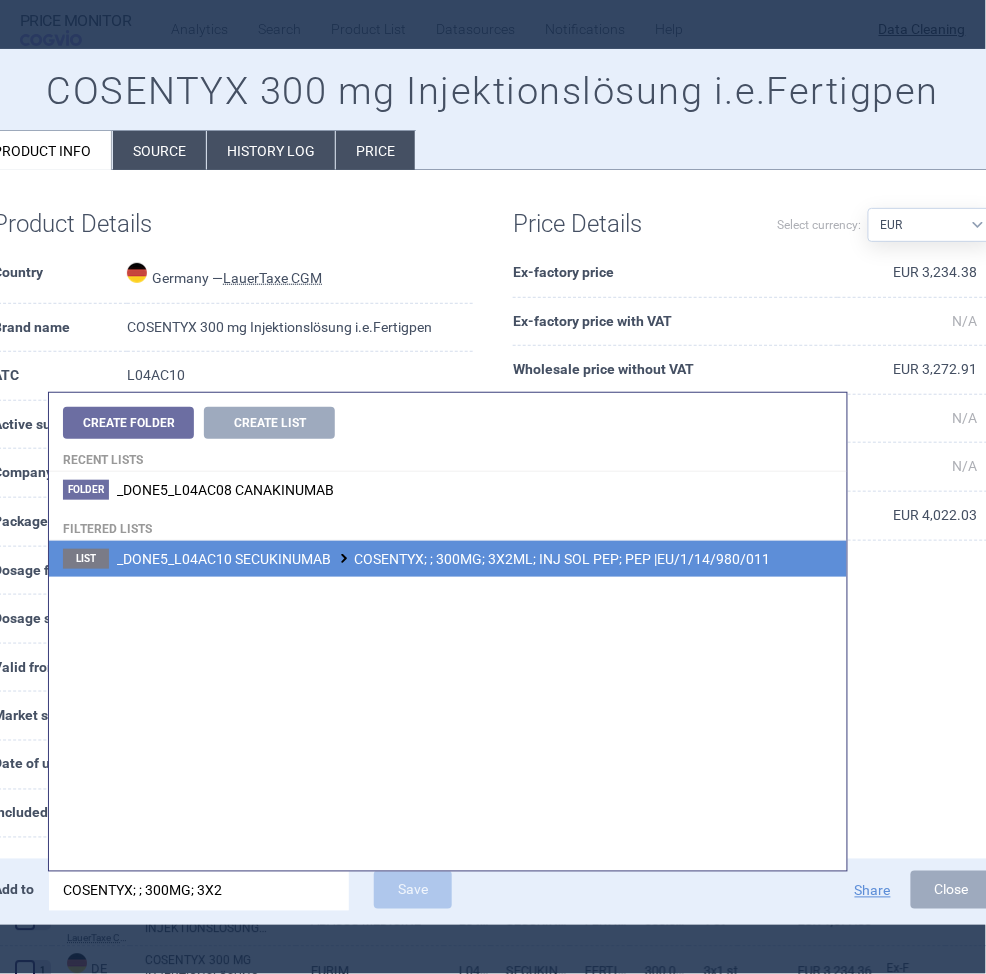 type on "COSENTYX; ; 300MG; 3X2" 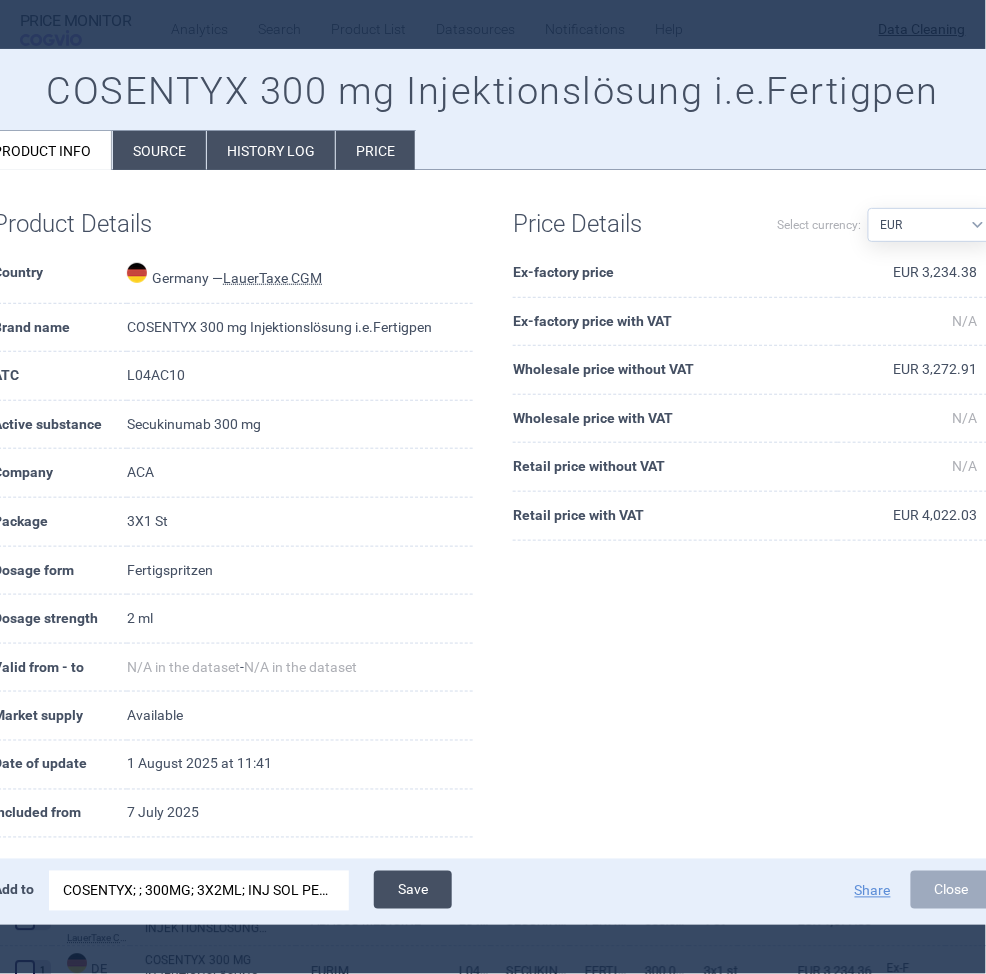 click on "Save" at bounding box center [413, 890] 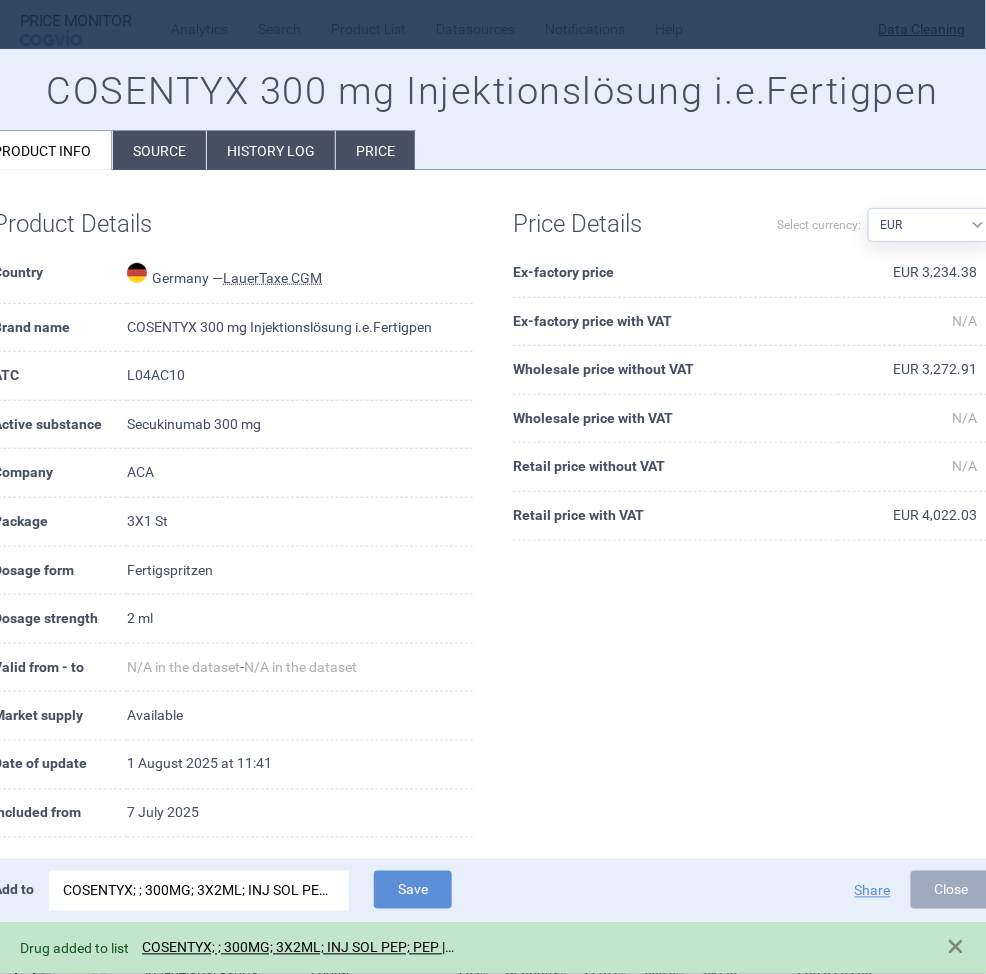click at bounding box center [493, 487] 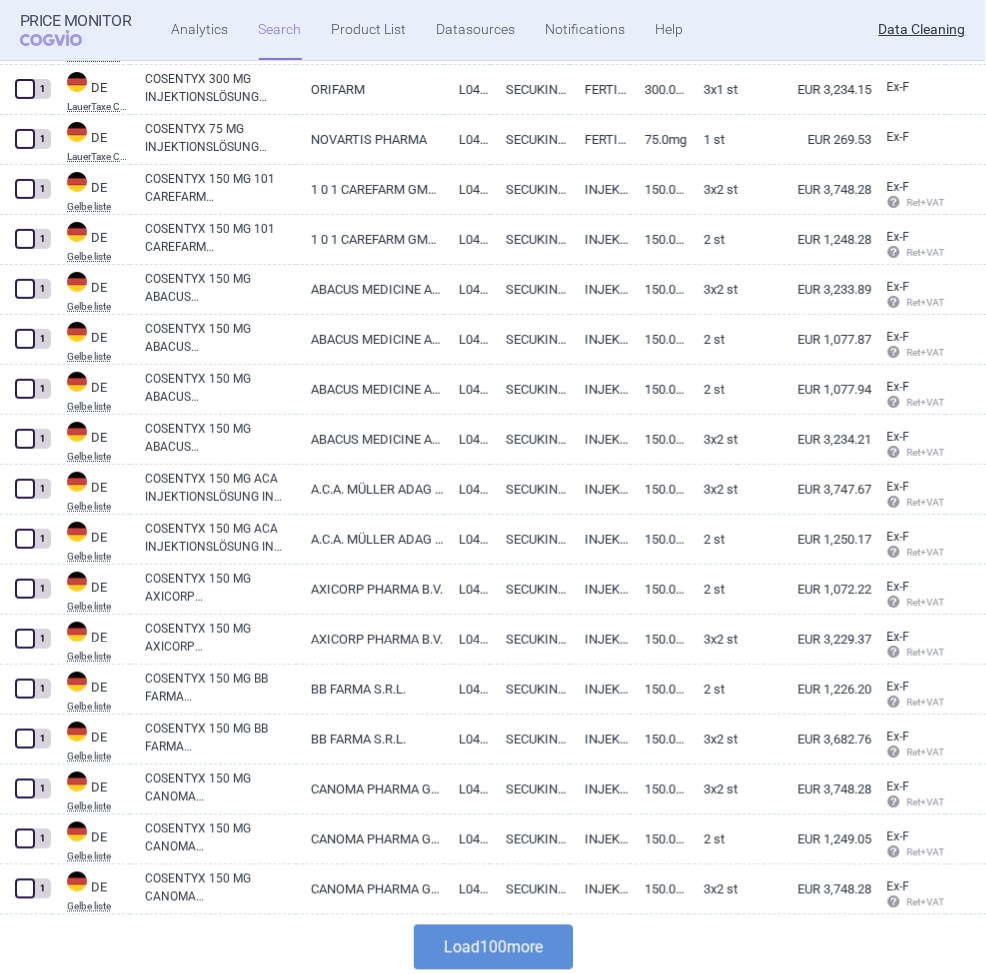 scroll, scrollTop: 4505, scrollLeft: 0, axis: vertical 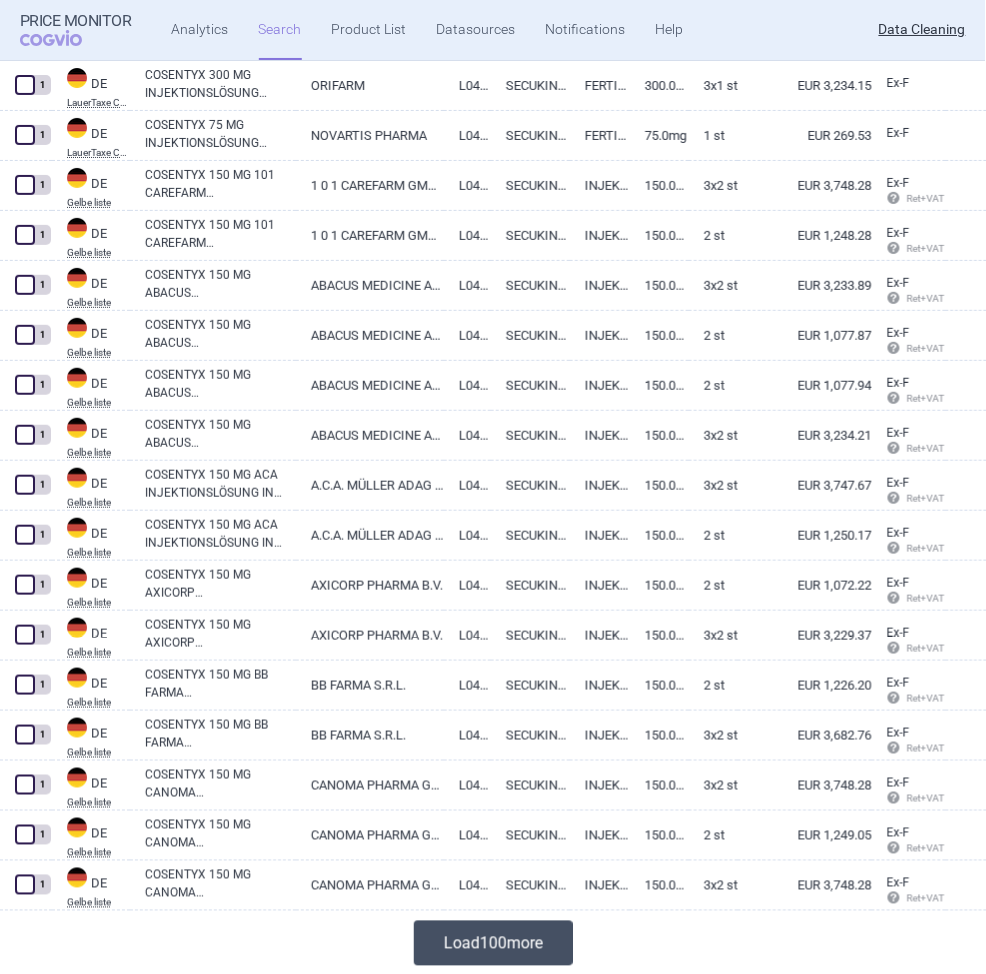 click on "Load  100  more" at bounding box center (493, 943) 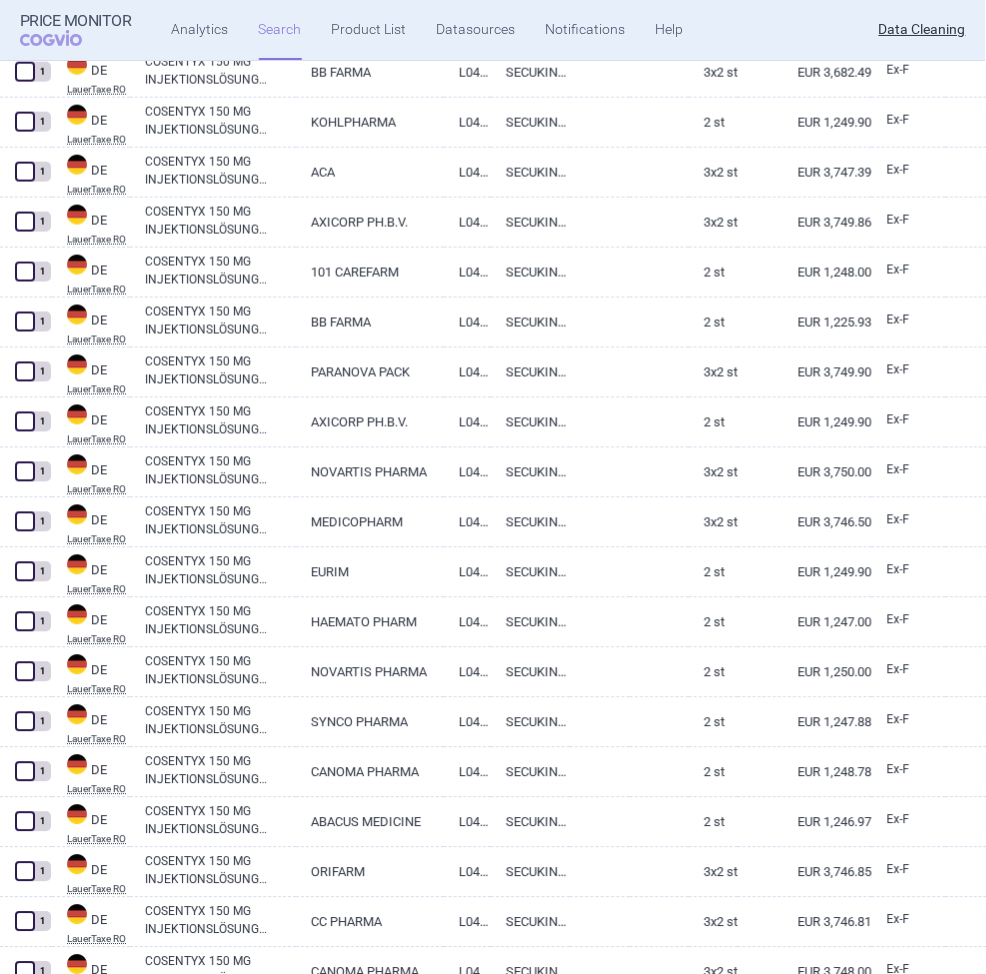 scroll, scrollTop: 9505, scrollLeft: 0, axis: vertical 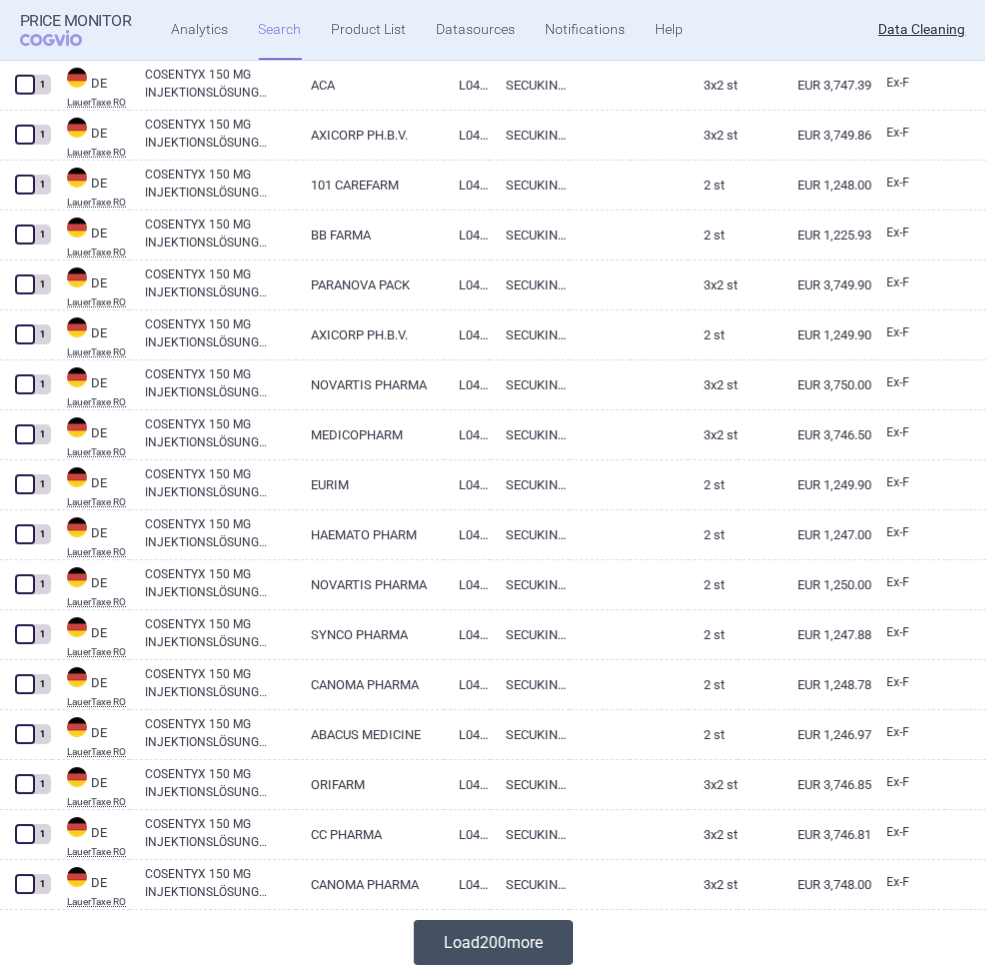 click on "Load  200  more" at bounding box center (493, 943) 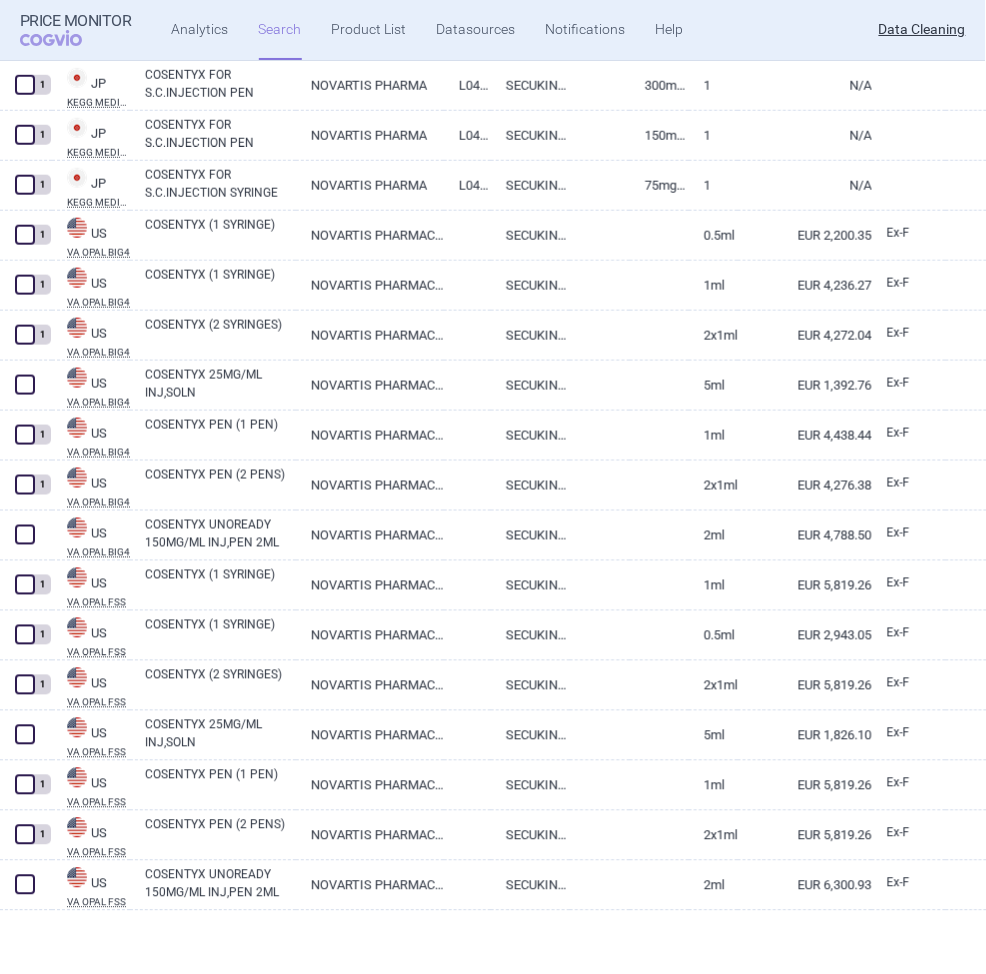 scroll, scrollTop: 15154, scrollLeft: 0, axis: vertical 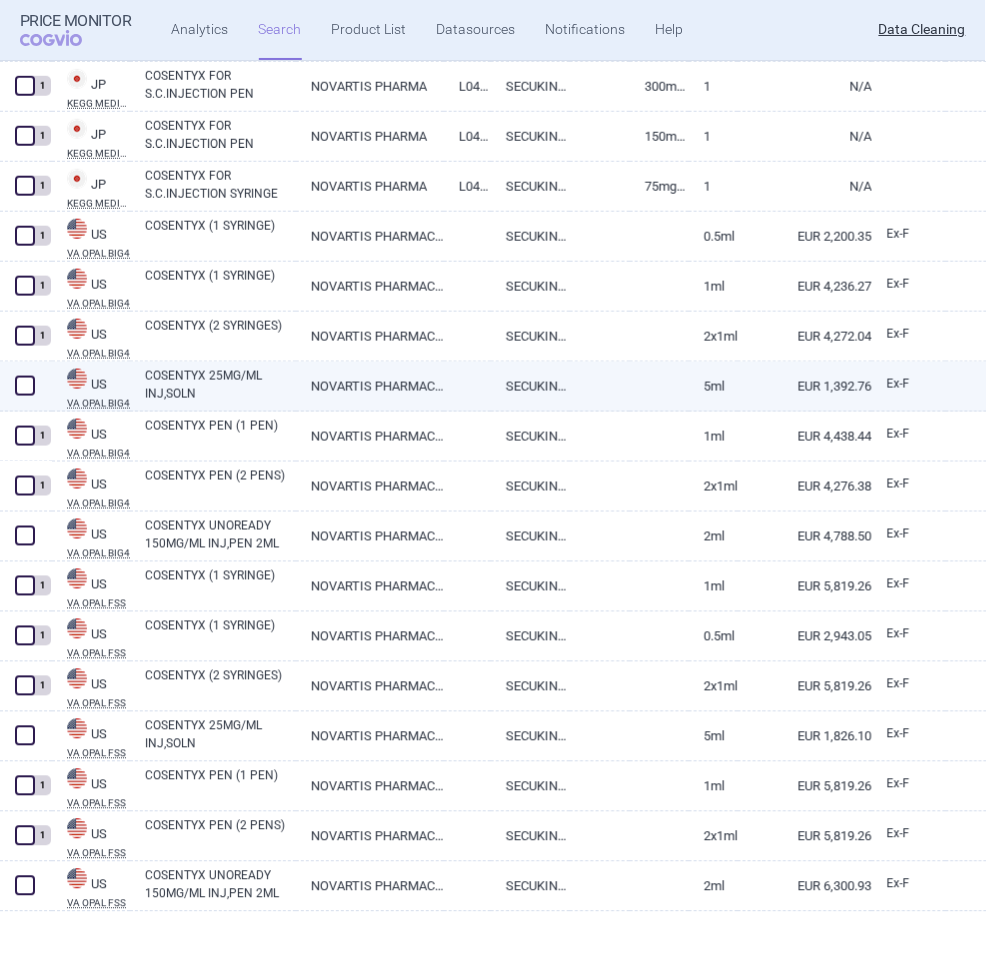 click on "COSENTYX 25MG/ML INJ,SOLN" at bounding box center (220, 385) 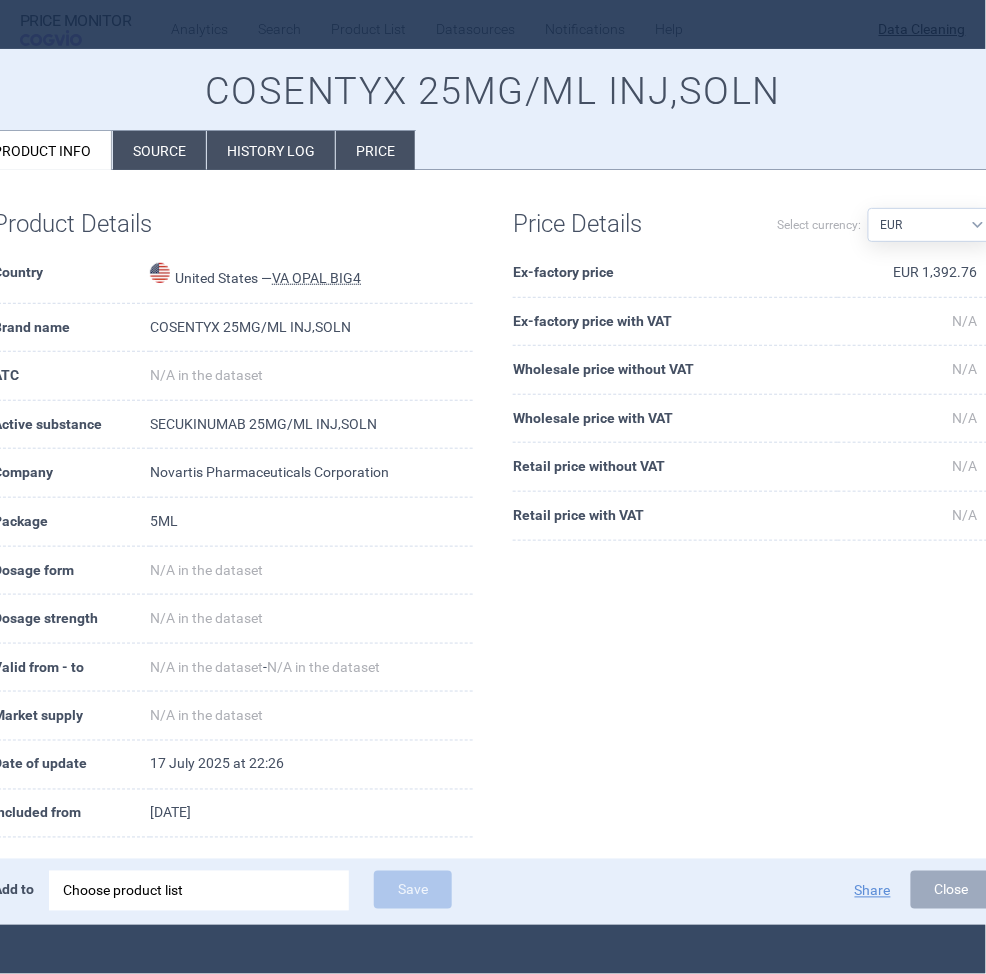 click on "Source" at bounding box center [159, 150] 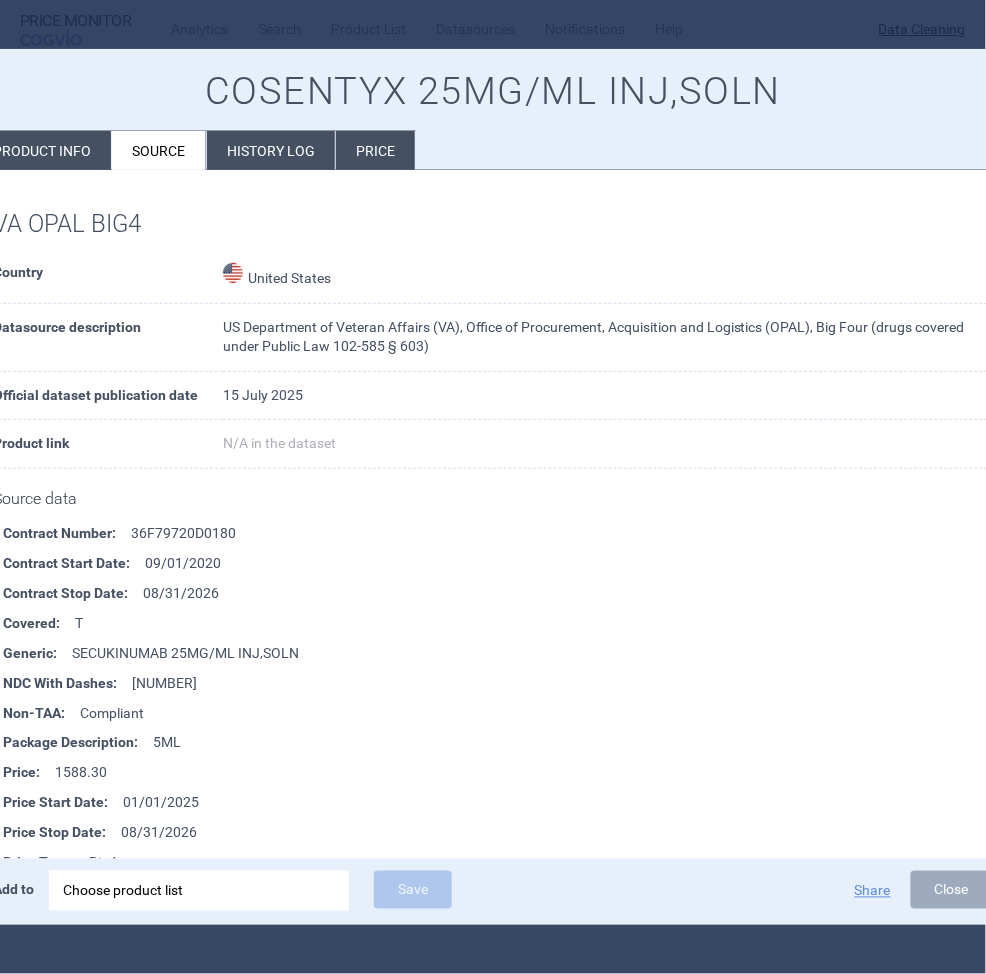 drag, startPoint x: 228, startPoint y: 683, endPoint x: 132, endPoint y: 686, distance: 96.04687 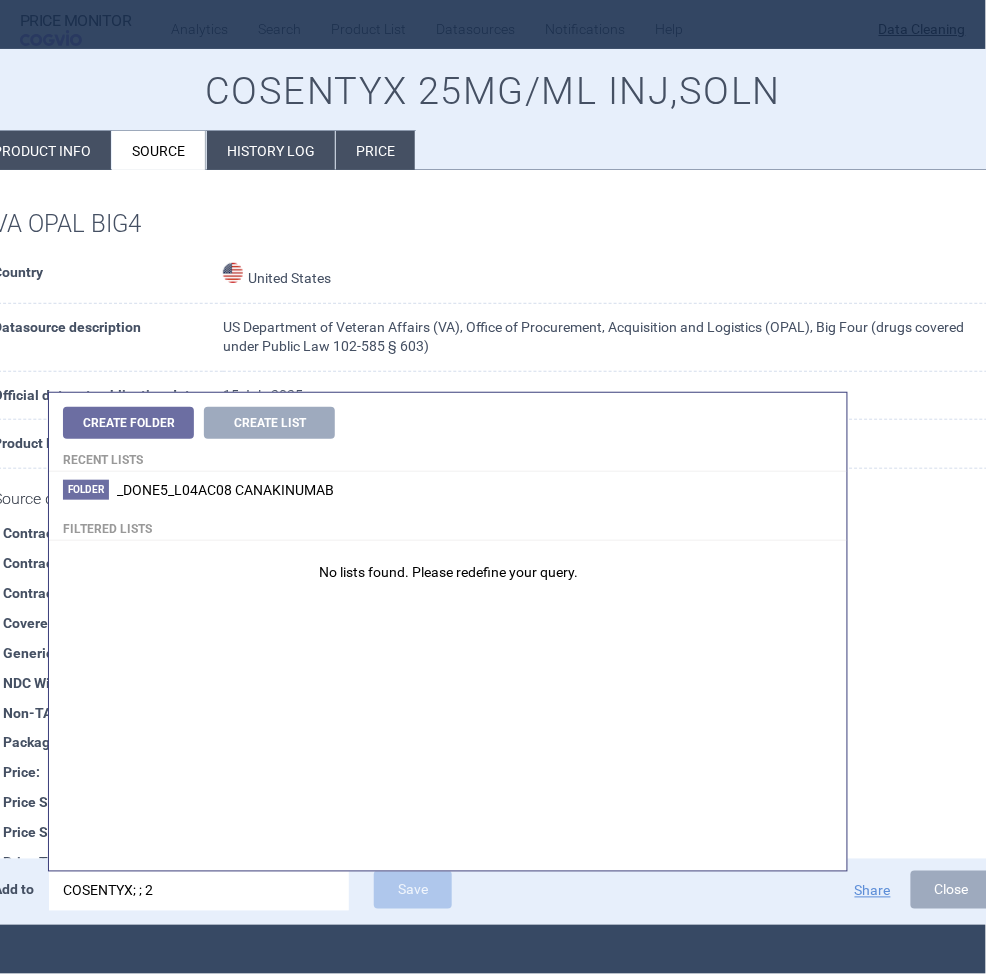 type on "COSENTYX; ;" 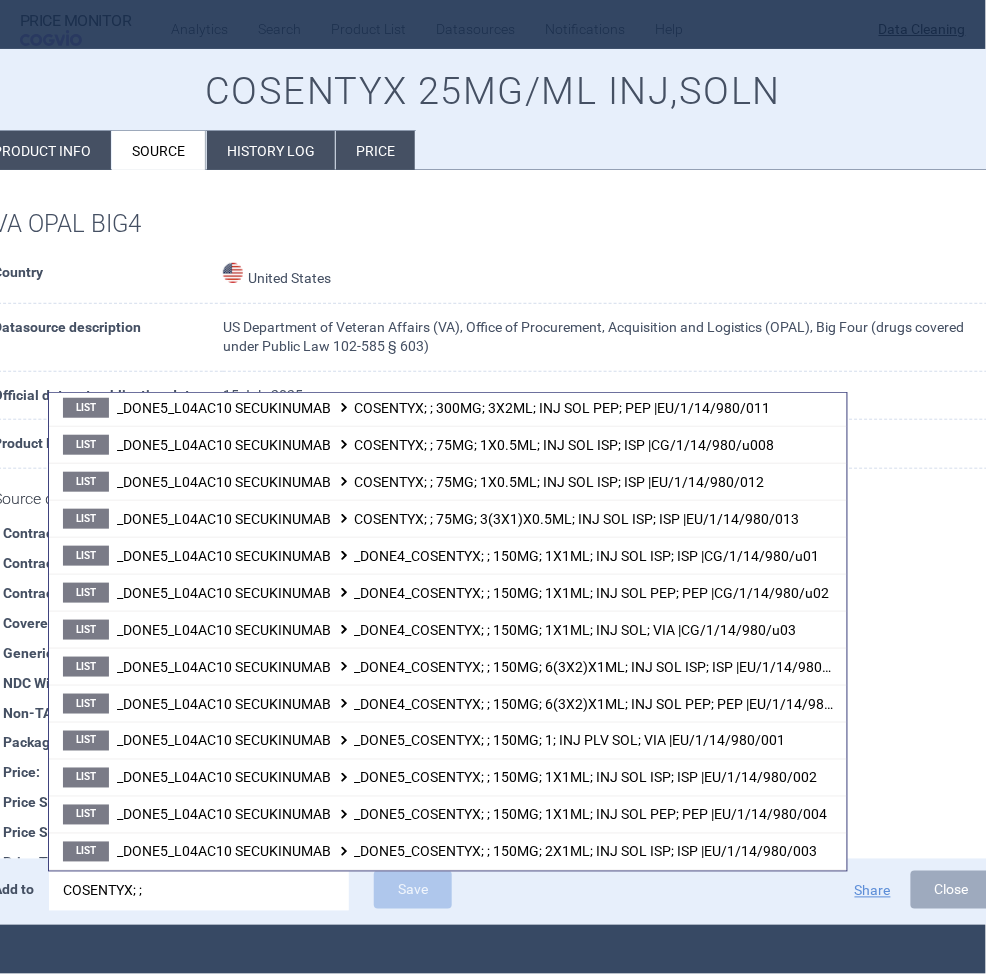 scroll, scrollTop: 557, scrollLeft: 0, axis: vertical 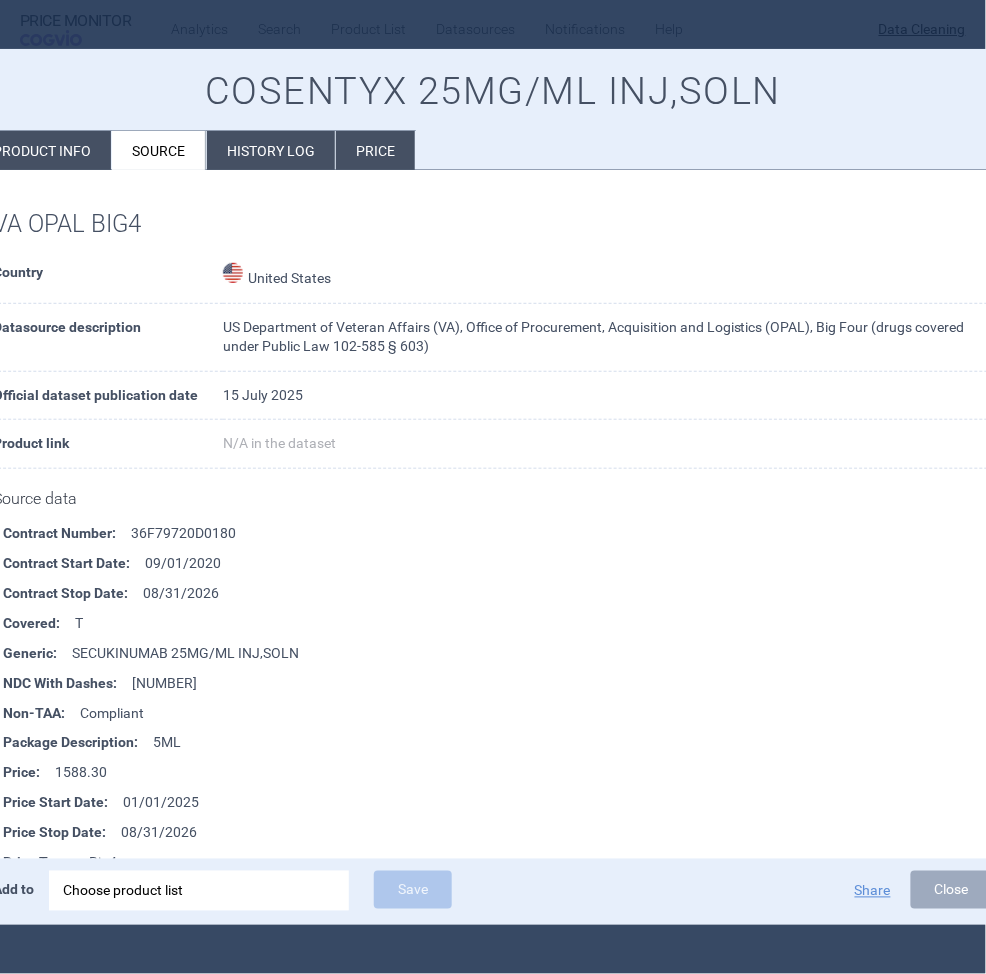 click on "Product info" at bounding box center (42, 150) 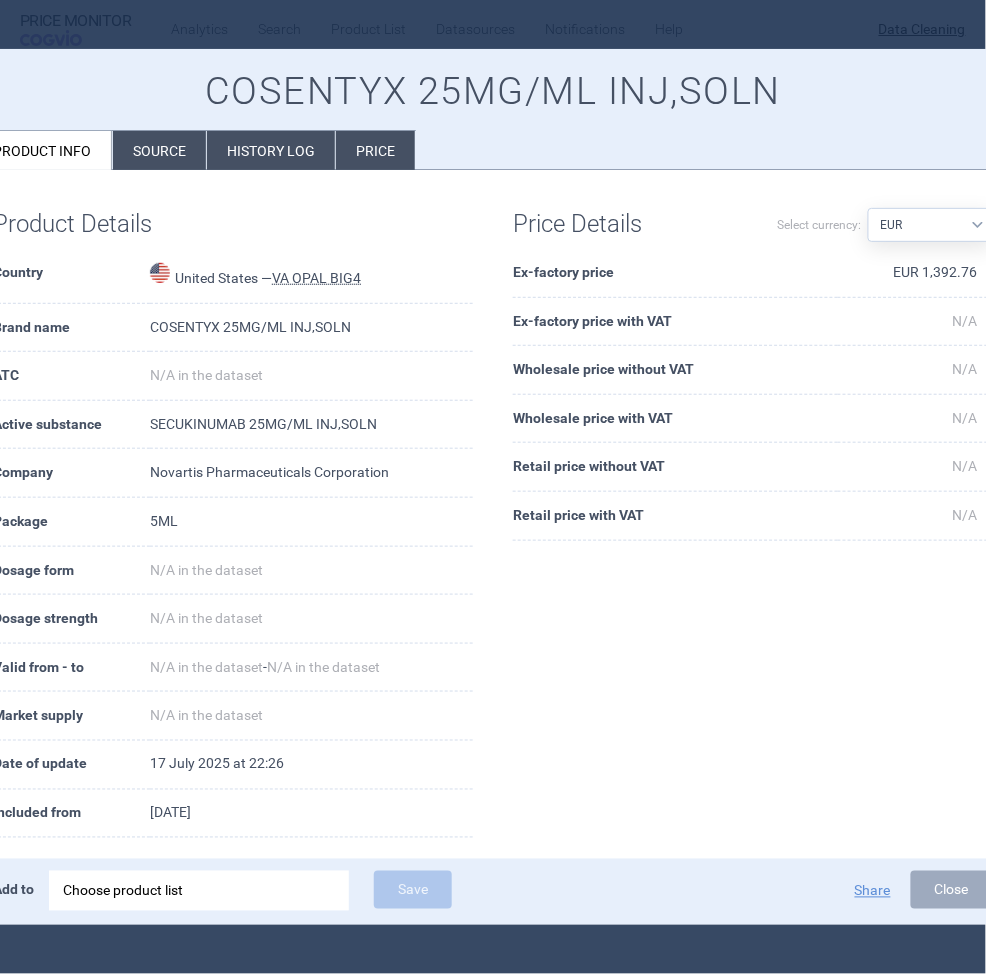 click on "Product info" at bounding box center [42, 150] 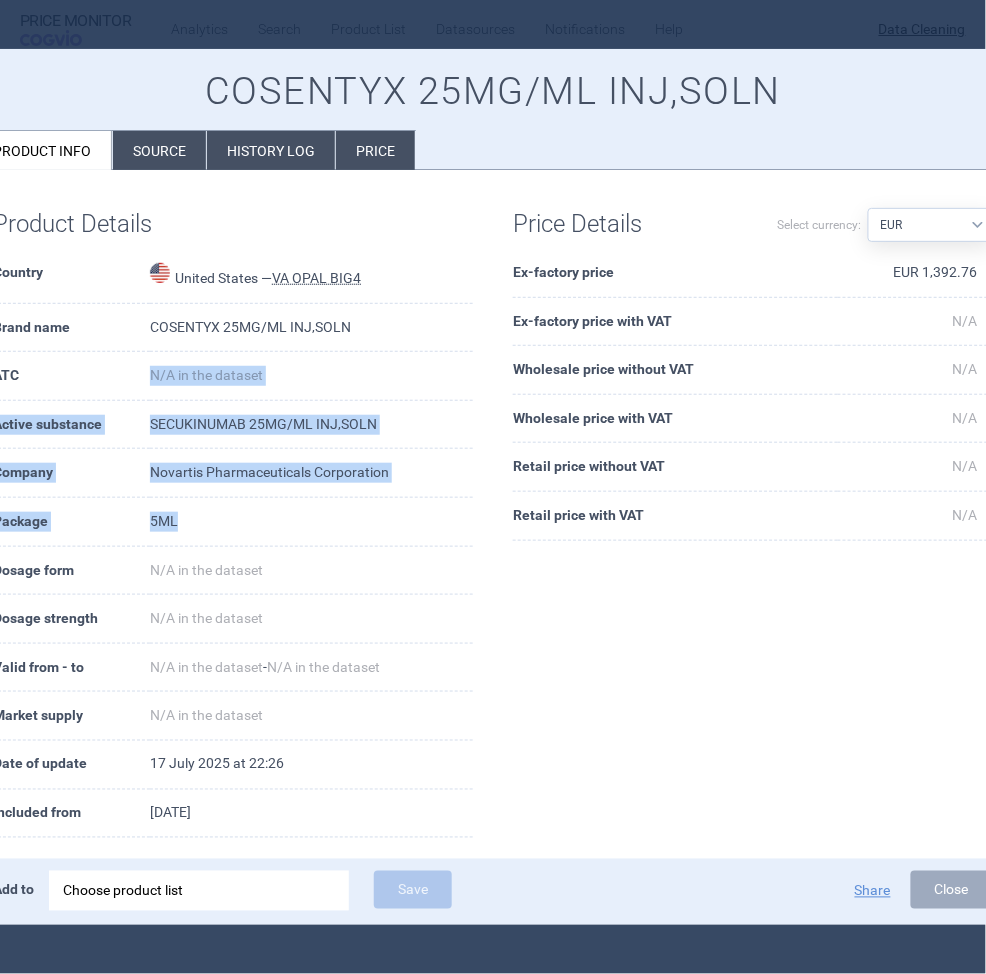 drag, startPoint x: 231, startPoint y: 528, endPoint x: 57, endPoint y: 398, distance: 217.20036 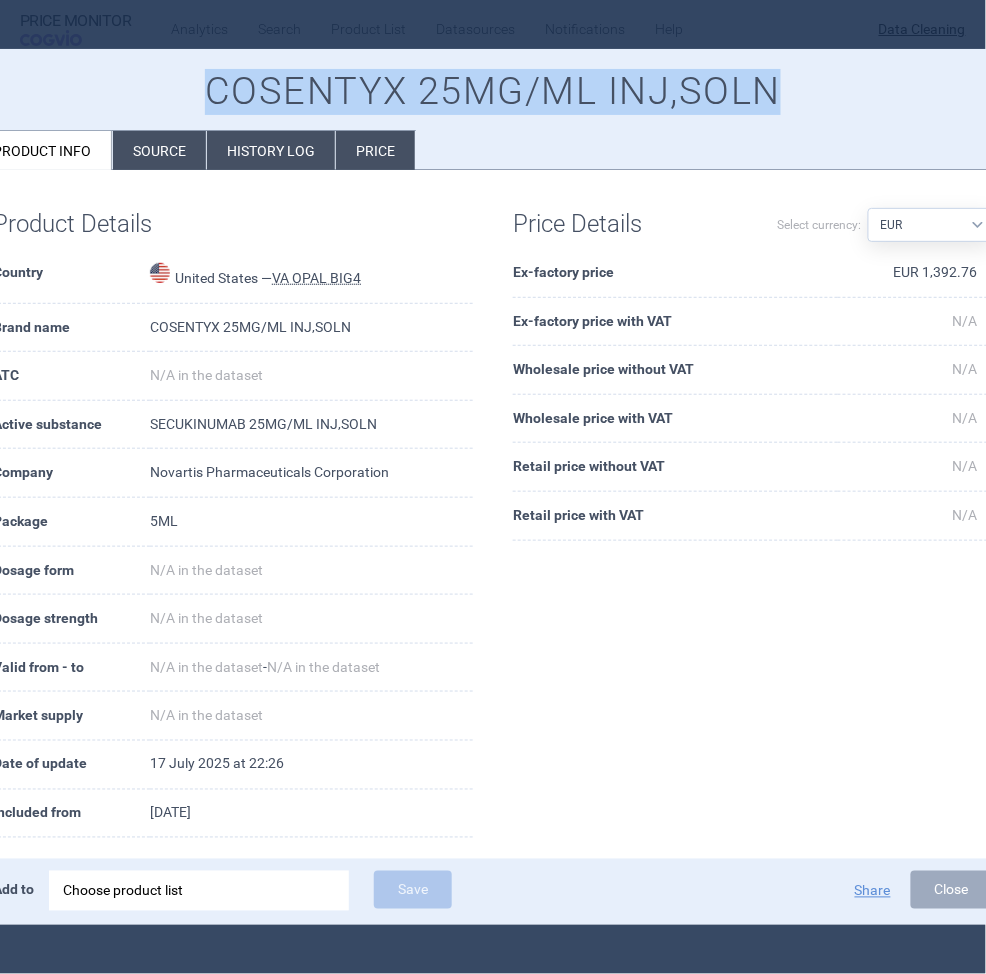 drag, startPoint x: 830, startPoint y: 76, endPoint x: 206, endPoint y: 73, distance: 624.0072 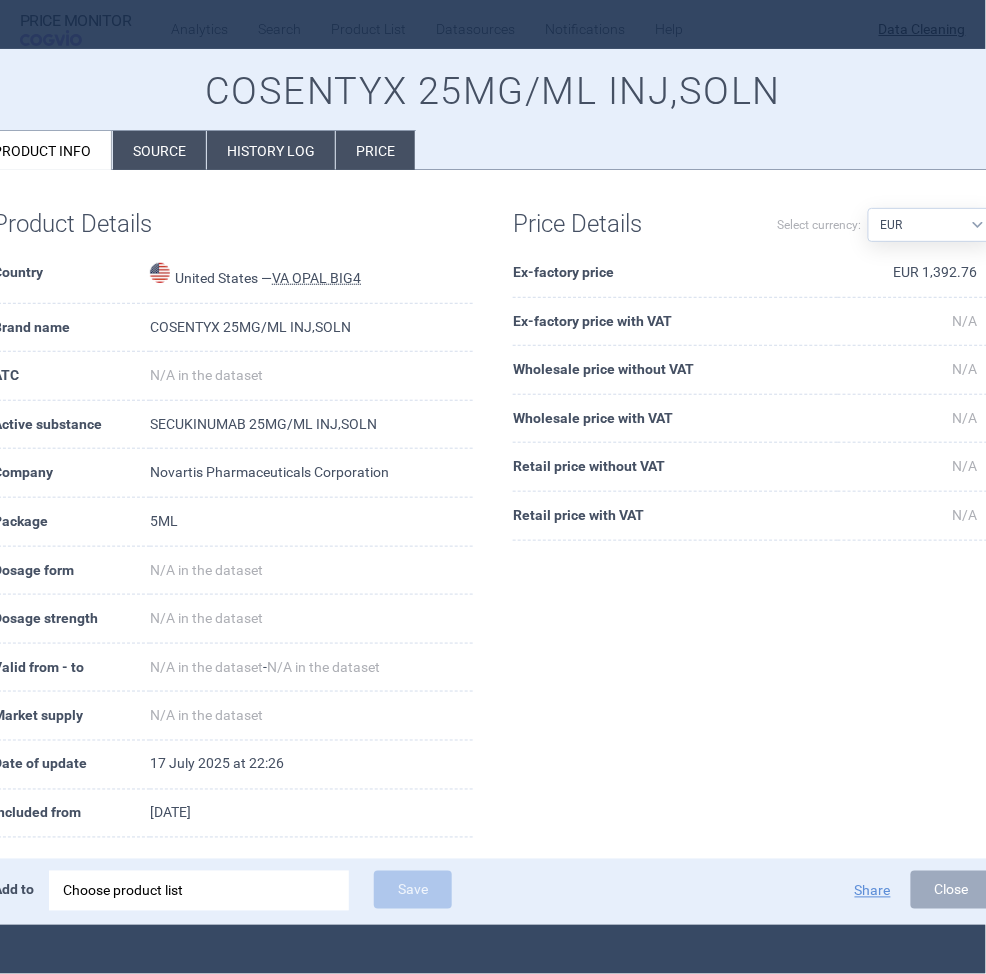 click at bounding box center (493, 487) 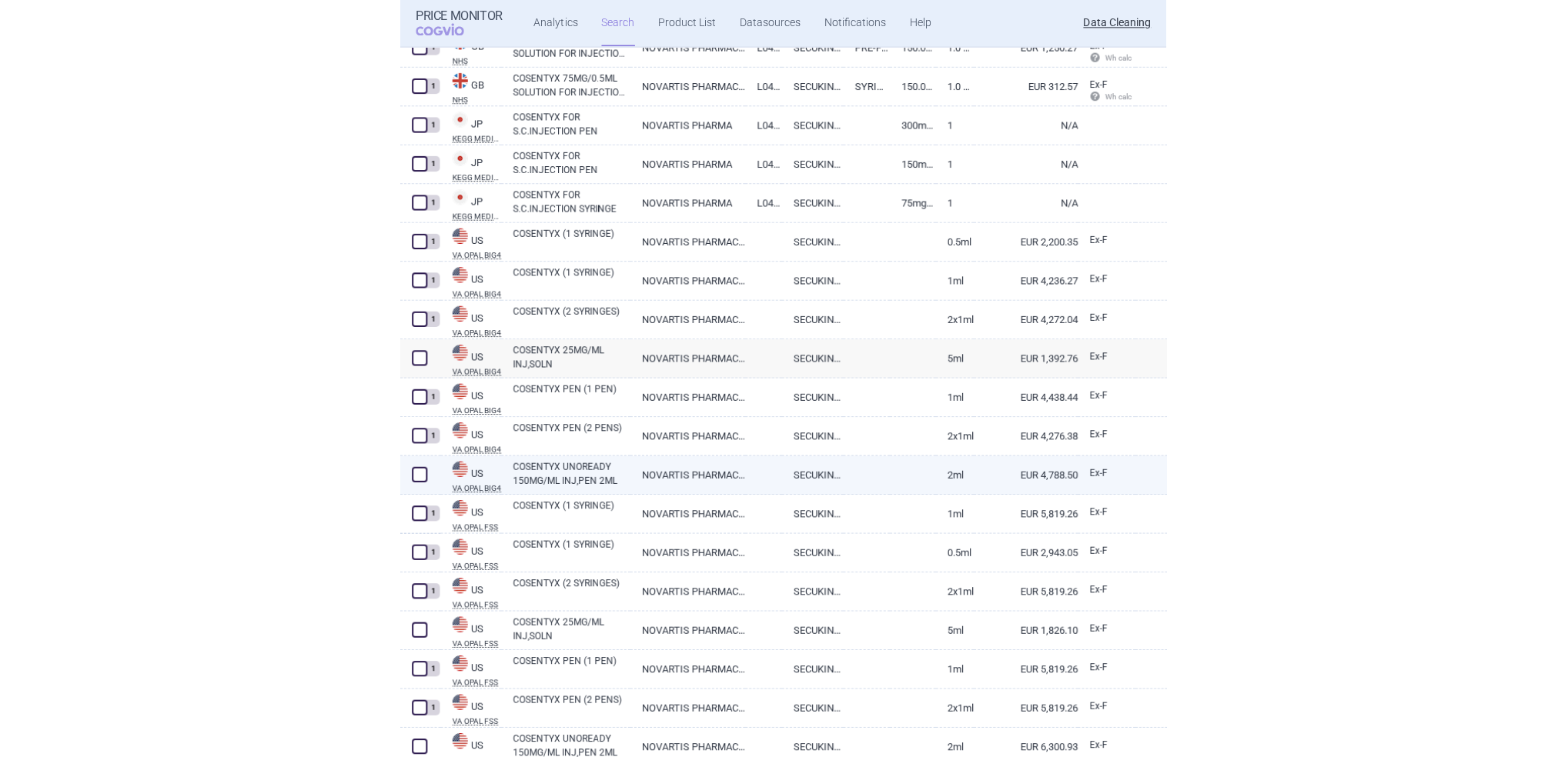 scroll, scrollTop: 11659, scrollLeft: 0, axis: vertical 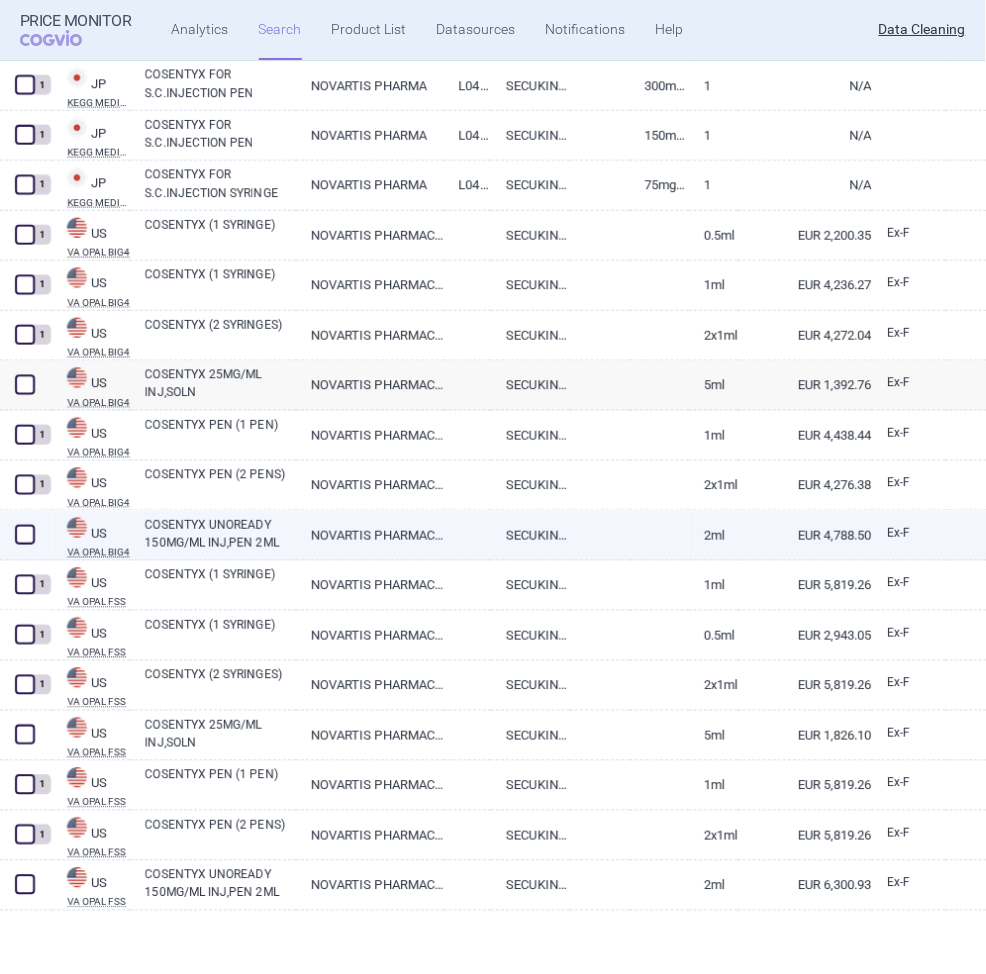 click on "COSENTYX UNOREADY 150MG/ML INJ,PEN 2ML" at bounding box center (220, 534) 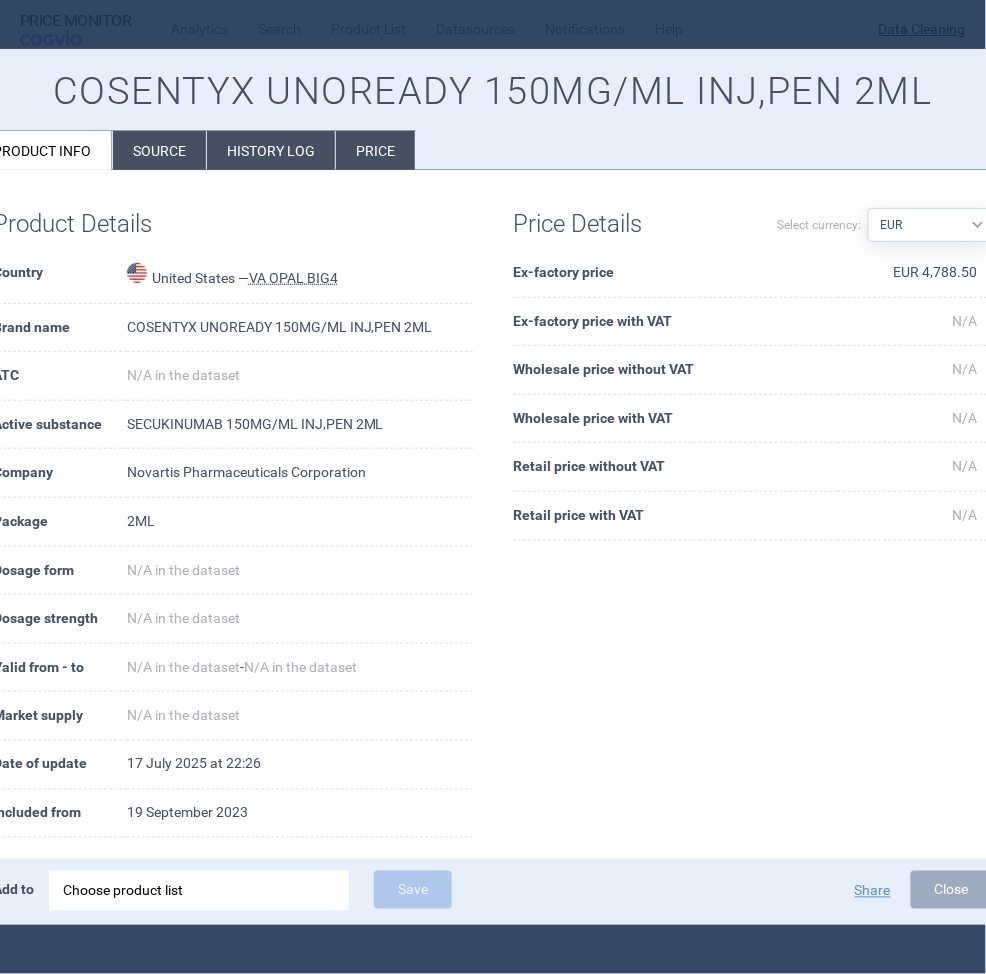click on "Source" at bounding box center [159, 150] 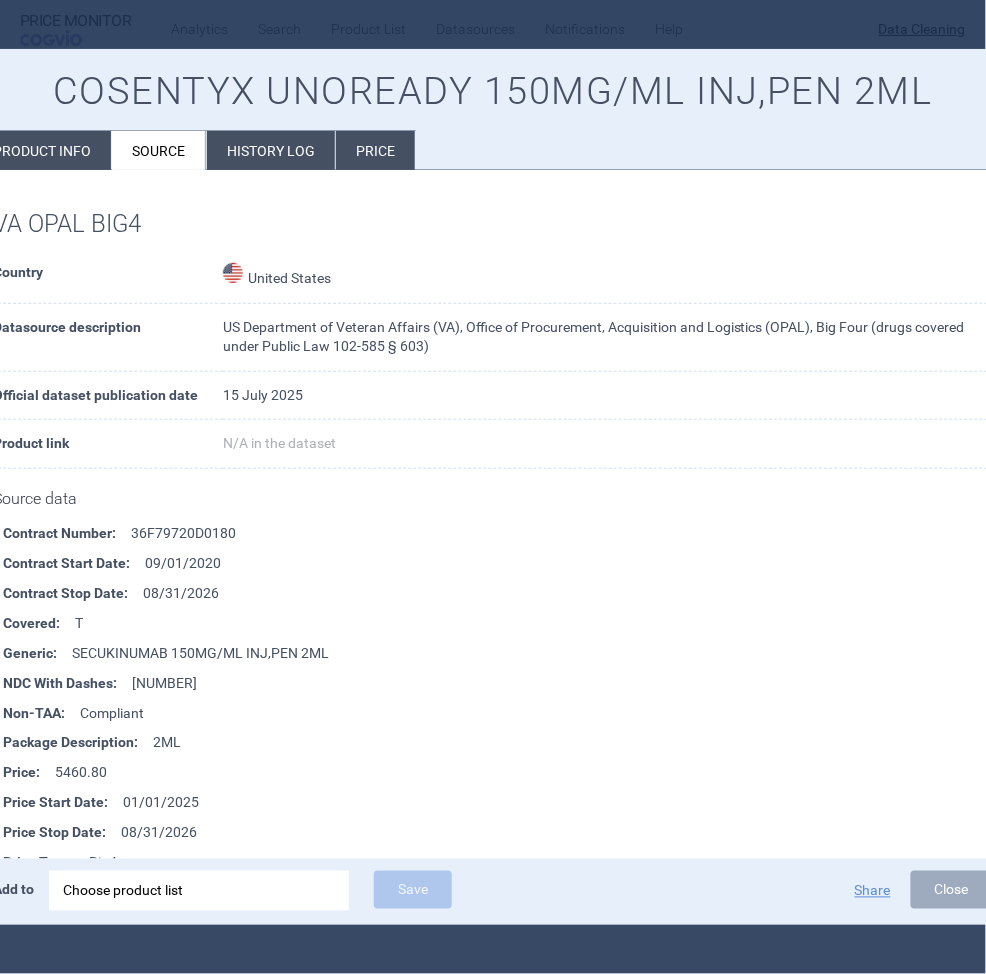 drag, startPoint x: 227, startPoint y: 683, endPoint x: 130, endPoint y: 694, distance: 97.62172 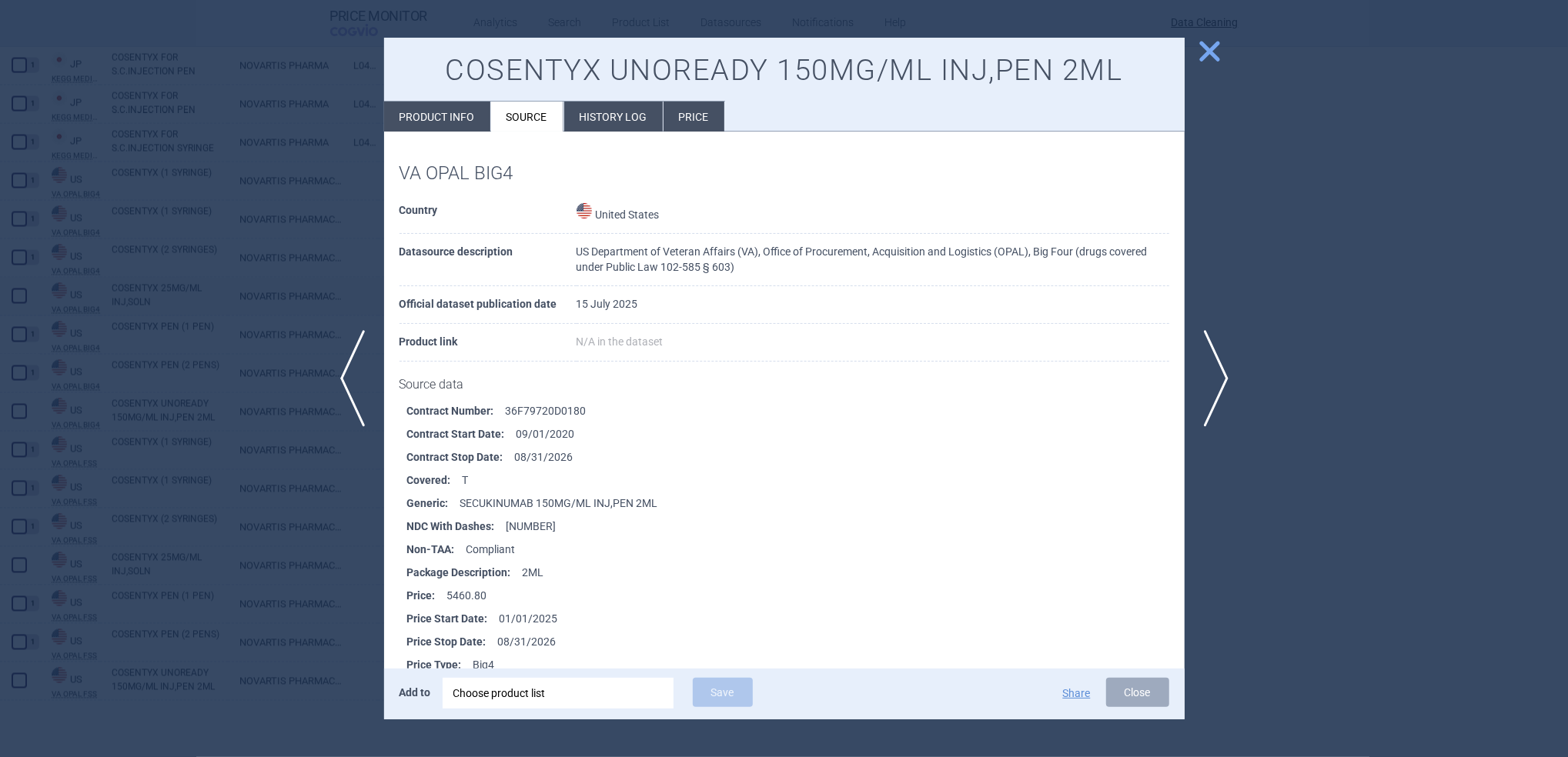 scroll, scrollTop: 11651, scrollLeft: 0, axis: vertical 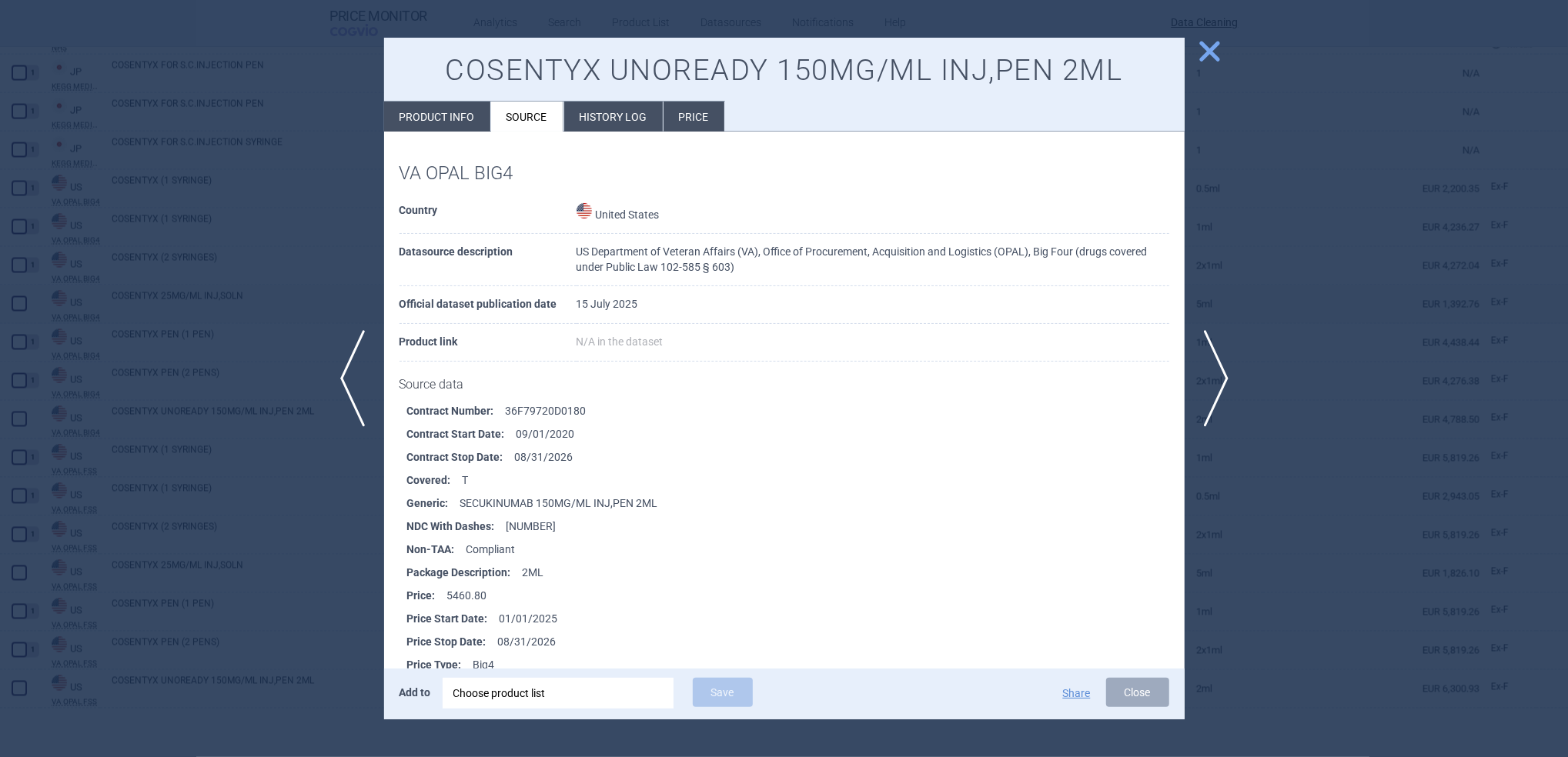 click on "Choose product list" at bounding box center [558, 693] 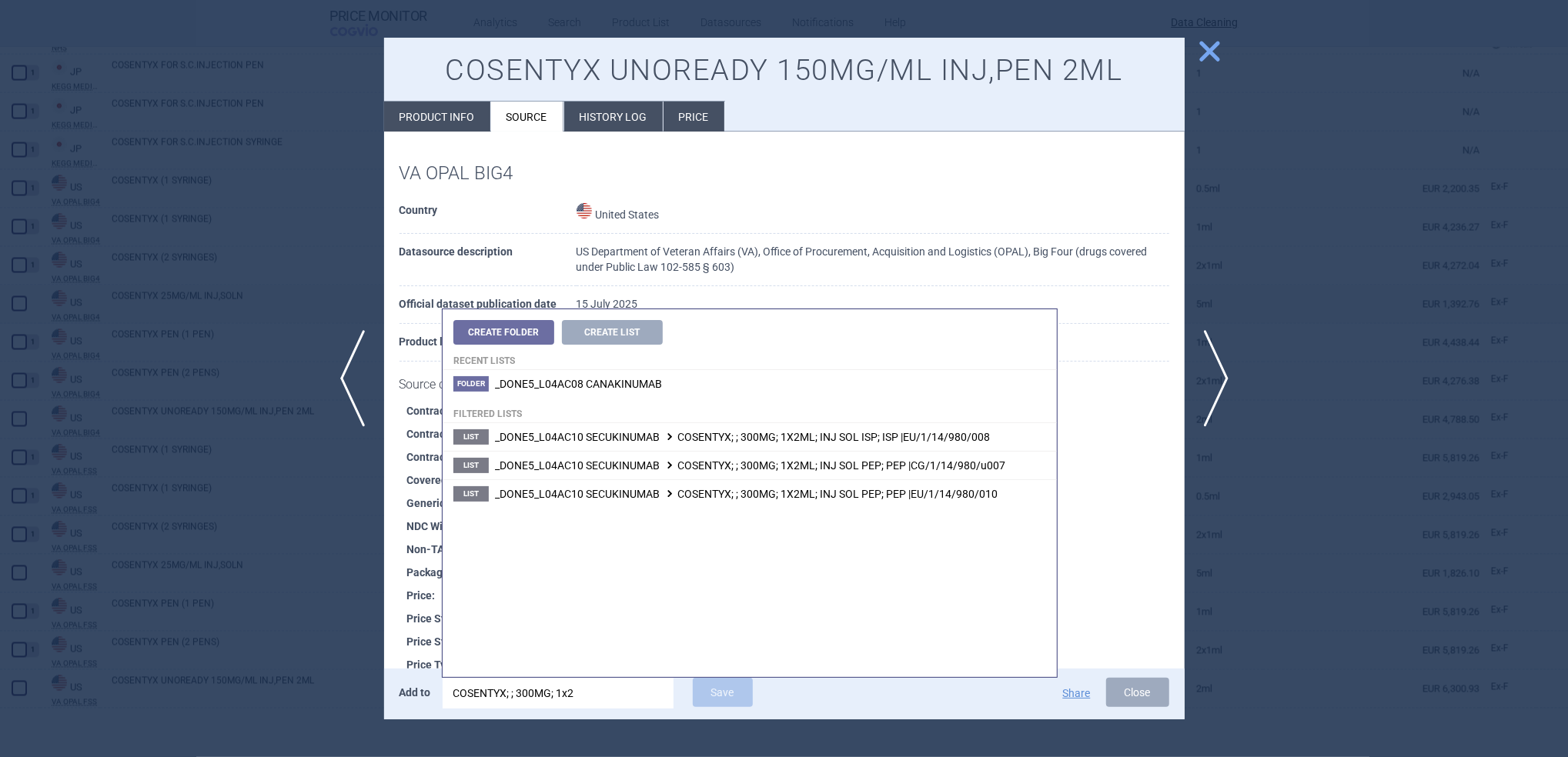 type on "COSENTYX; ; 300MG; 1x2" 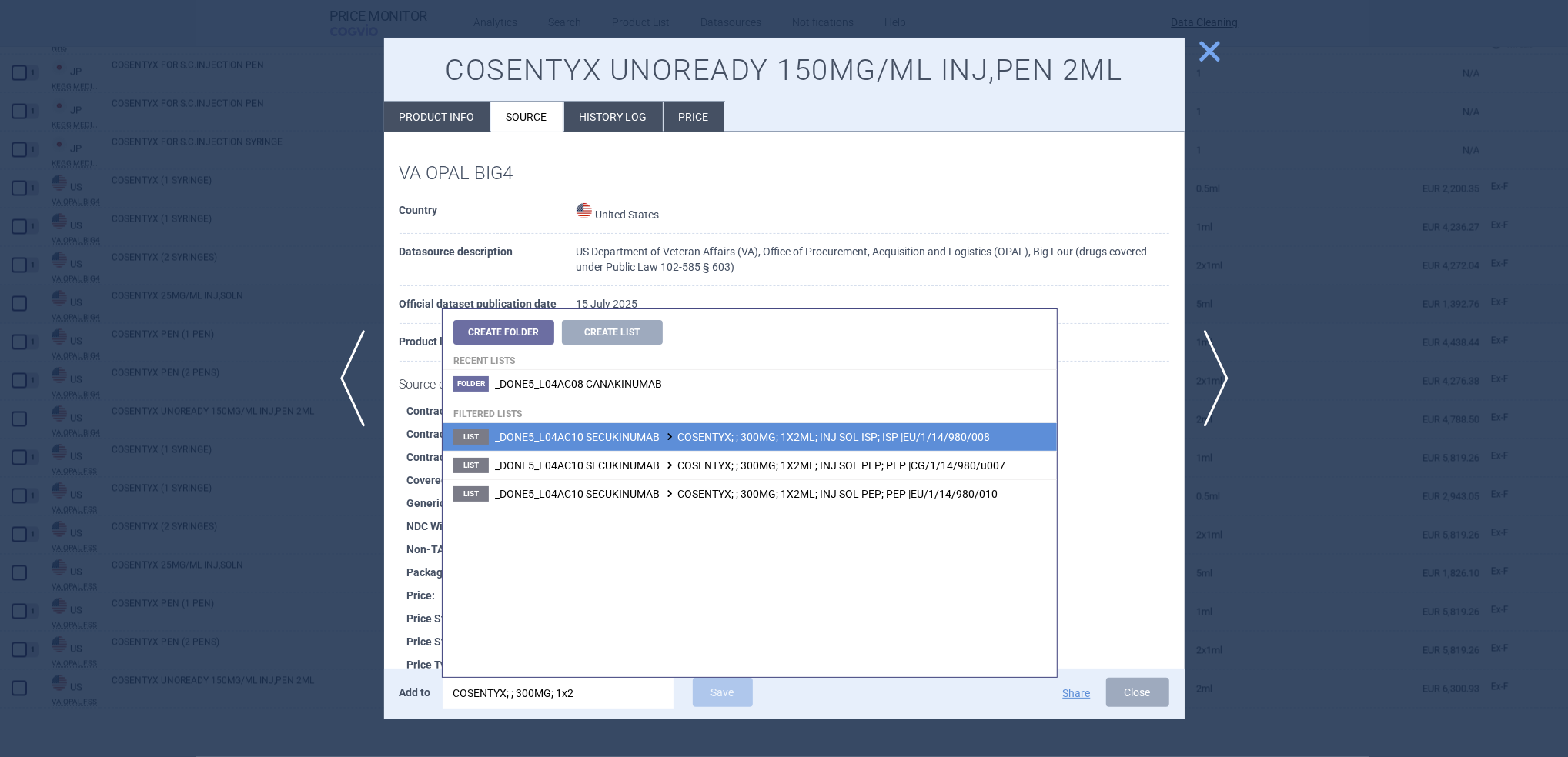 click on "_DONE5_L04AC10 SECUKINUMAB   COSENTYX; ; 300MG; 1X2ML; INJ SOL ISP; ISP |EU/1/14/980/008" at bounding box center [742, 437] 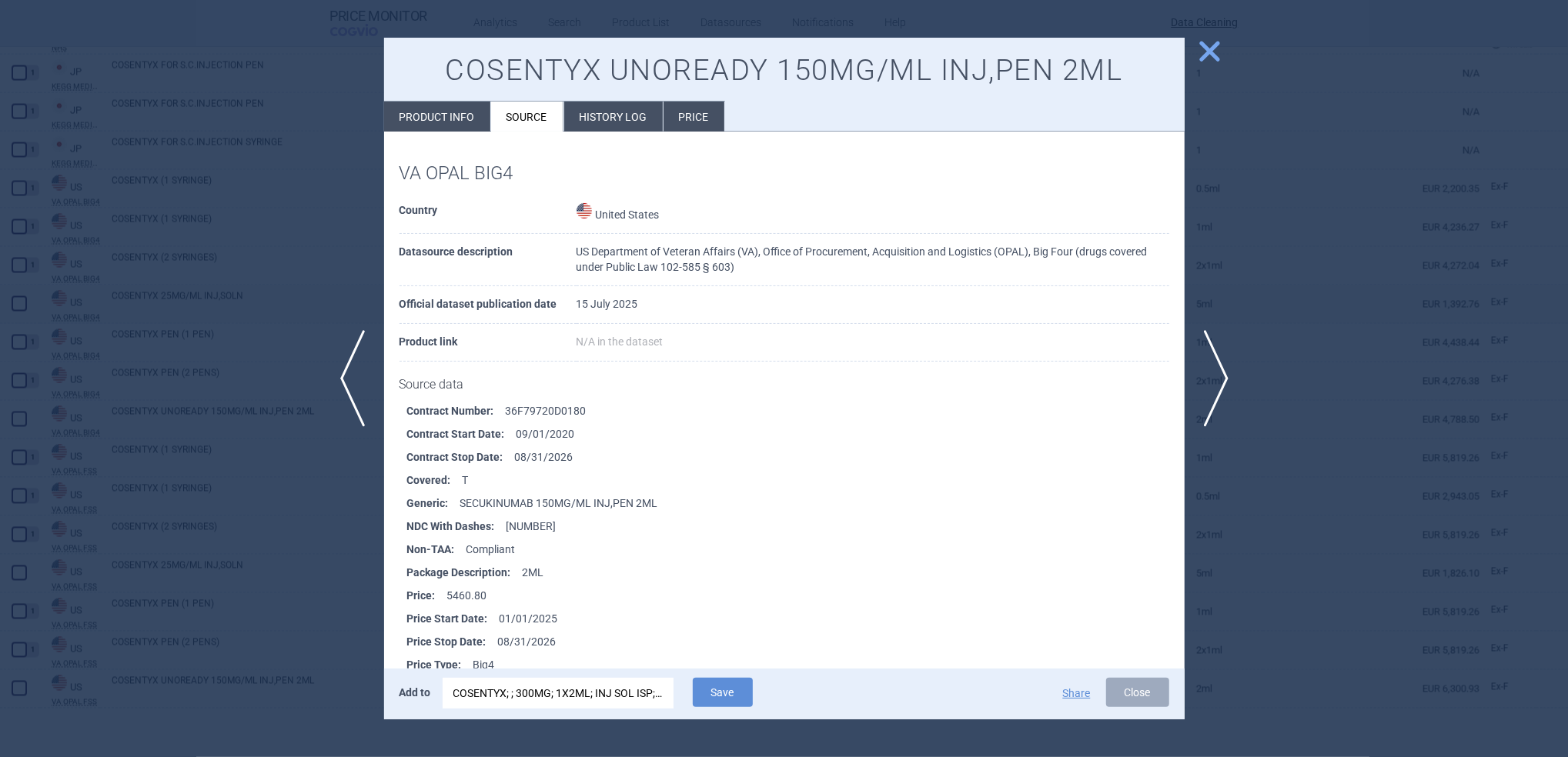 click on "COSENTYX; ; 300MG; 1X2ML; INJ SOL ISP; ISP |EU/1/14/980/008" at bounding box center (558, 693) 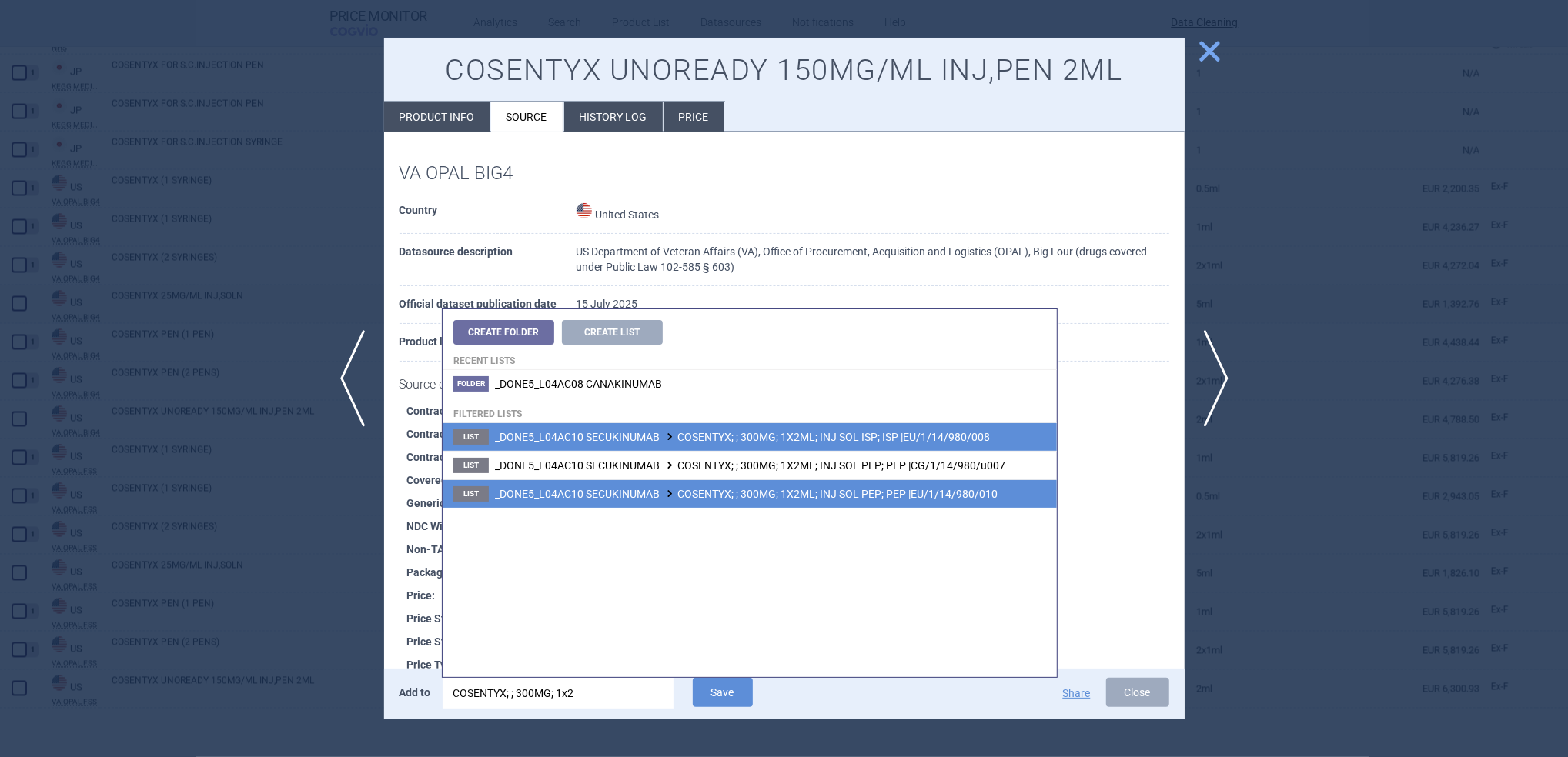 click on "_DONE5_L04AC10 SECUKINUMAB   COSENTYX; ; 300MG; 1X2ML; INJ SOL PEP; PEP |EU/1/14/980/010" at bounding box center [746, 494] 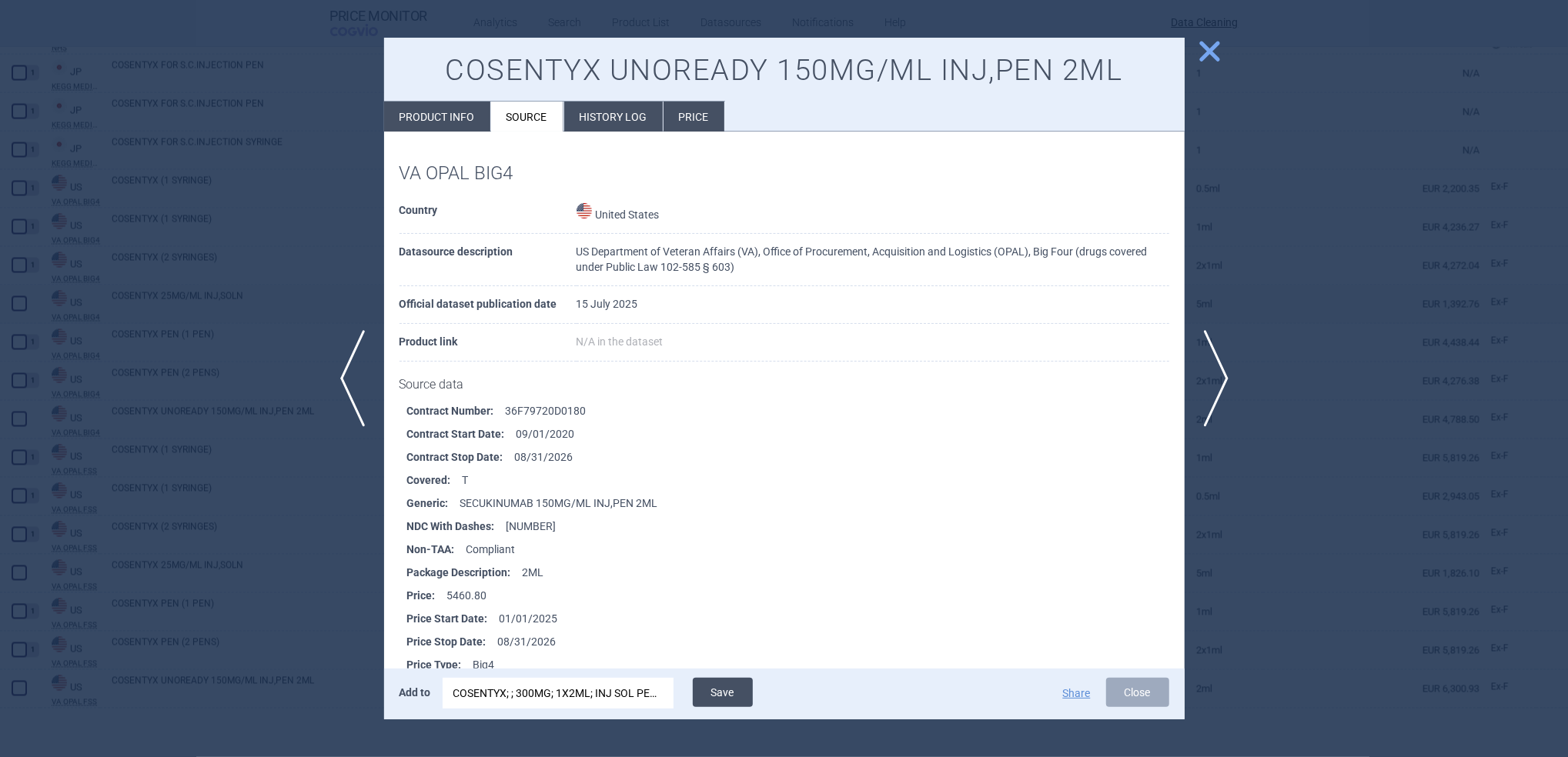 click on "Save" at bounding box center (723, 692) 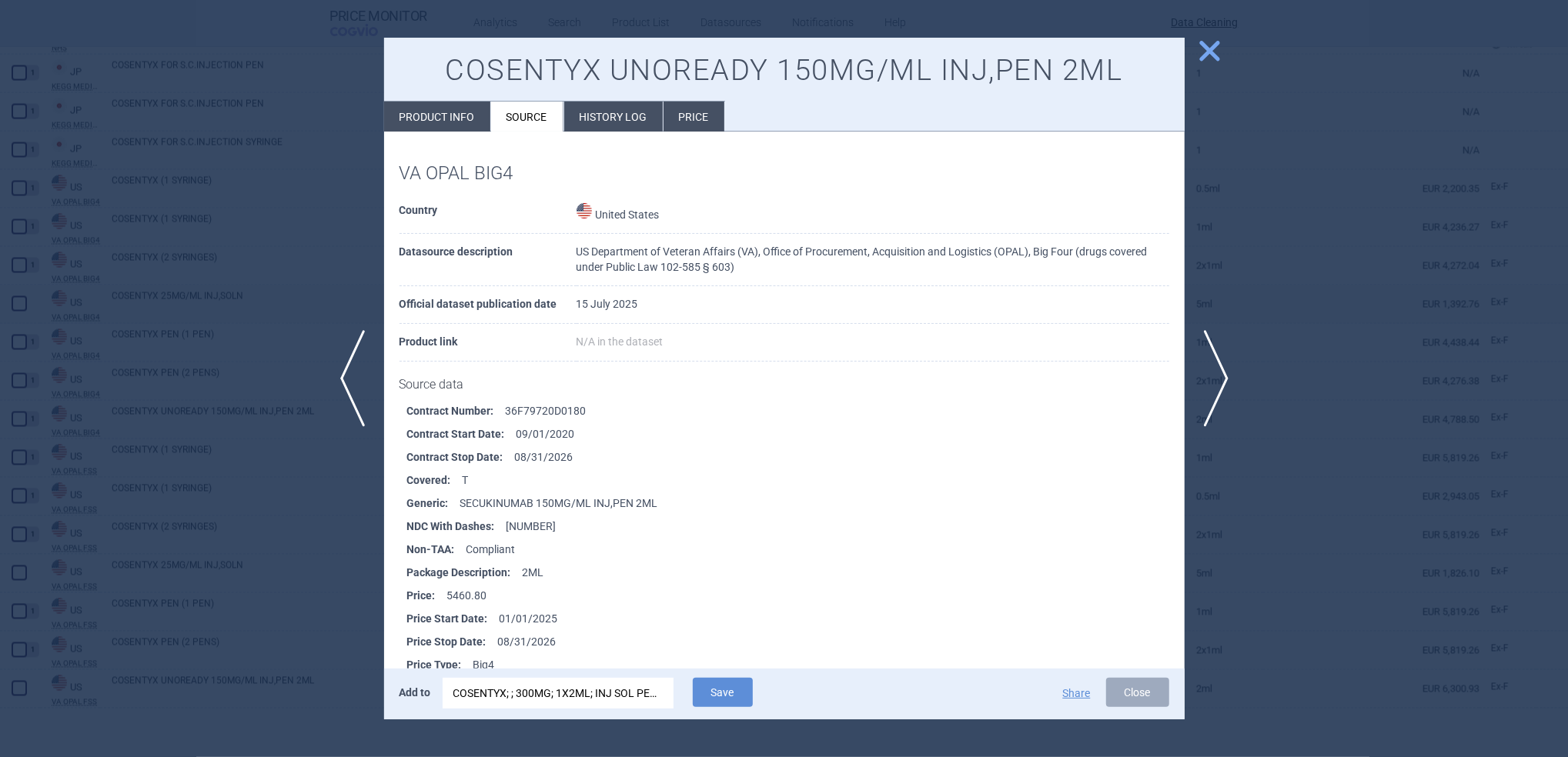 click on "close" at bounding box center (1209, 51) 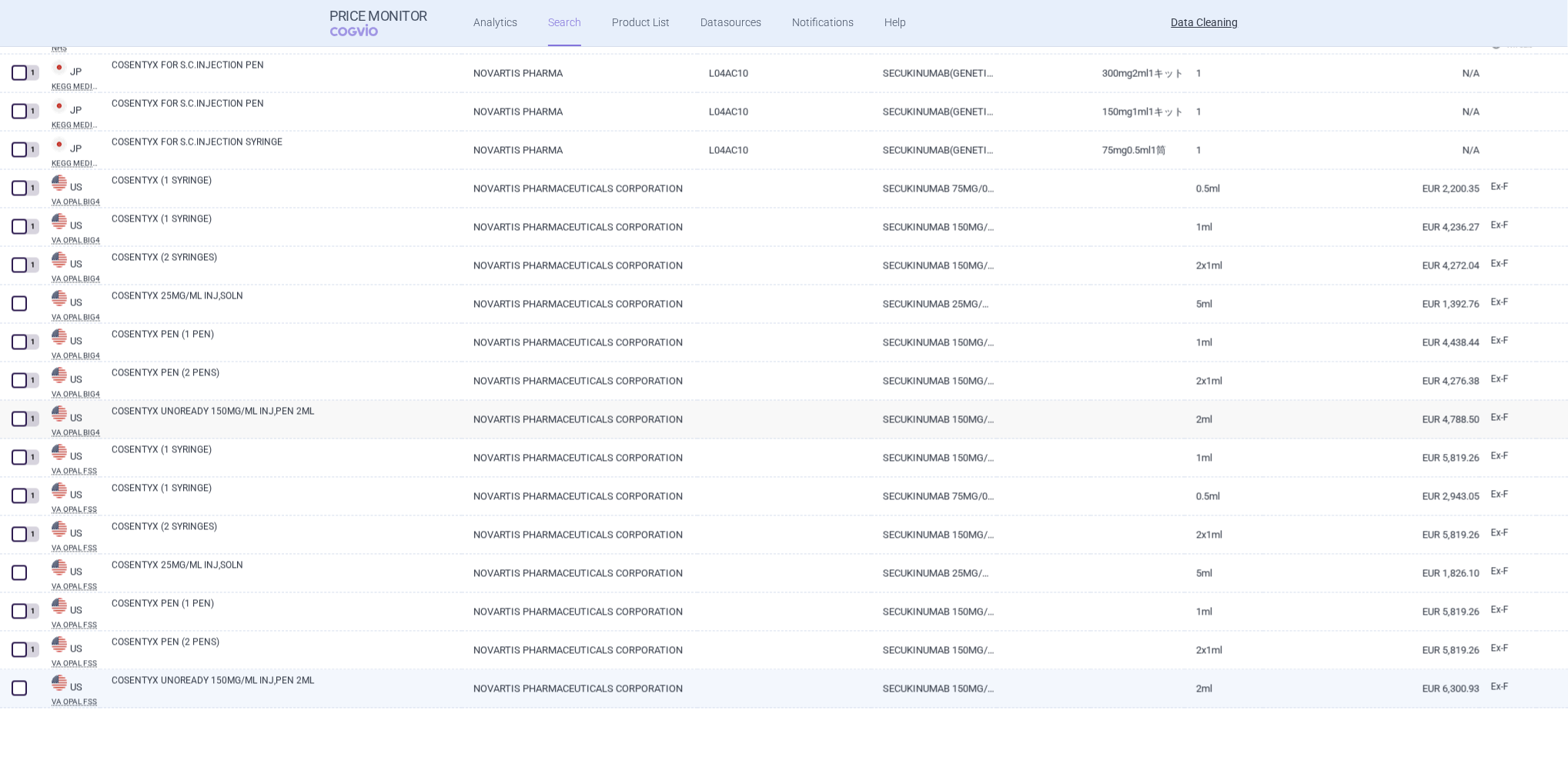 click on "COSENTYX UNOREADY 150MG/ML INJ,PEN 2ML" at bounding box center [286, 688] 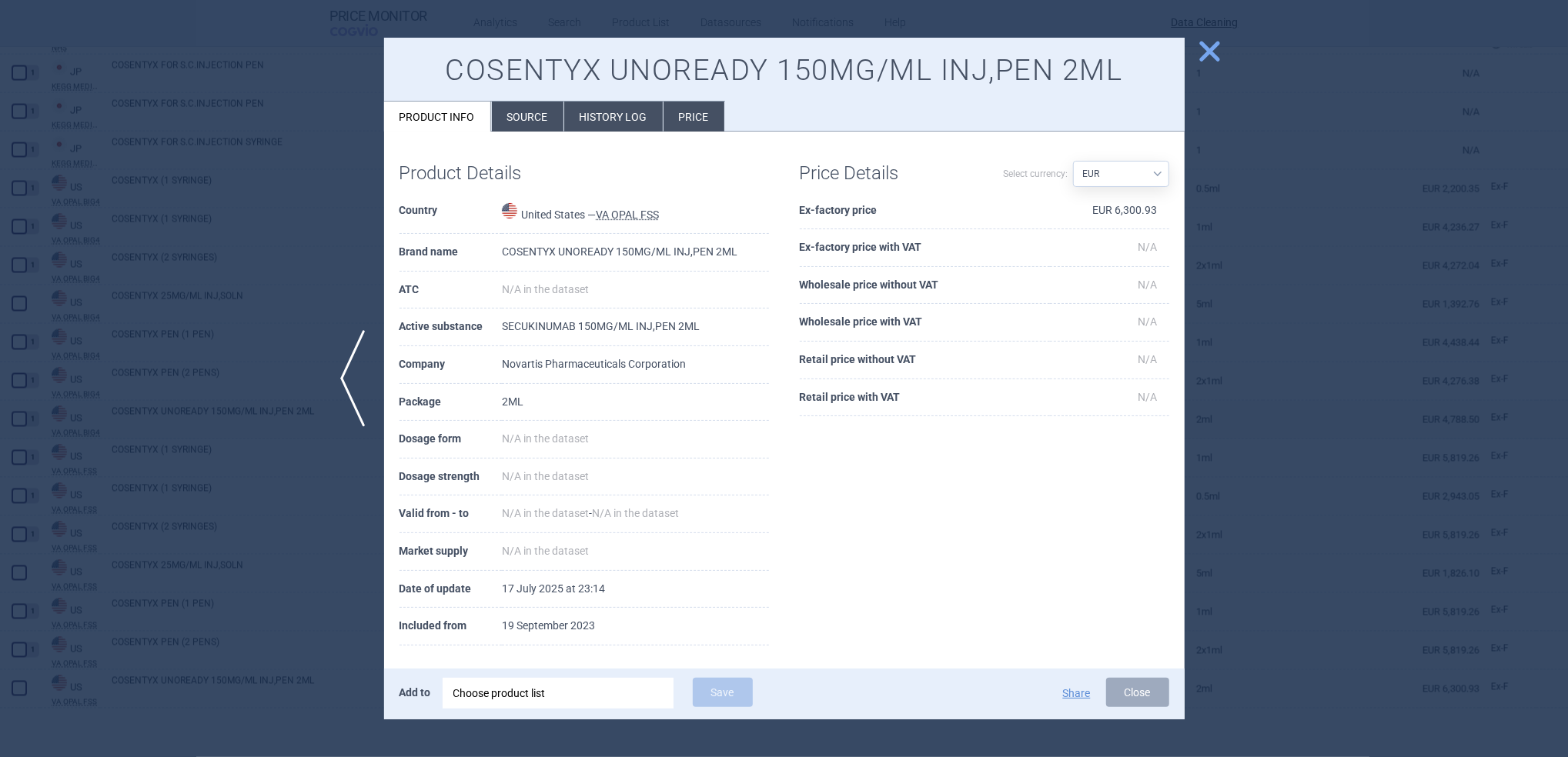 click on "Source" at bounding box center [527, 116] 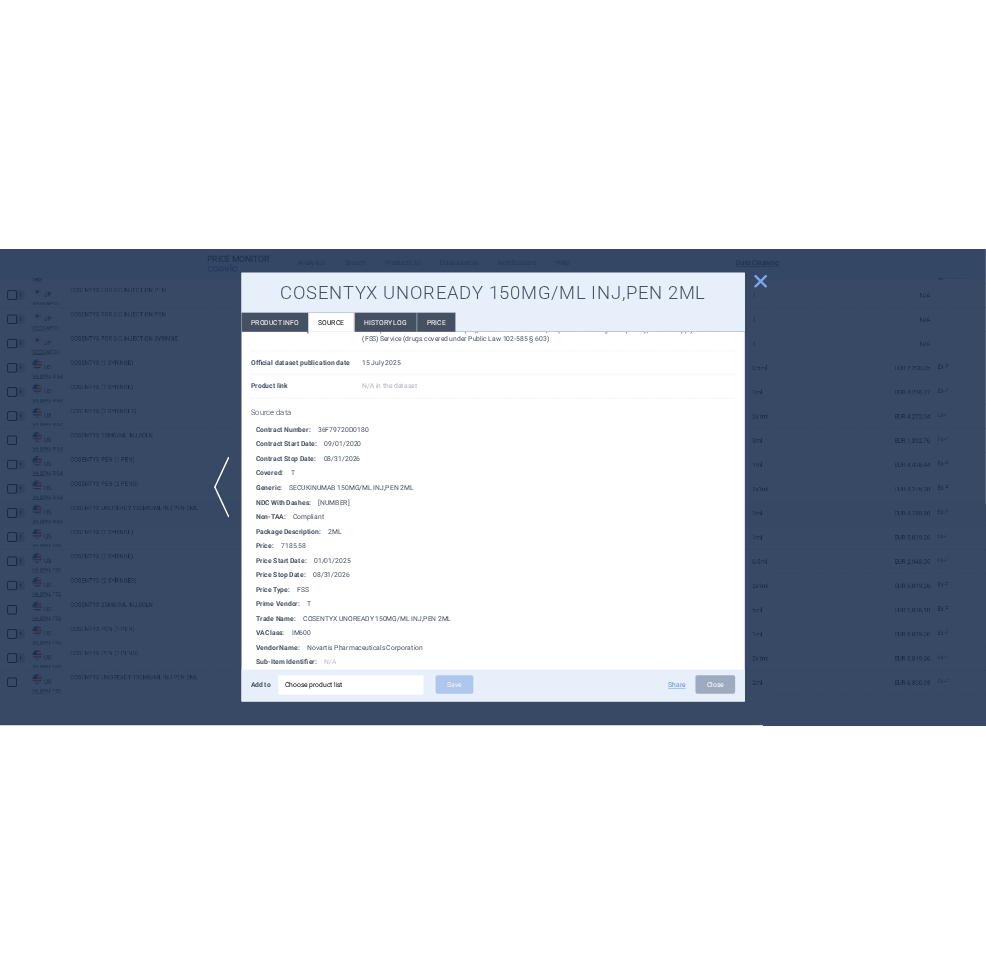 scroll, scrollTop: 187, scrollLeft: 0, axis: vertical 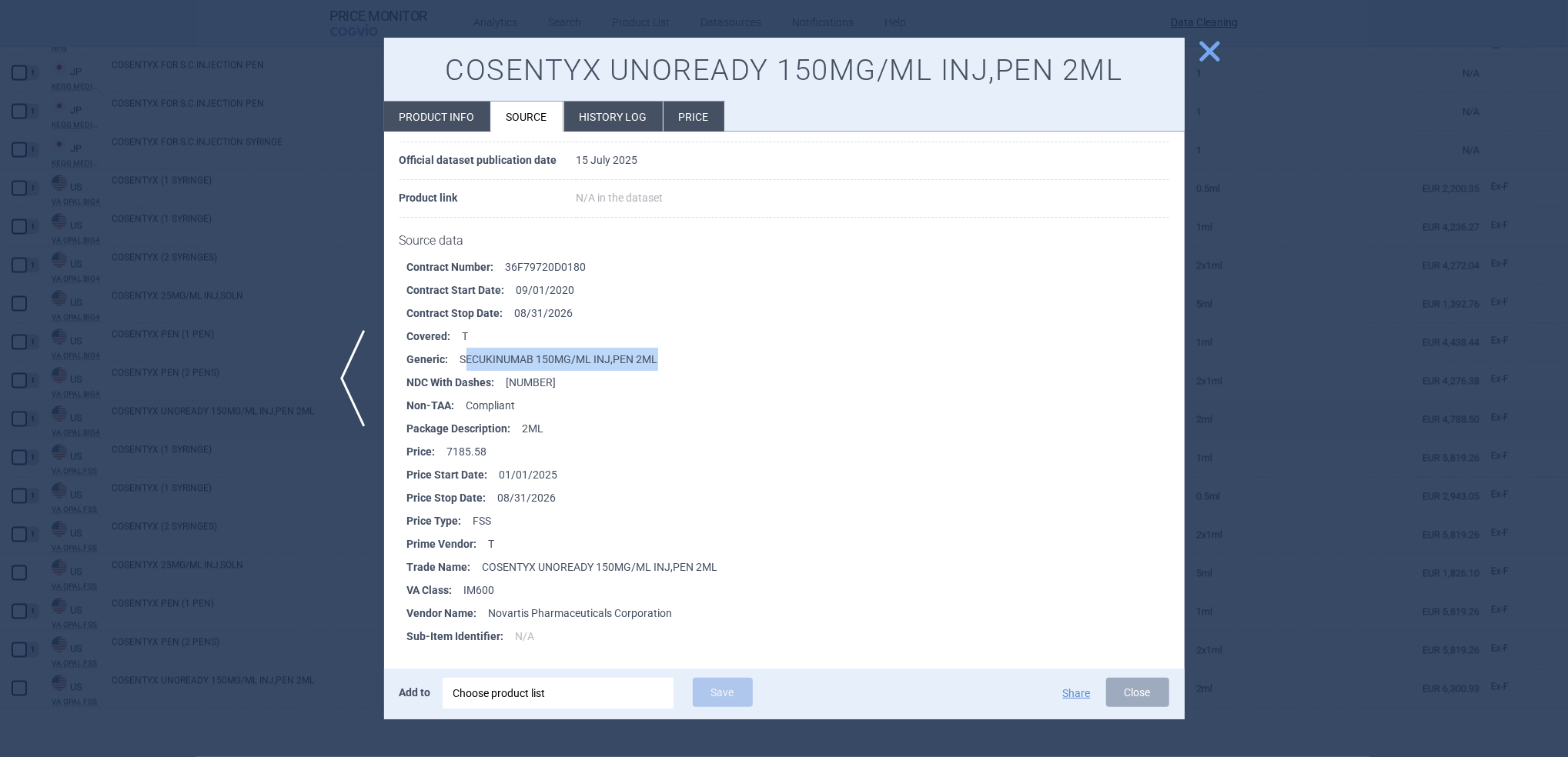 drag, startPoint x: 658, startPoint y: 365, endPoint x: 464, endPoint y: 360, distance: 194.0644 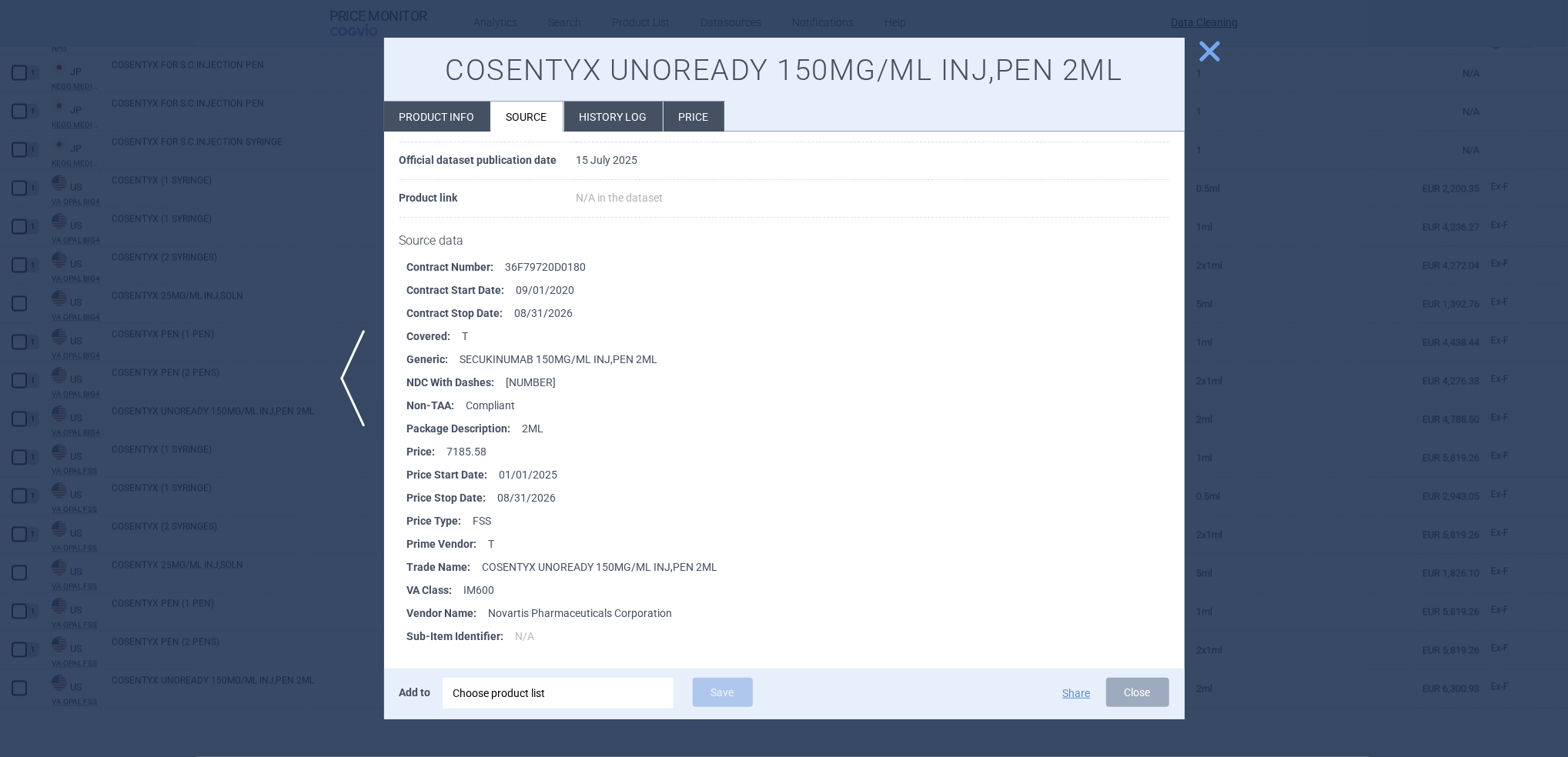 click on "Contract Stop Date : 08/31/2026" at bounding box center [796, 313] 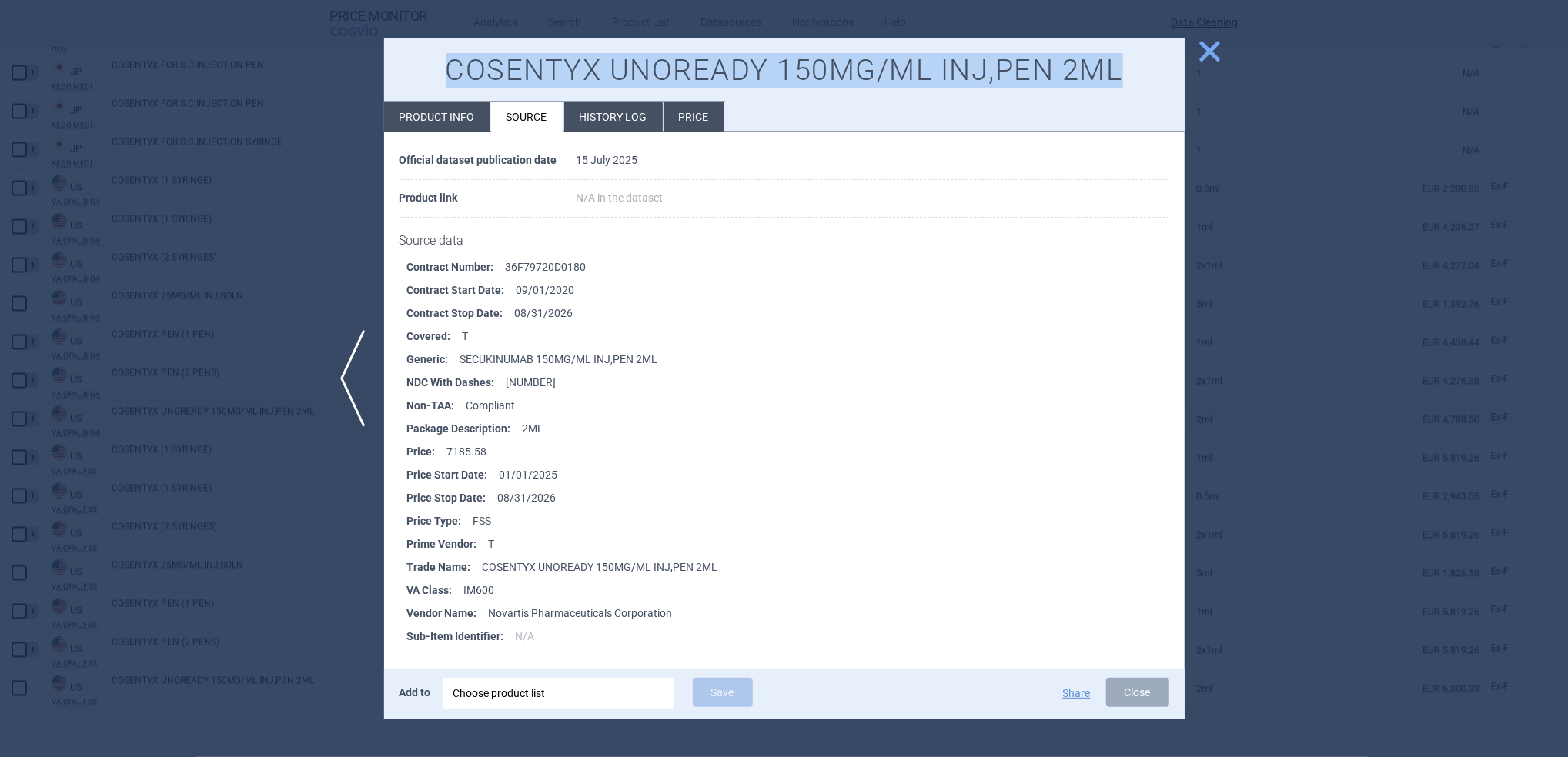 drag, startPoint x: 1118, startPoint y: 68, endPoint x: 451, endPoint y: 61, distance: 667.03673 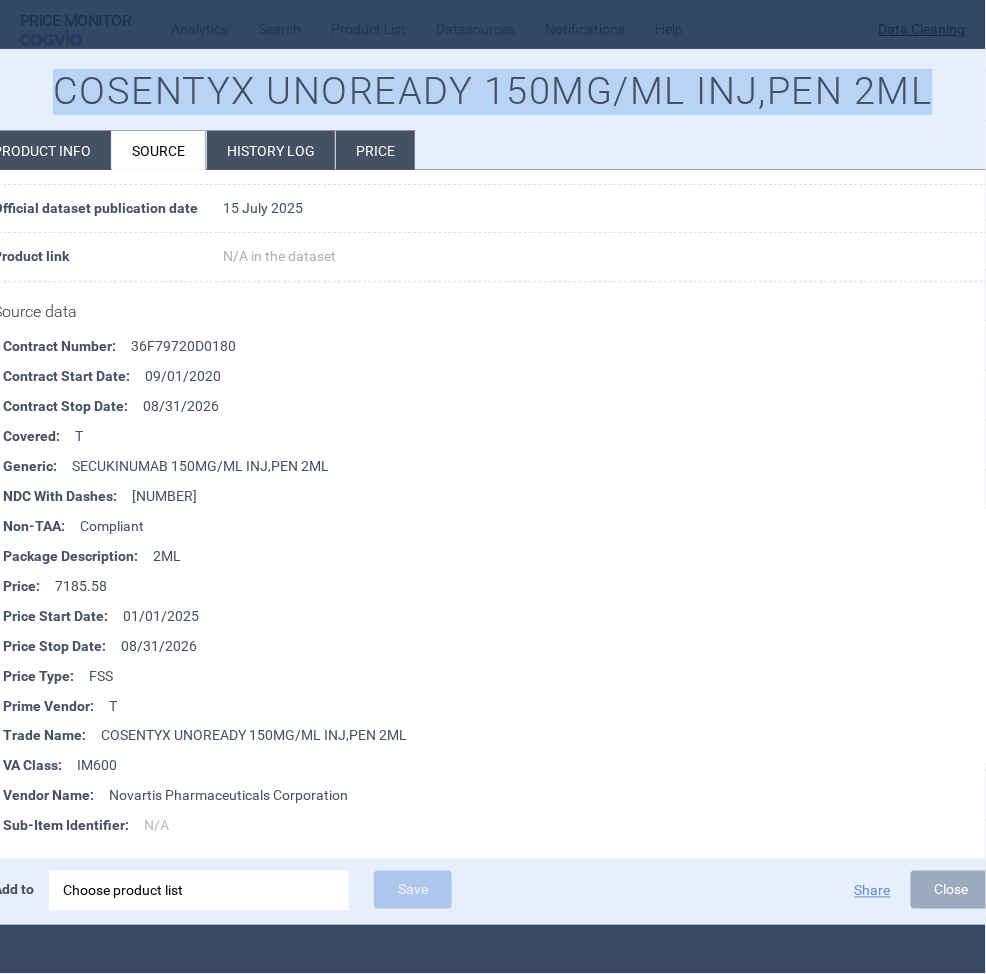 drag, startPoint x: 230, startPoint y: 503, endPoint x: 132, endPoint y: 496, distance: 98.24968 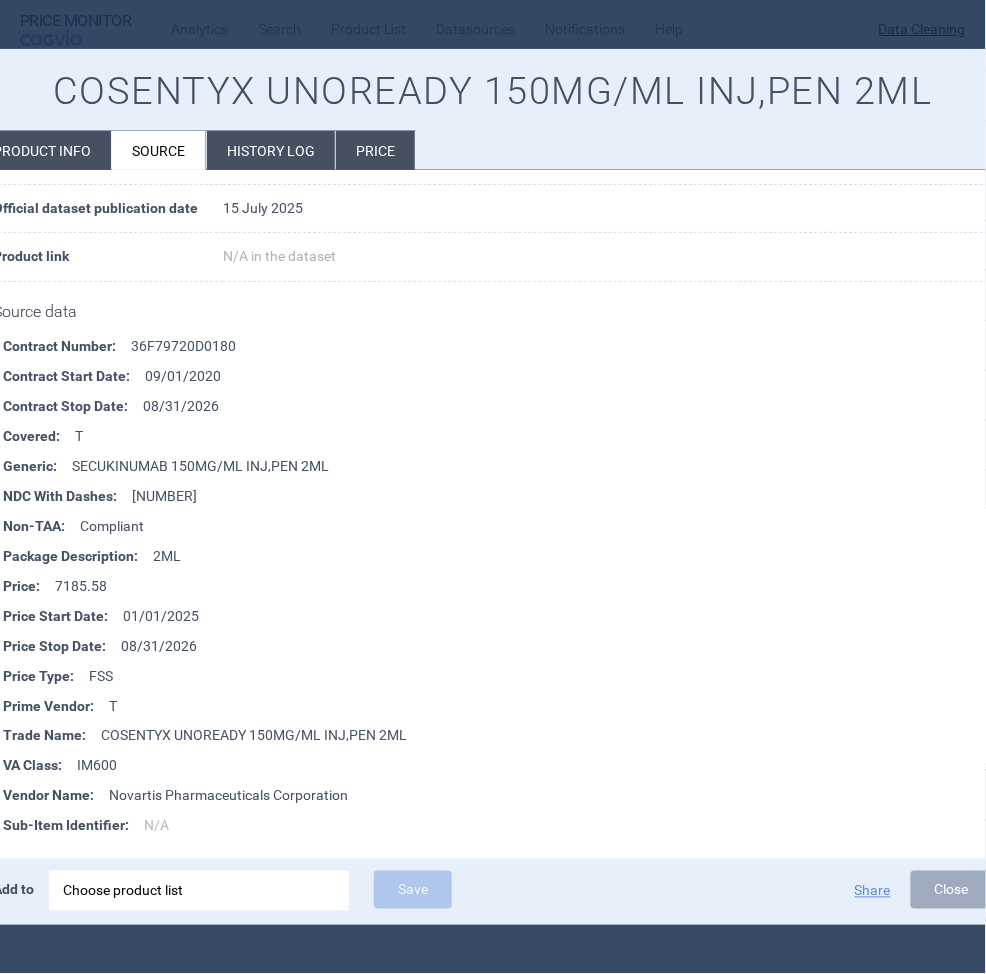 click on "Product info" at bounding box center (42, 150) 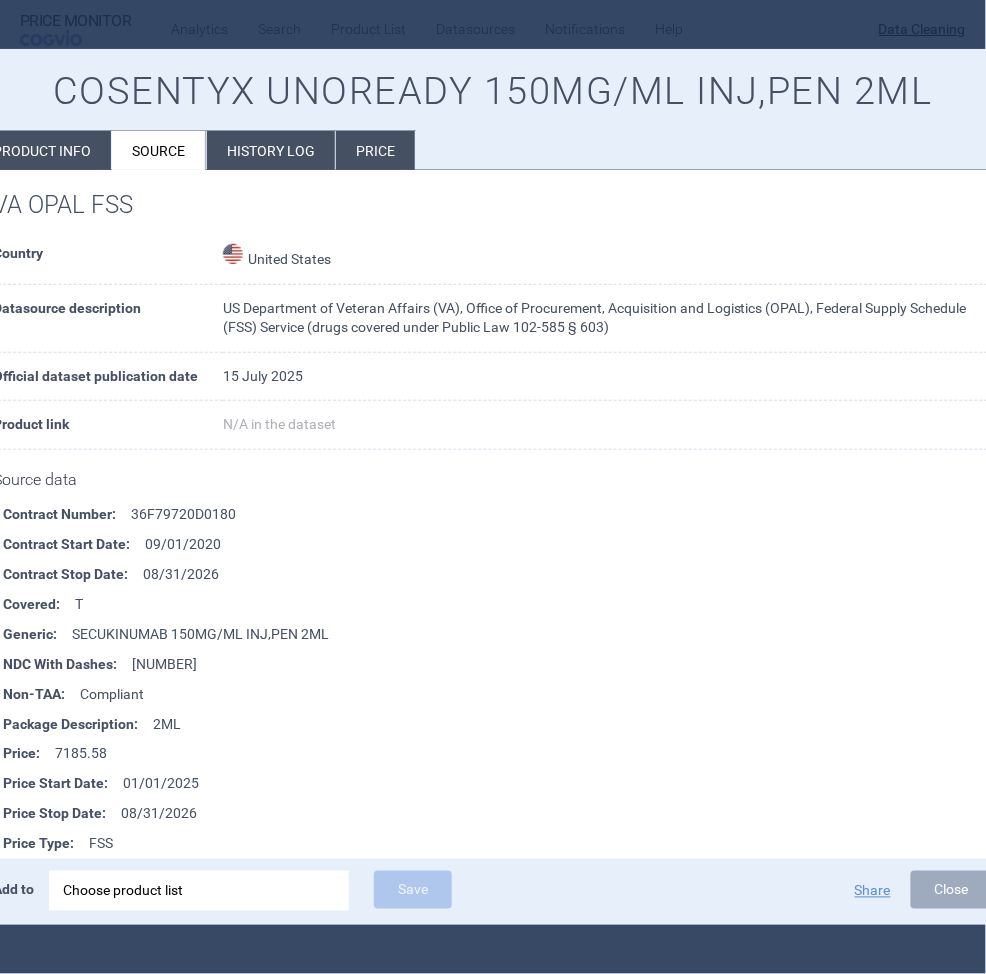 select on "EUR" 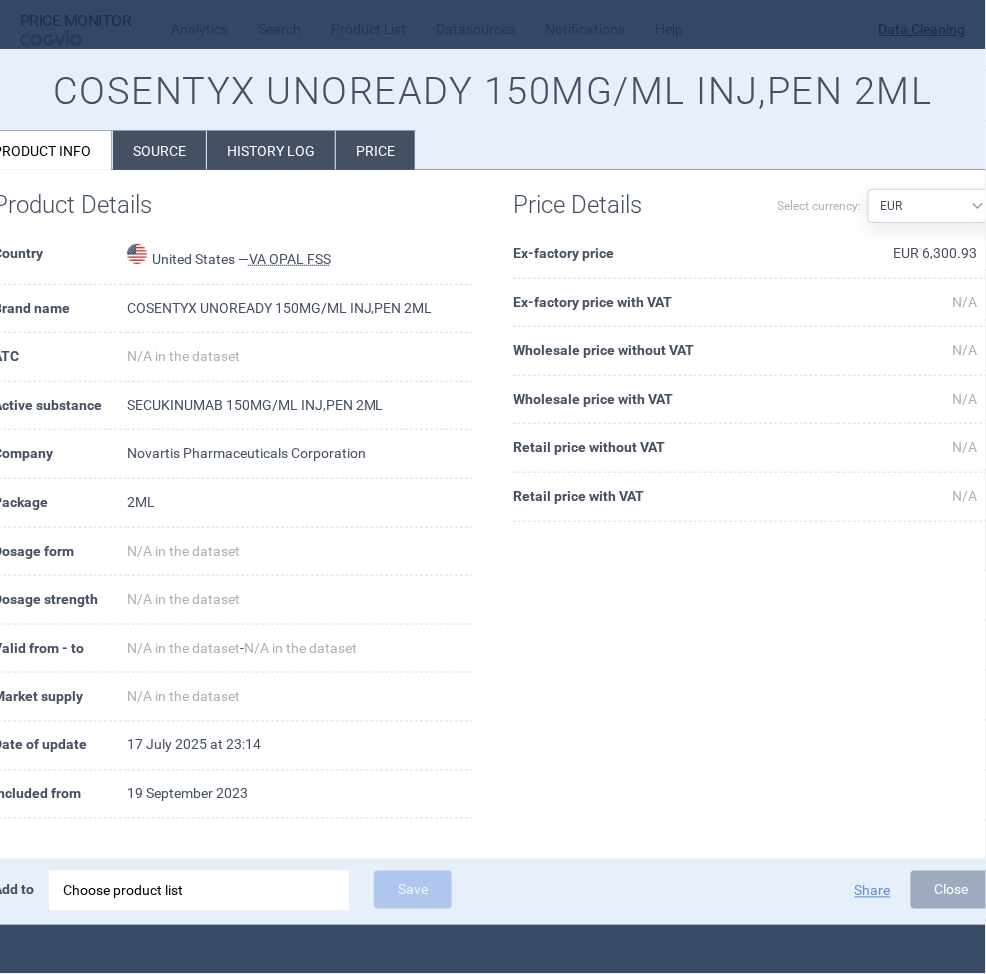 click on "Product info" at bounding box center (42, 150) 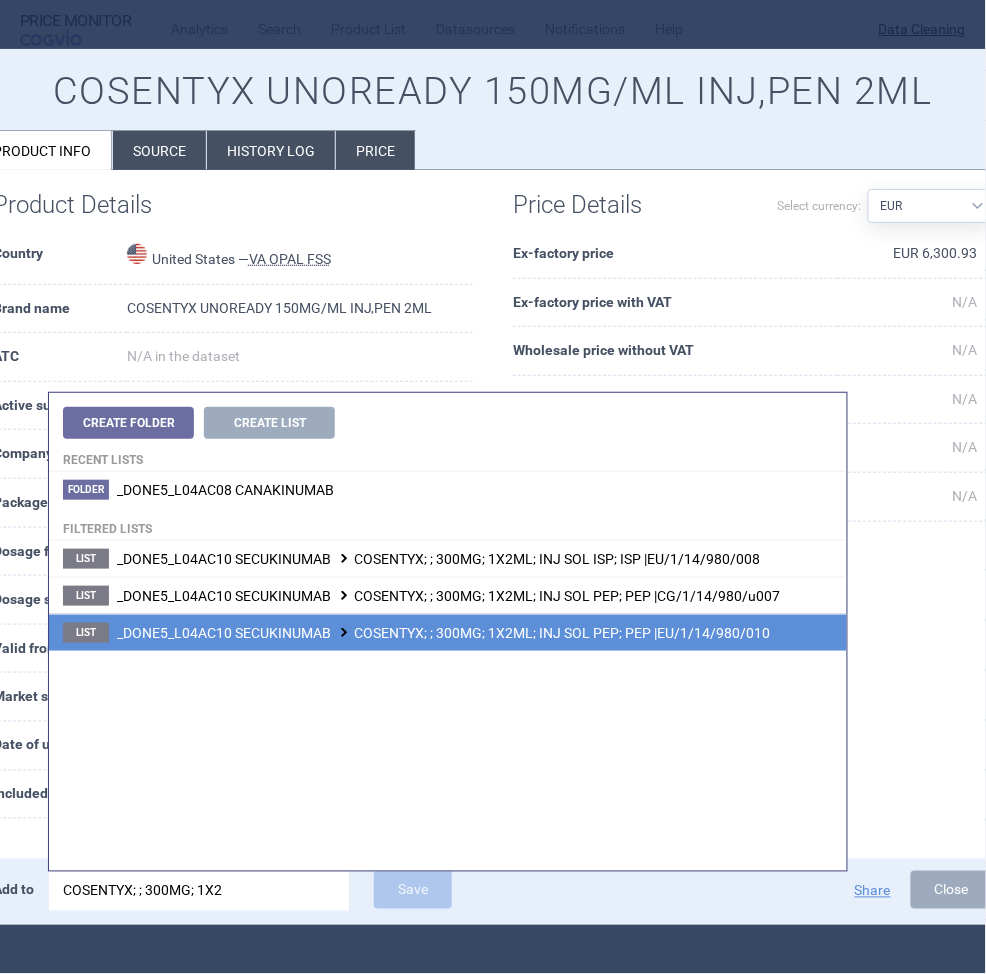 type on "COSENTYX; ; 300MG; 1X2" 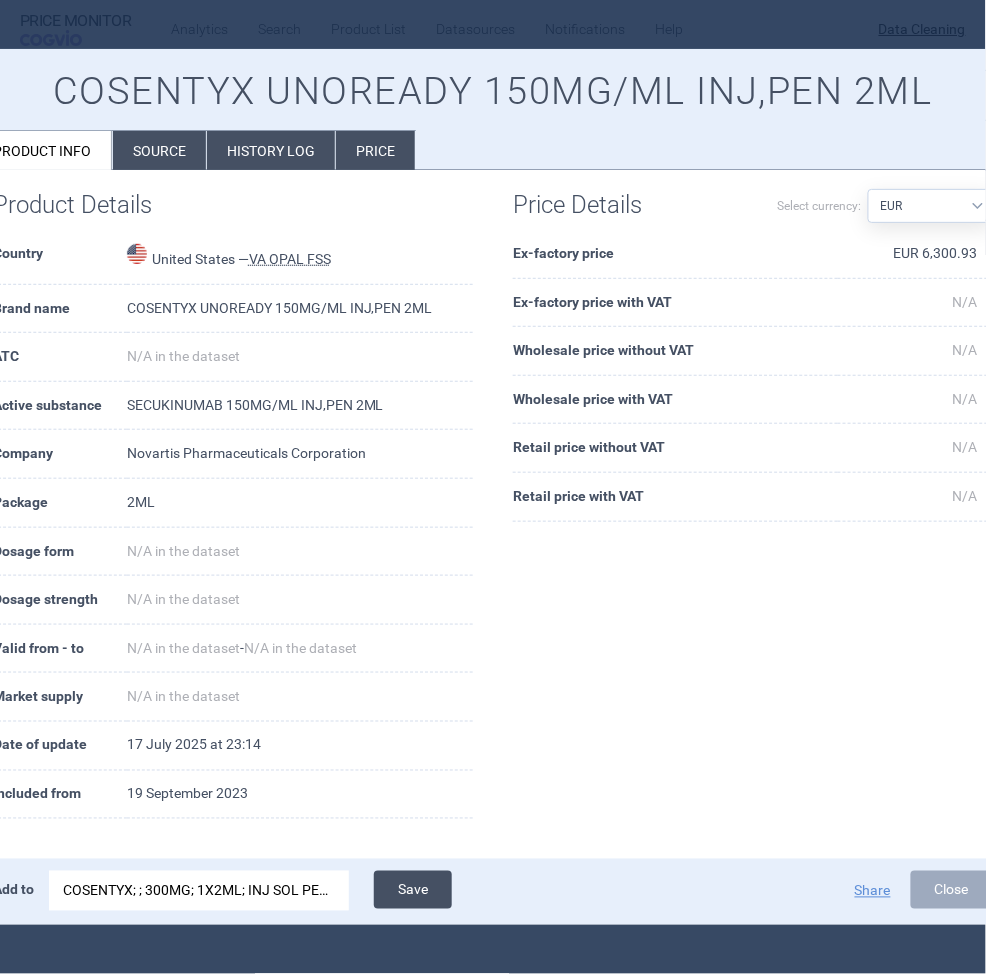click on "Save" at bounding box center (413, 890) 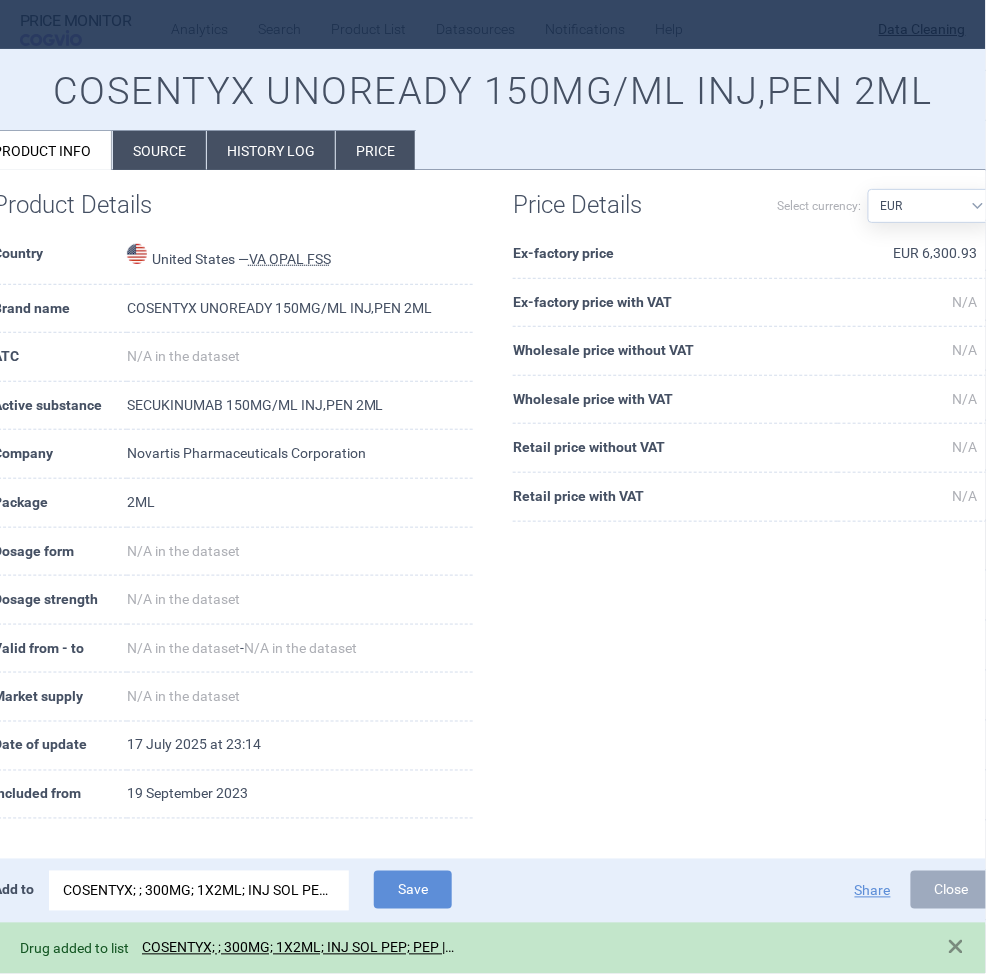 click at bounding box center (493, 487) 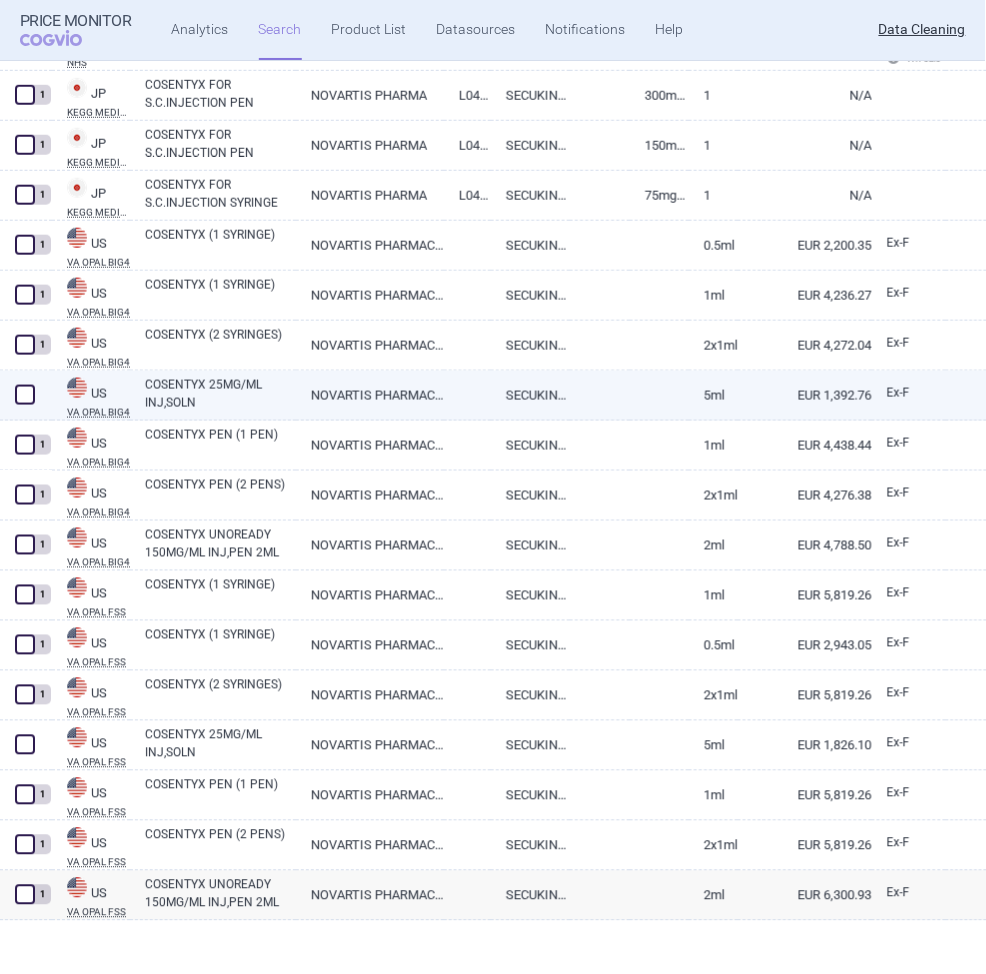 click on "COSENTYX 25MG/ML INJ,SOLN" at bounding box center [220, 394] 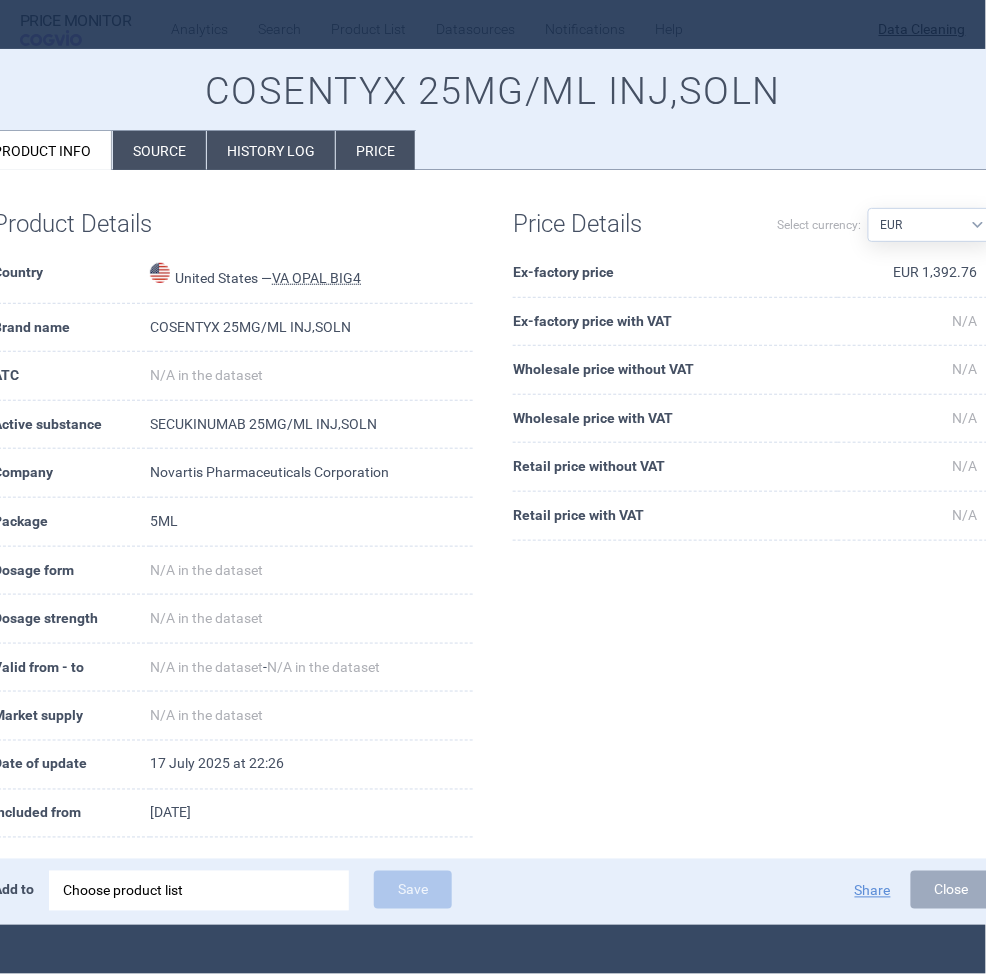 click on "Source" at bounding box center [159, 150] 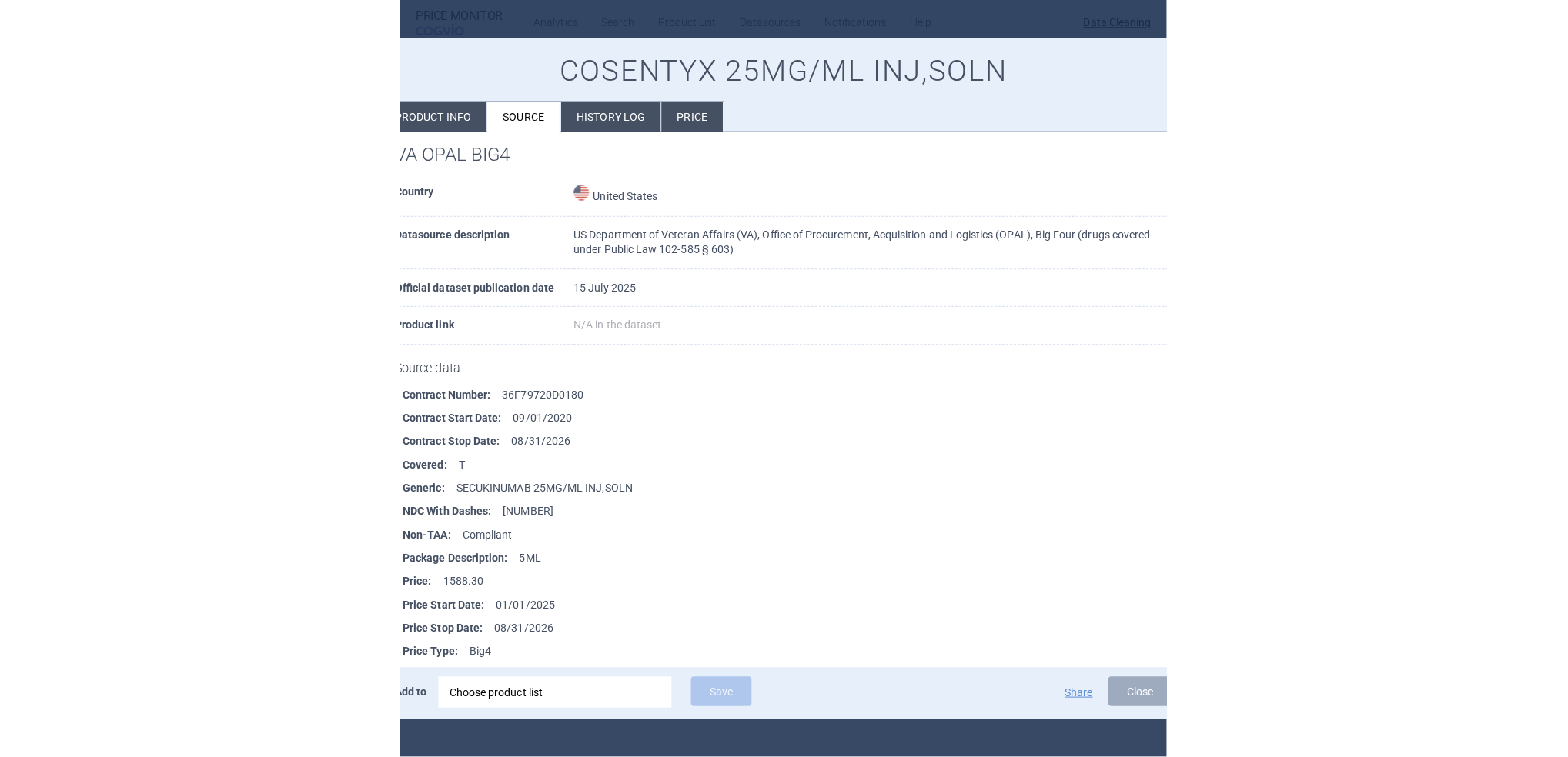 scroll, scrollTop: 20, scrollLeft: 0, axis: vertical 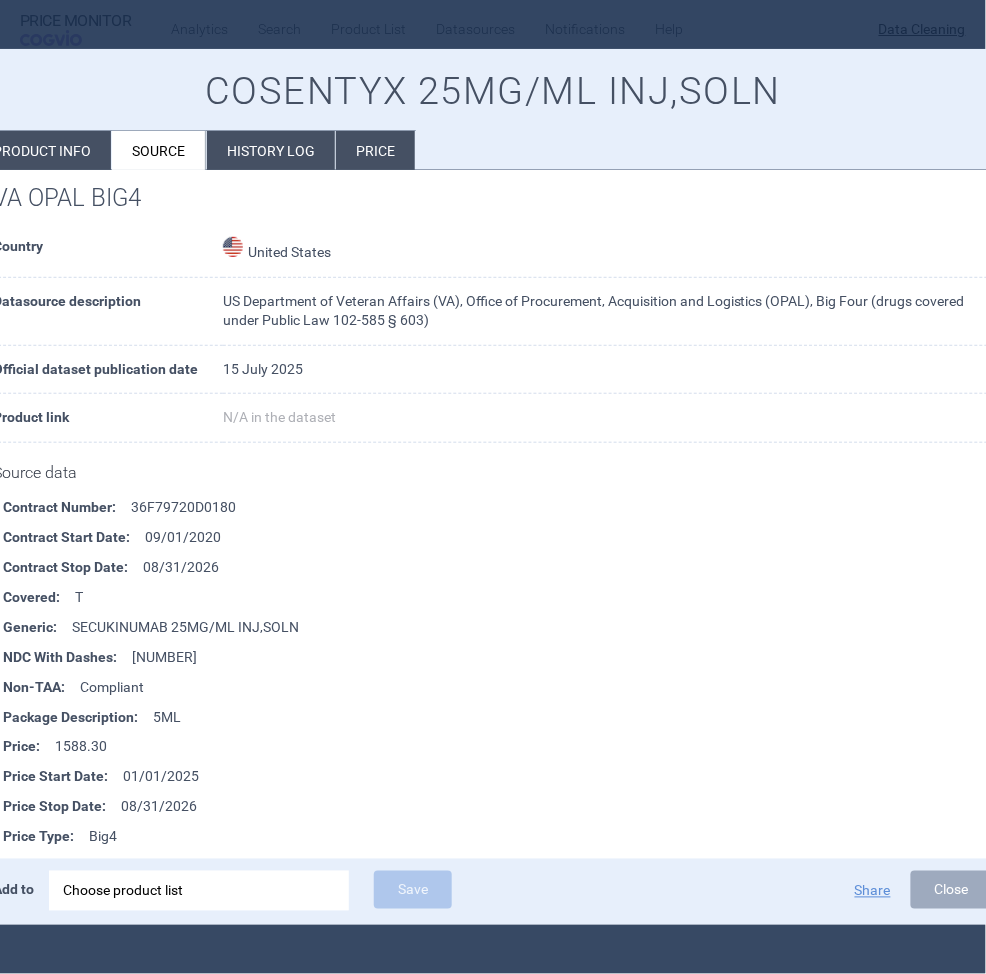 click at bounding box center (493, 487) 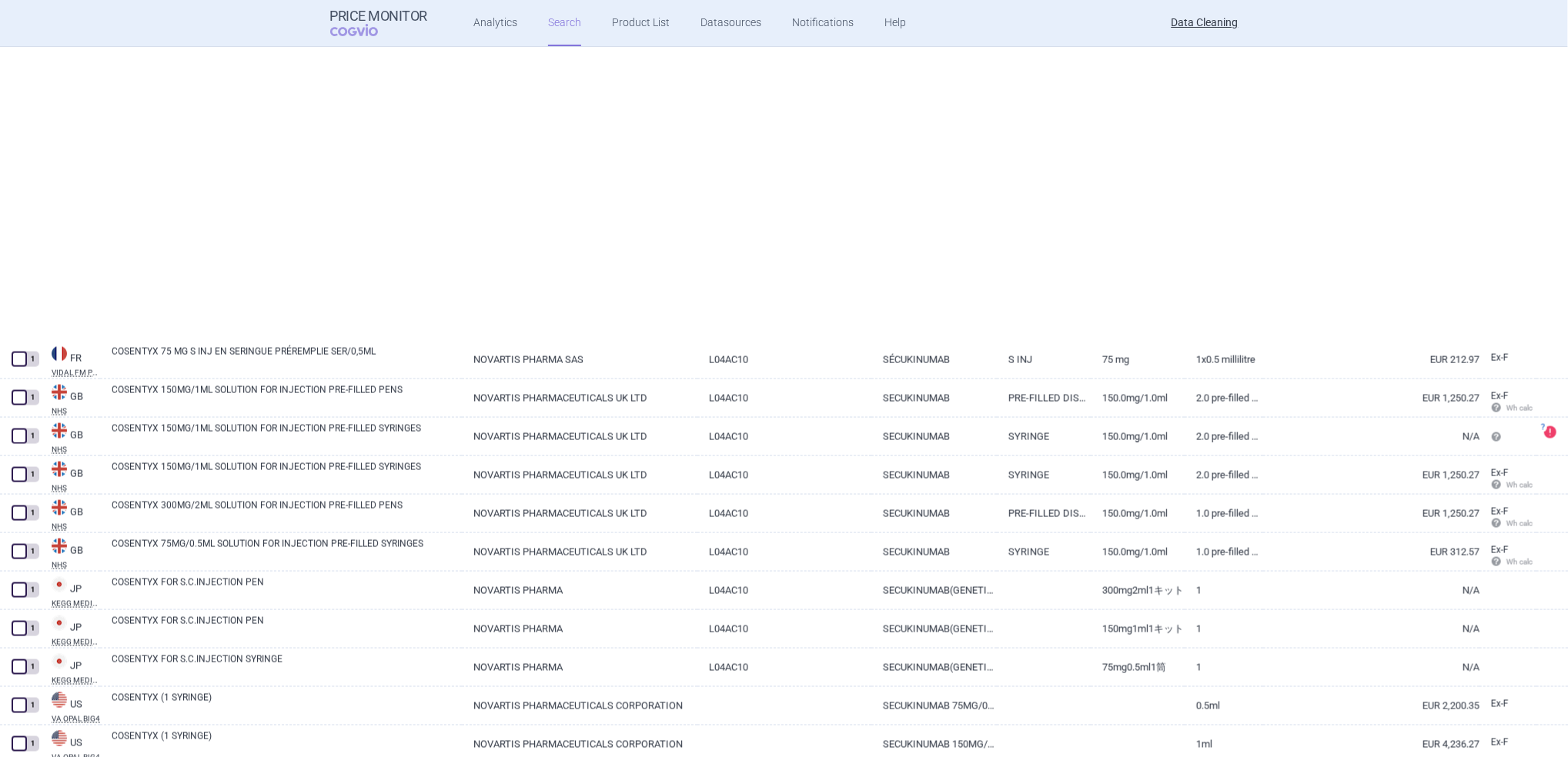 scroll, scrollTop: 11651, scrollLeft: 0, axis: vertical 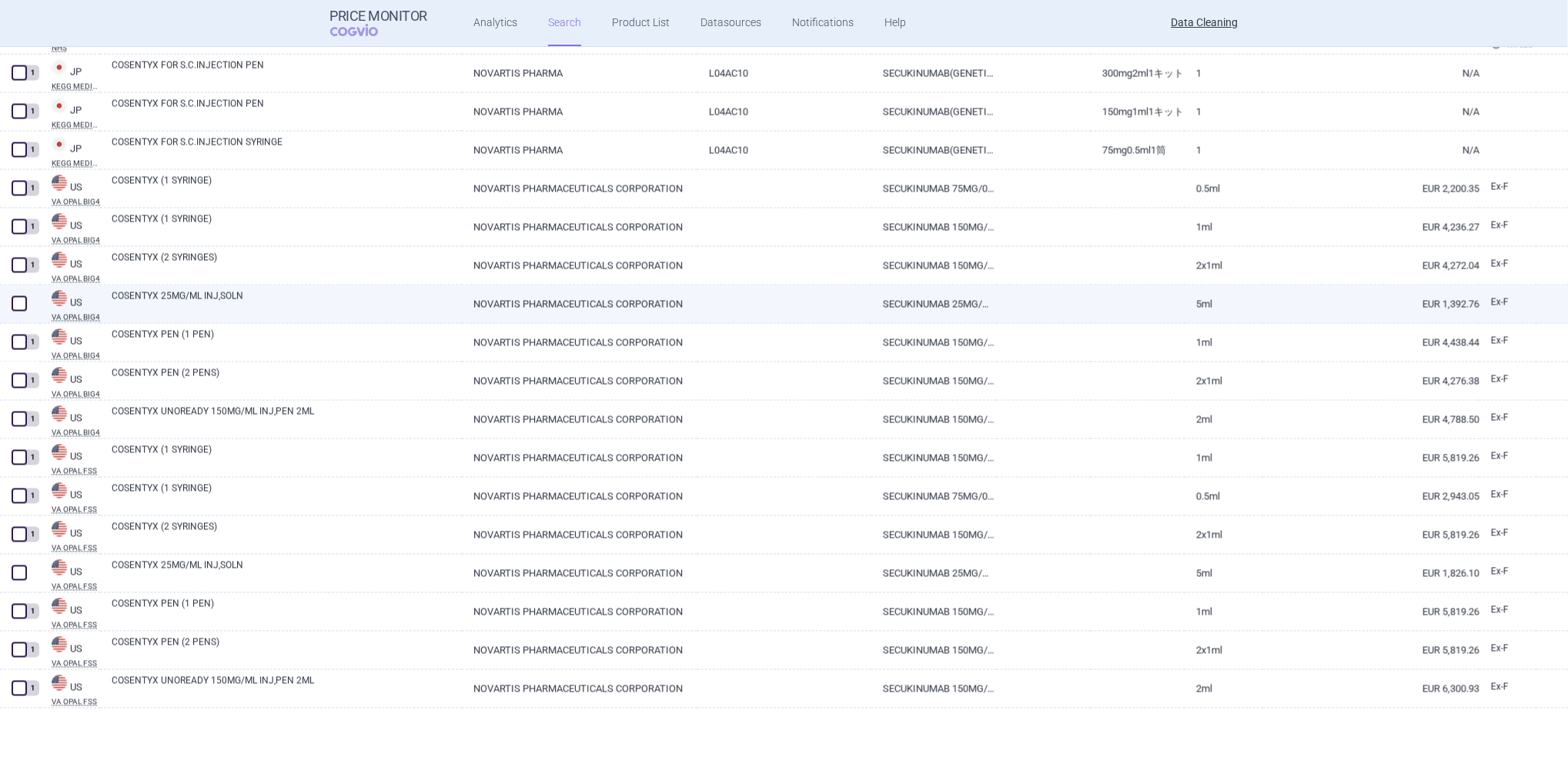 click on "COSENTYX 25MG/ML INJ,SOLN" at bounding box center [286, 303] 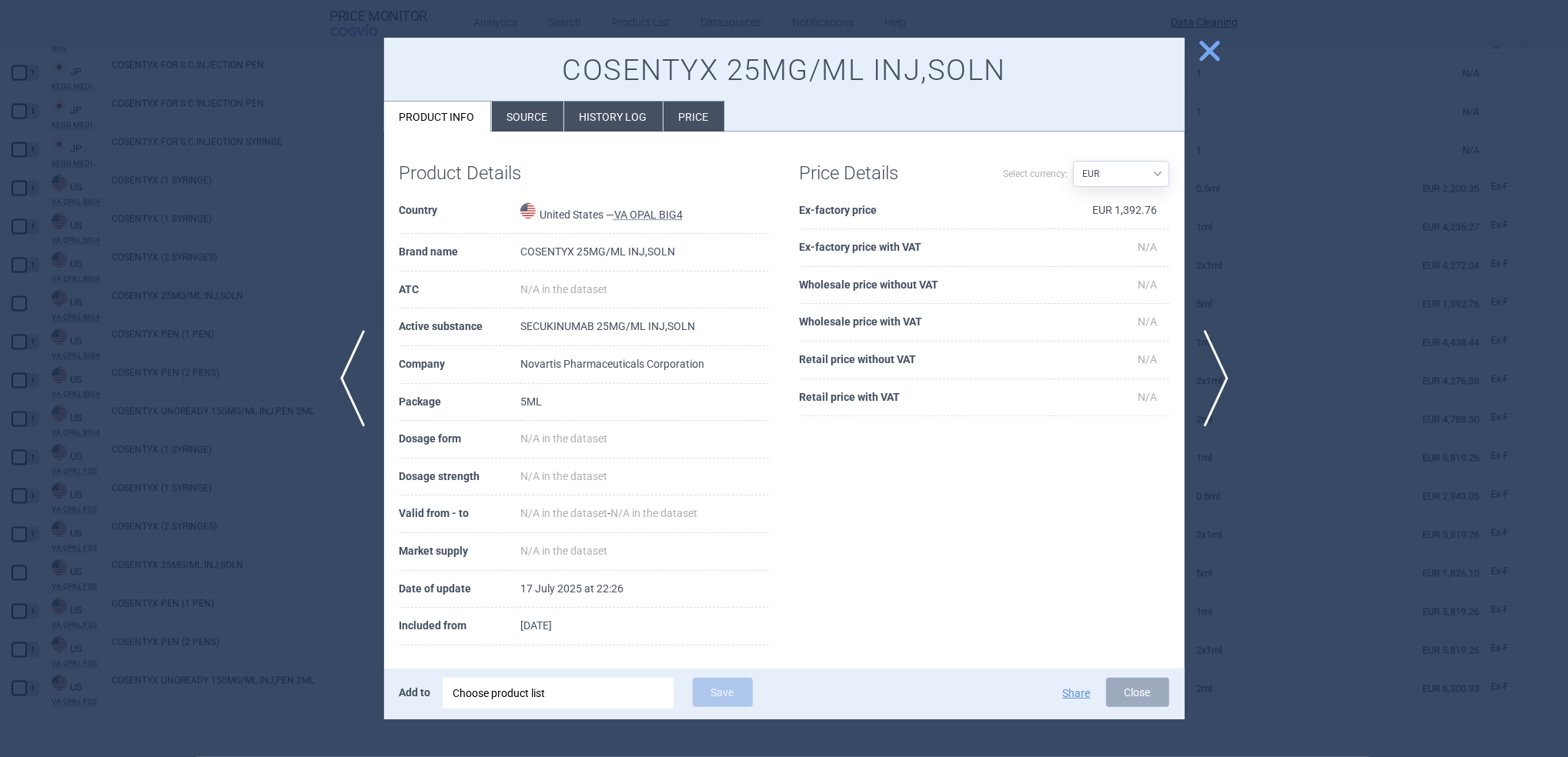 click on "close" at bounding box center [1209, 51] 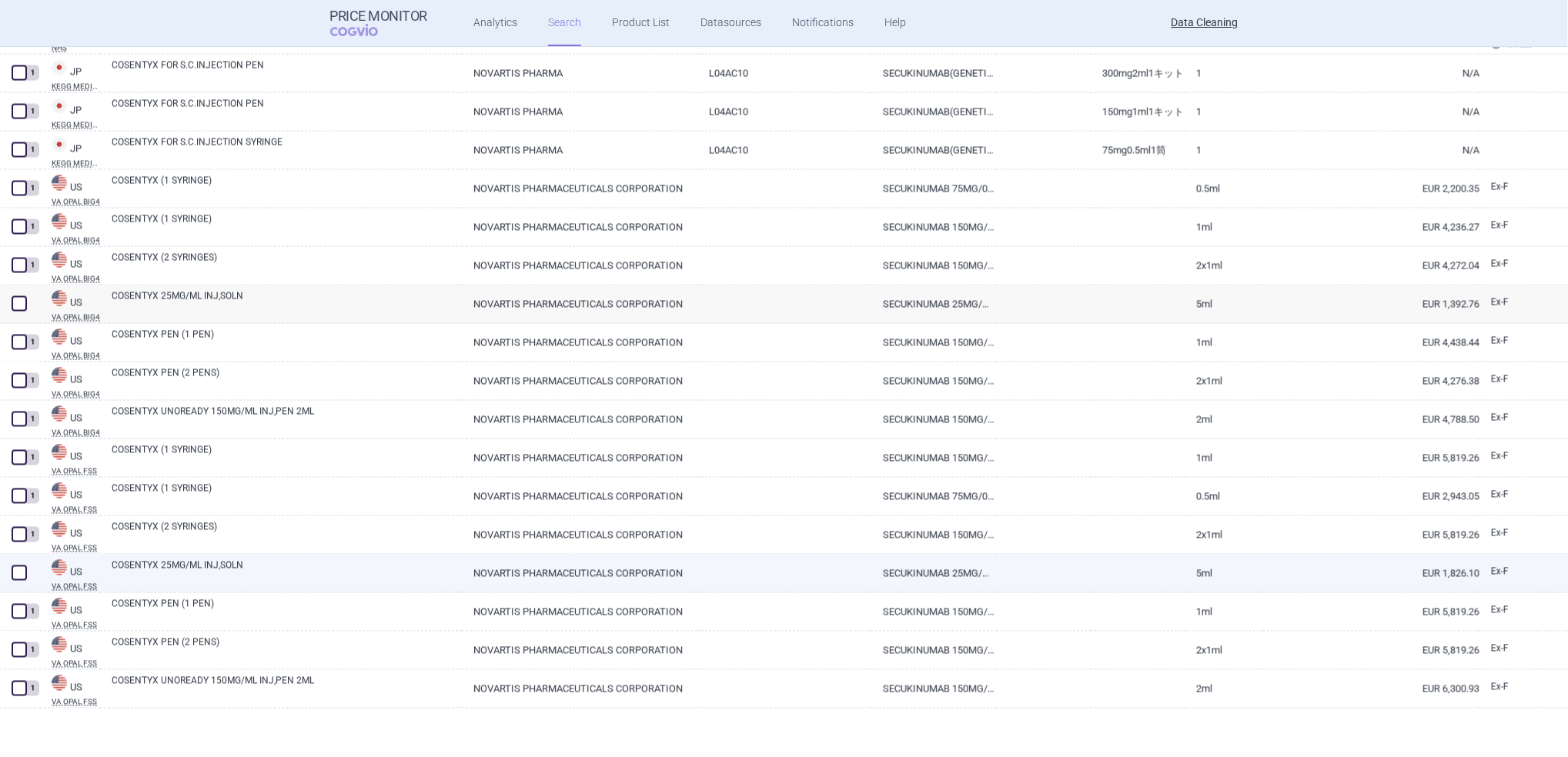 click on "COSENTYX 25MG/ML INJ,SOLN" at bounding box center (286, 572) 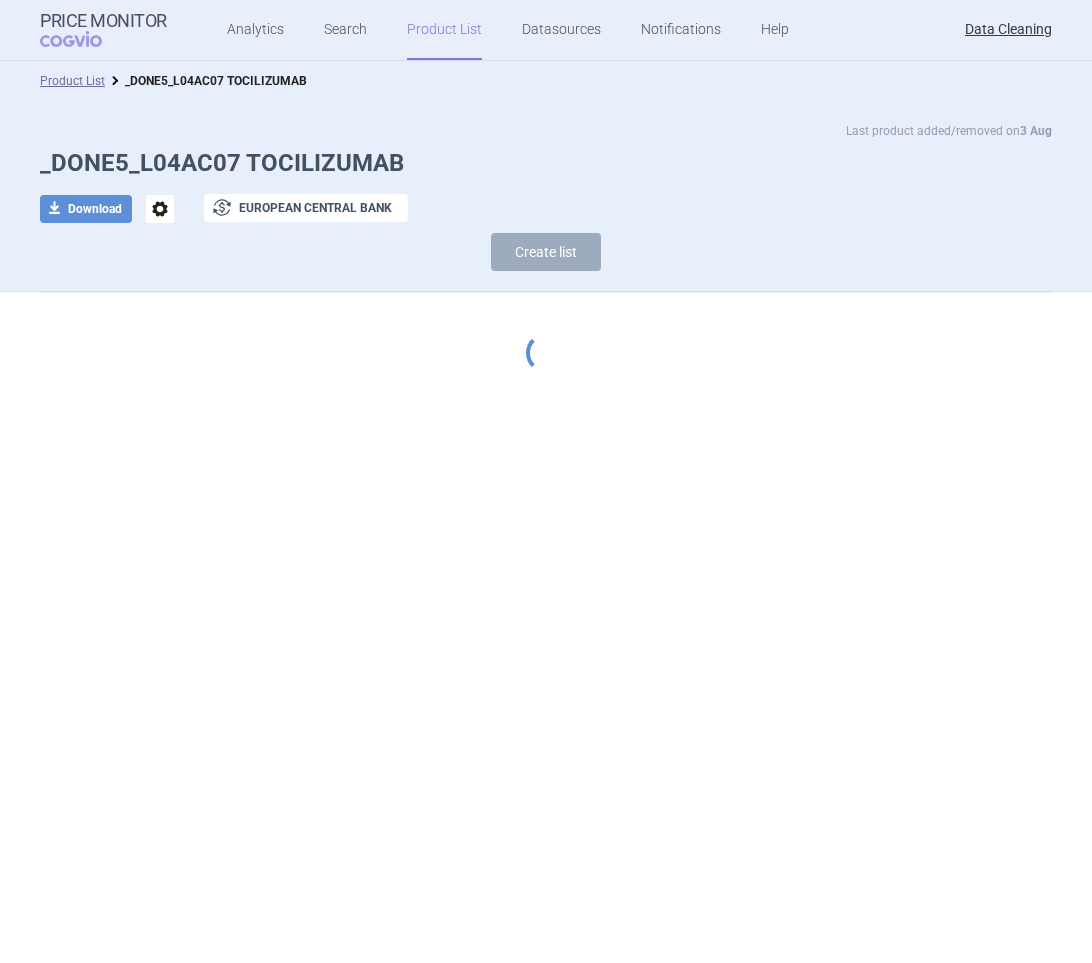 scroll, scrollTop: 0, scrollLeft: 0, axis: both 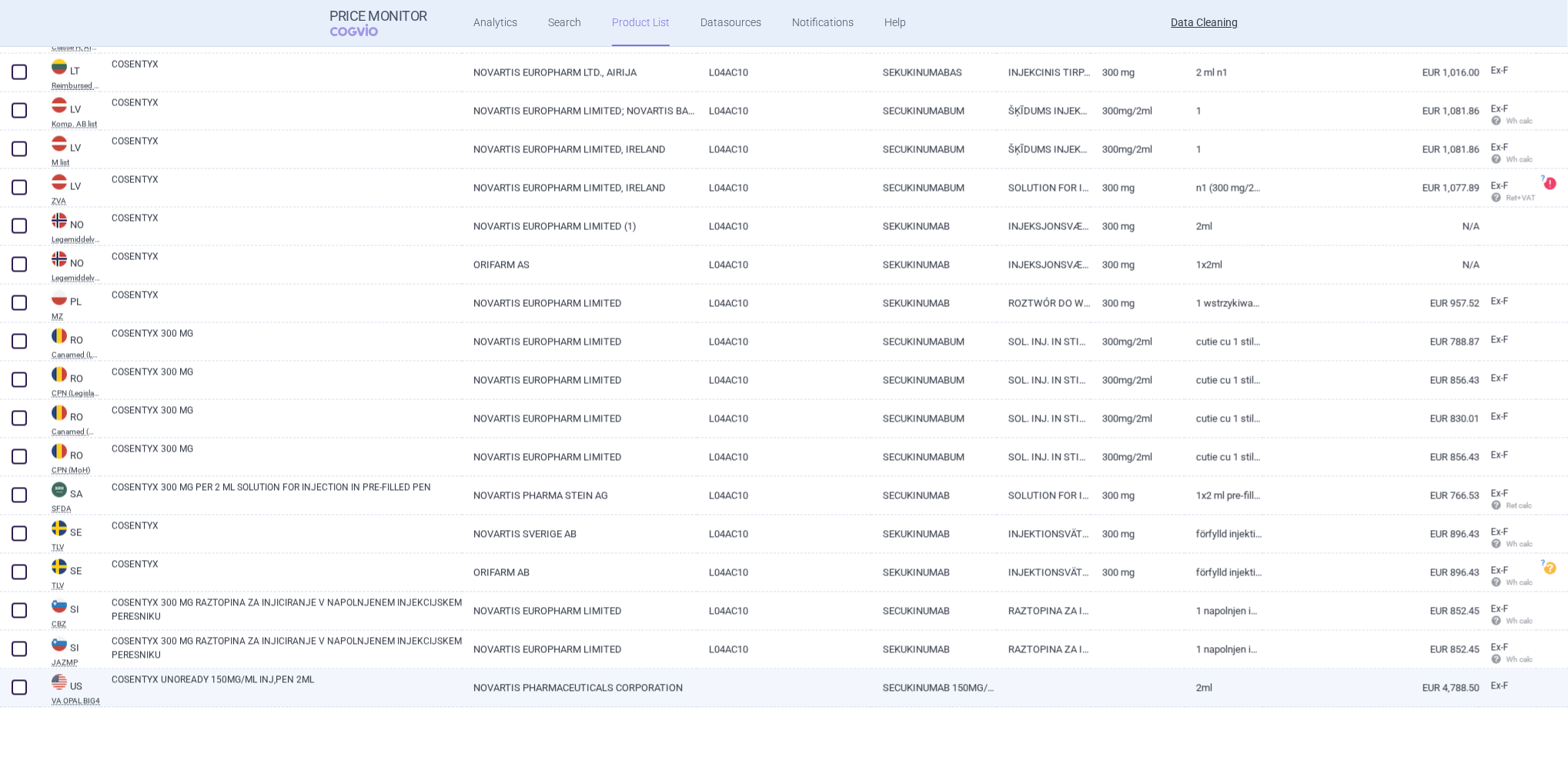 click on "COSENTYX UNOREADY 150MG/ML INJ,PEN 2ML" at bounding box center (286, 687) 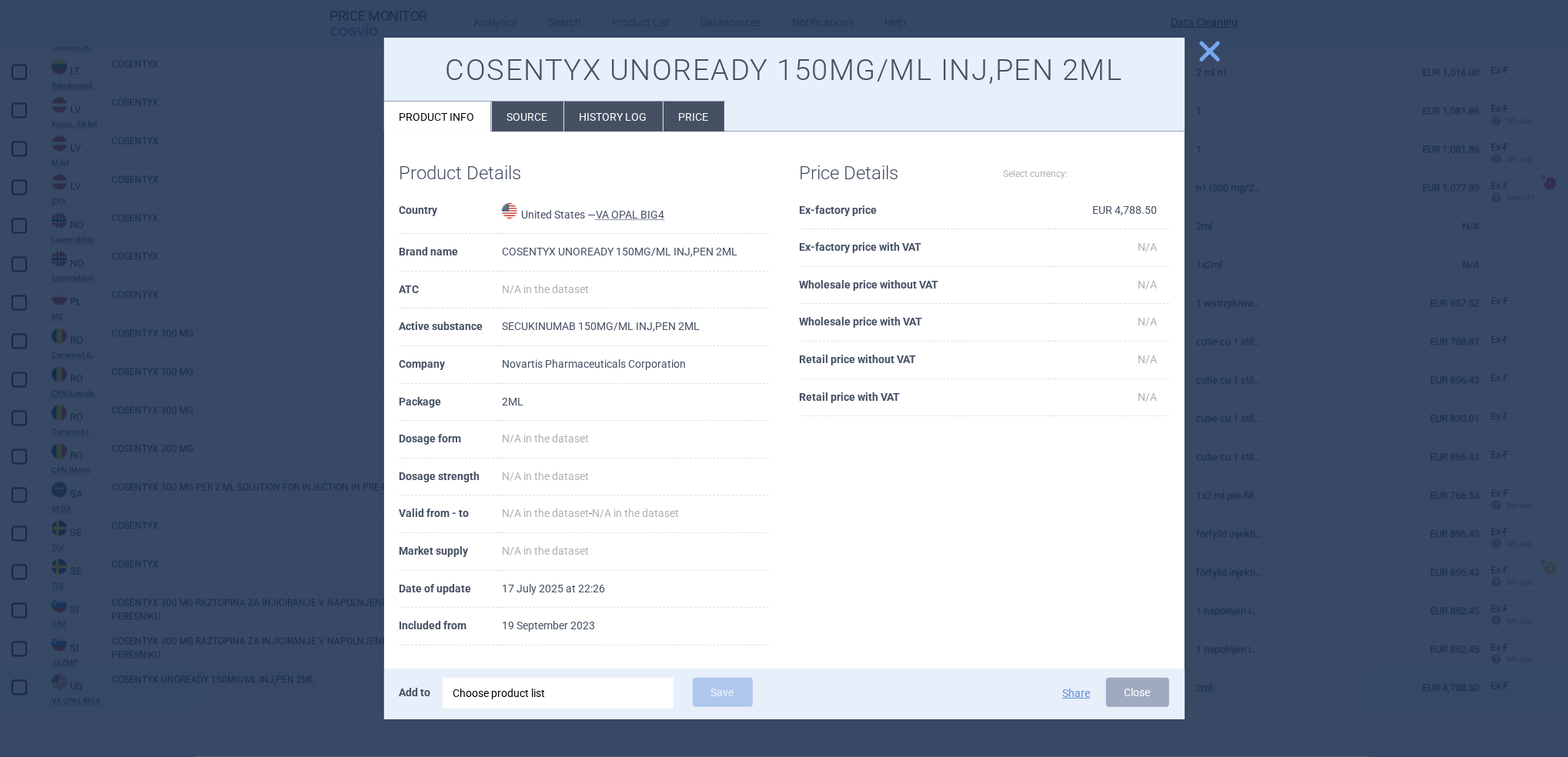 select on "EUR" 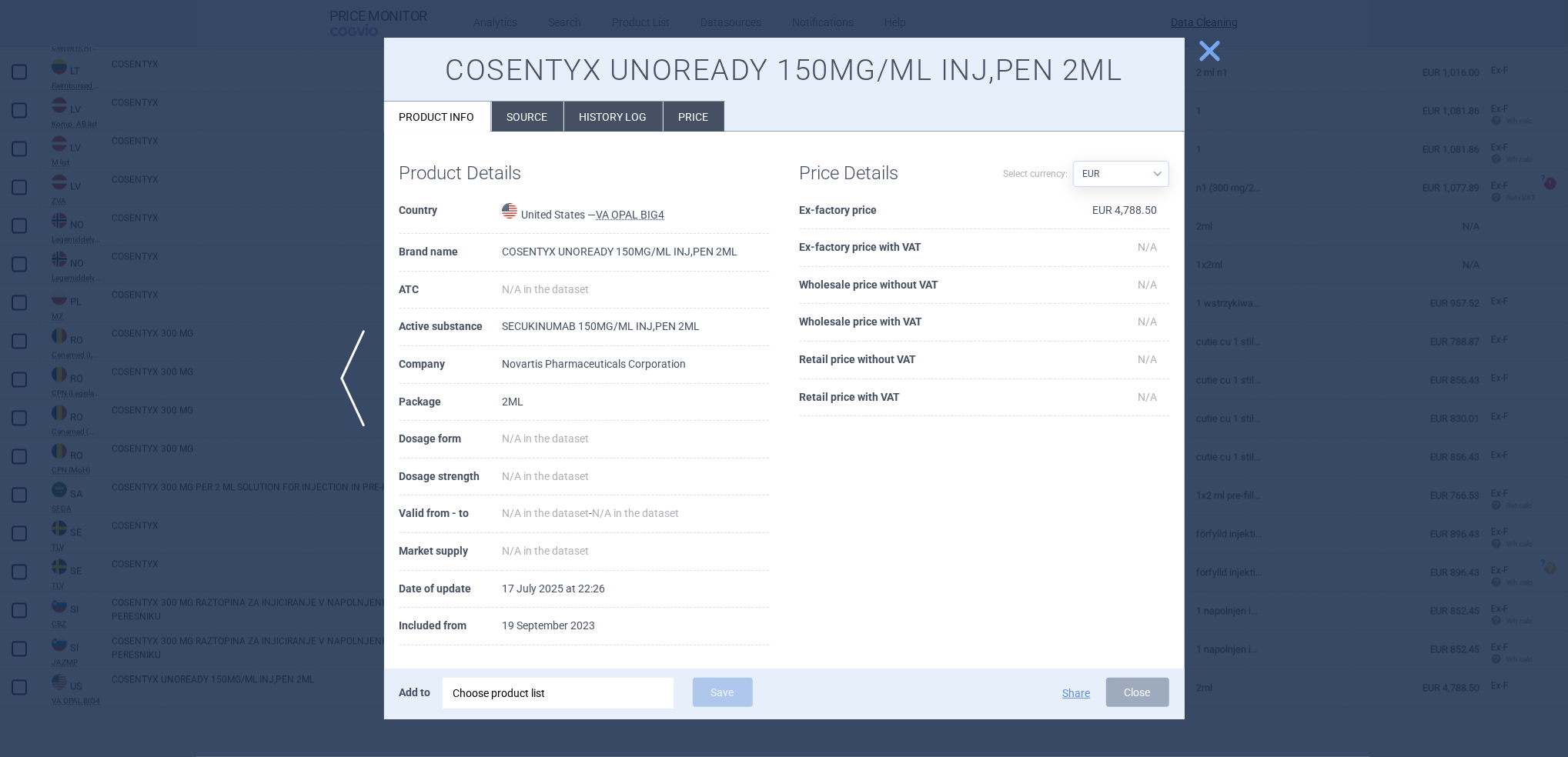 click on "close" at bounding box center [1209, 51] 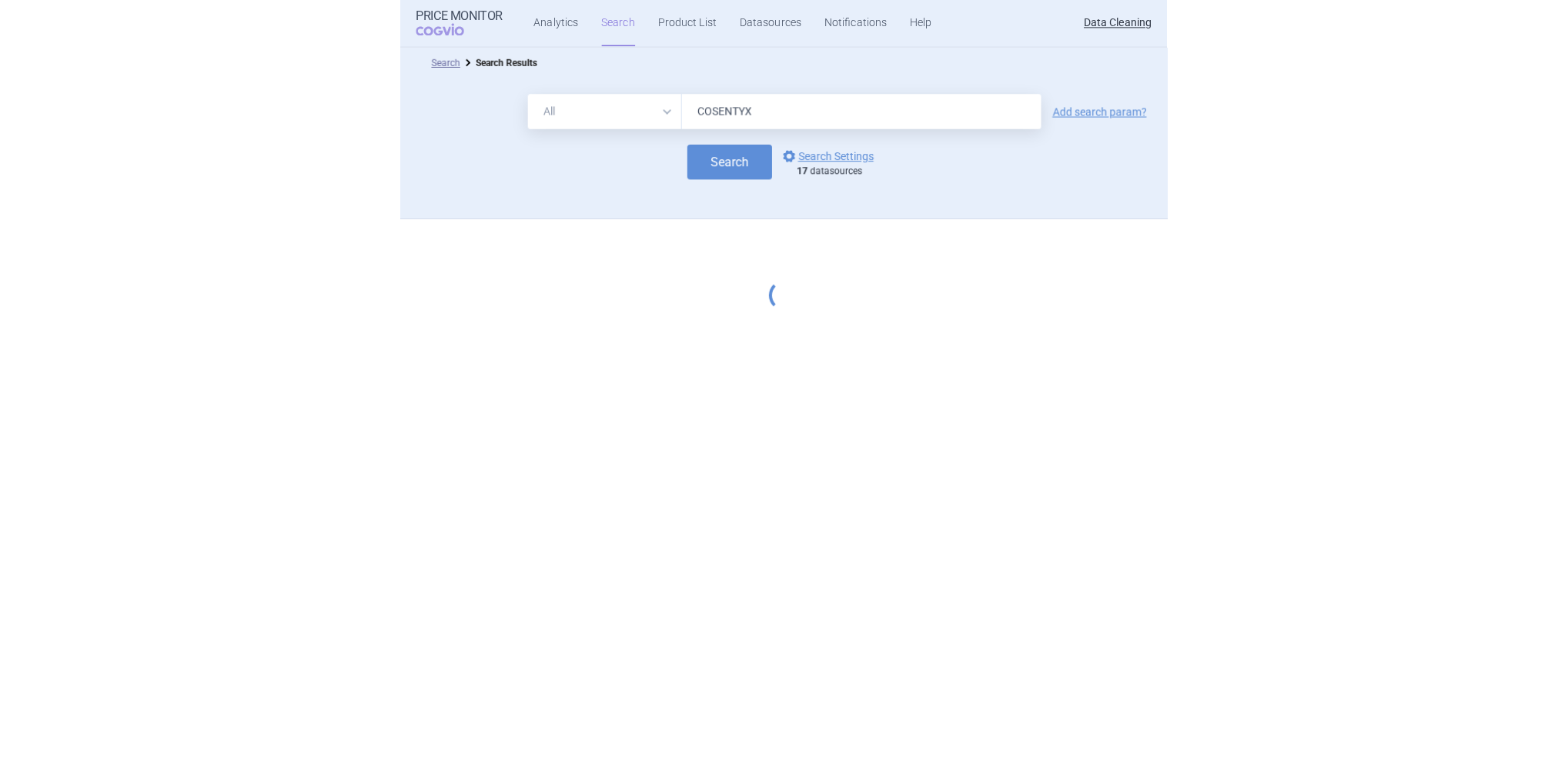 scroll, scrollTop: 0, scrollLeft: 0, axis: both 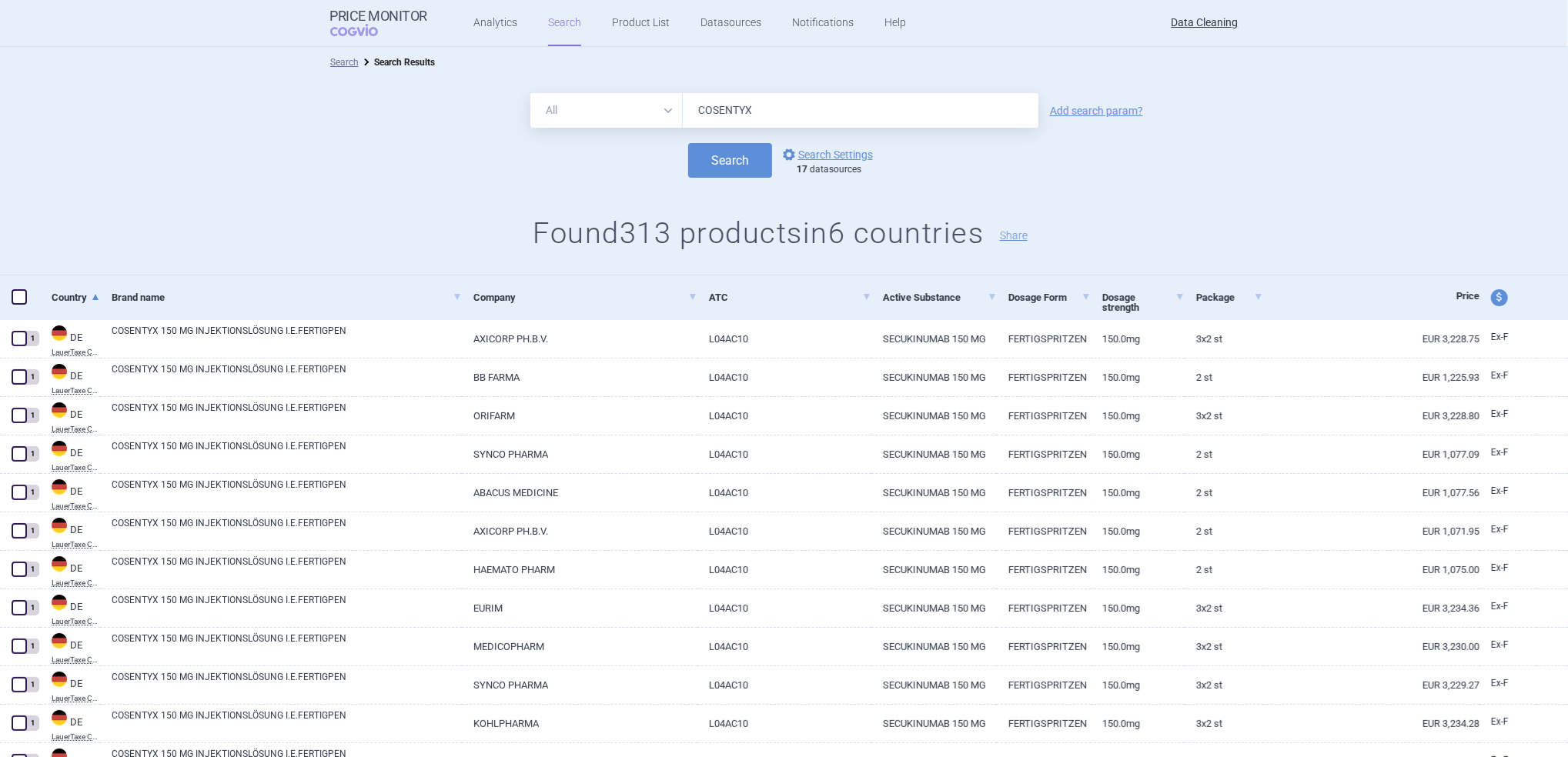 drag, startPoint x: 817, startPoint y: 112, endPoint x: 507, endPoint y: 129, distance: 310.46578 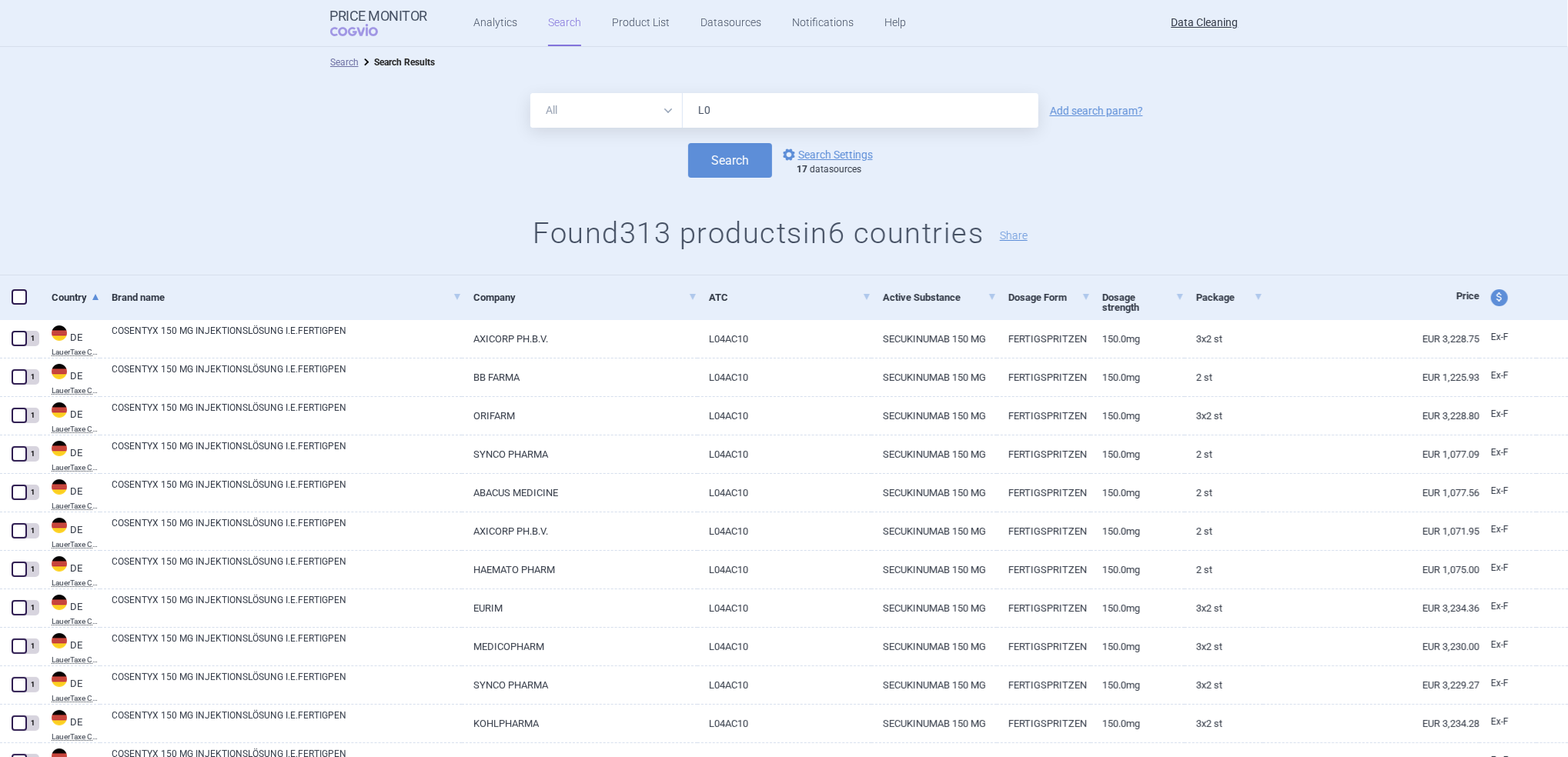 type on "L" 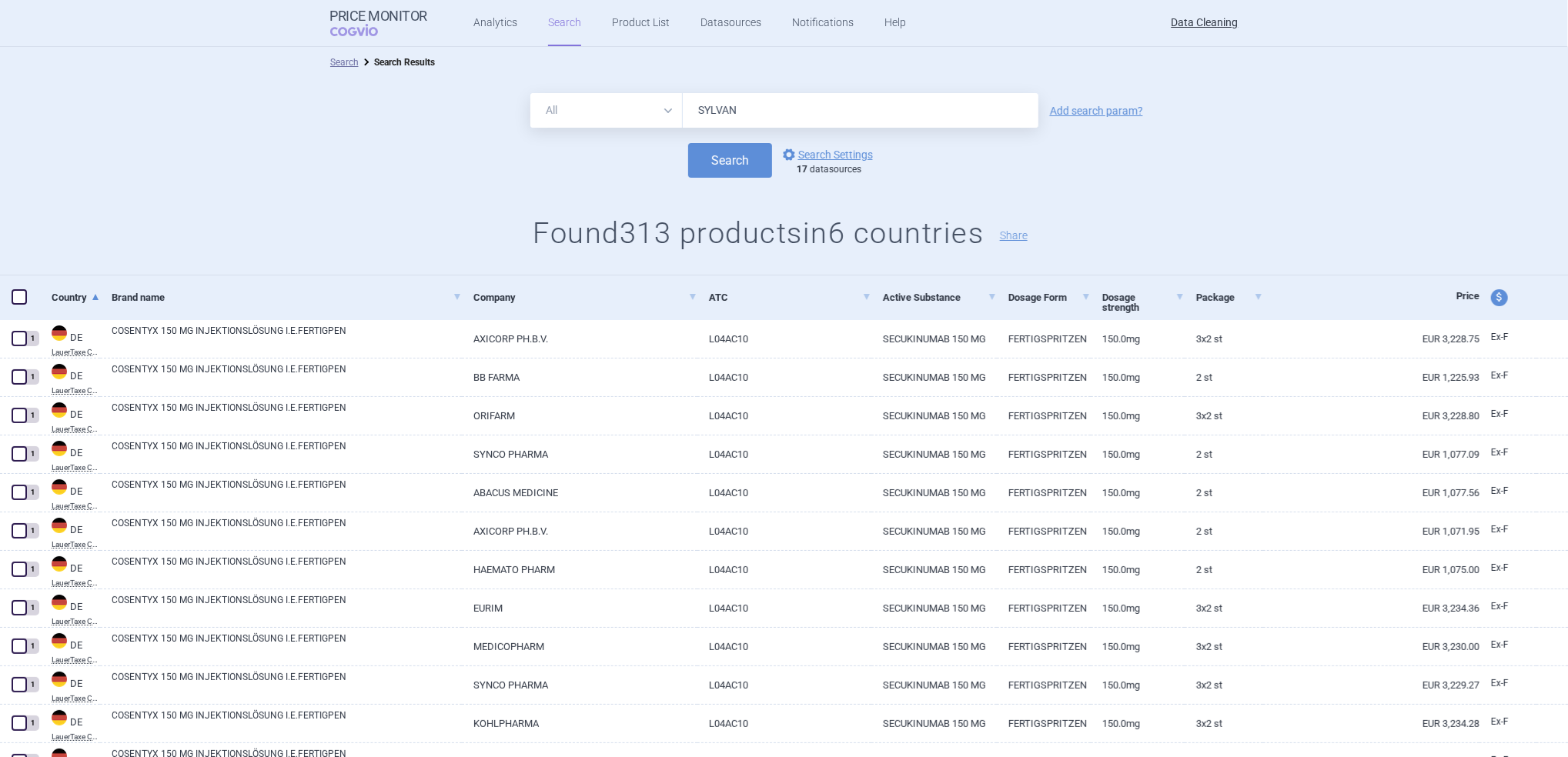type on "SYLVANT" 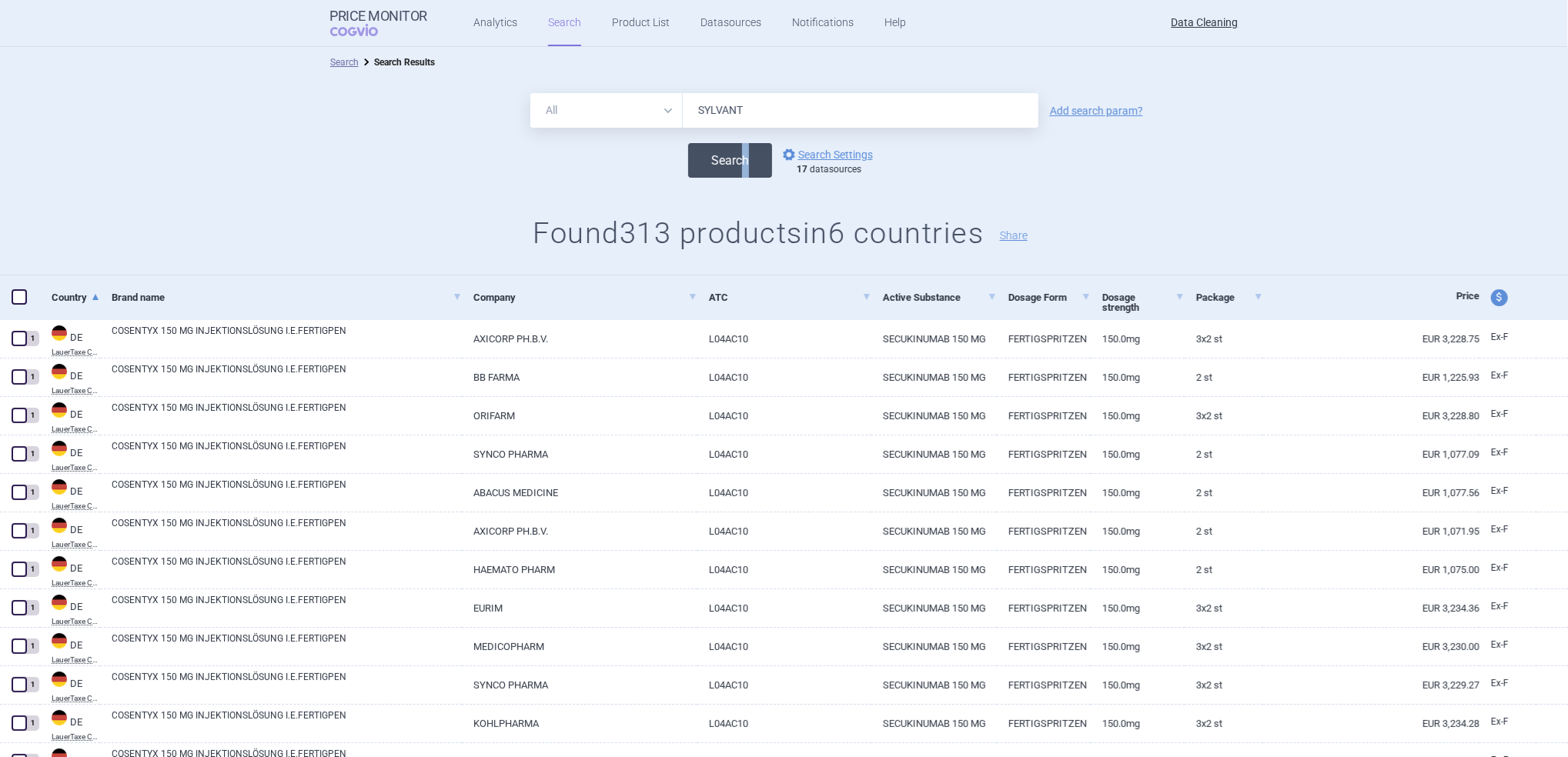 drag, startPoint x: 776, startPoint y: 155, endPoint x: 731, endPoint y: 163, distance: 45.70558 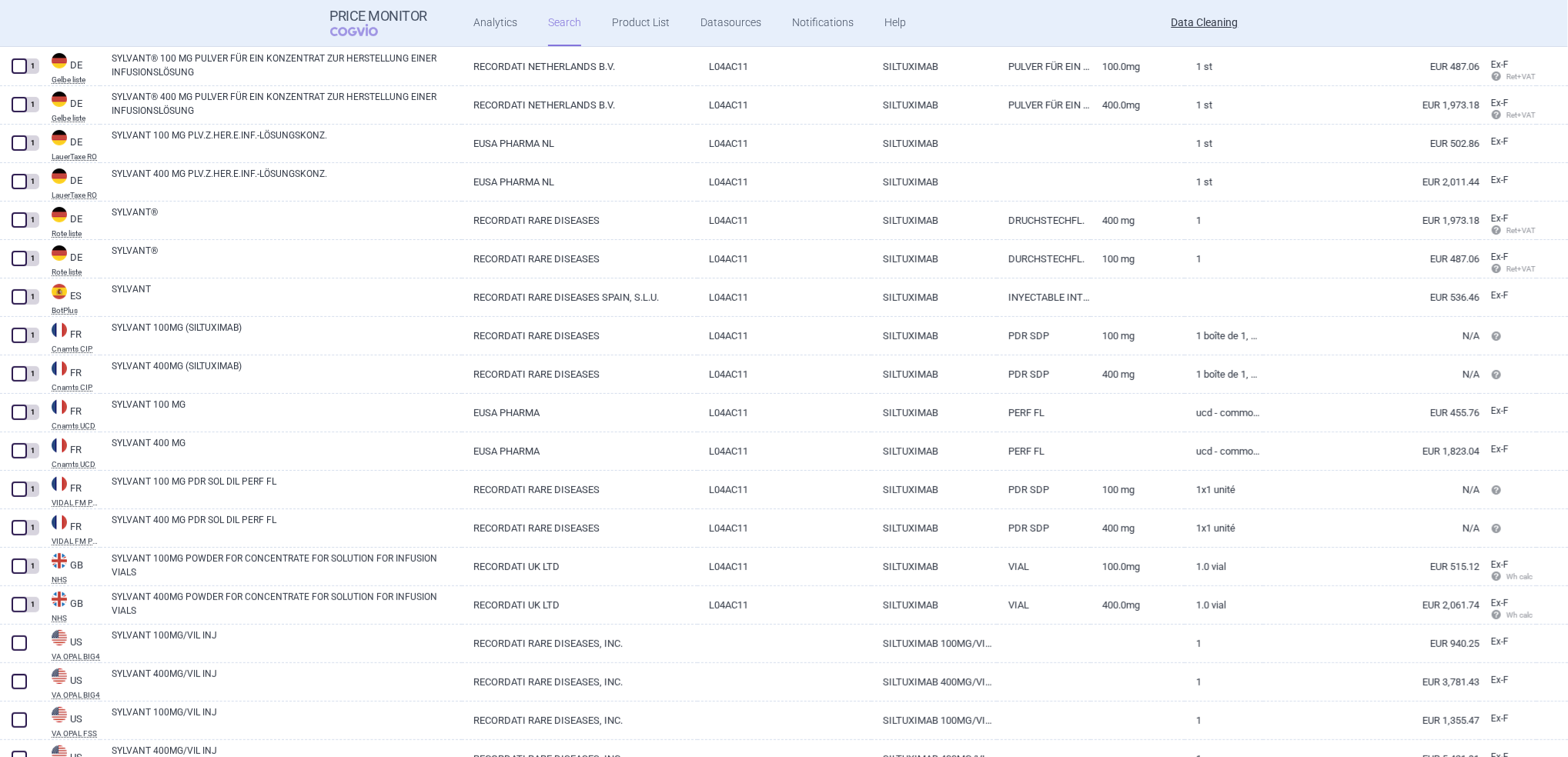 scroll, scrollTop: 420, scrollLeft: 0, axis: vertical 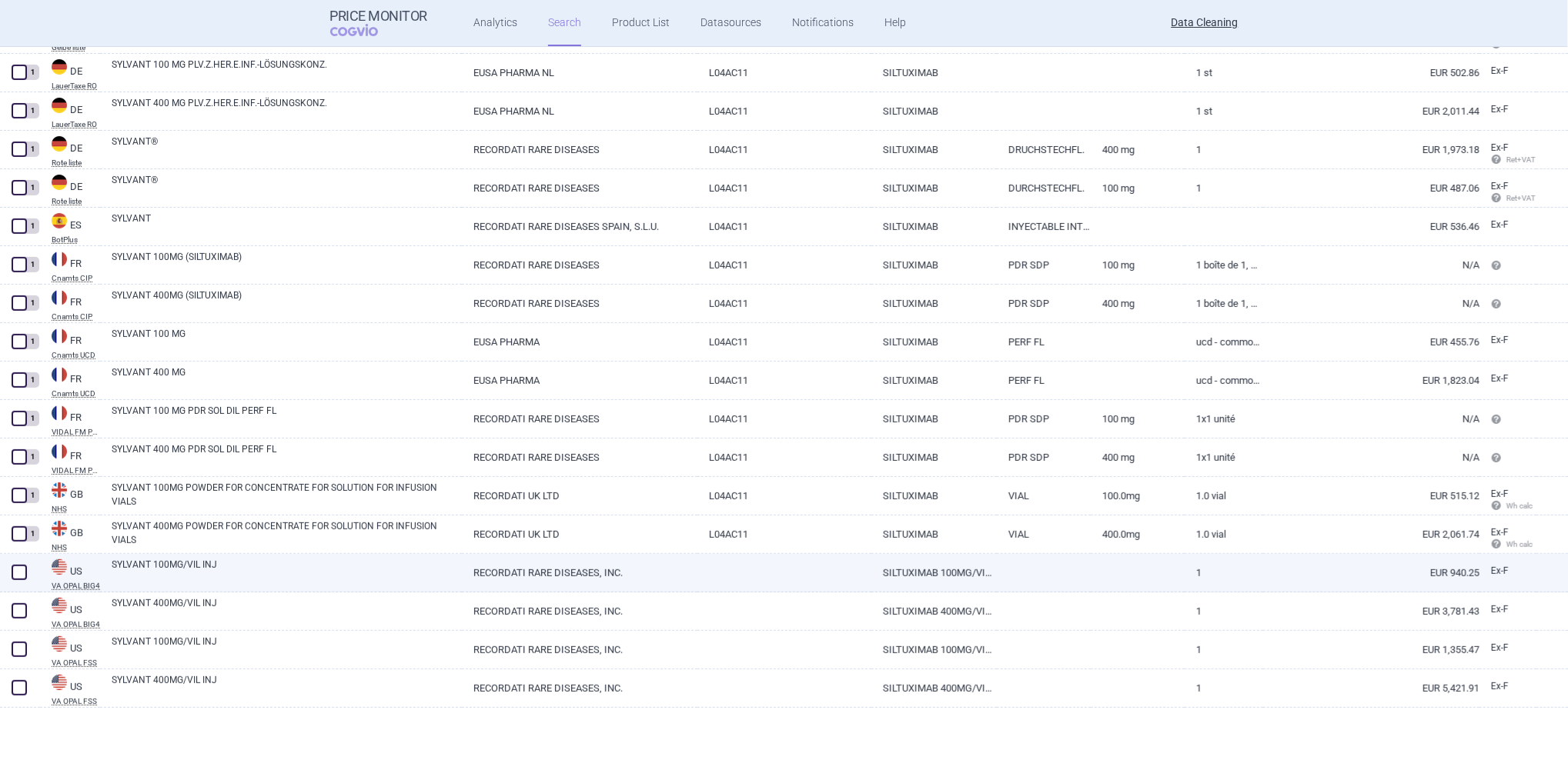 click on "SYLVANT 100MG/VIL INJ" at bounding box center [281, 573] 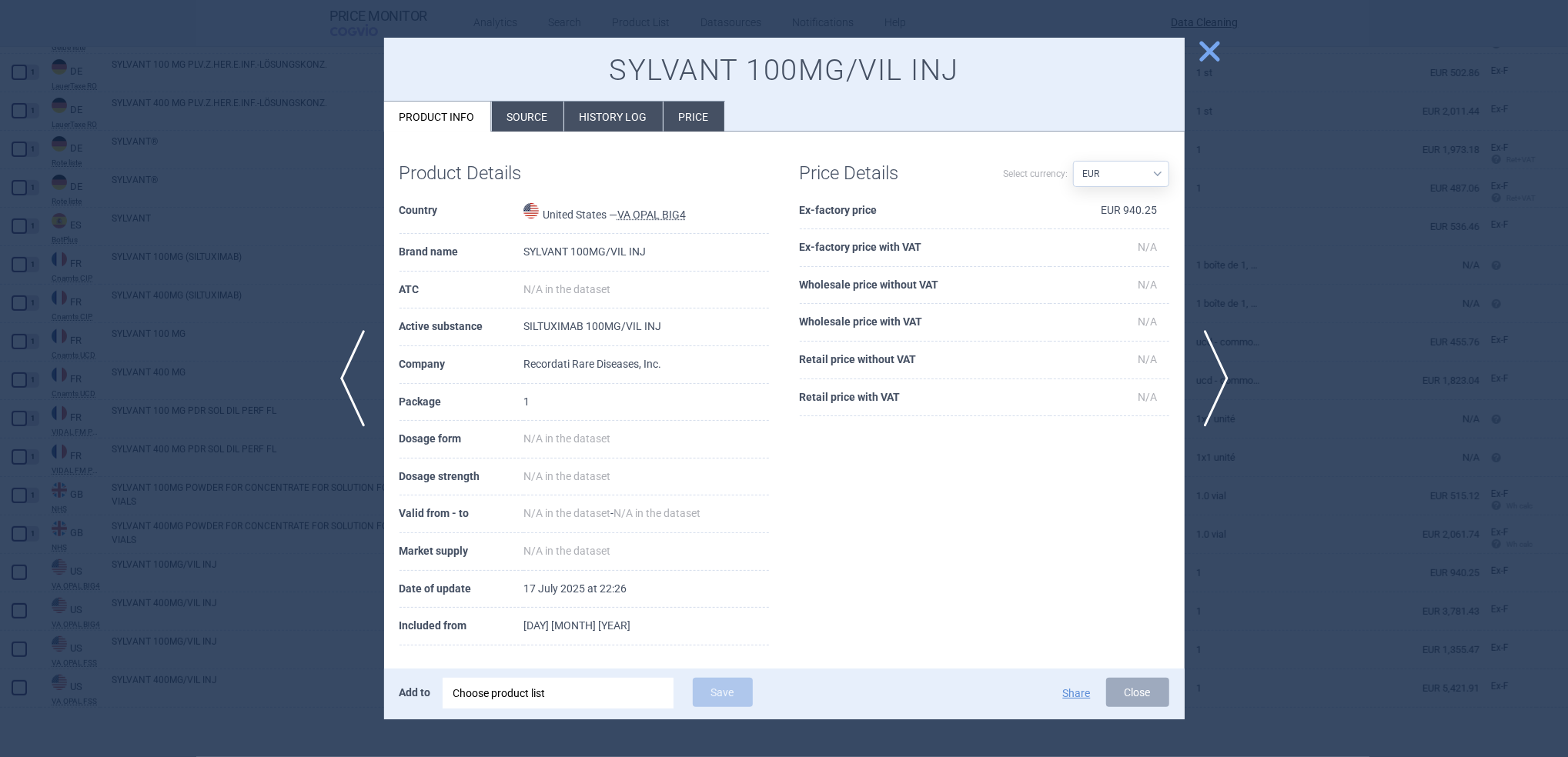 click on "Source" at bounding box center [527, 116] 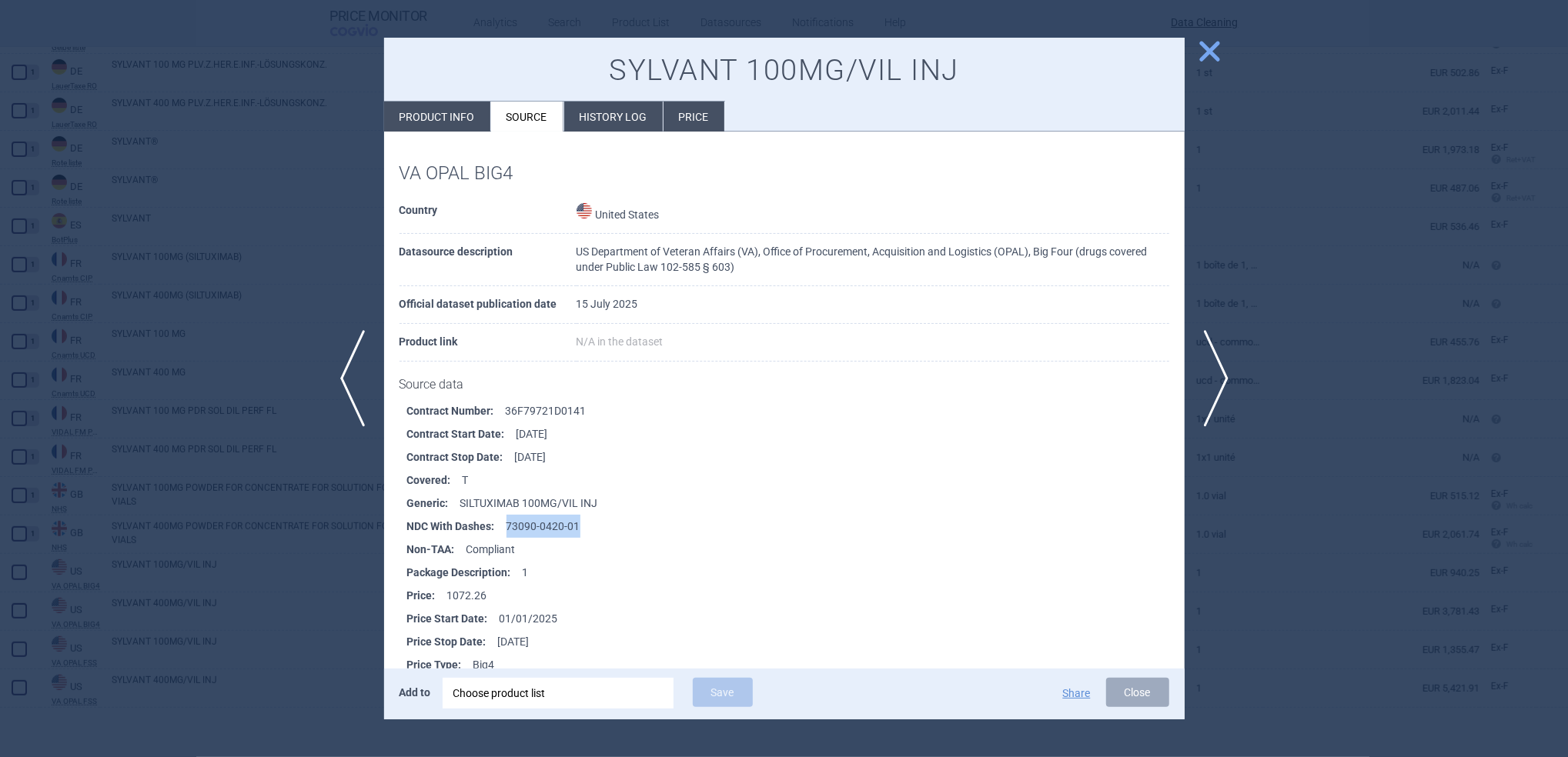 drag, startPoint x: 588, startPoint y: 526, endPoint x: 506, endPoint y: 529, distance: 82.05486 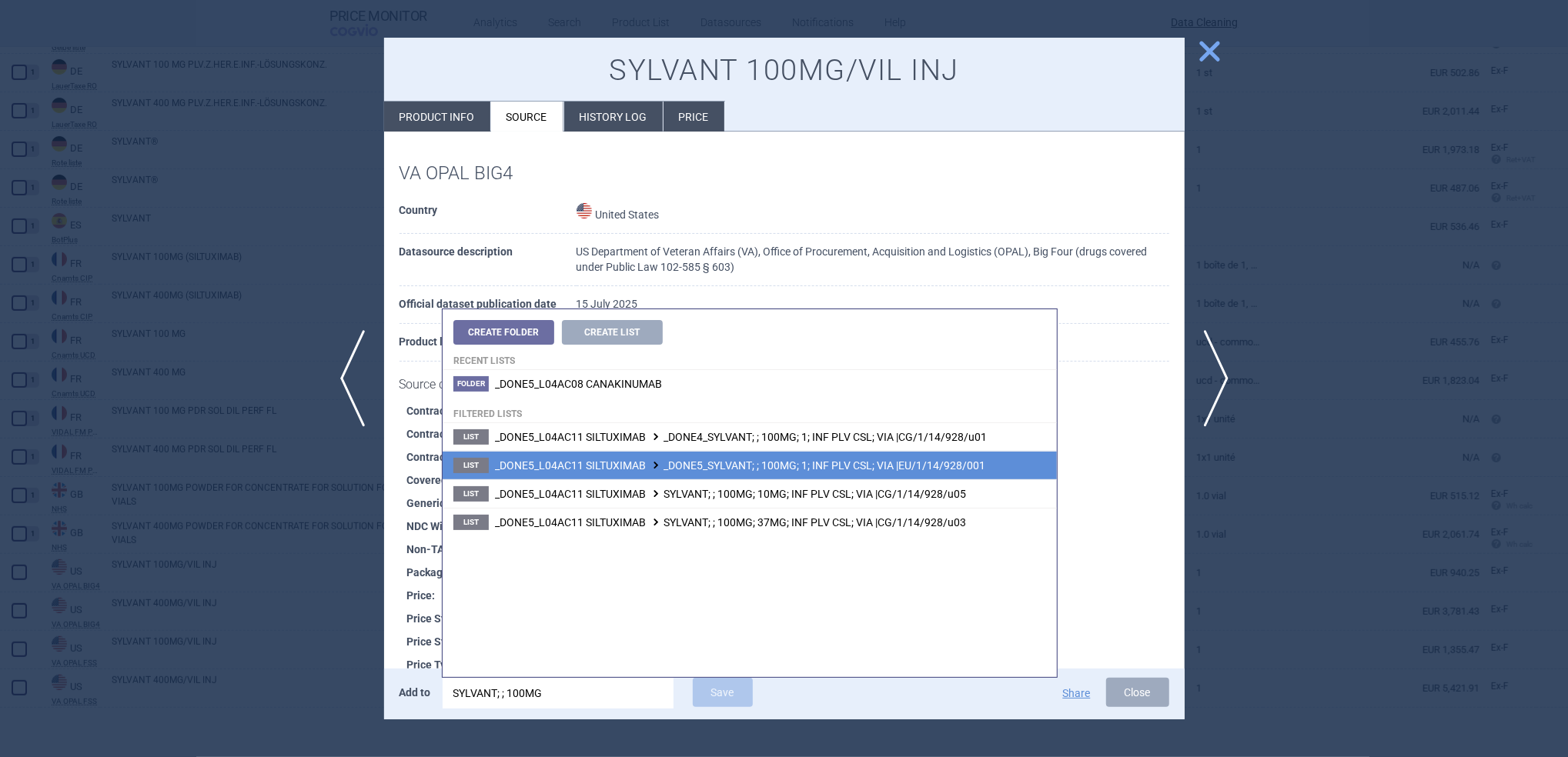 type on "SYLVANT; ; 100MG" 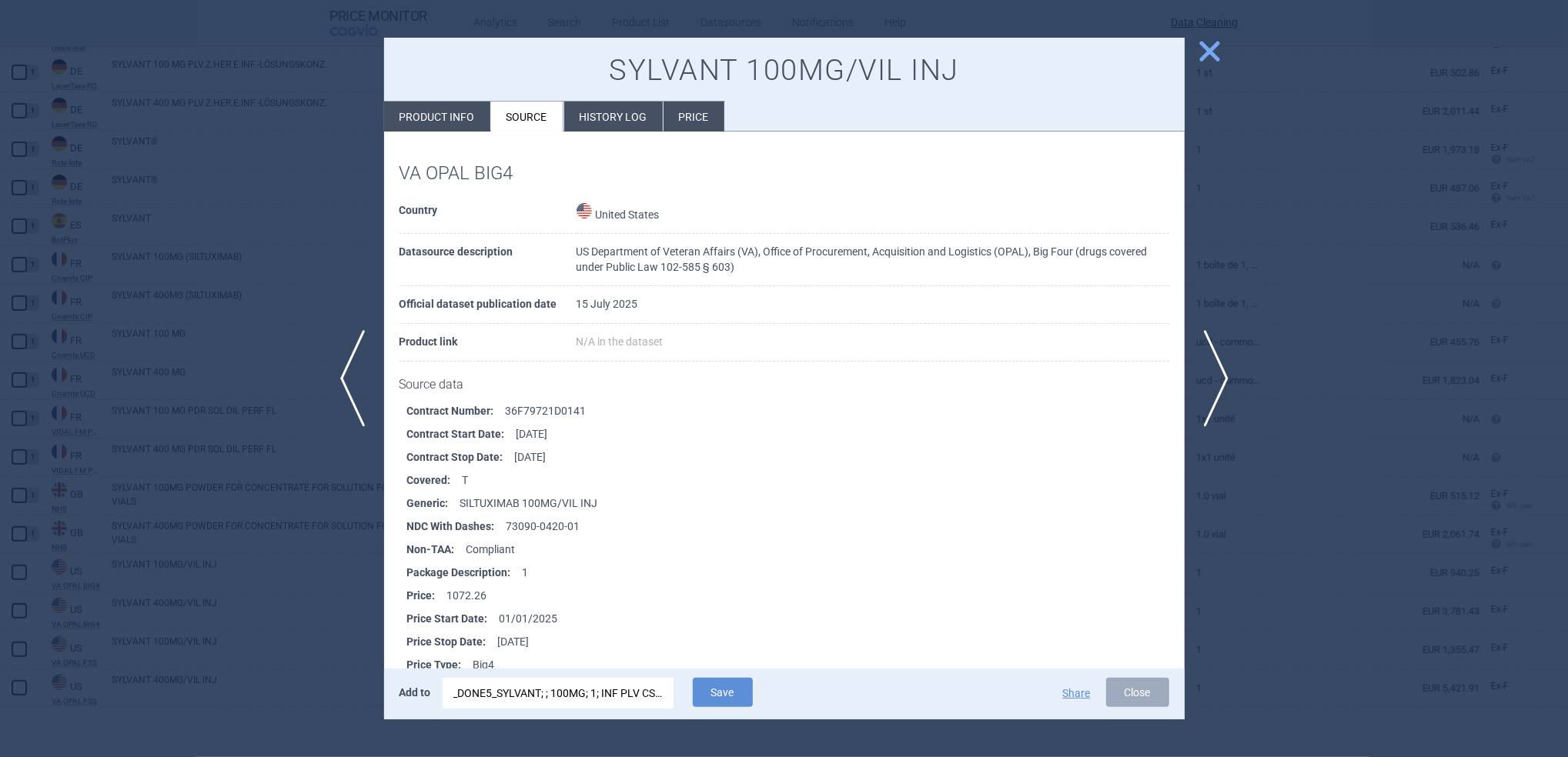 click on "Product info" at bounding box center (437, 116) 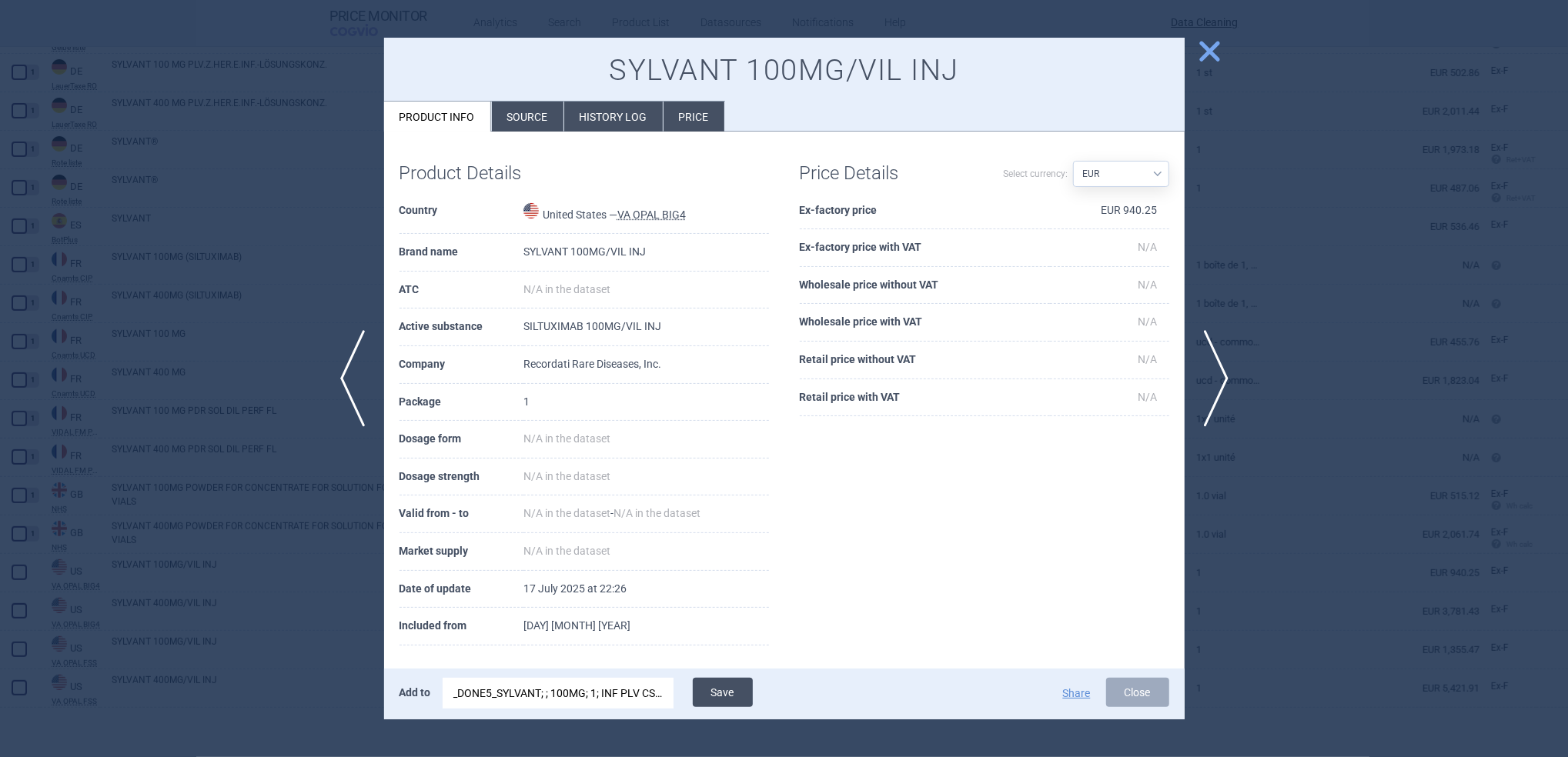 click on "Save" at bounding box center (723, 692) 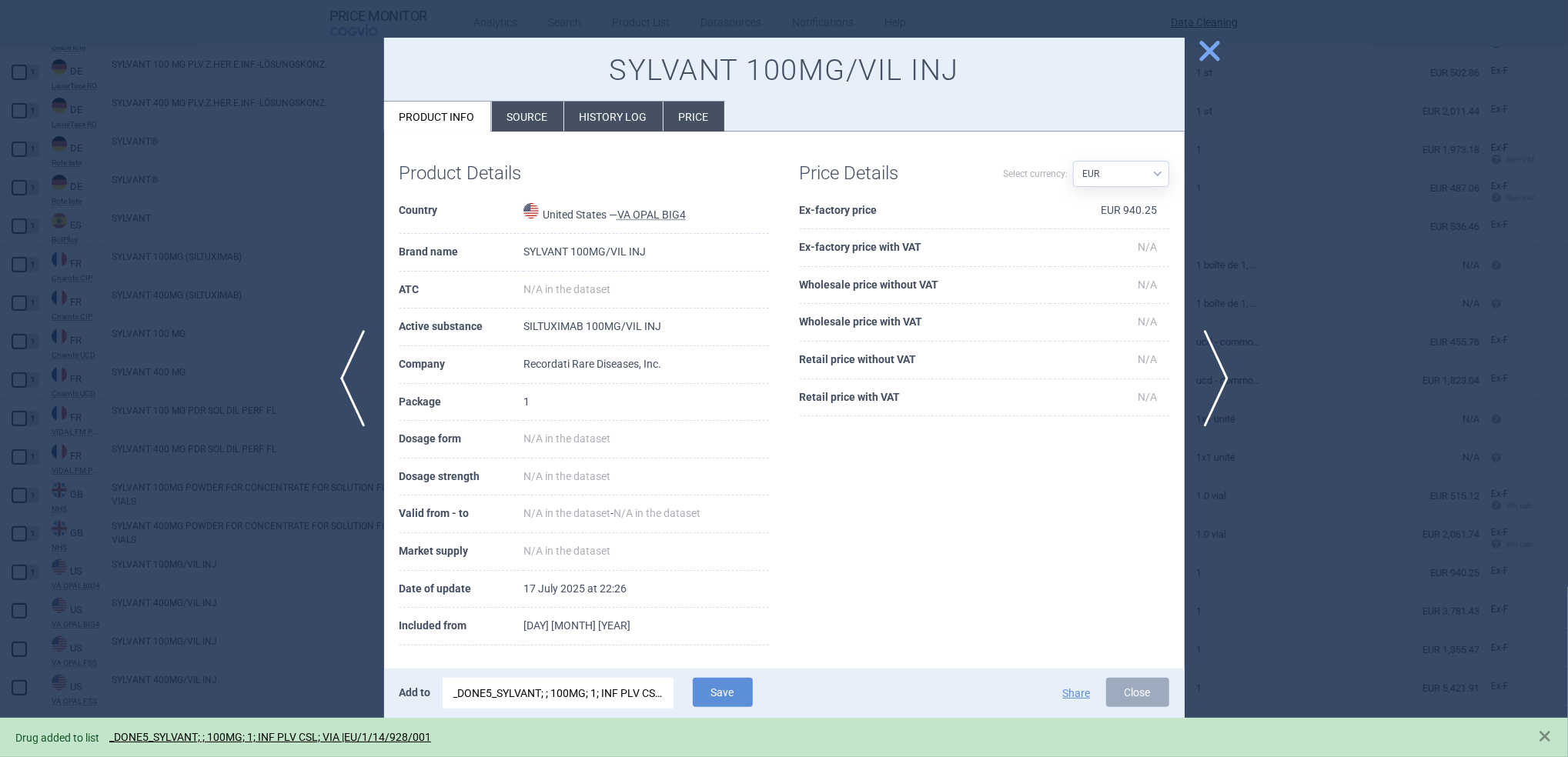 click on "close" at bounding box center [1209, 51] 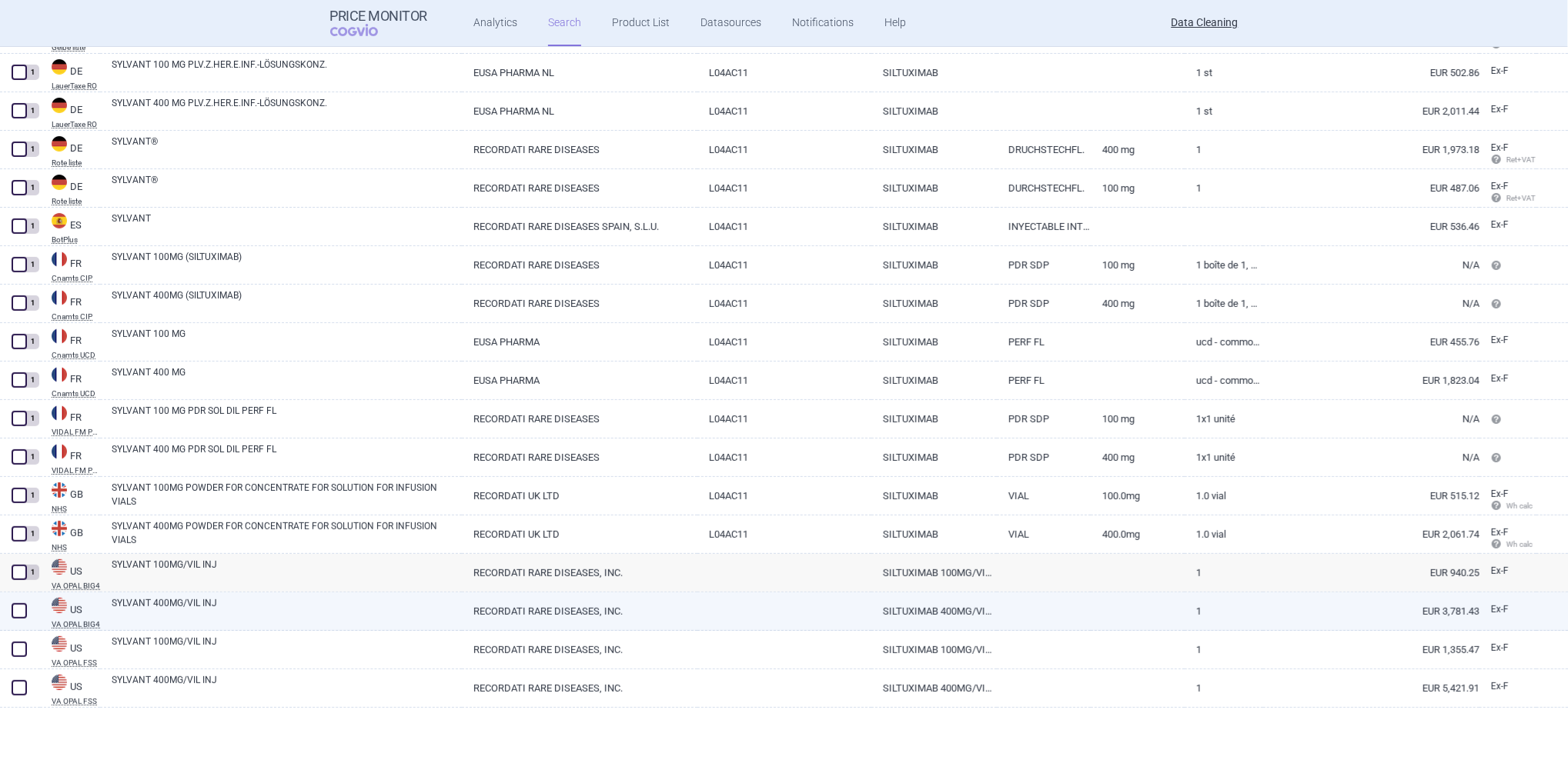 click on "SYLVANT 400MG/VIL INJ" at bounding box center [286, 610] 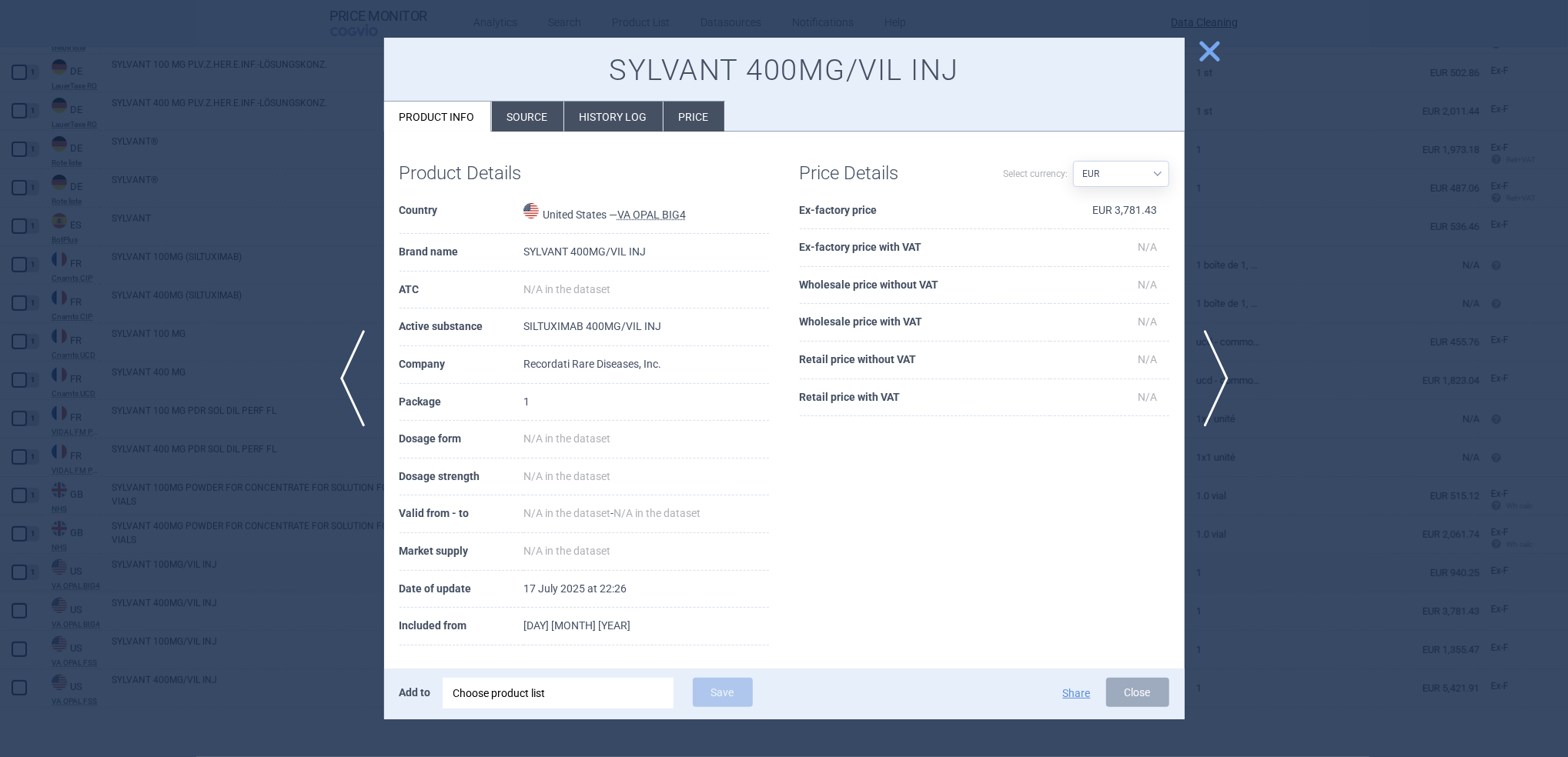 click on "Choose product list" at bounding box center (558, 693) 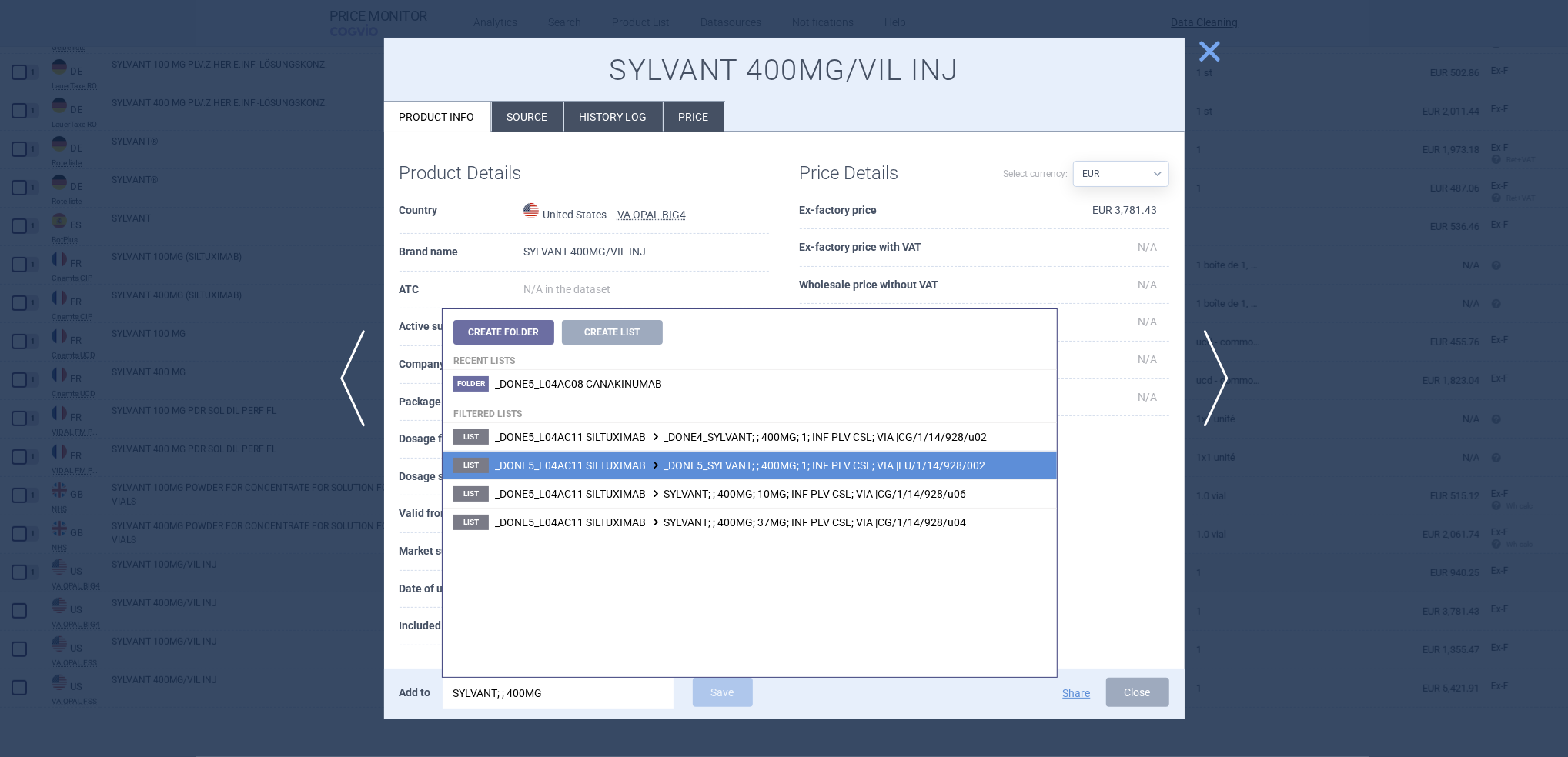 type on "SYLVANT; ; 400MG" 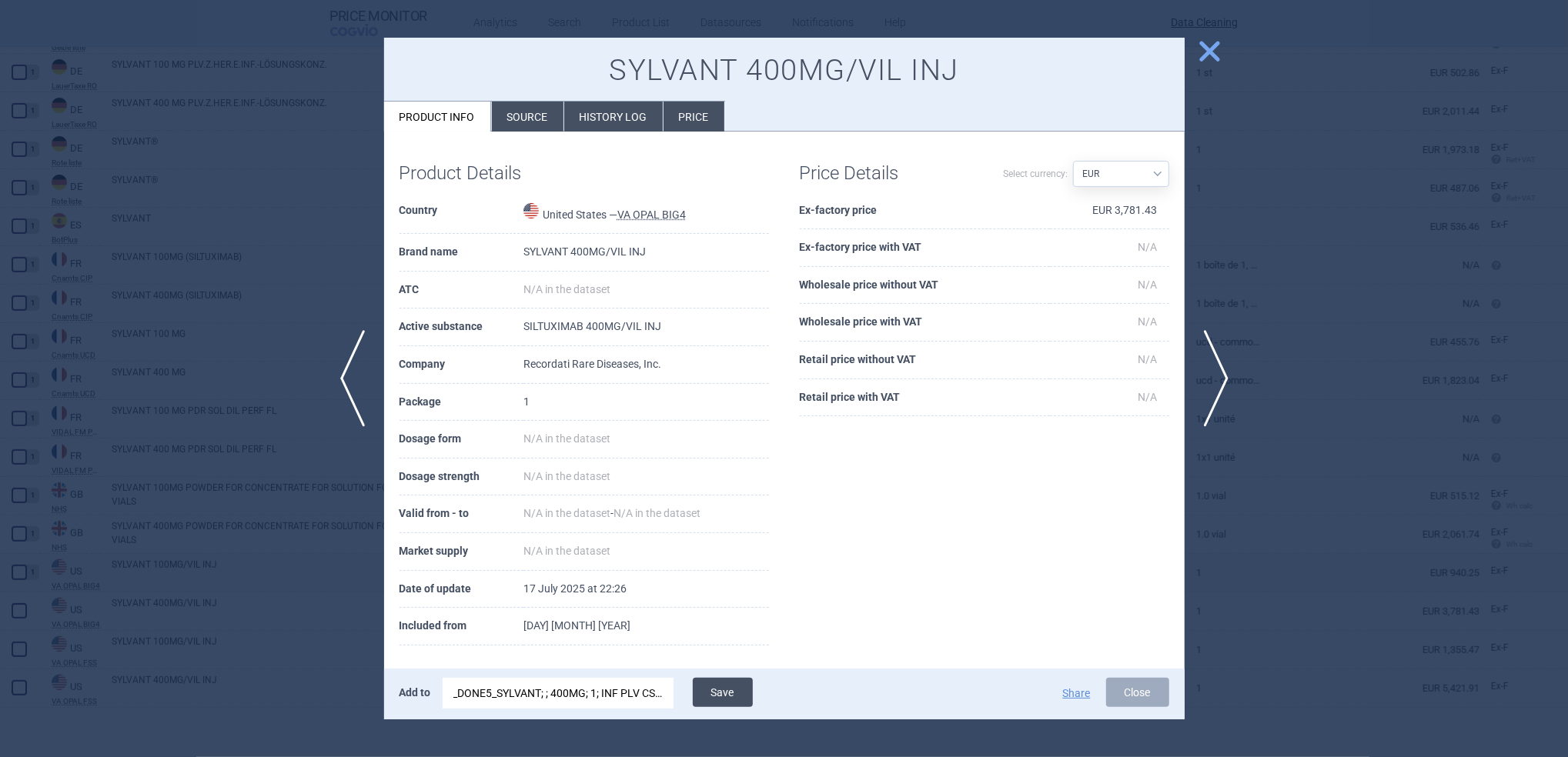 click on "Save" at bounding box center [723, 692] 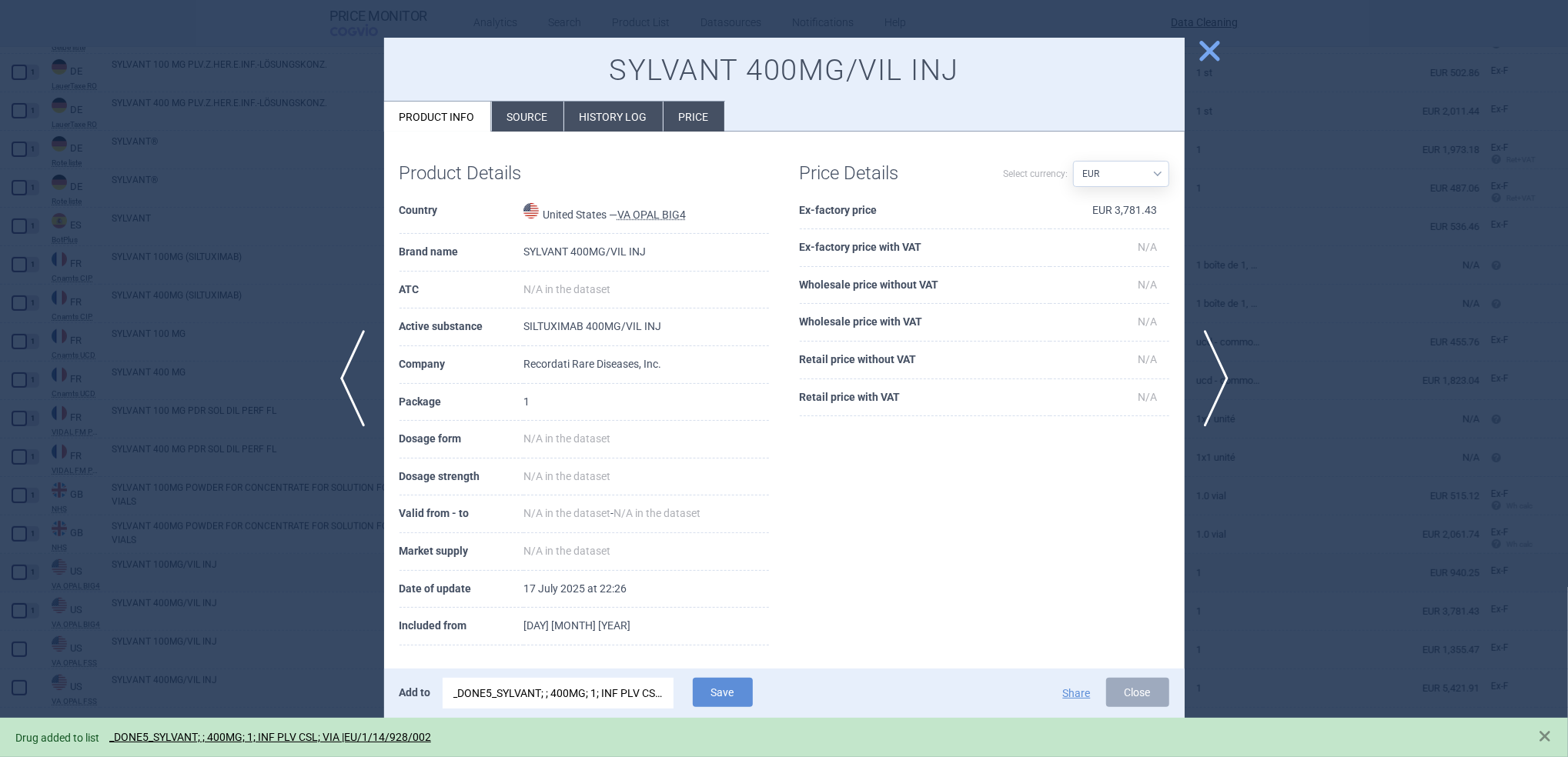 click on "close" at bounding box center (1209, 51) 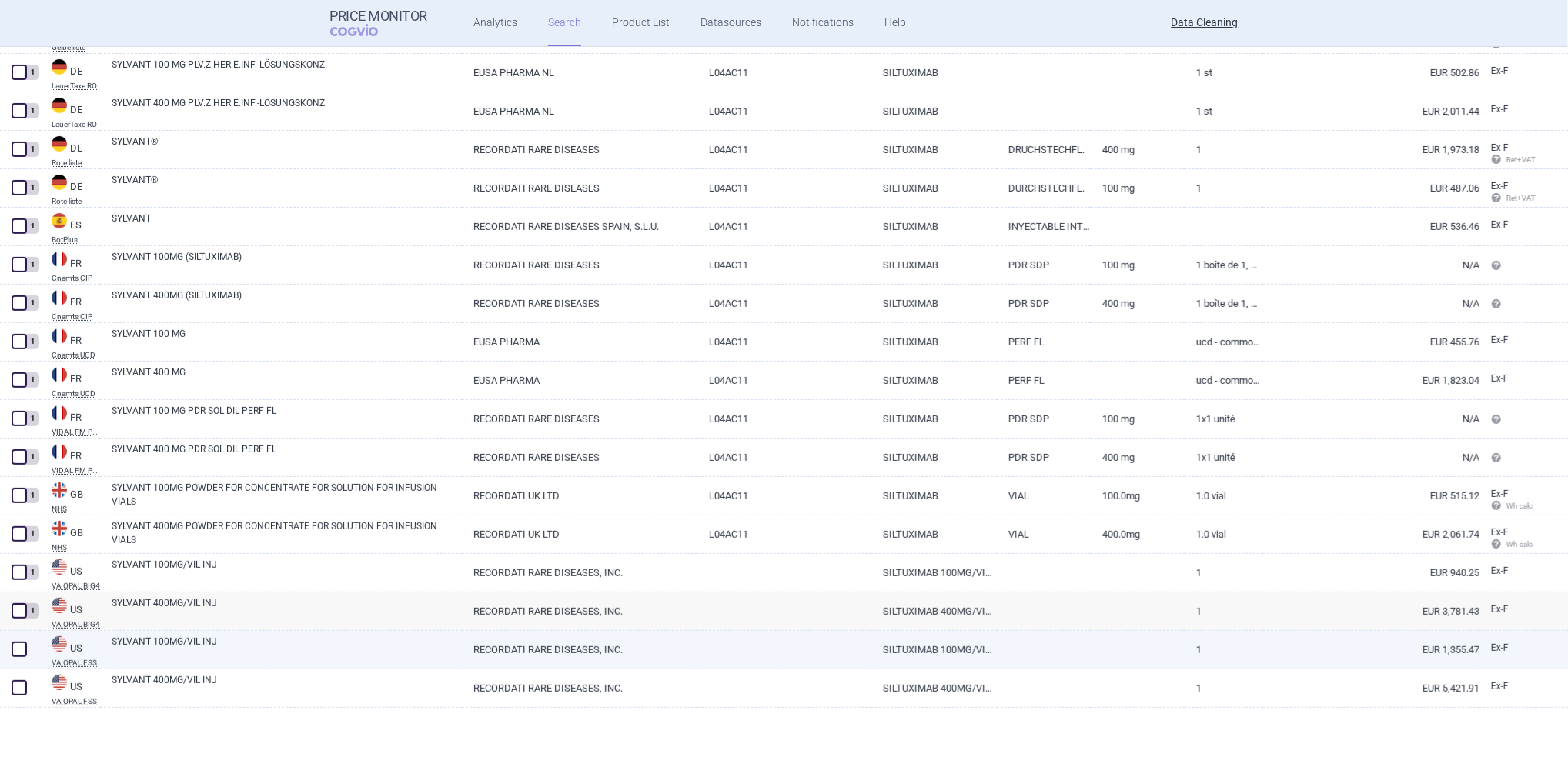 click on "SYLVANT 100MG/VIL INJ" at bounding box center (286, 649) 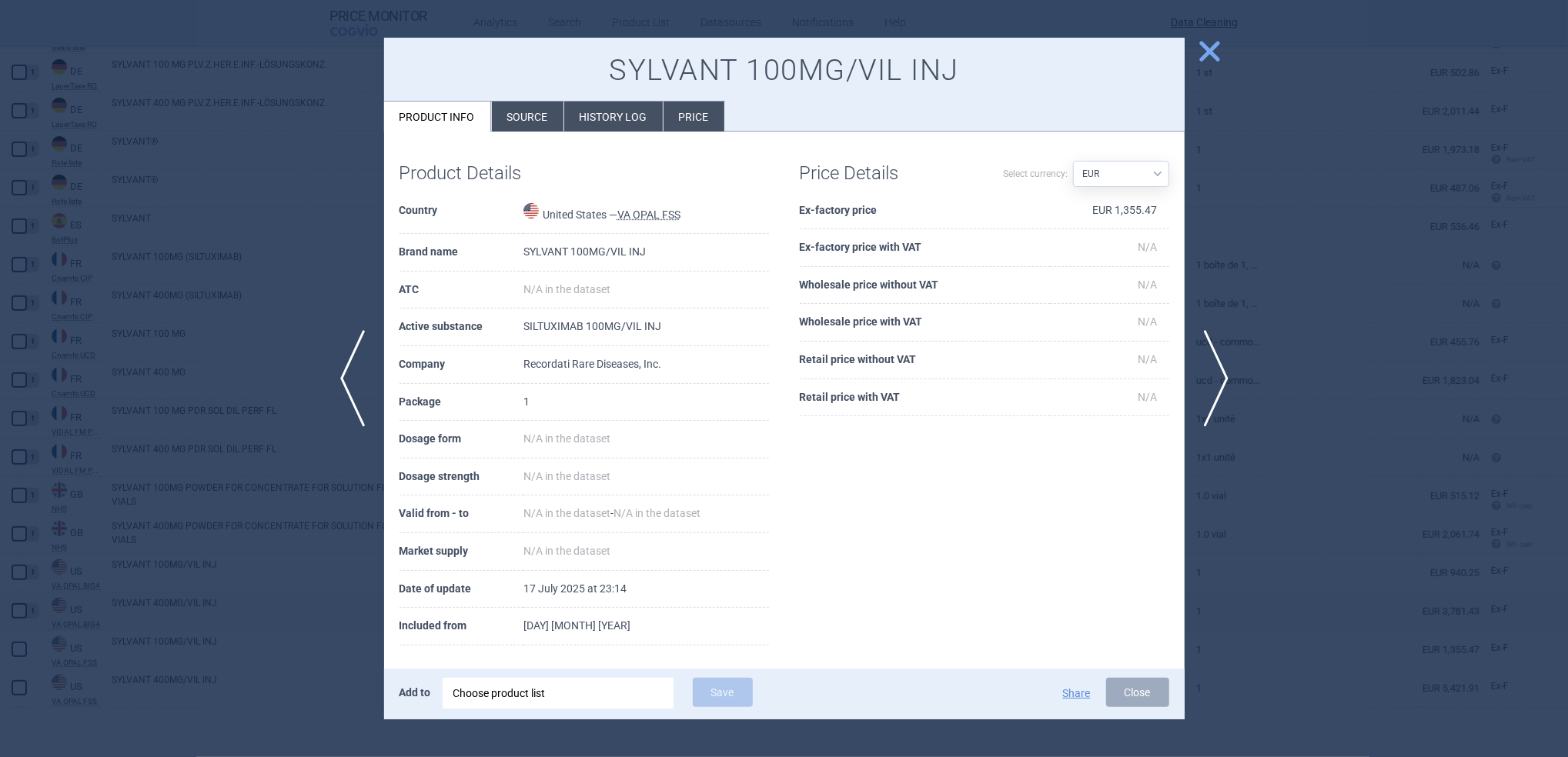 click on "Choose product list" at bounding box center [558, 693] 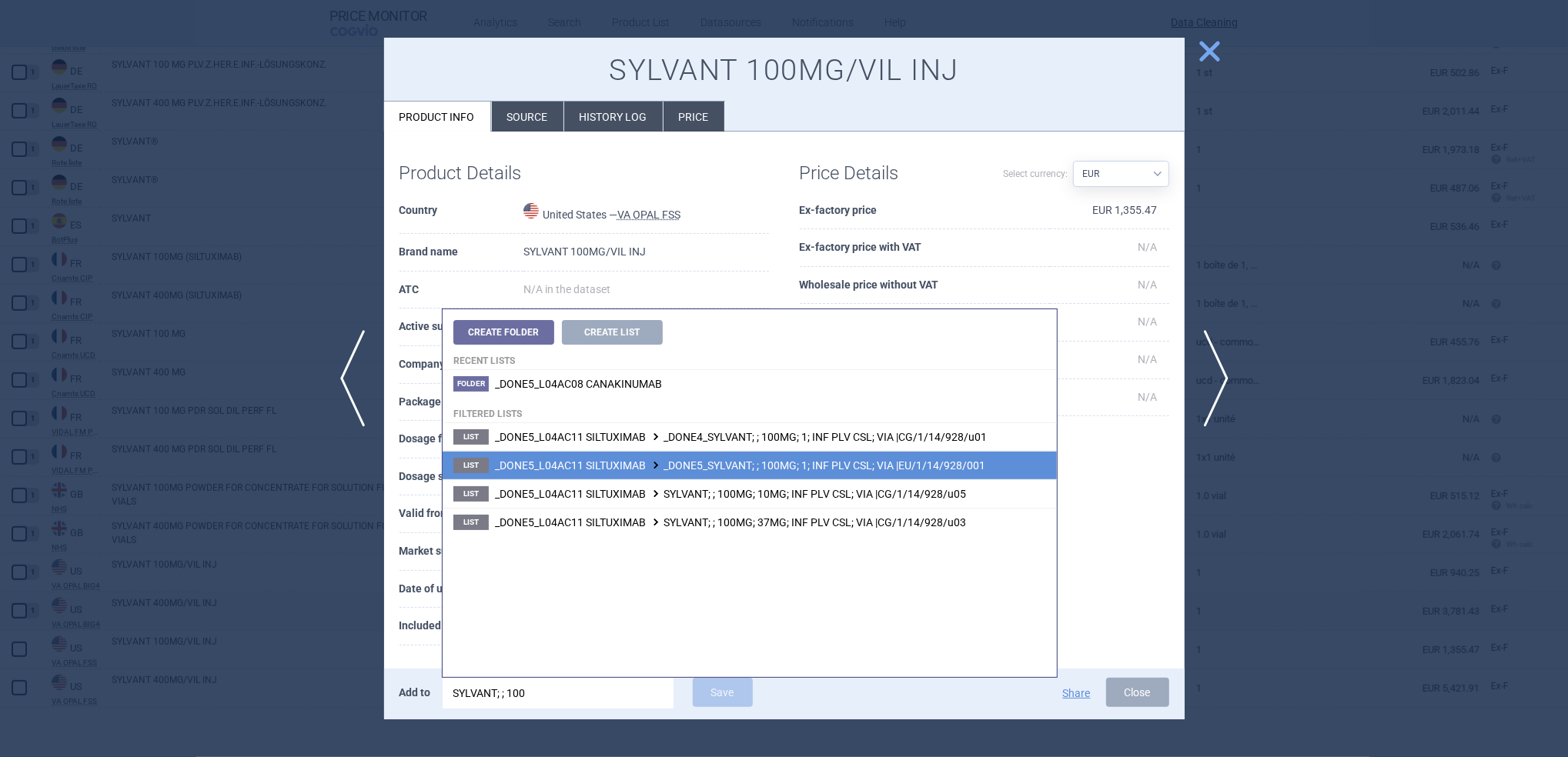 type on "SYLVANT; ; 100" 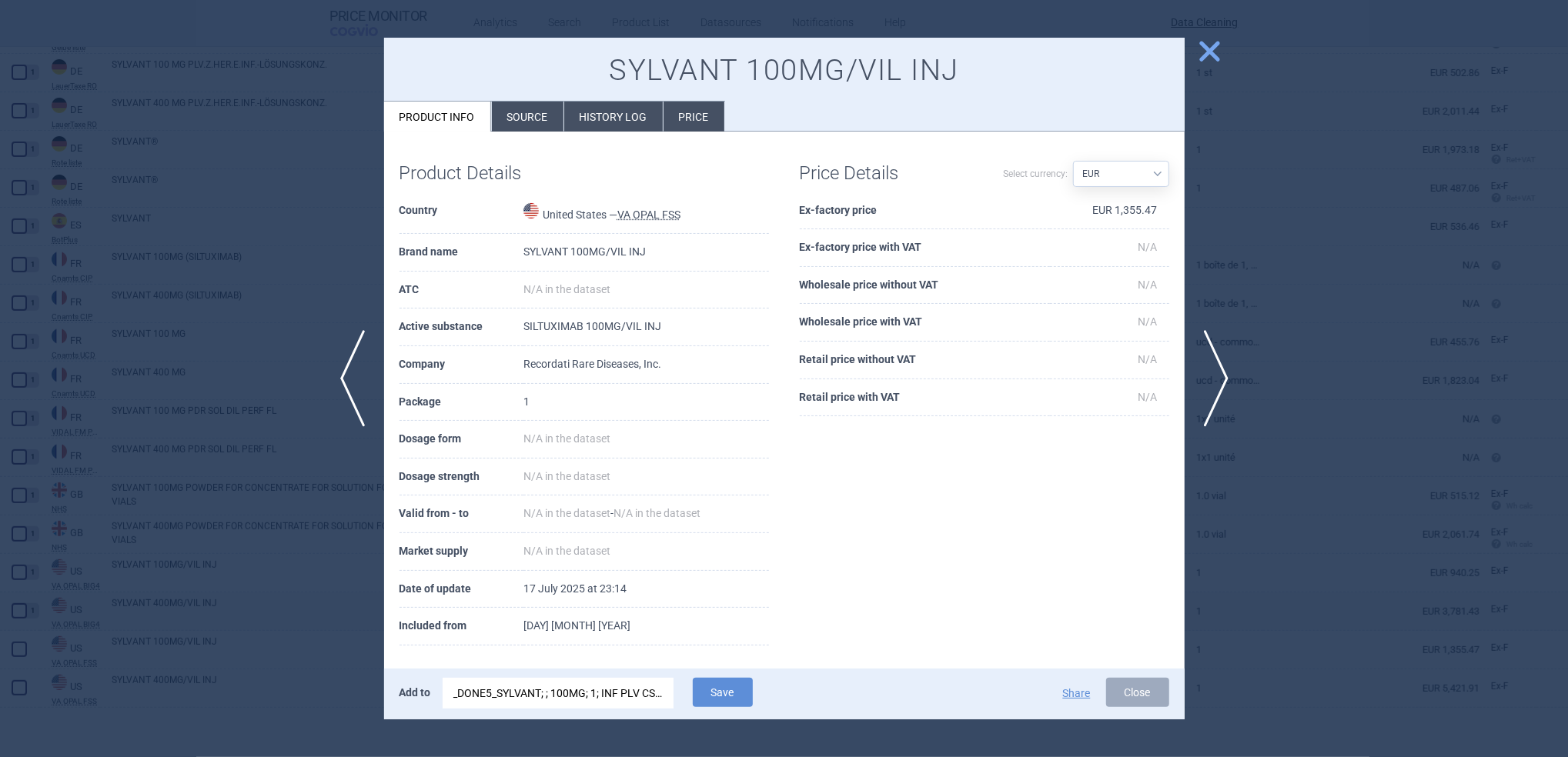 click on "Source" at bounding box center [527, 116] 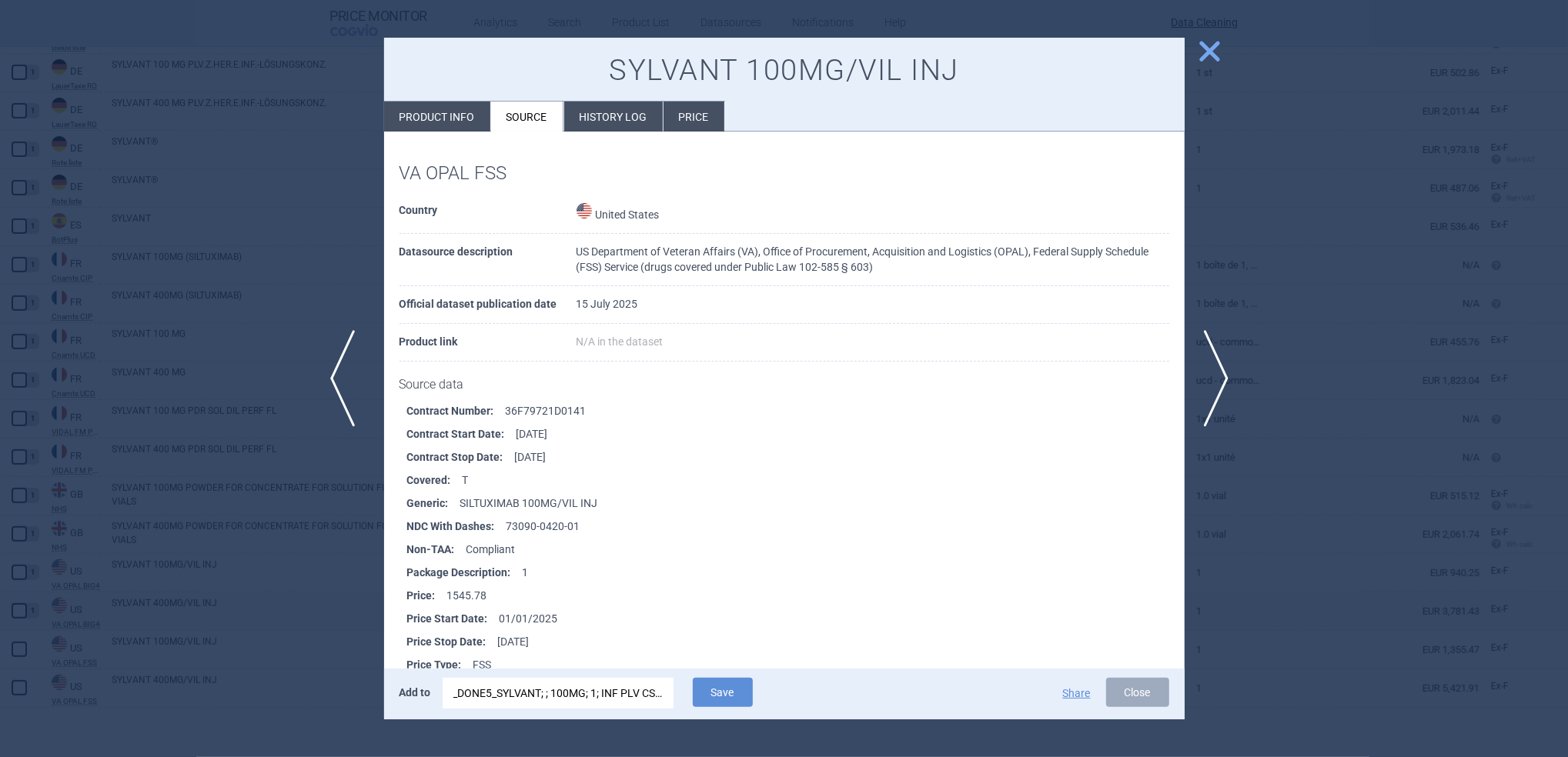 click on "previous" at bounding box center (347, 378) 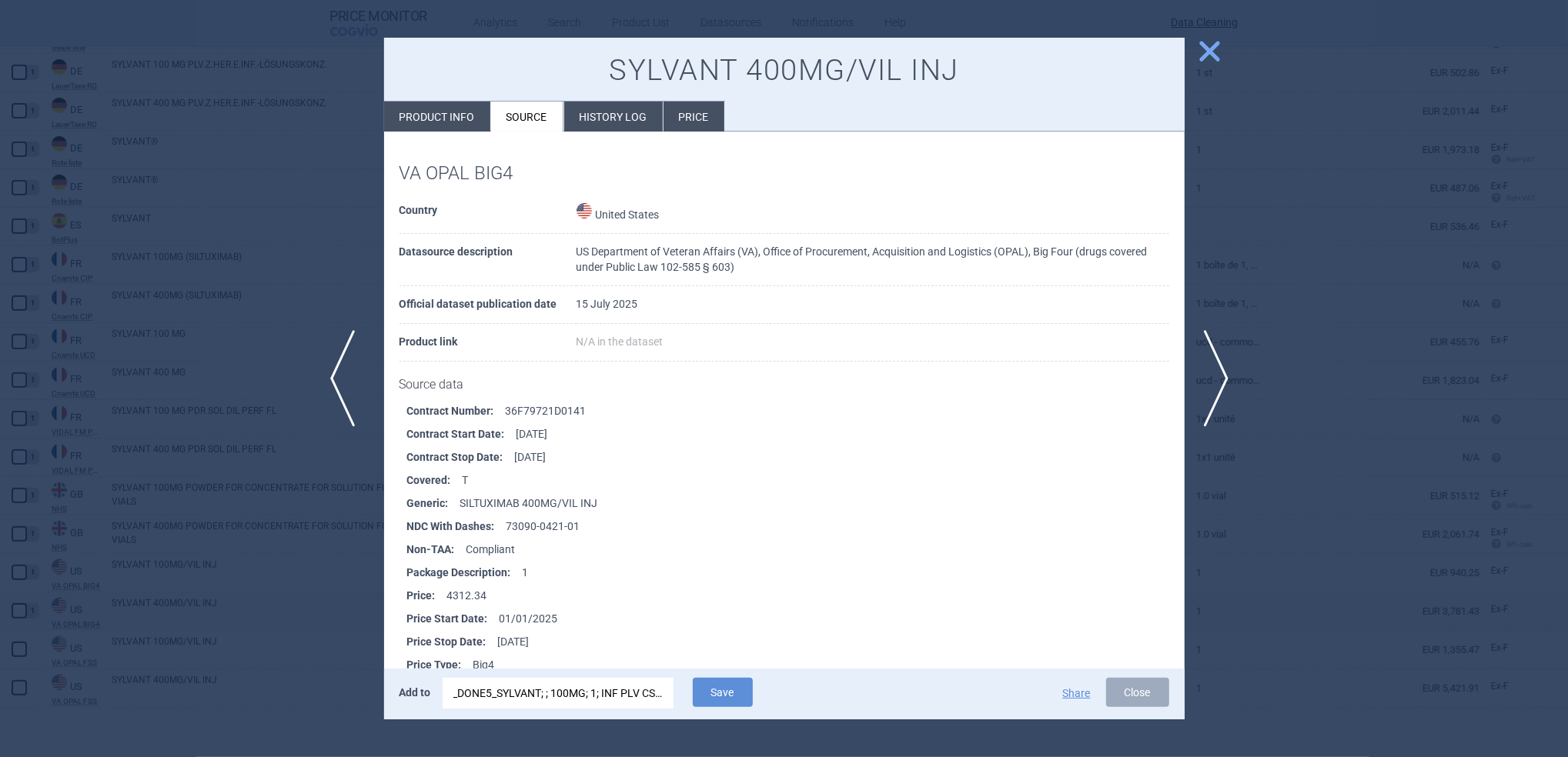 click on "previous" at bounding box center (347, 378) 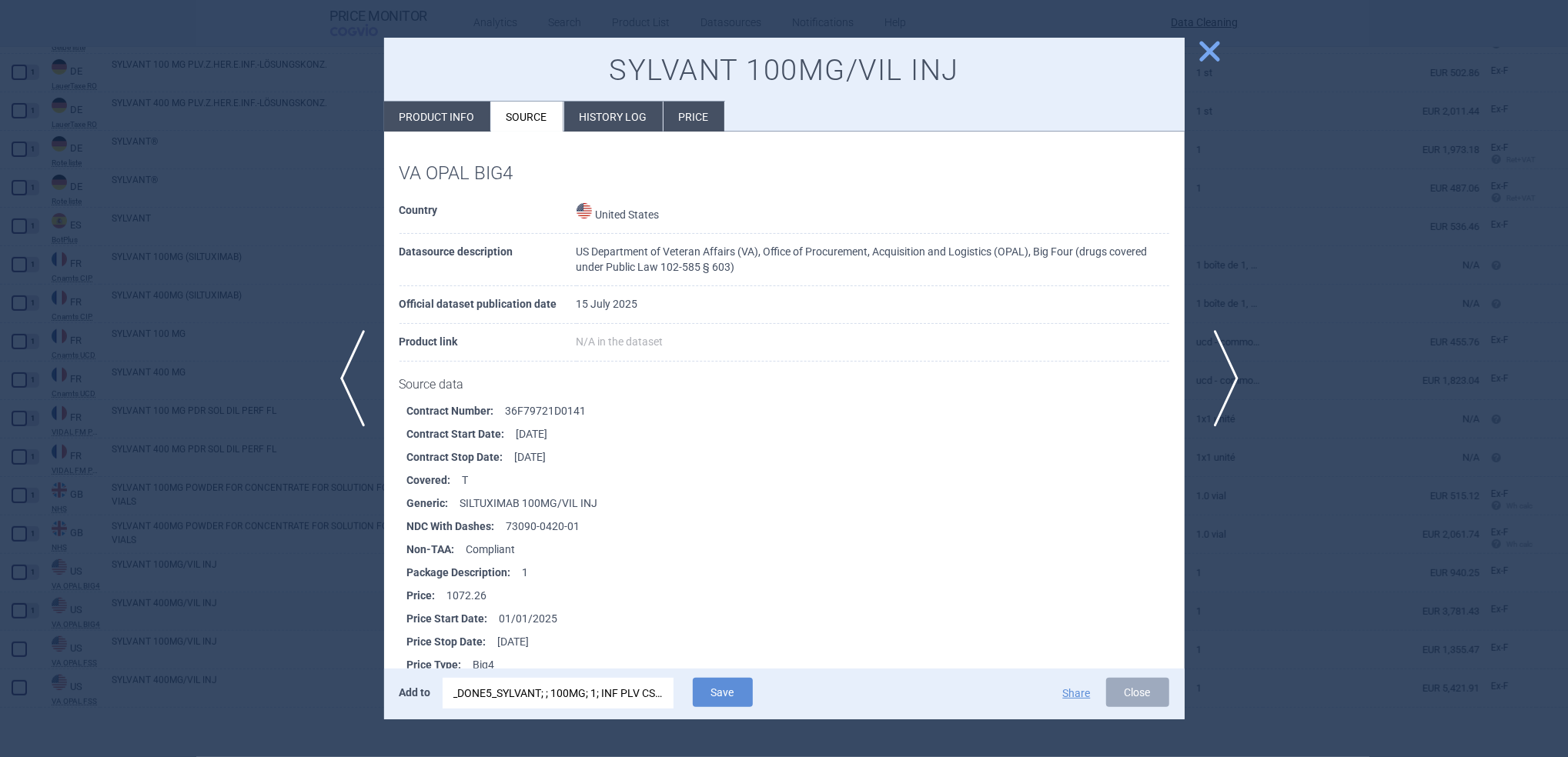 click on "next" at bounding box center (1221, 378) 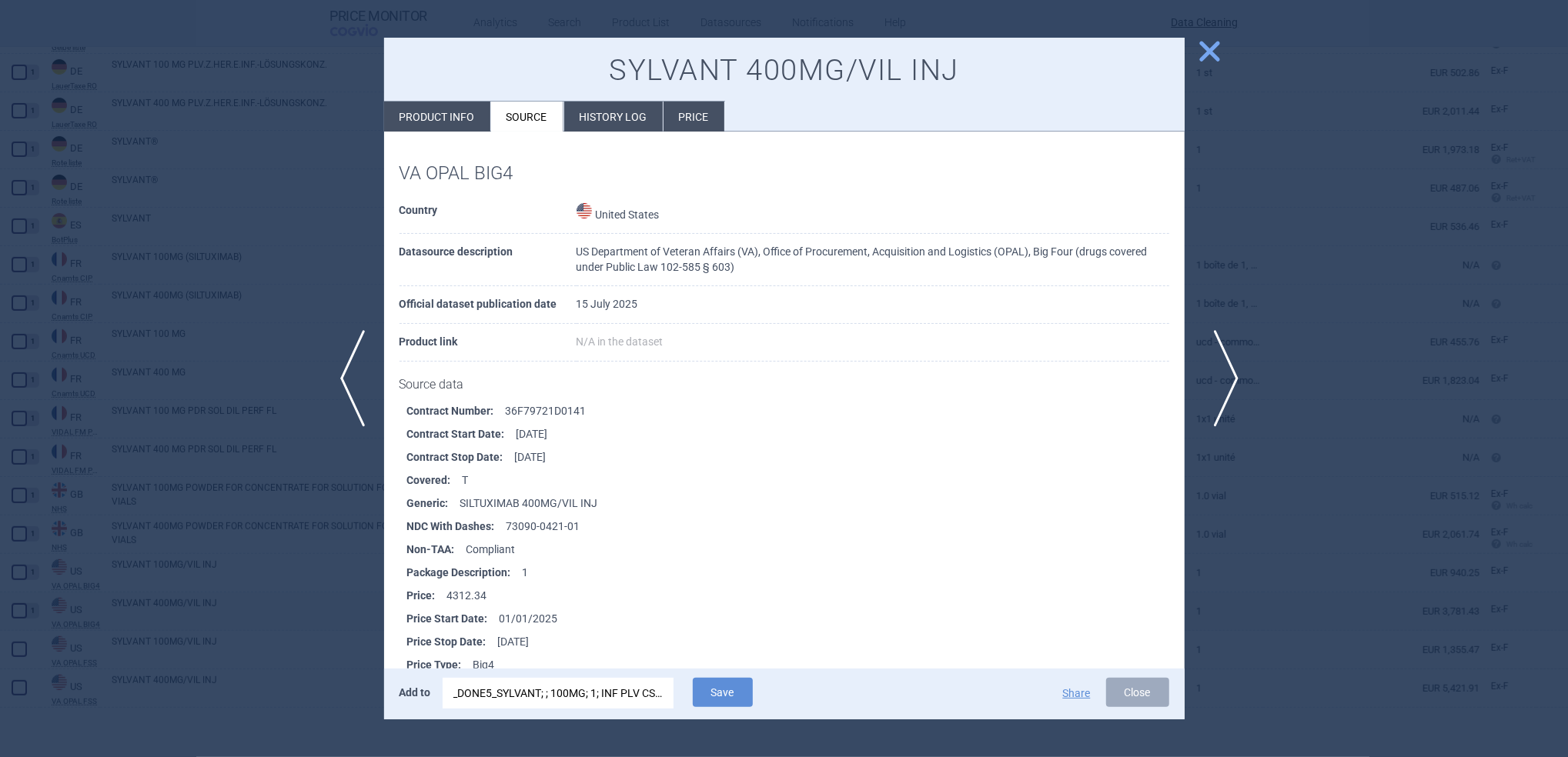 click on "next" at bounding box center [1221, 378] 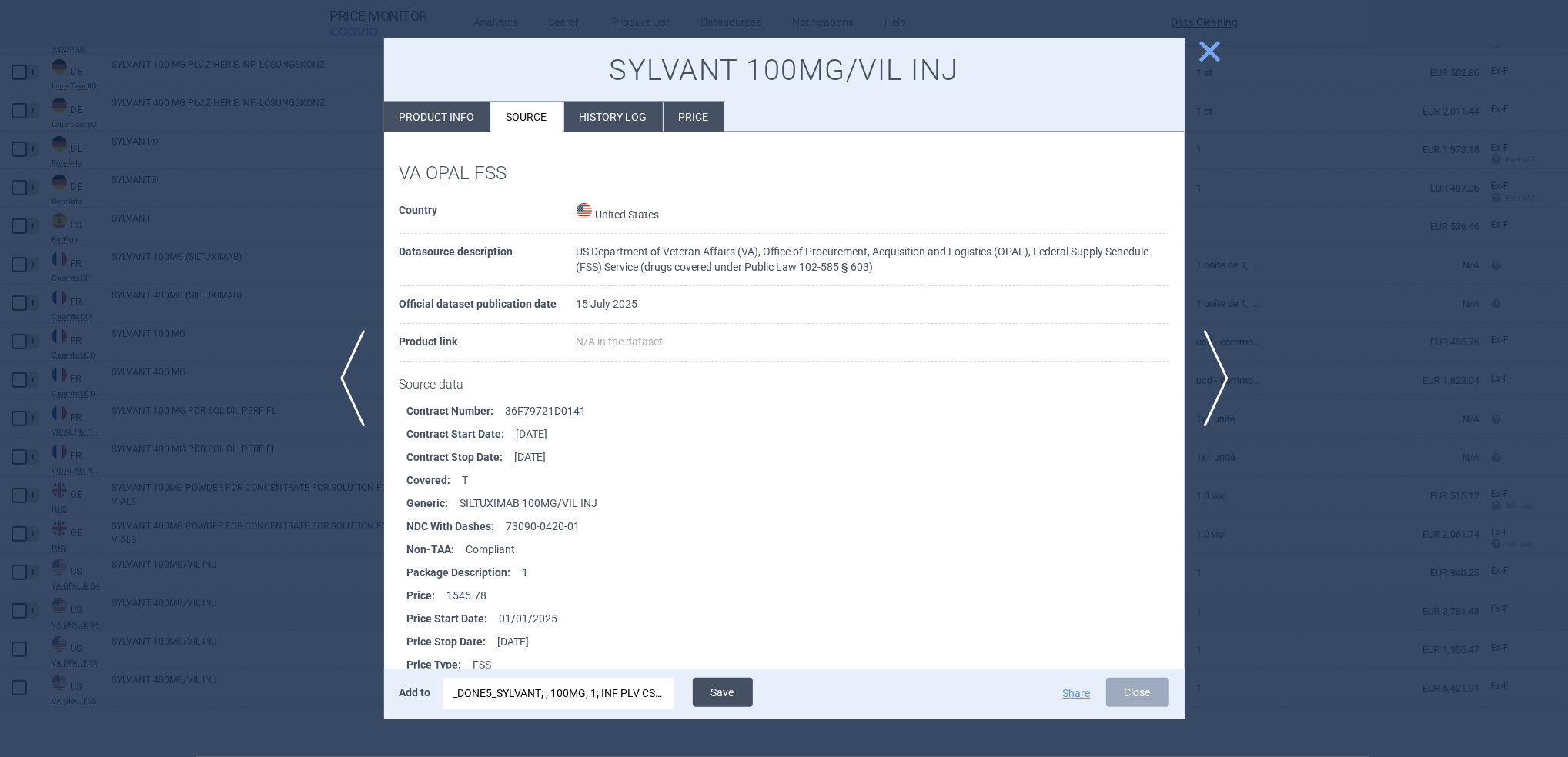 click on "Save" at bounding box center [723, 692] 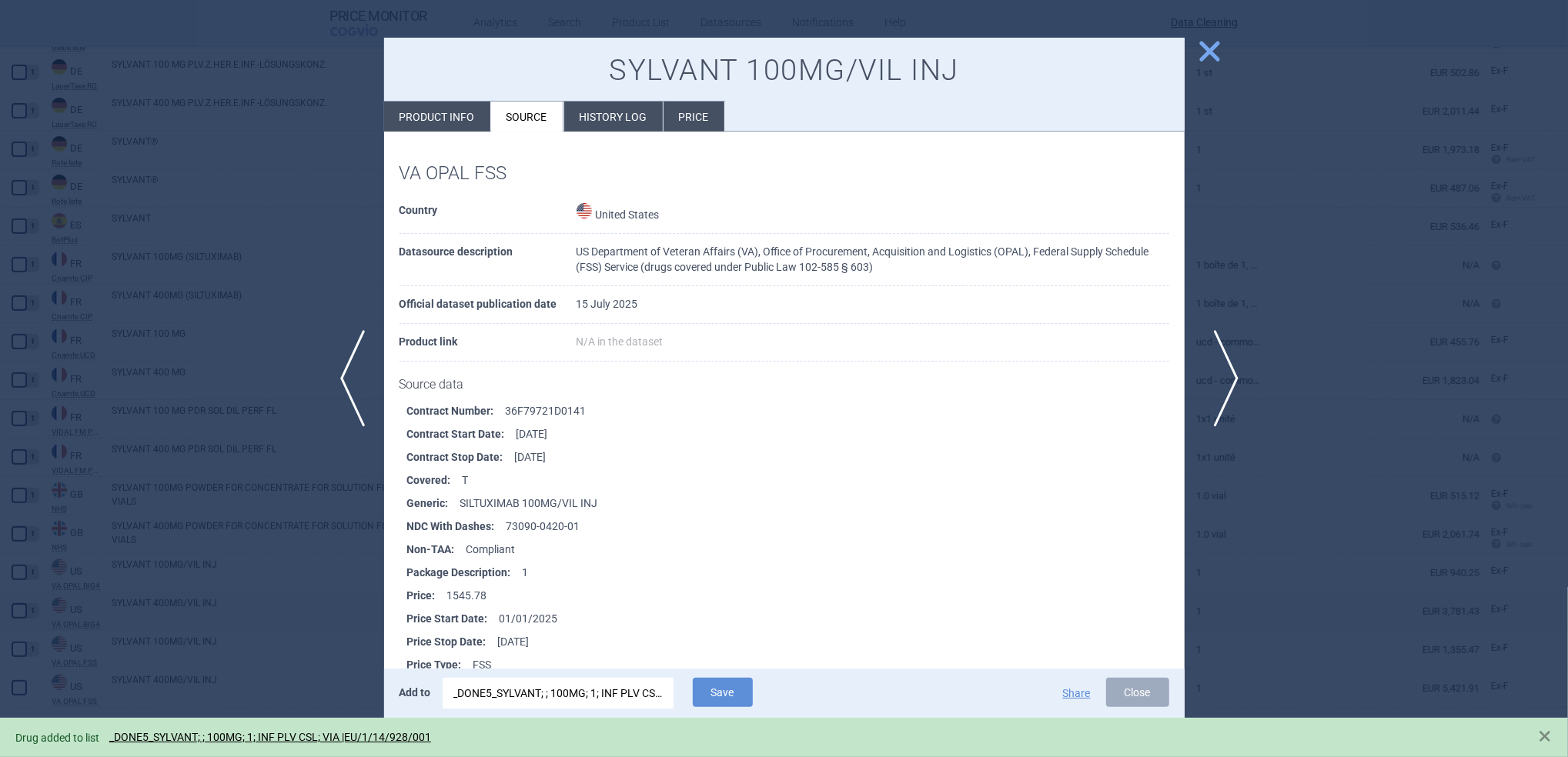 click on "next" at bounding box center (1221, 378) 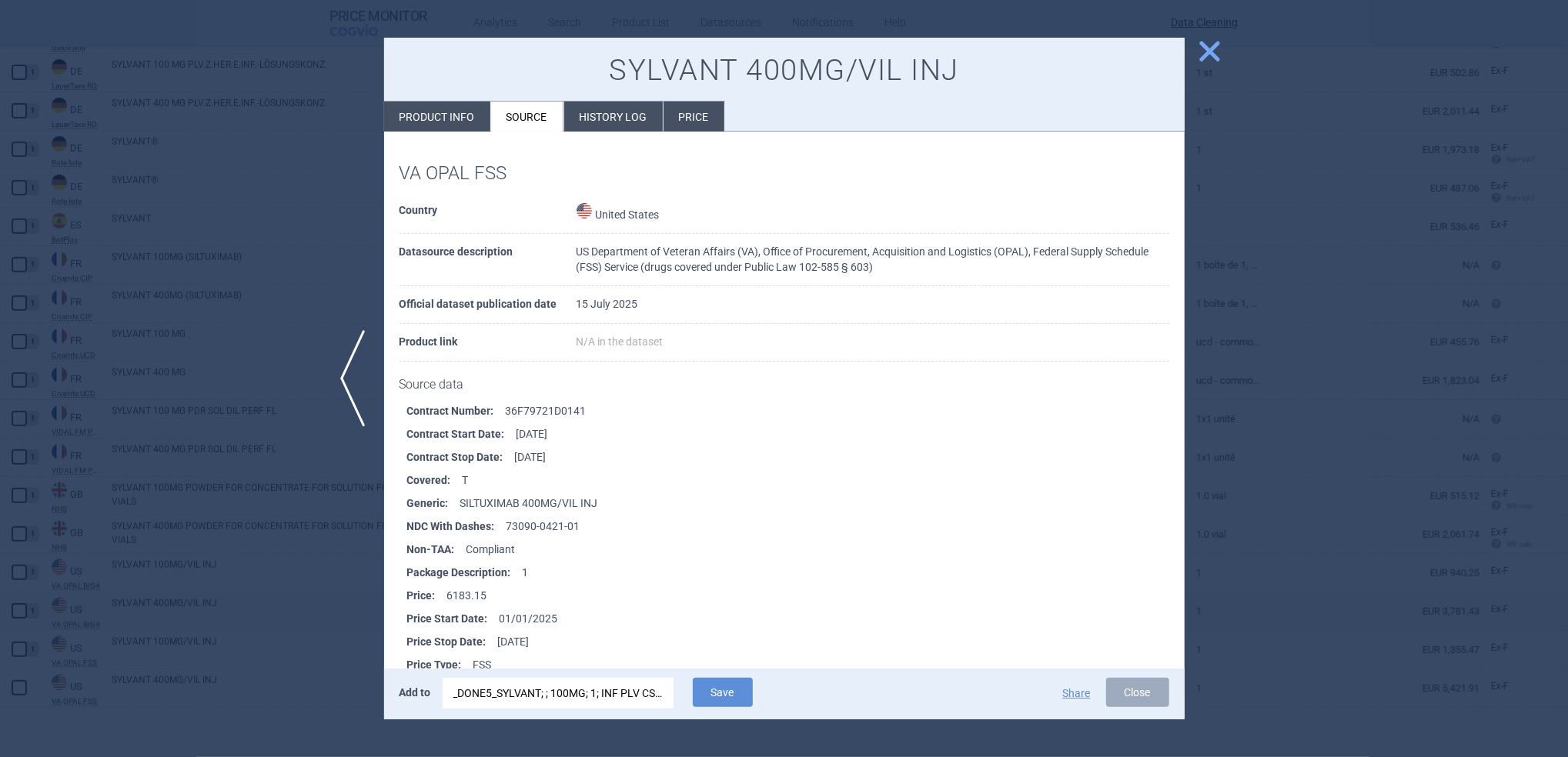 click on "_DONE5_SYLVANT; ; 100MG; 1; INF PLV CSL; VIA |EU/1/14/928/001" at bounding box center [558, 693] 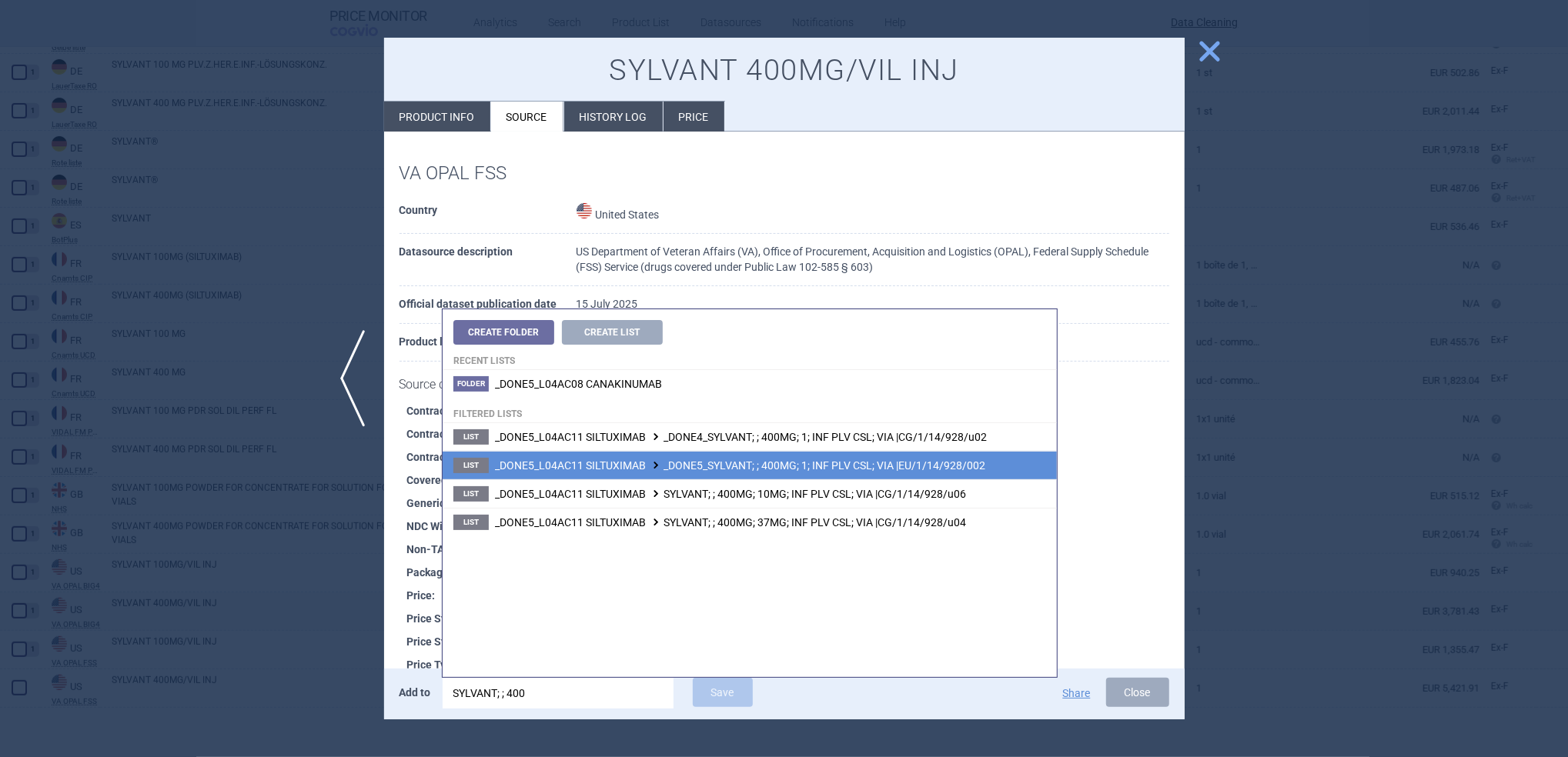 type on "SYLVANT; ; 400" 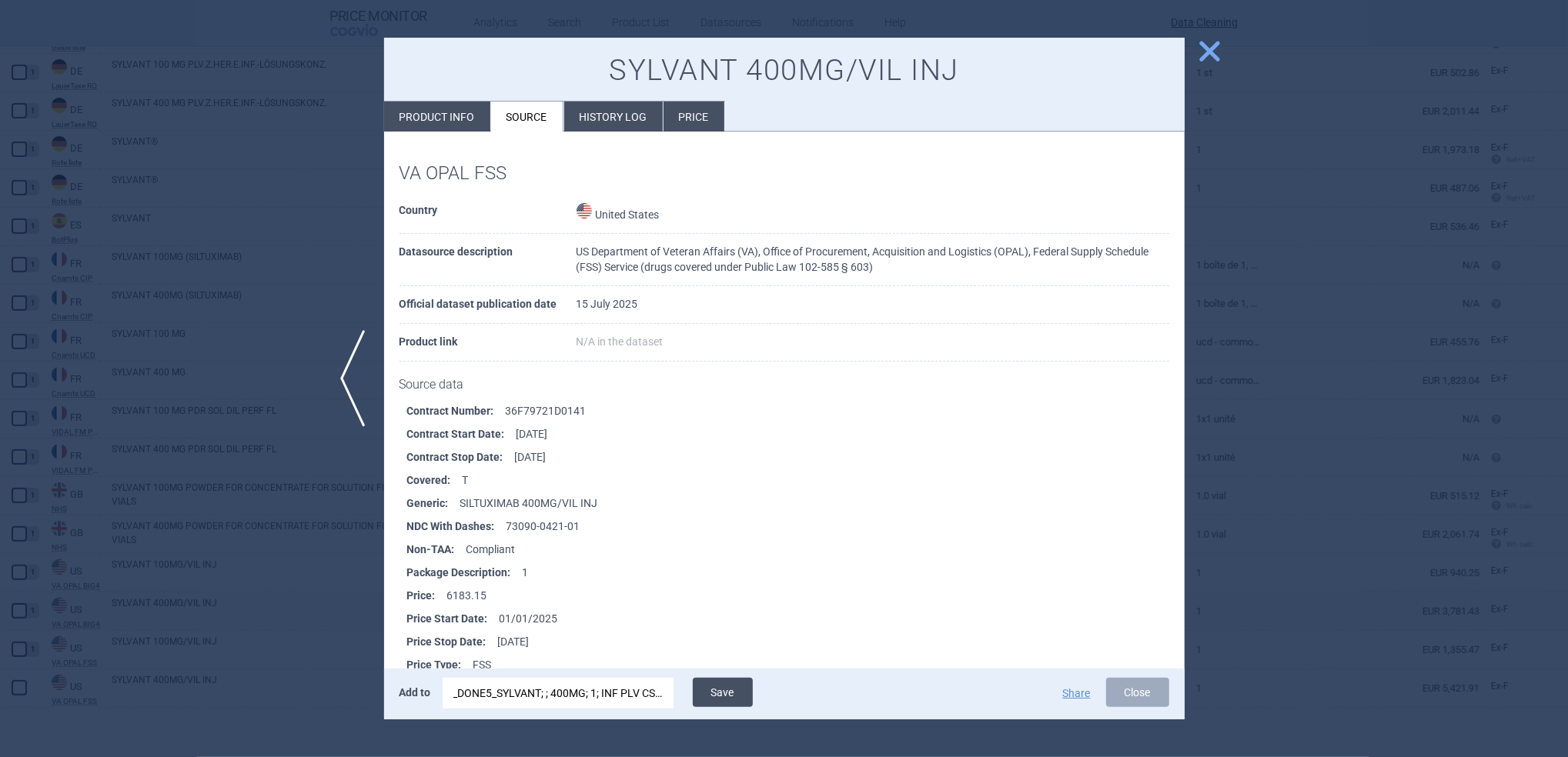 click on "Save" at bounding box center [723, 692] 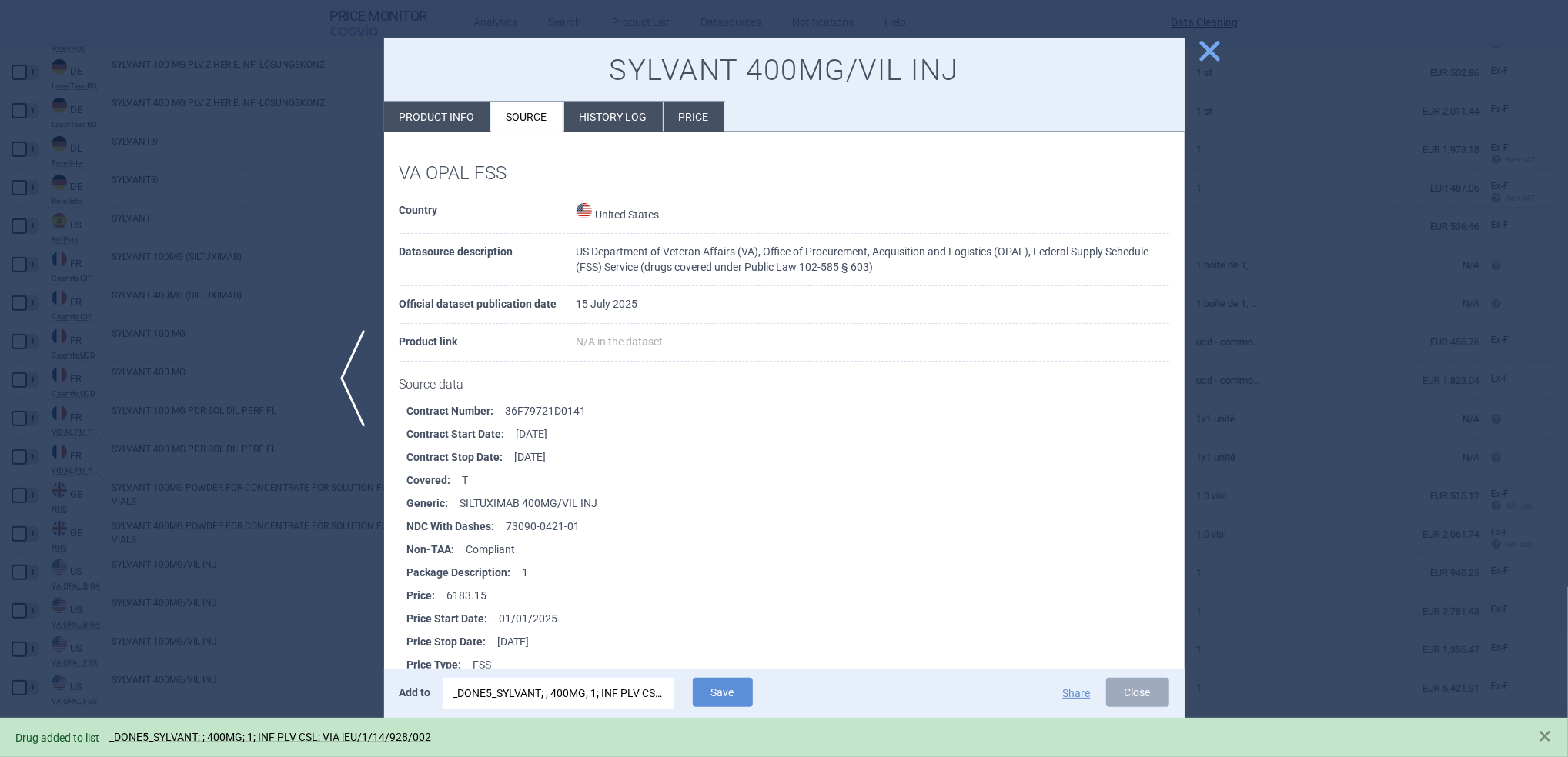 click on "close" at bounding box center [1209, 51] 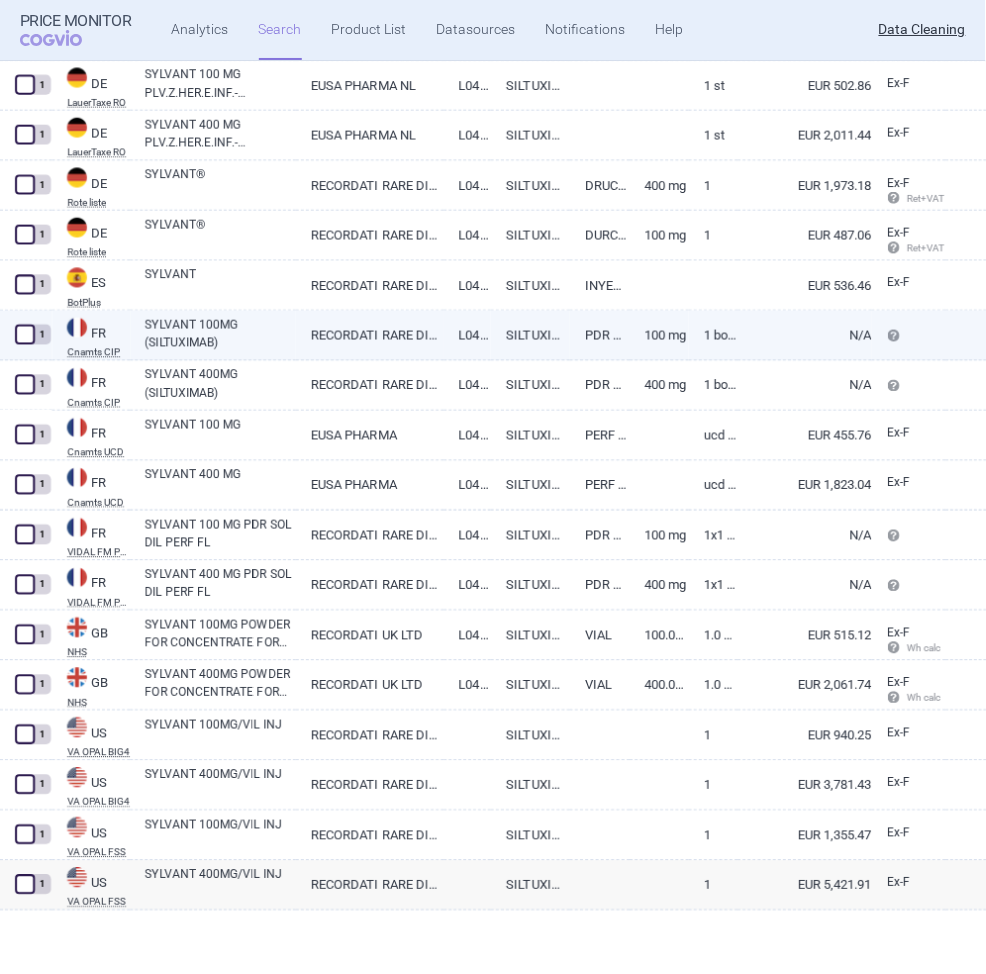 scroll, scrollTop: 0, scrollLeft: 0, axis: both 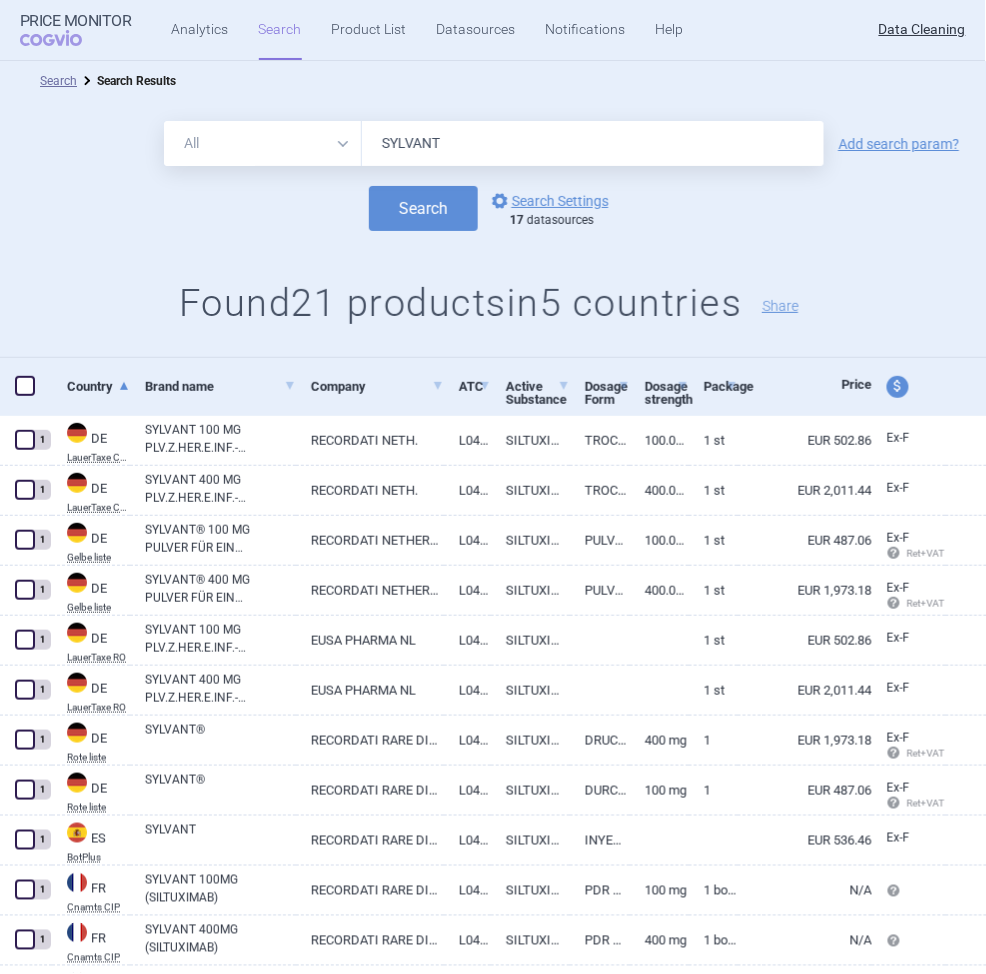 drag, startPoint x: 474, startPoint y: 140, endPoint x: 107, endPoint y: 93, distance: 369.99728 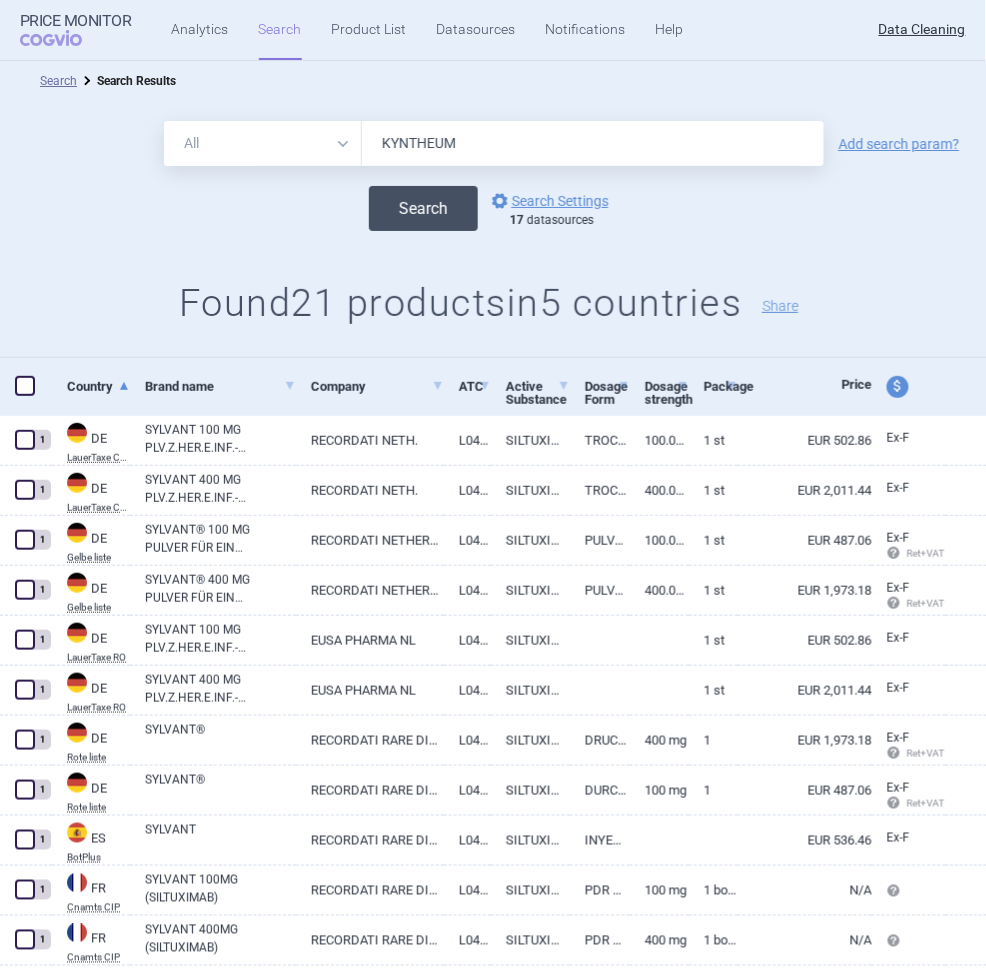 type on "KYNTHEUM" 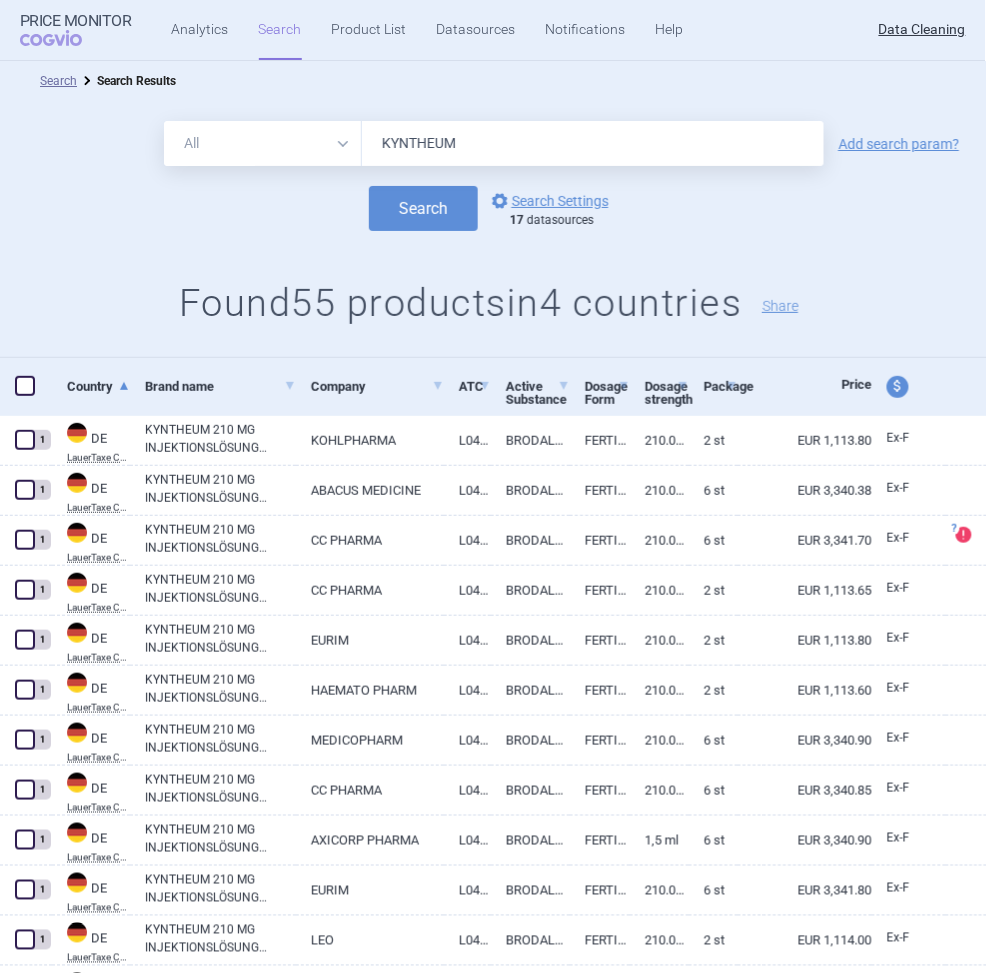 drag, startPoint x: 500, startPoint y: 140, endPoint x: 359, endPoint y: 145, distance: 141.08862 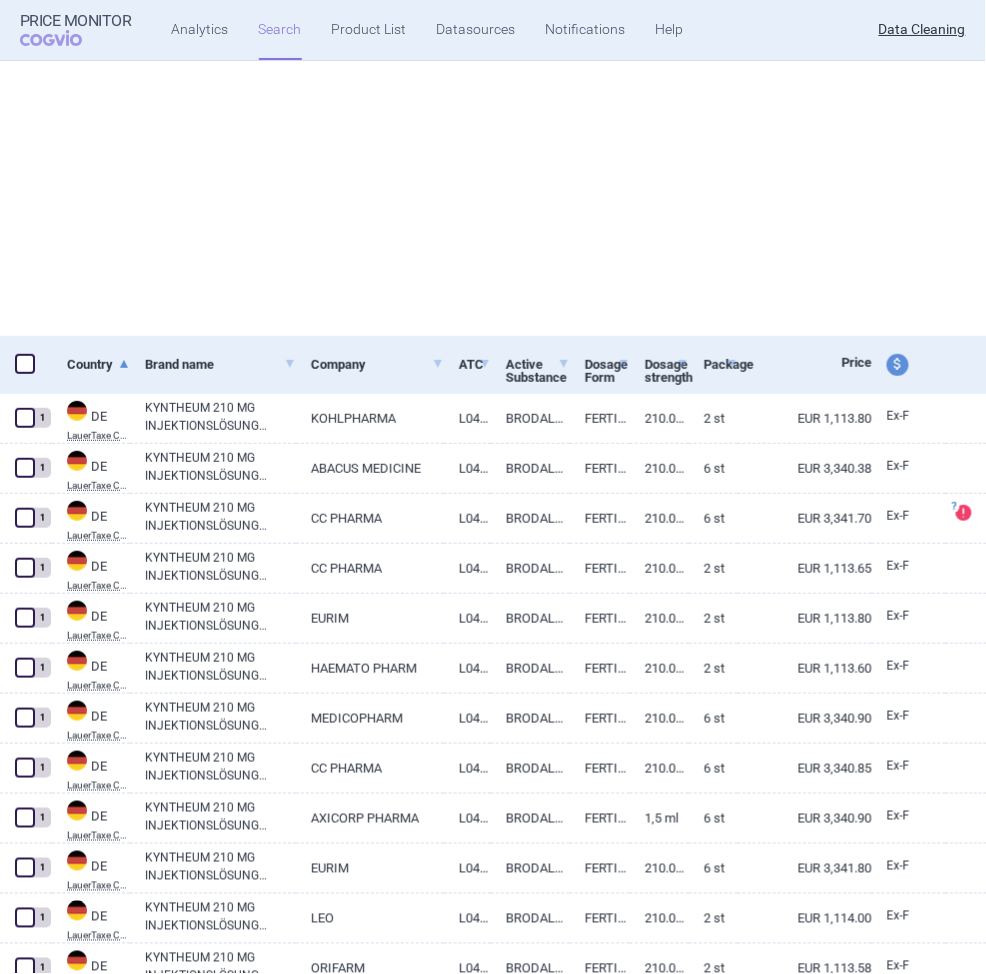 scroll, scrollTop: 0, scrollLeft: 0, axis: both 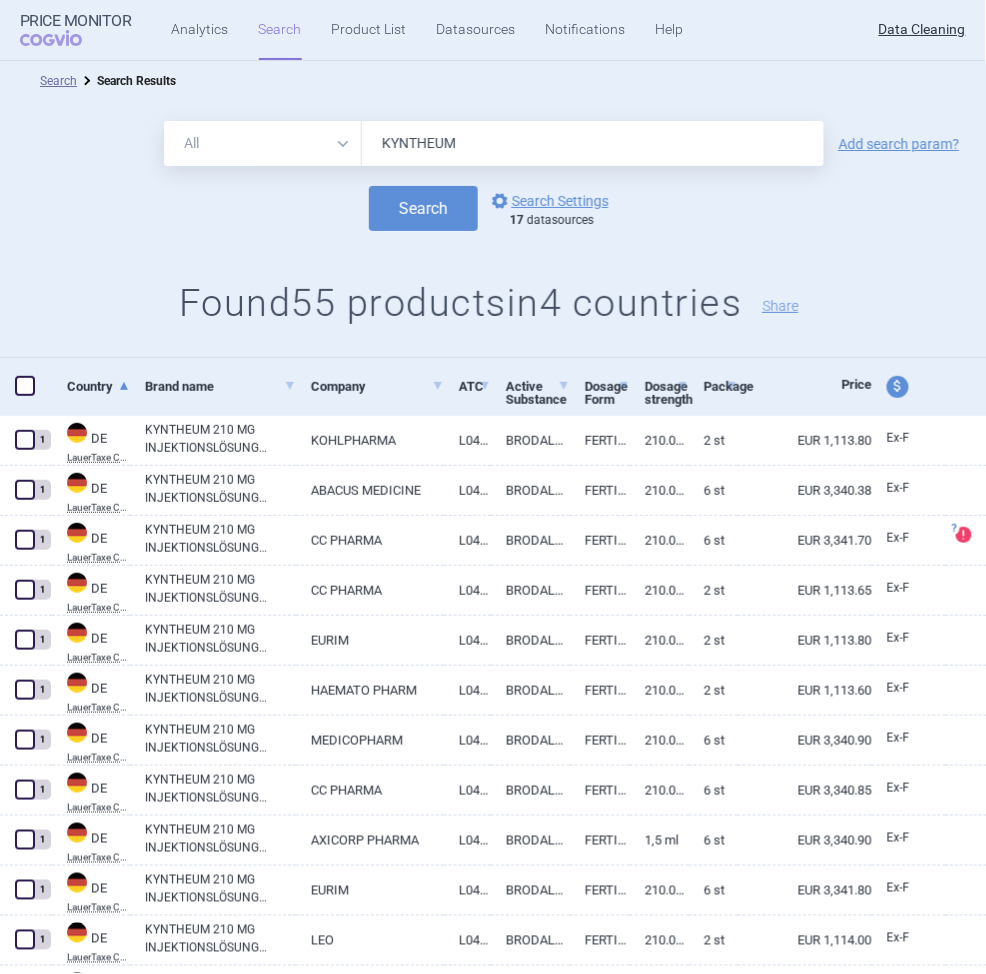 click on "All Brand Name ATC Company Active Substance Country Newer than" at bounding box center [263, 143] 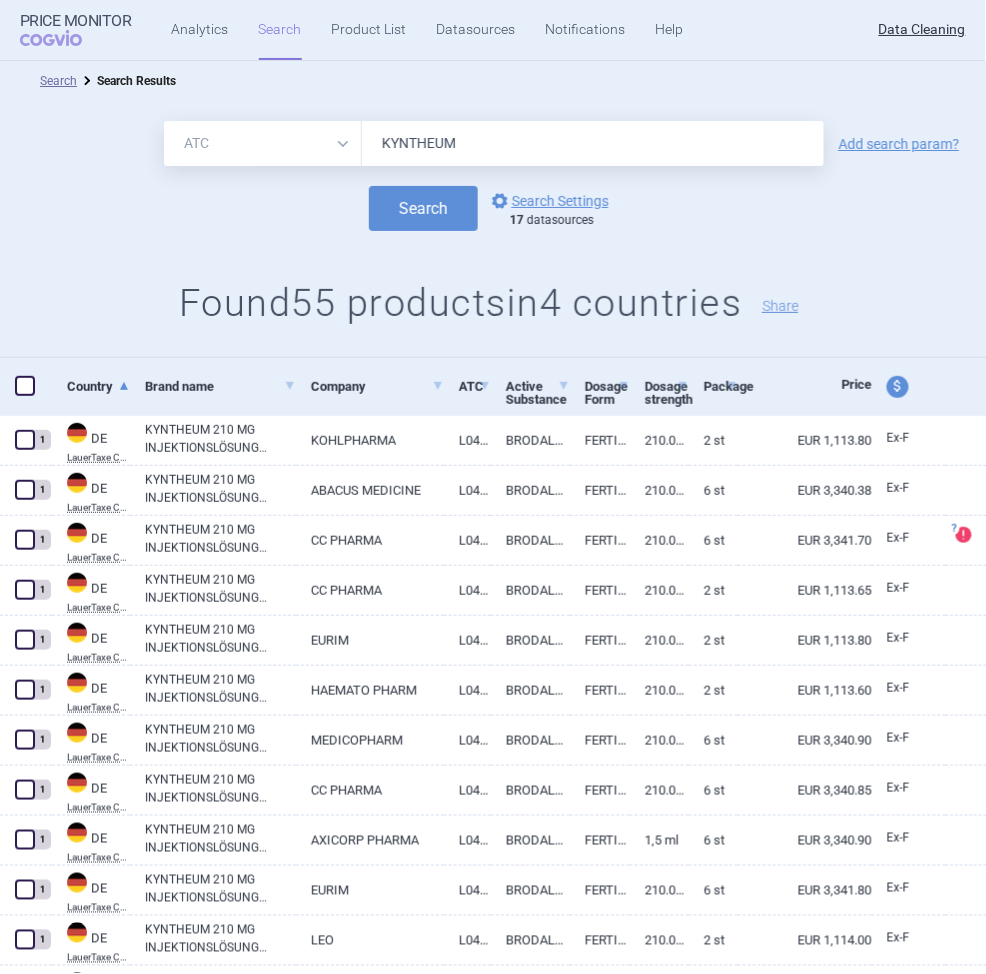 click on "All Brand Name ATC Company Active Substance Country Newer than" at bounding box center (263, 143) 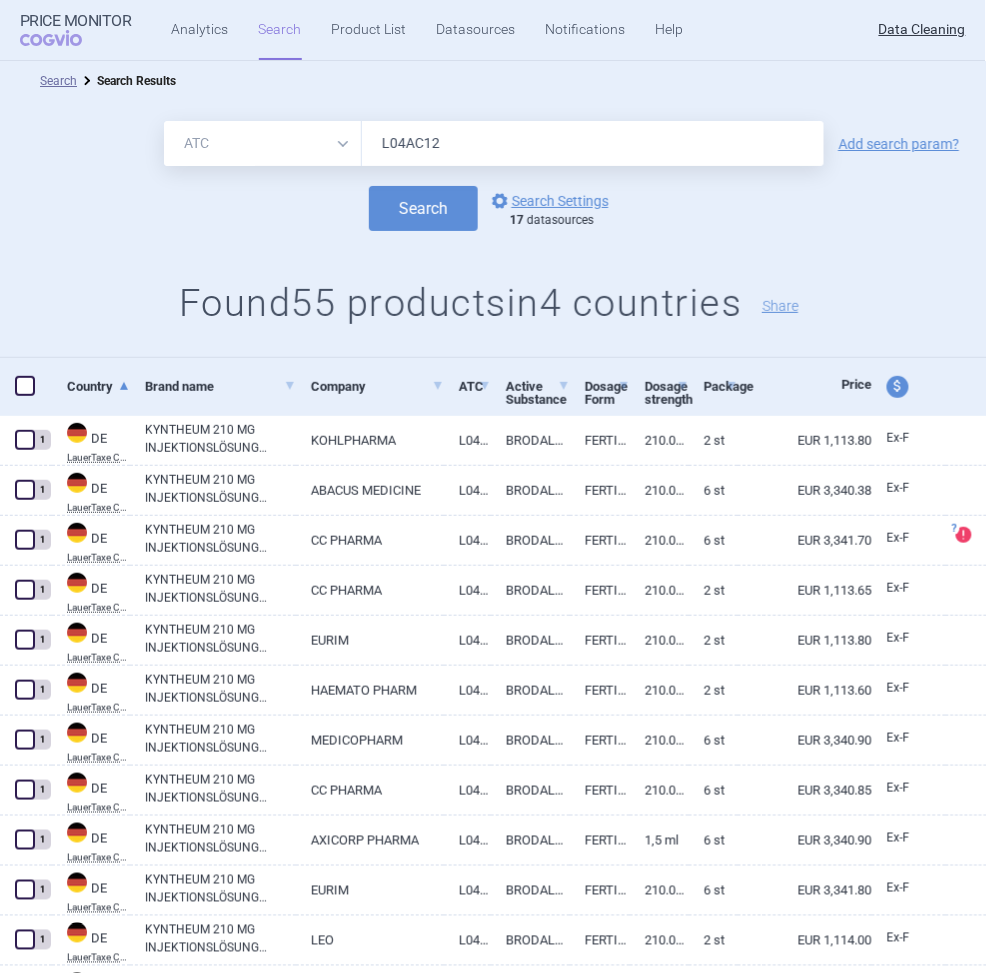 type on "L04AC12" 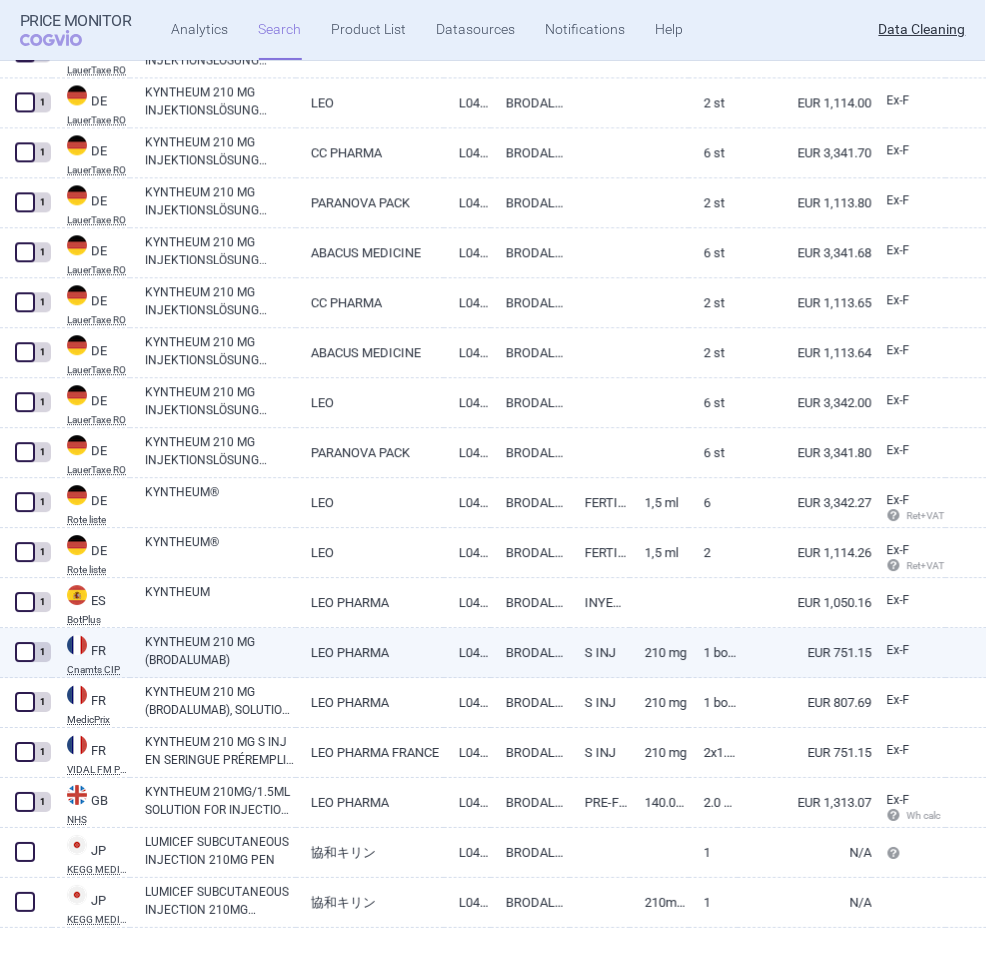 scroll, scrollTop: 2355, scrollLeft: 0, axis: vertical 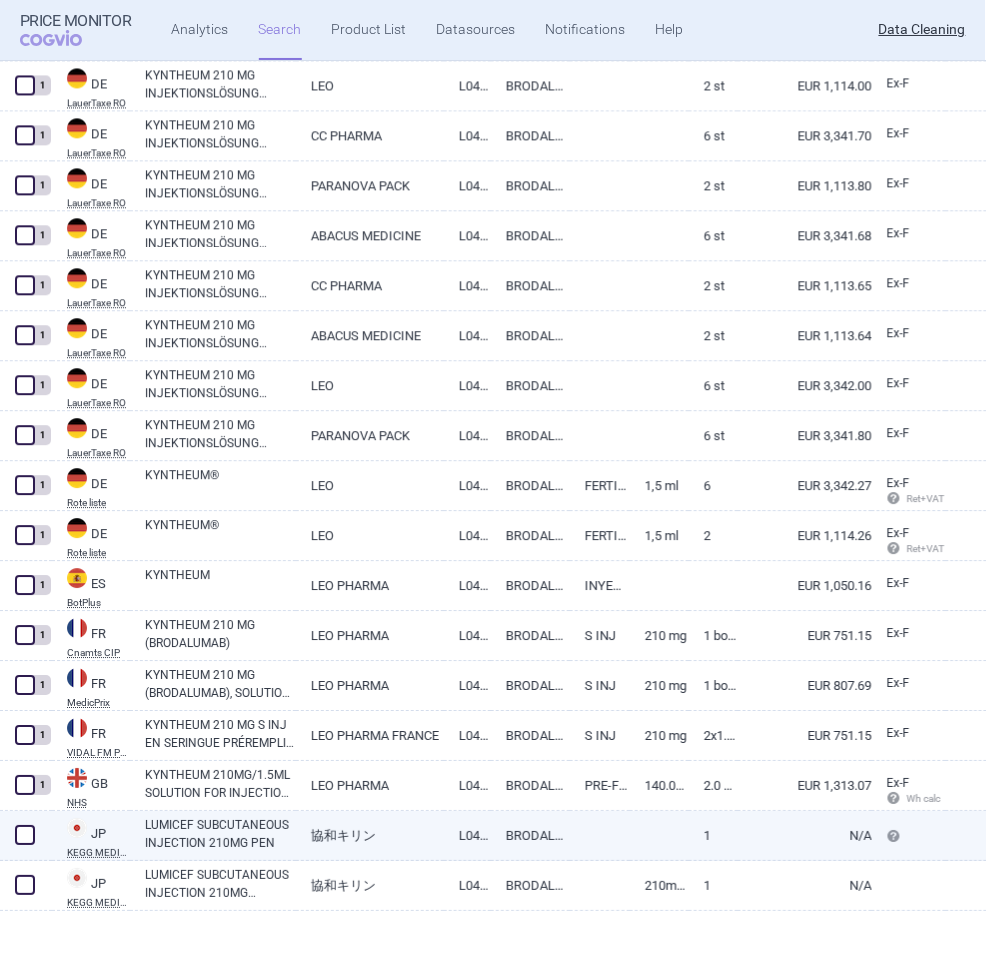 click on "LUMICEF SUBCUTANEOUS INJECTION 210MG PEN" at bounding box center (220, 834) 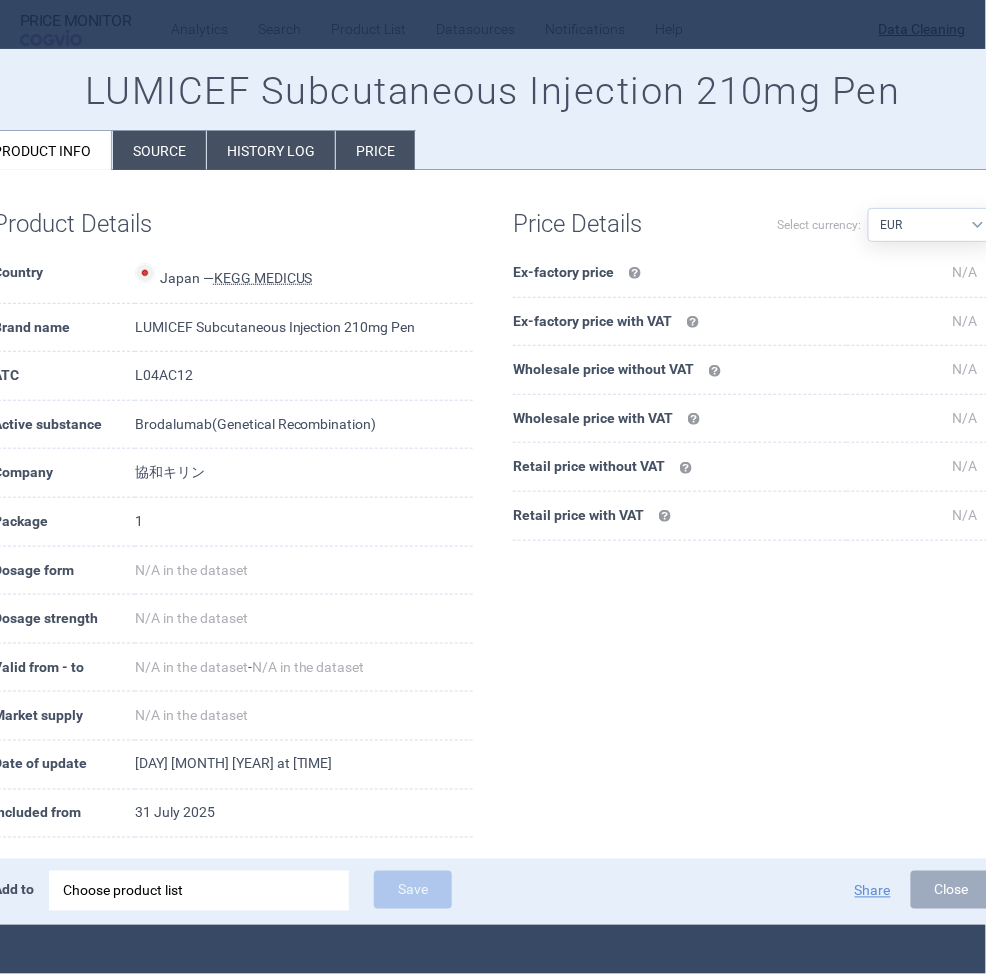 click on "31 July 2025" at bounding box center [304, 814] 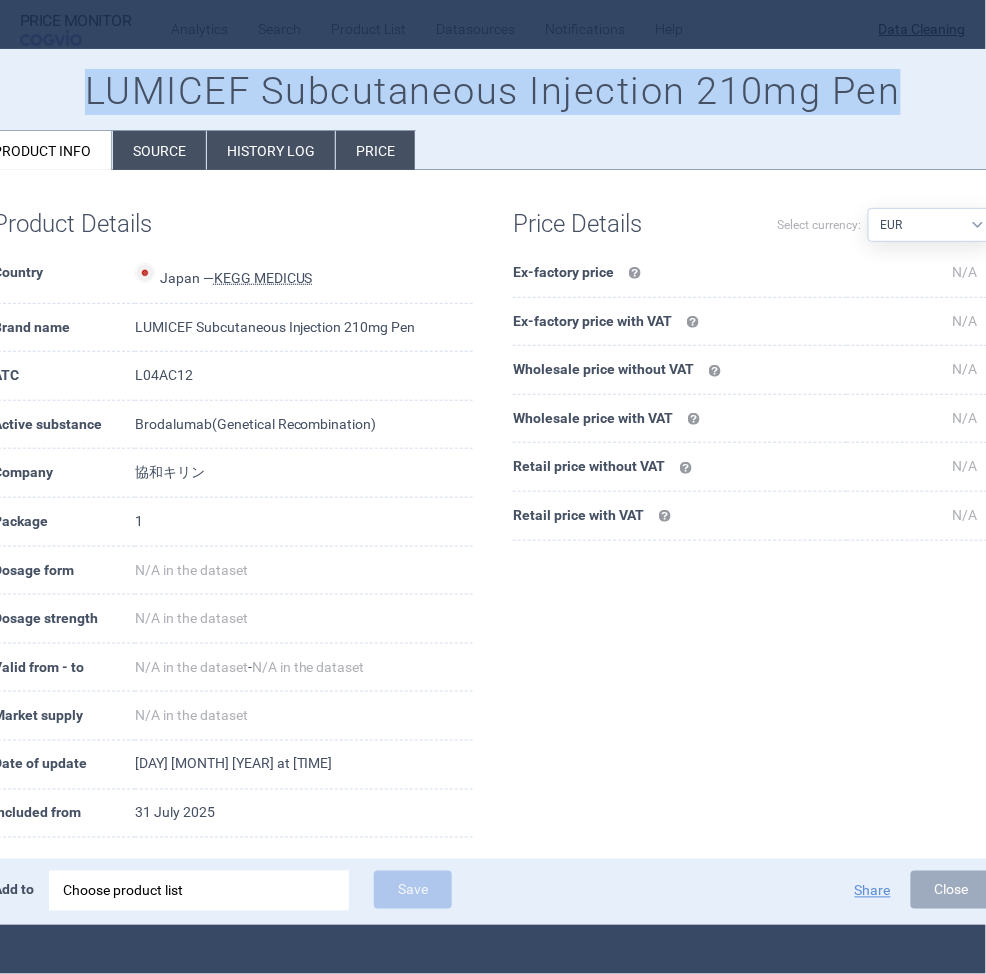 drag, startPoint x: 84, startPoint y: 75, endPoint x: 908, endPoint y: 95, distance: 824.2427 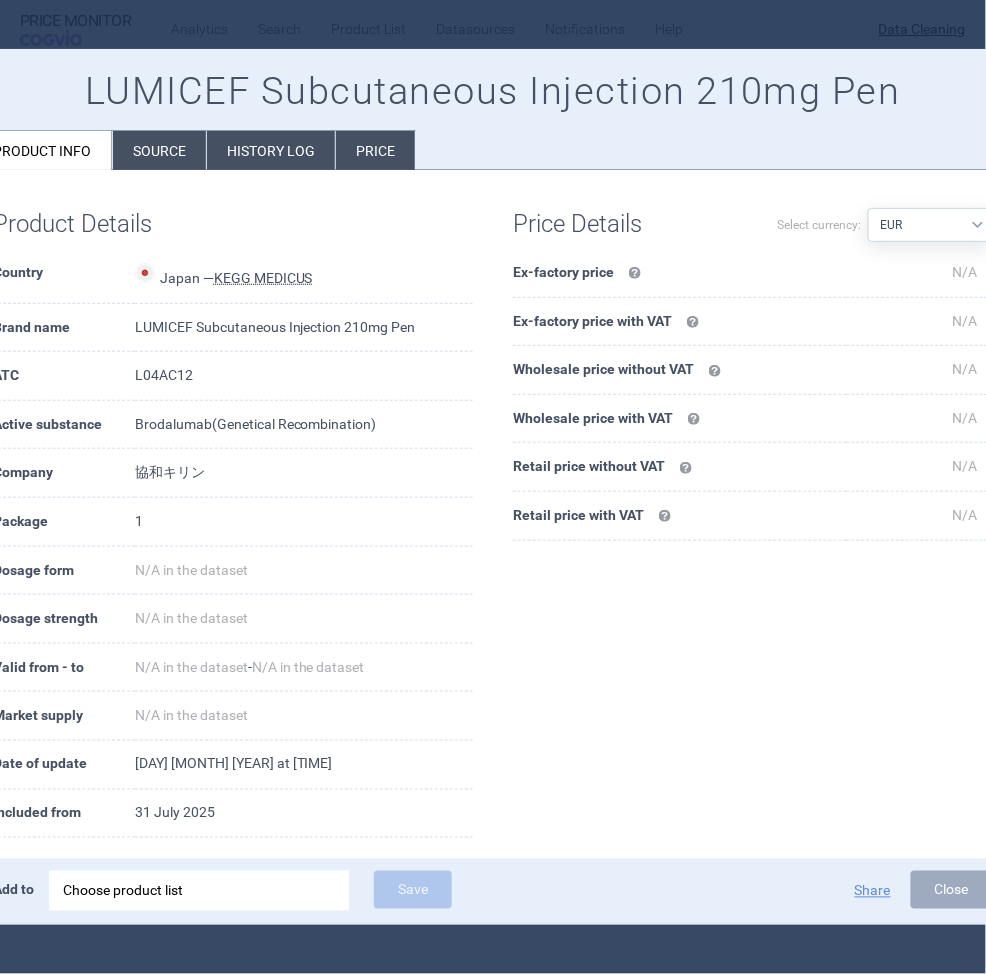 click at bounding box center [493, 487] 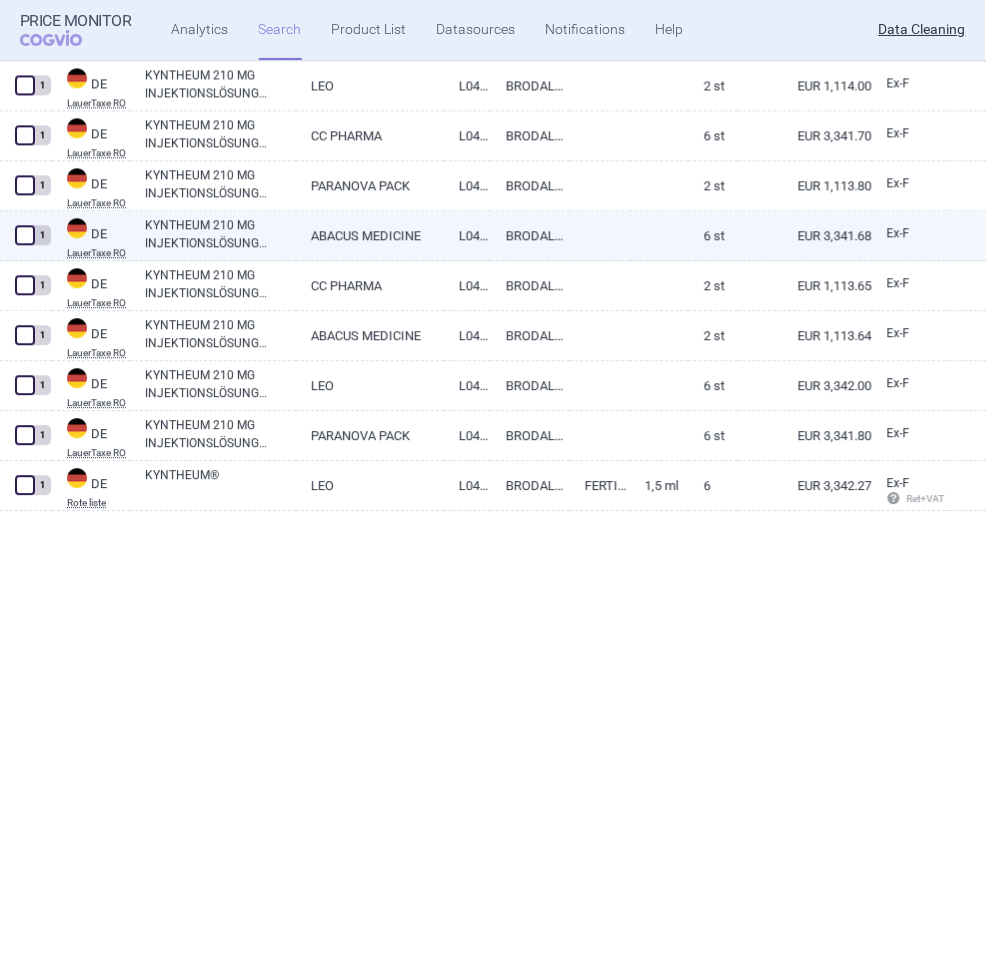 scroll, scrollTop: 796, scrollLeft: 0, axis: vertical 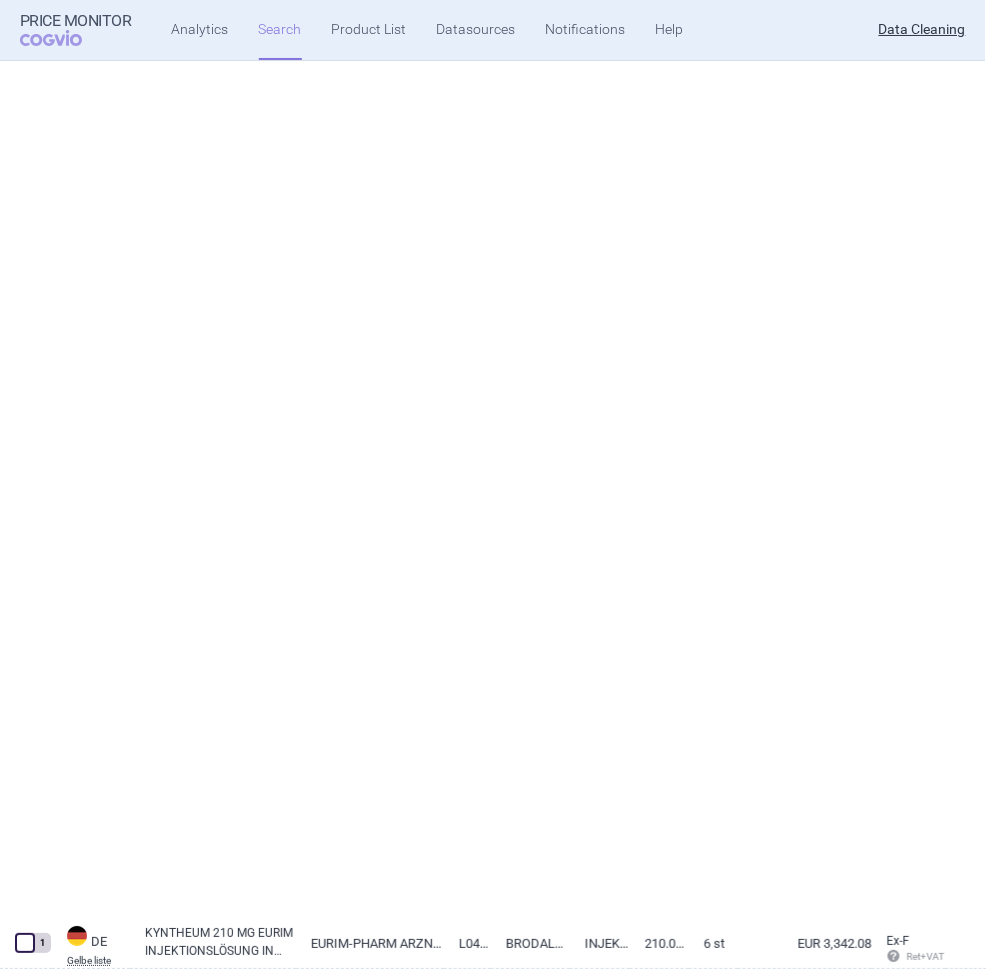 select on "atc" 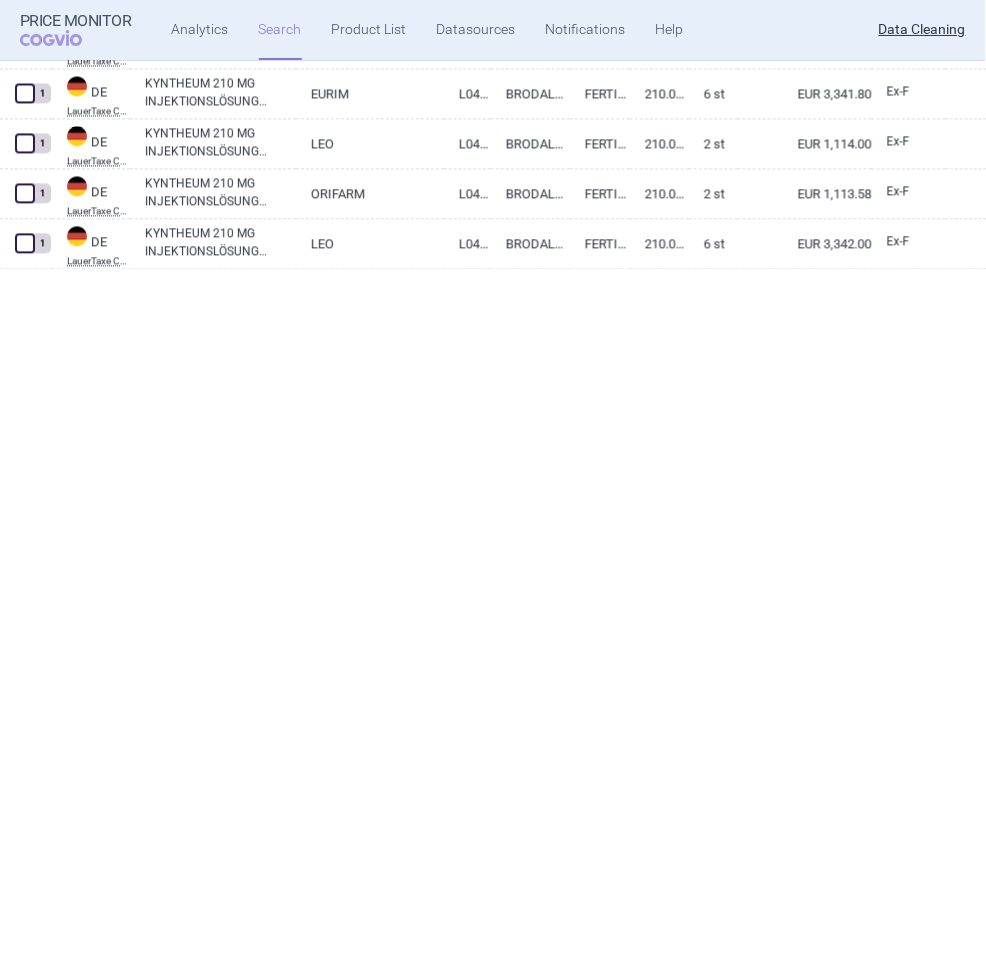 scroll, scrollTop: 0, scrollLeft: 0, axis: both 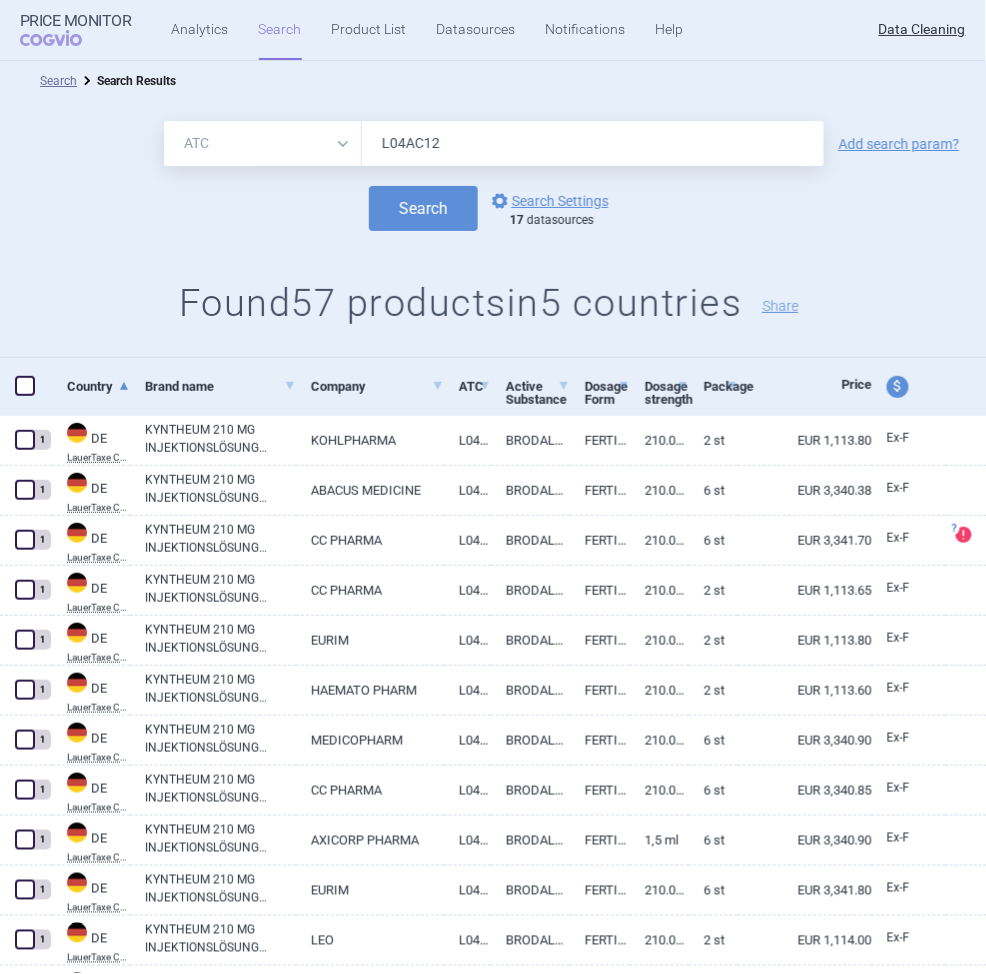 drag, startPoint x: 458, startPoint y: 156, endPoint x: 316, endPoint y: 136, distance: 143.40154 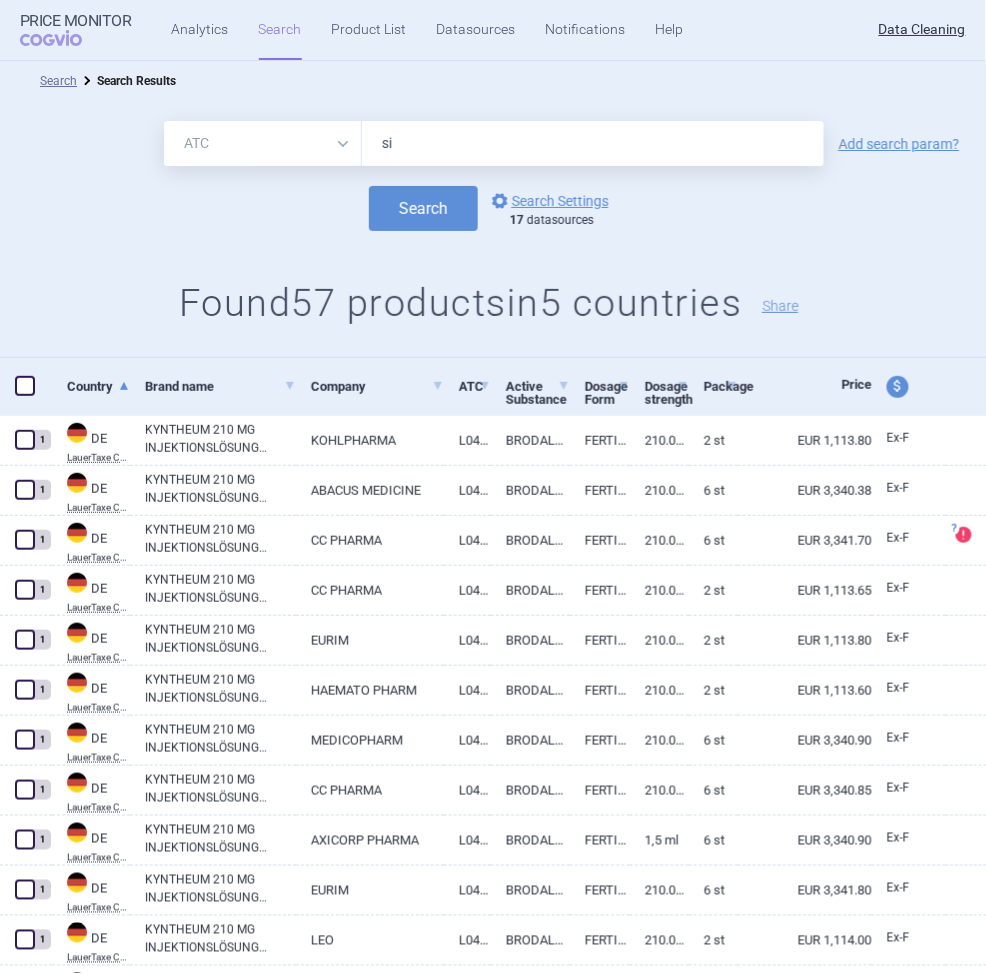 type on "s" 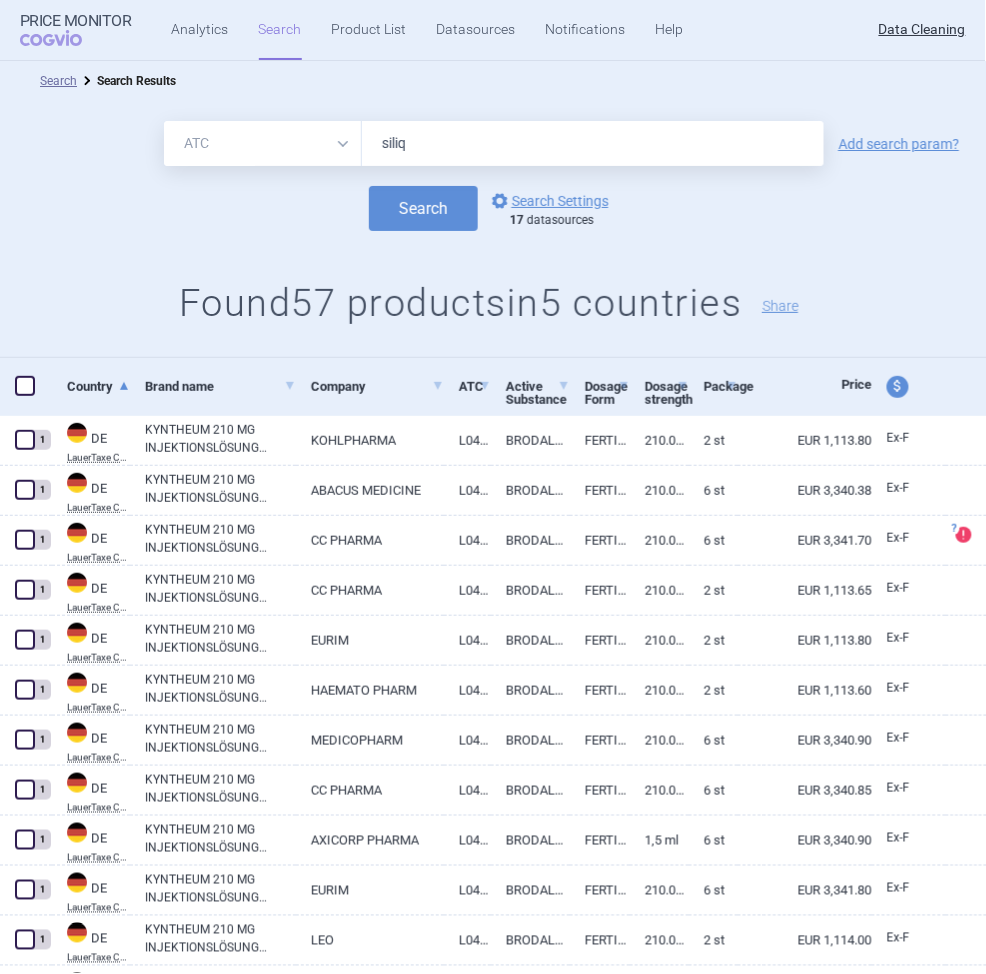 type on "siliq" 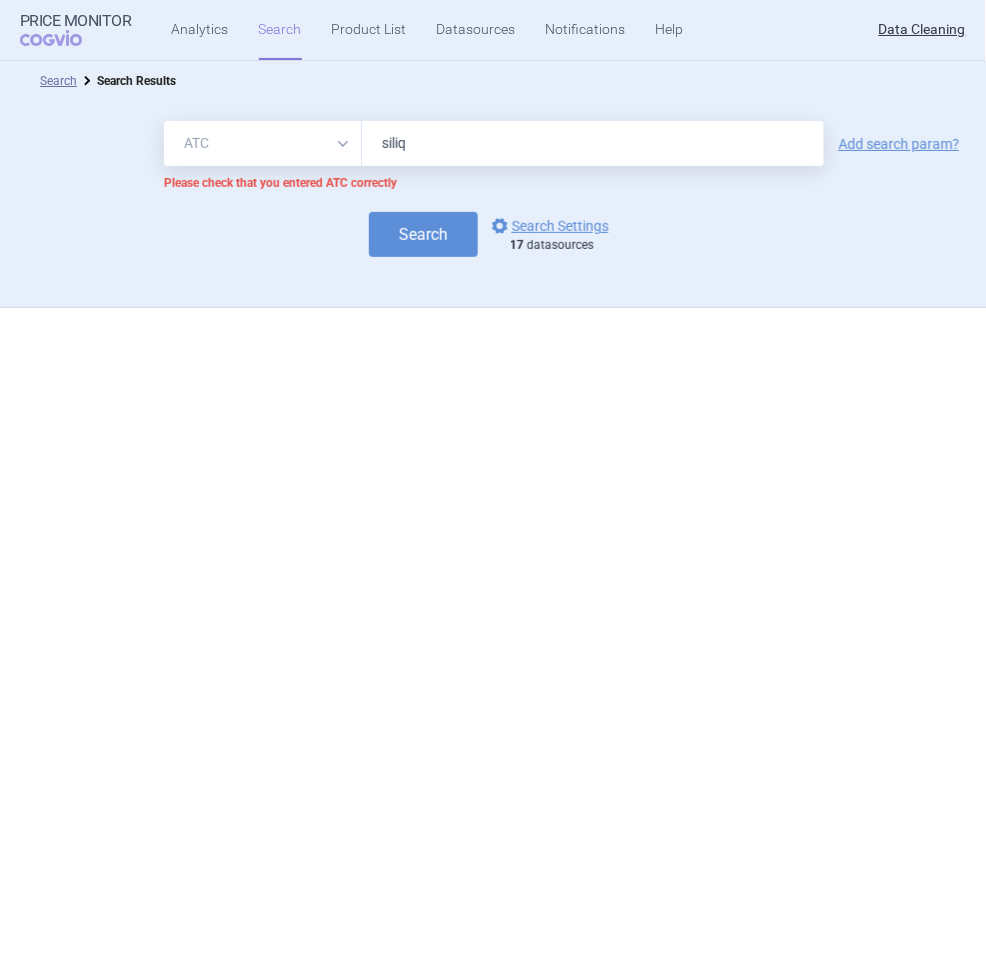 click on "All Brand Name ATC Company Active Substance Country Newer than" at bounding box center (263, 143) 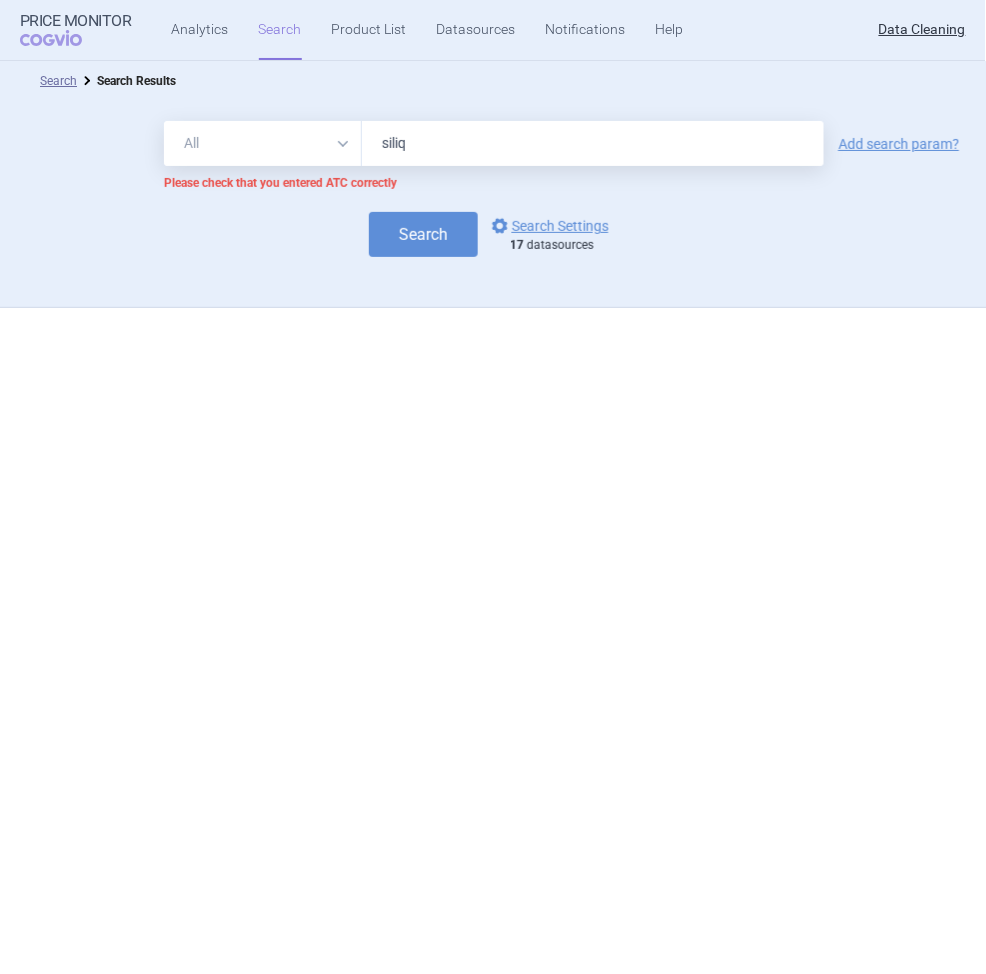 click on "All Brand Name ATC Company Active Substance Country Newer than" at bounding box center (263, 143) 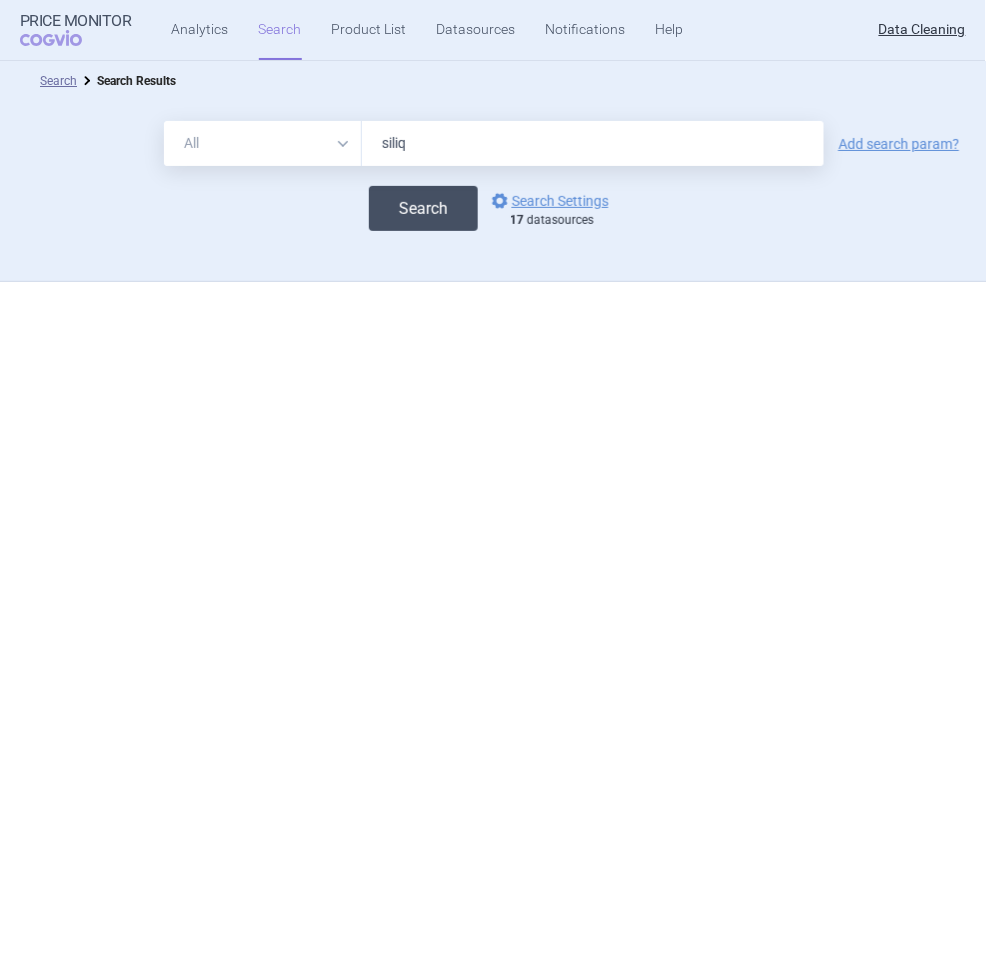 click on "Search" at bounding box center [423, 208] 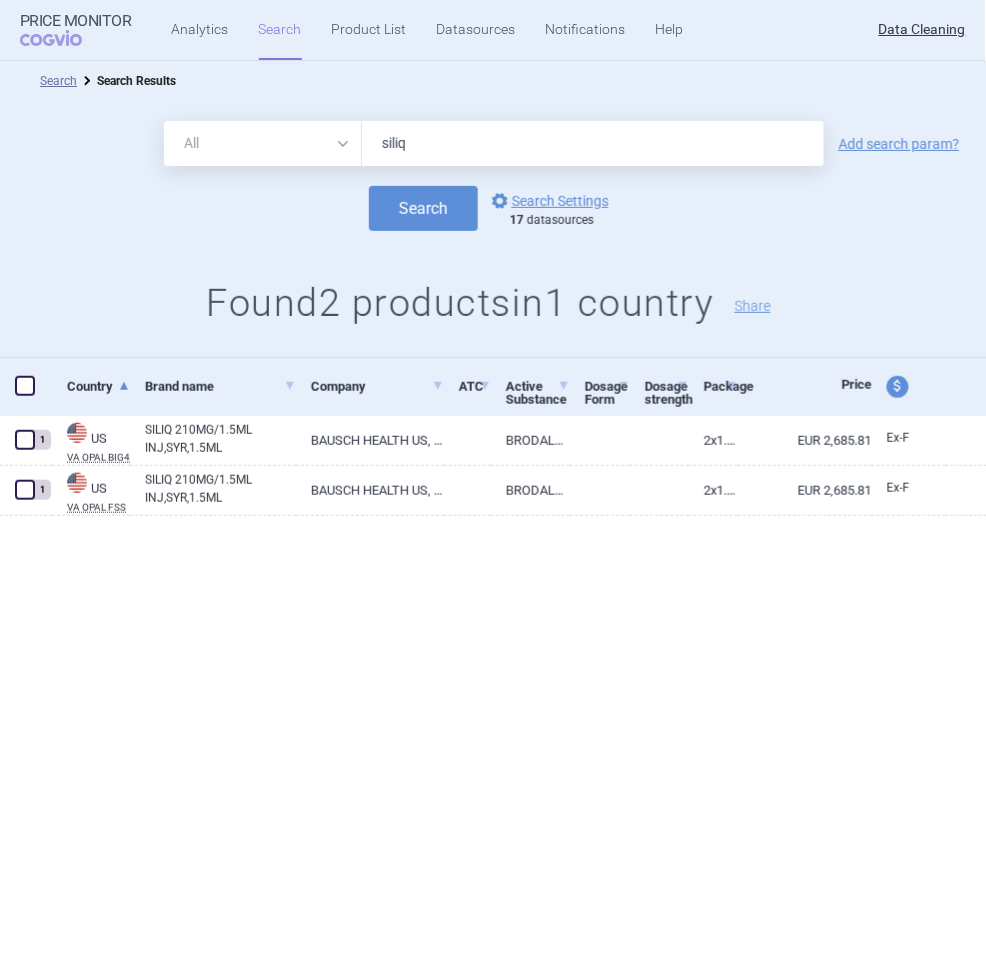 drag, startPoint x: 475, startPoint y: 132, endPoint x: 308, endPoint y: 157, distance: 168.86089 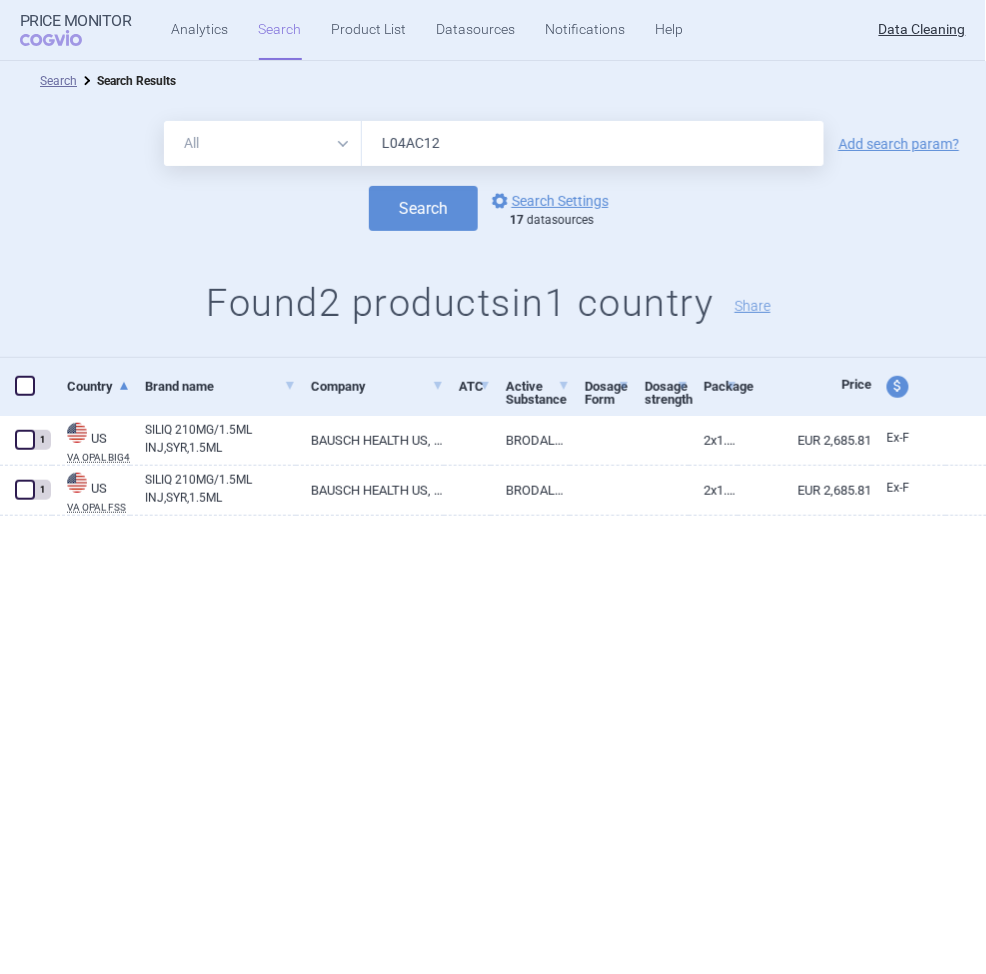 type on "L04AC12" 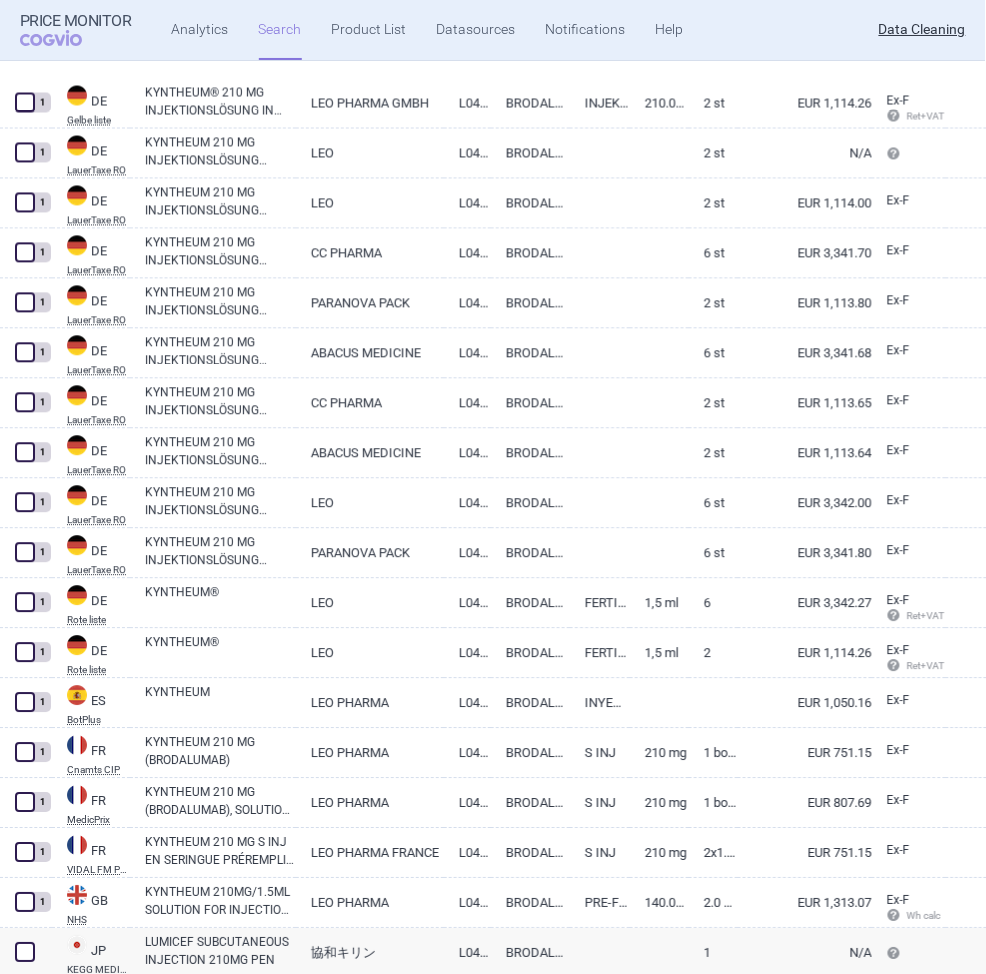 scroll, scrollTop: 2355, scrollLeft: 0, axis: vertical 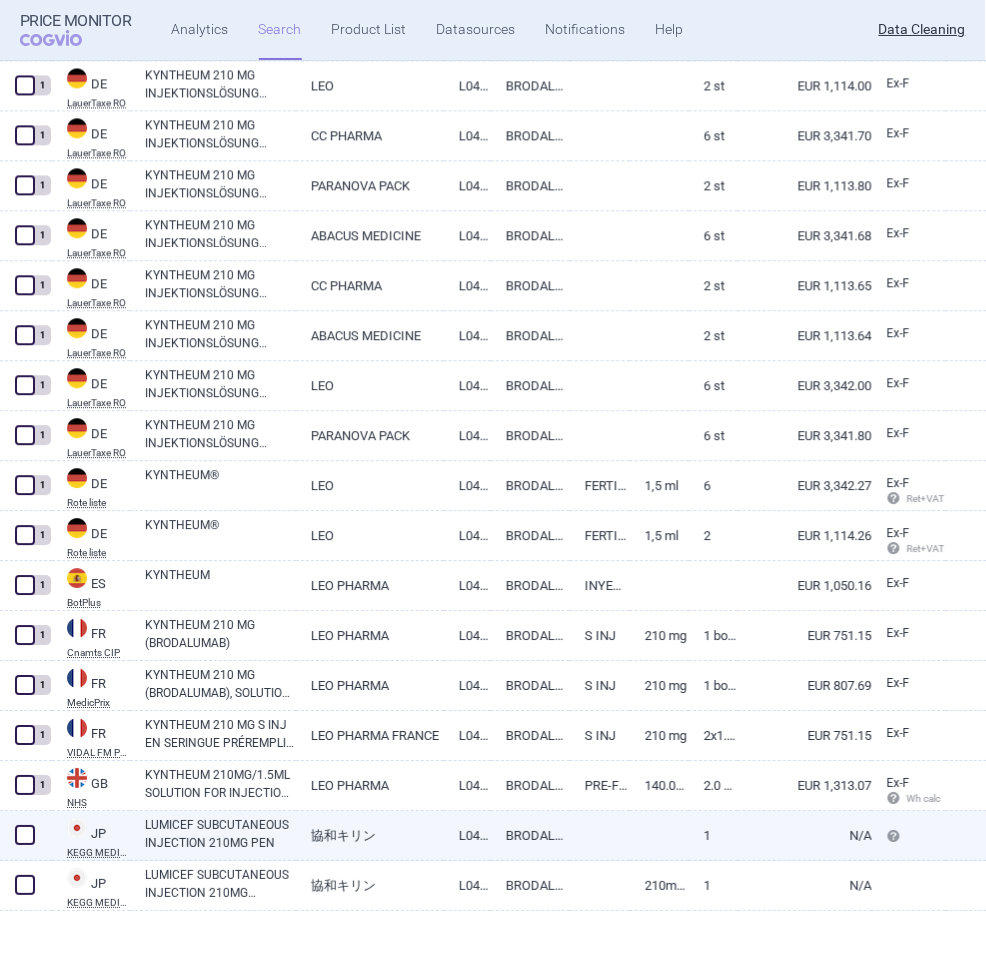 click on "LUMICEF SUBCUTANEOUS INJECTION 210MG PEN" at bounding box center (220, 834) 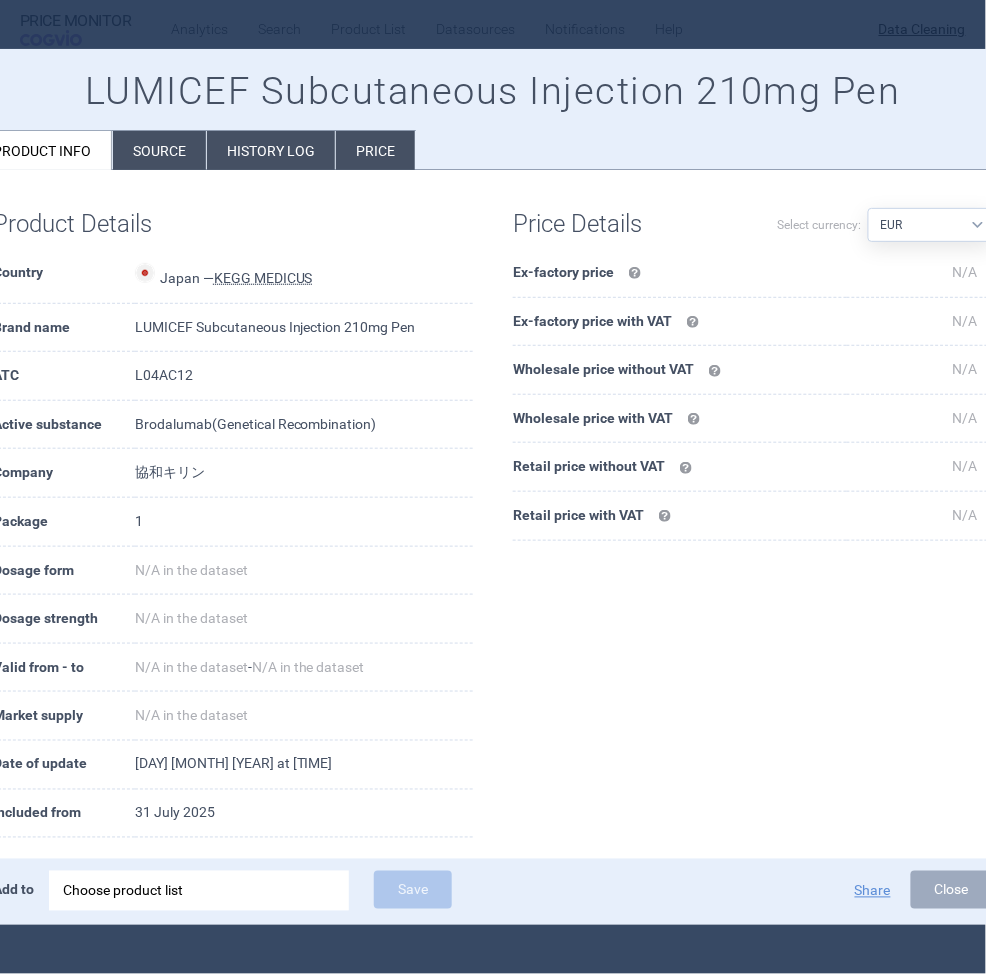 click on "Choose product list" at bounding box center [199, 891] 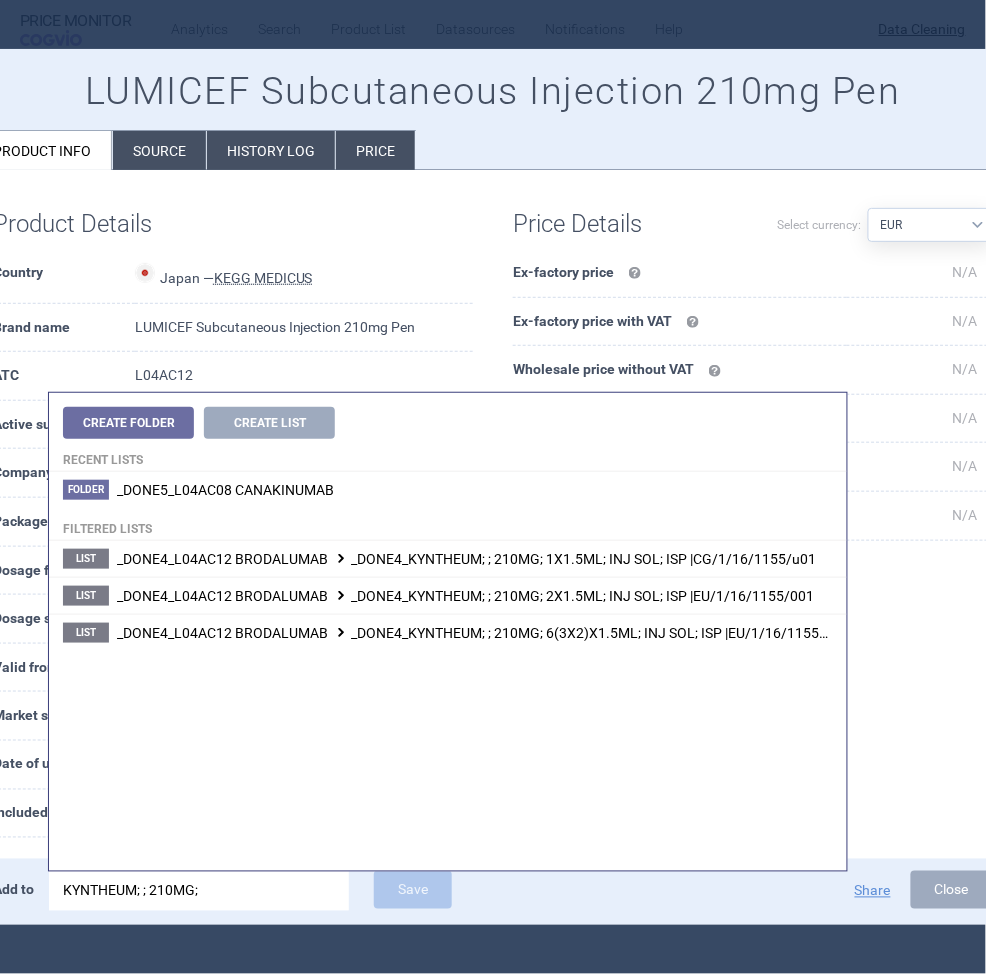 type on "KYNTHEUM; ; 210MG; 1" 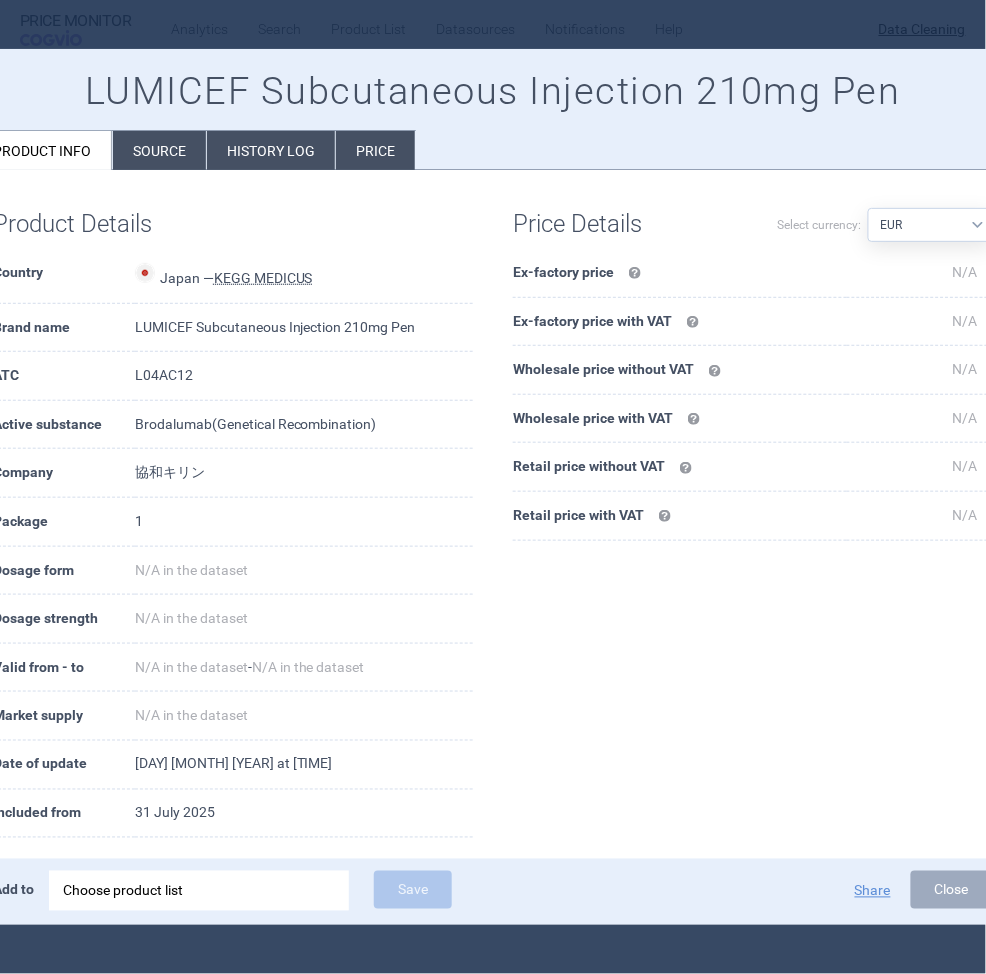click on "LUMICEF Subcutaneous Injection 210mg Pen" at bounding box center [304, 328] 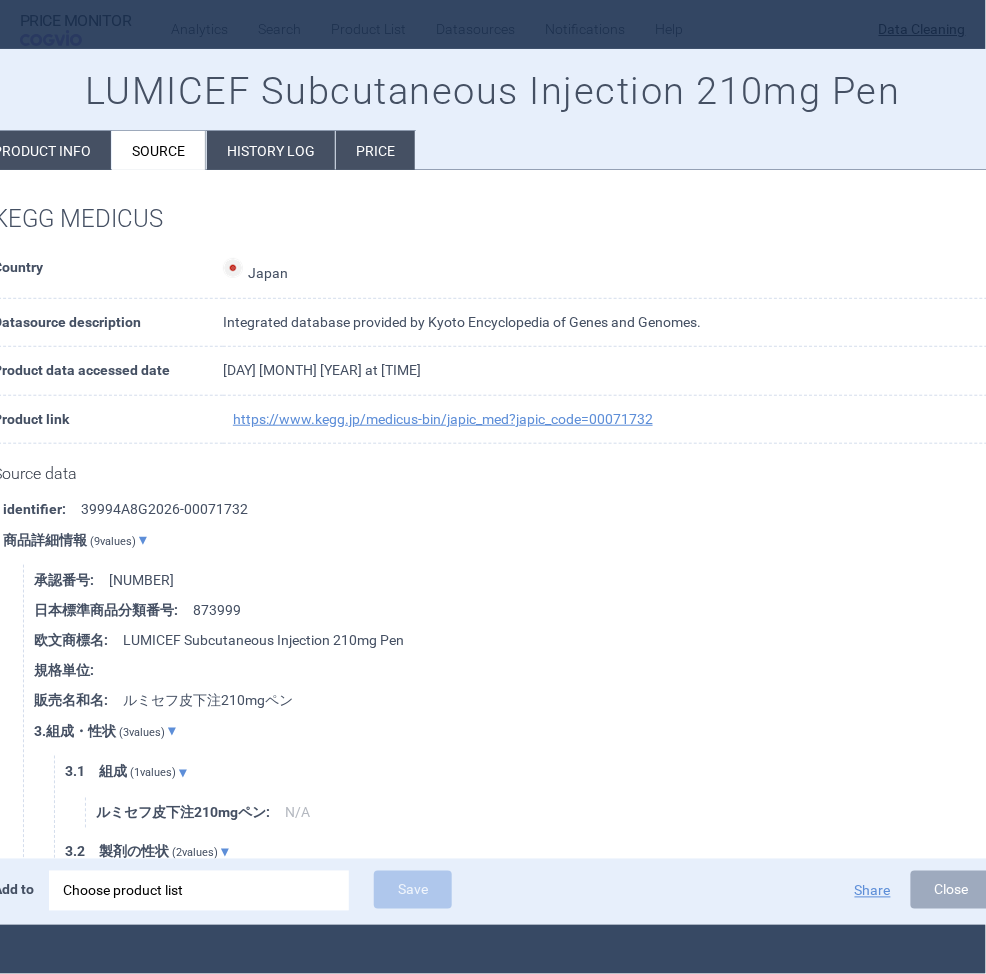 scroll, scrollTop: 0, scrollLeft: 0, axis: both 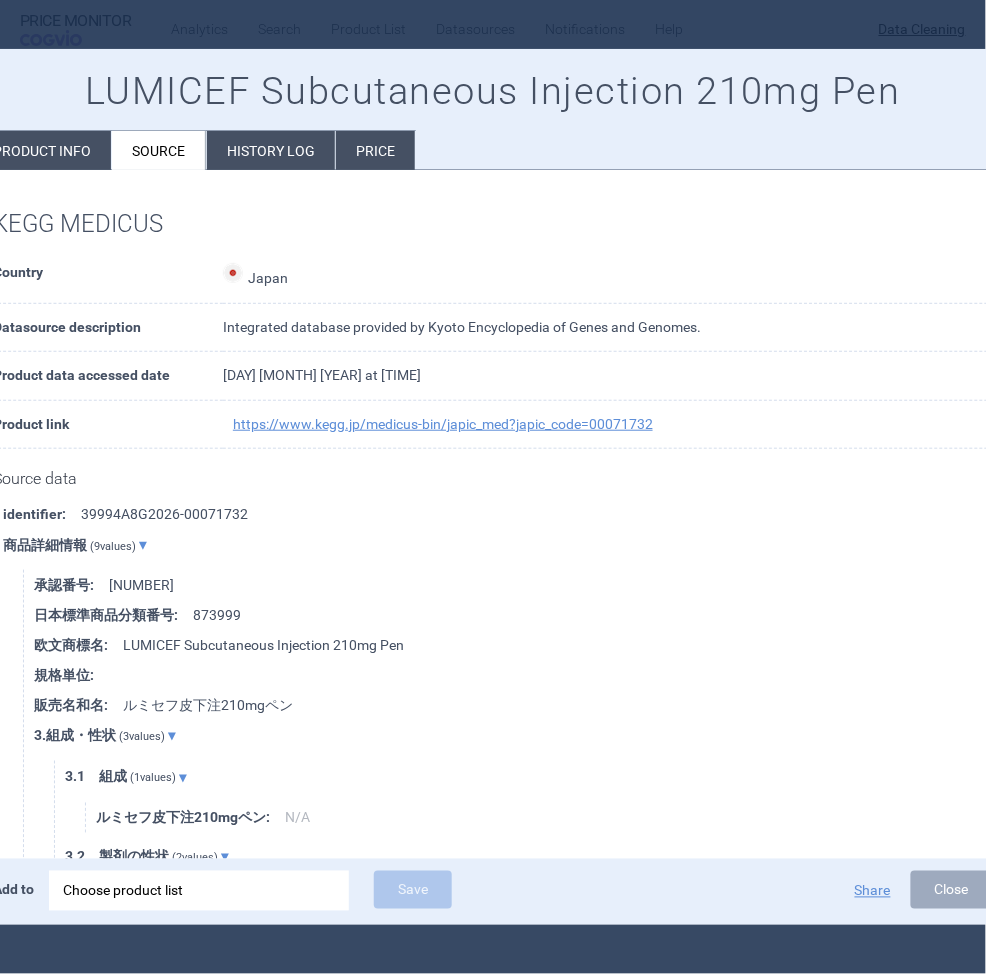 click on "Product info" at bounding box center [42, 150] 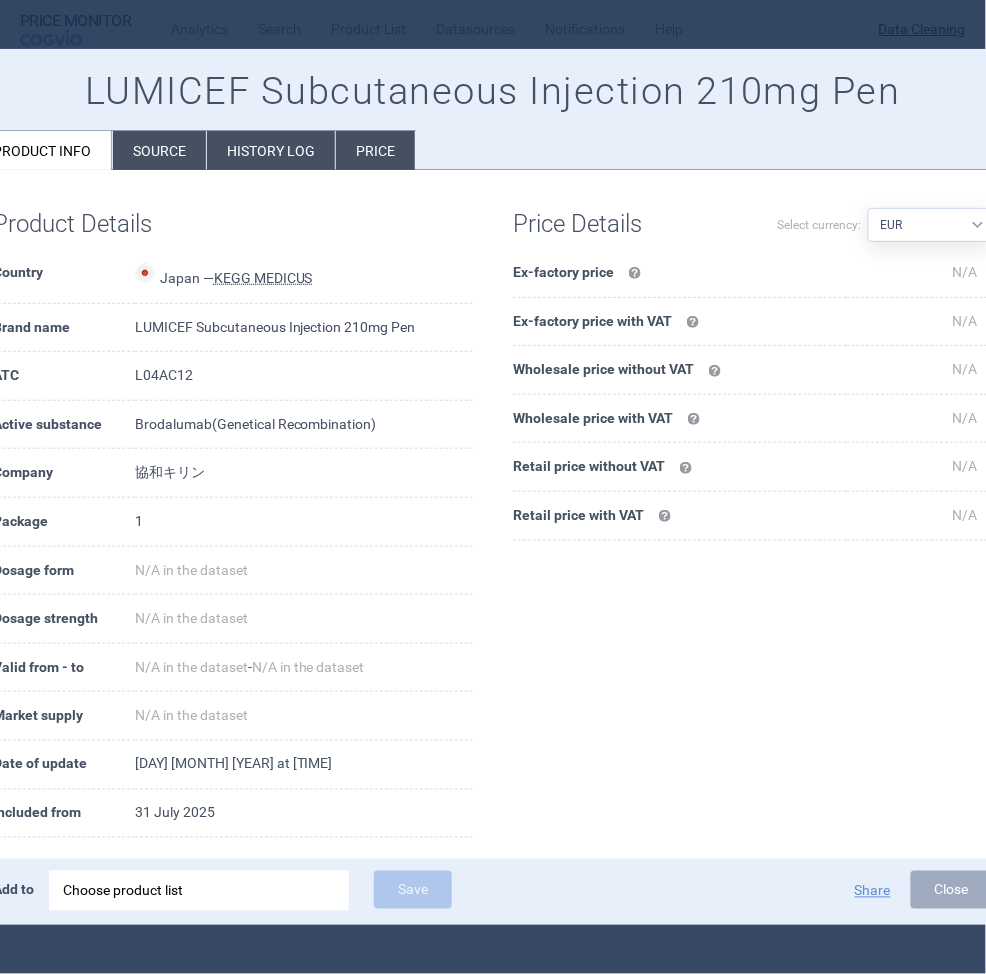 click on "Choose product list" at bounding box center (199, 891) 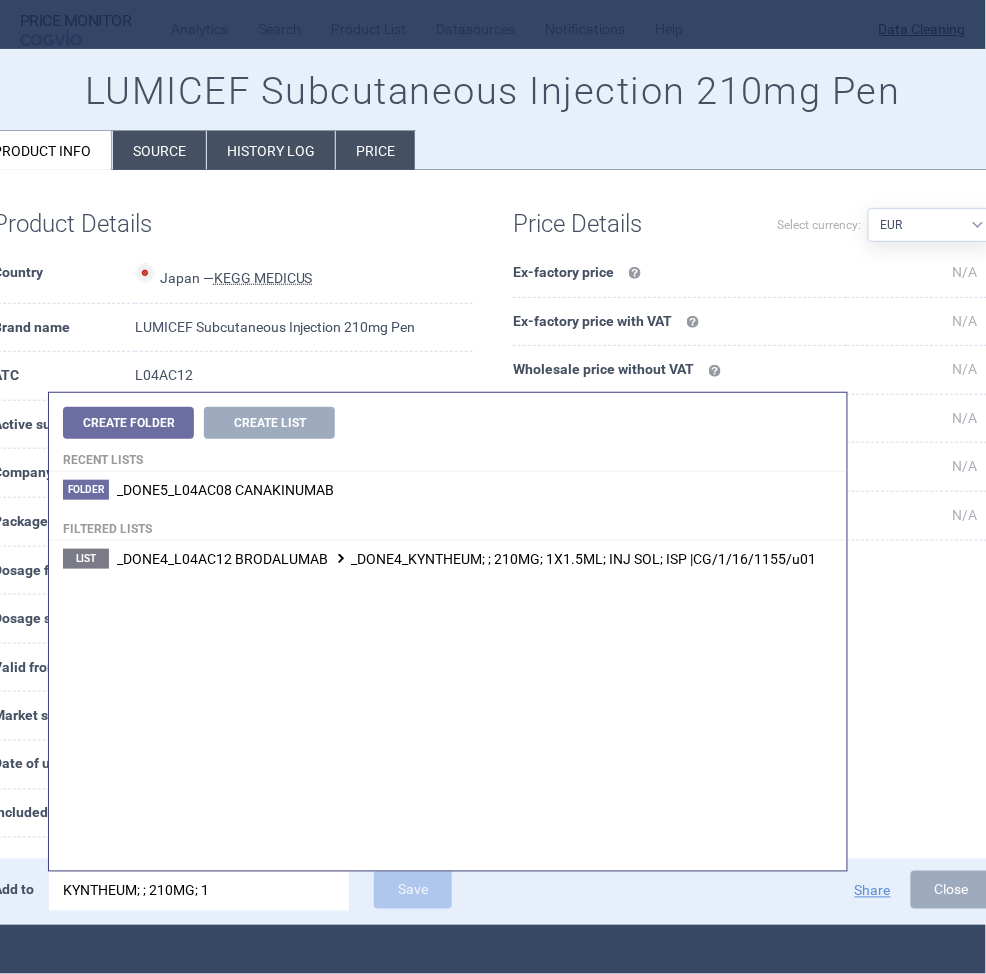 type on "KYNTHEUM; ; 210MG;" 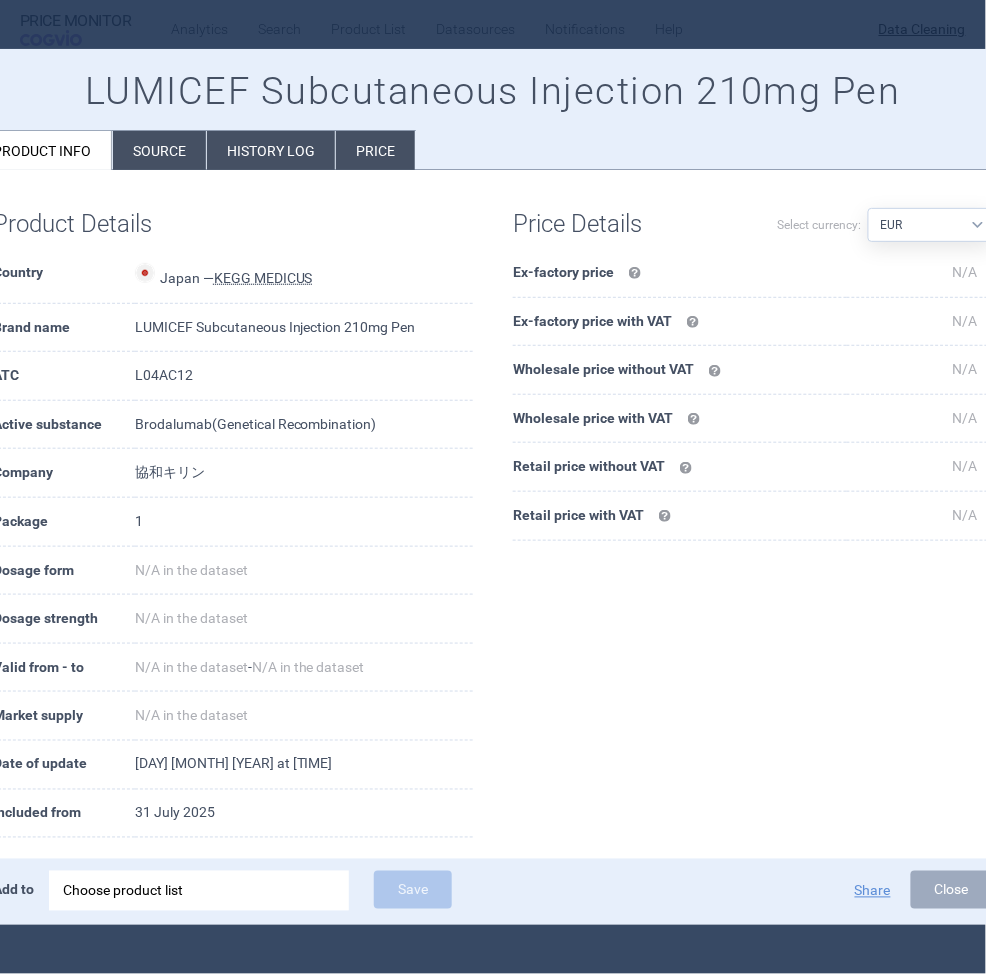 click on "Japan —  KEGG MEDICUS" at bounding box center [304, 276] 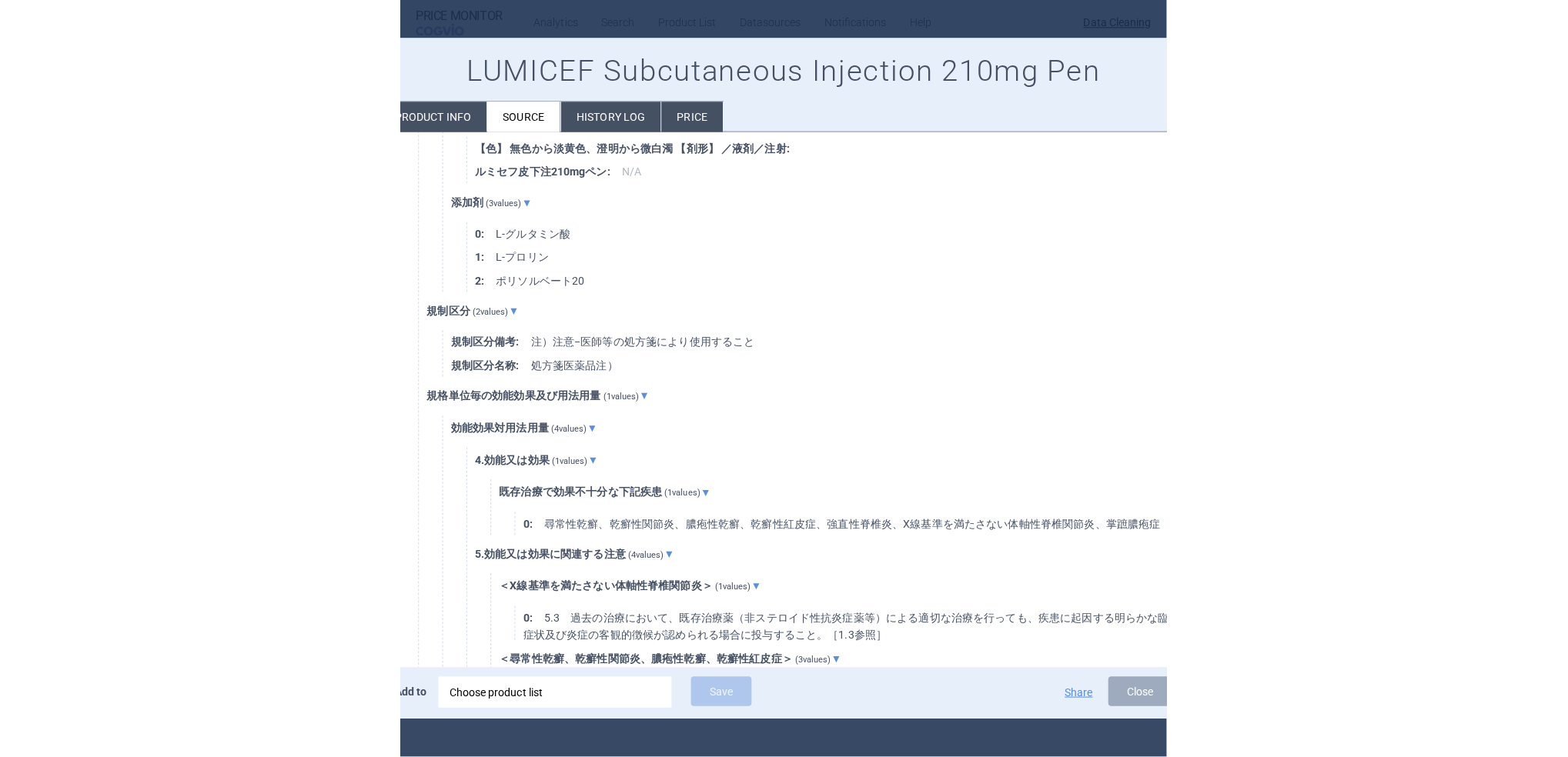 scroll, scrollTop: 0, scrollLeft: 0, axis: both 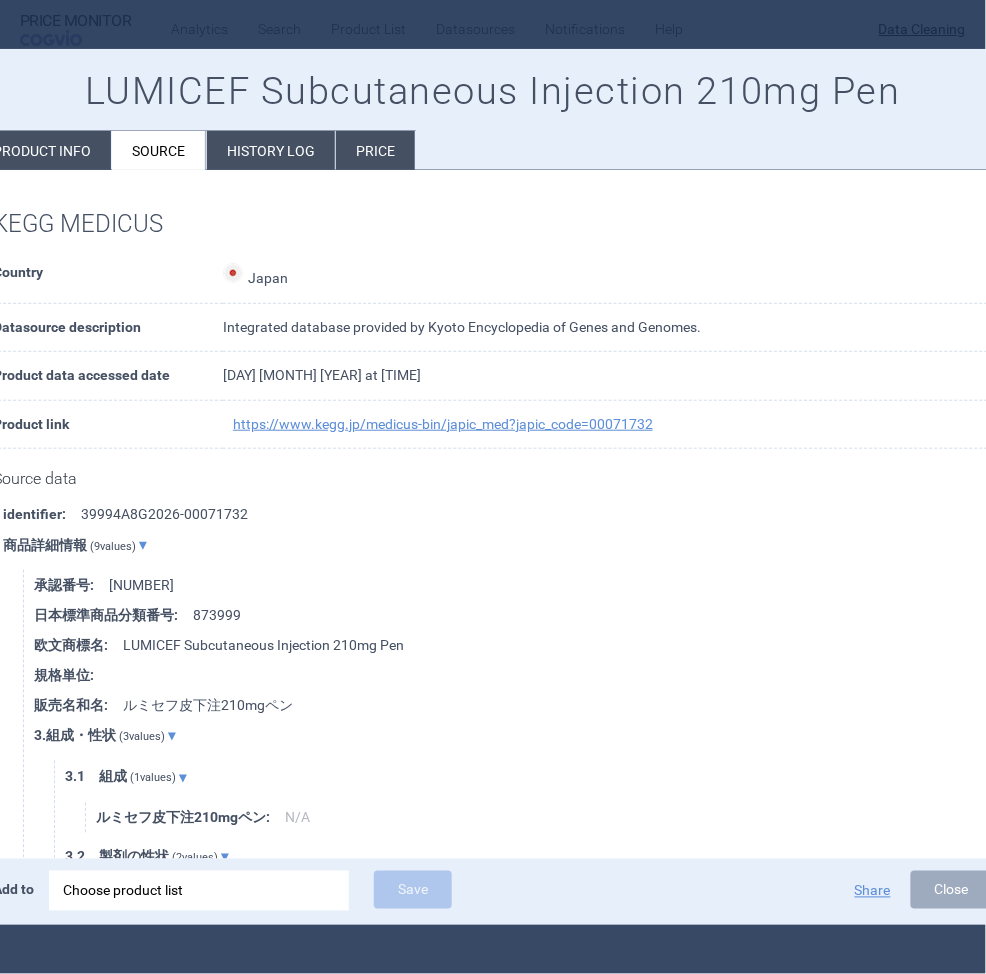 click on "Product info" at bounding box center (42, 150) 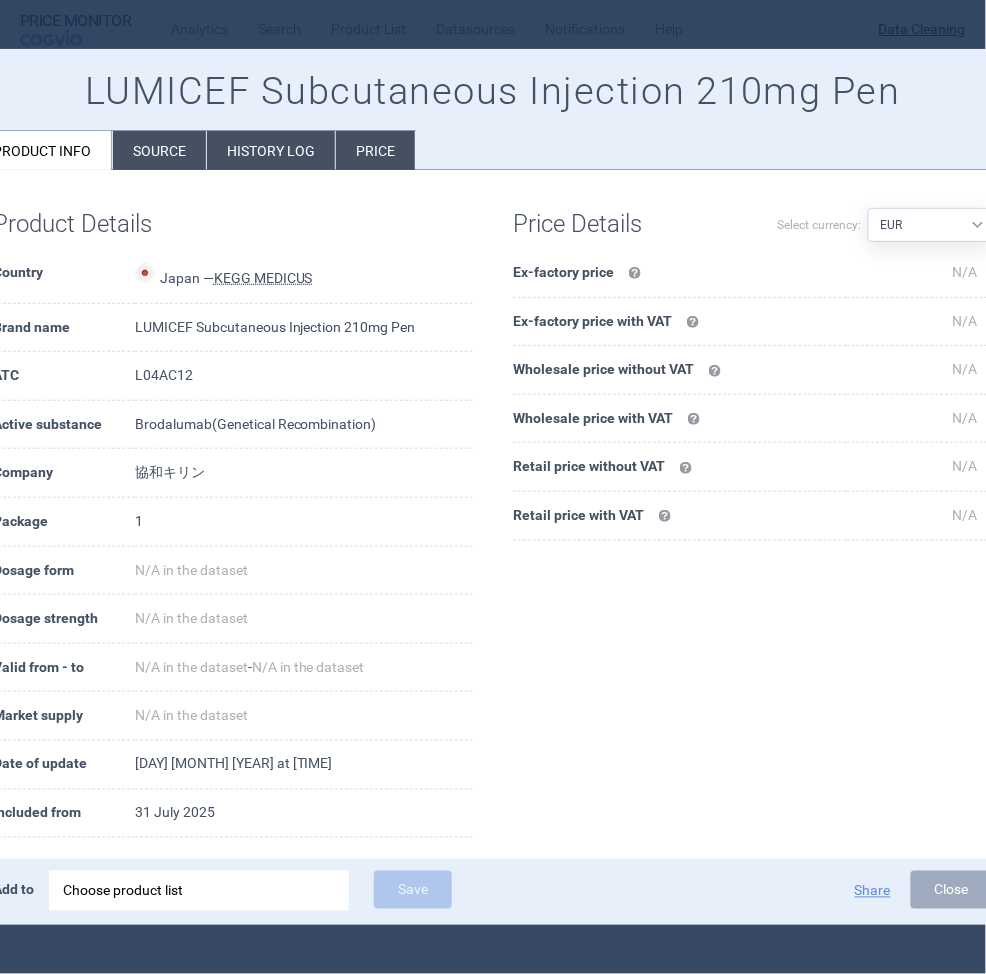 click at bounding box center [493, 487] 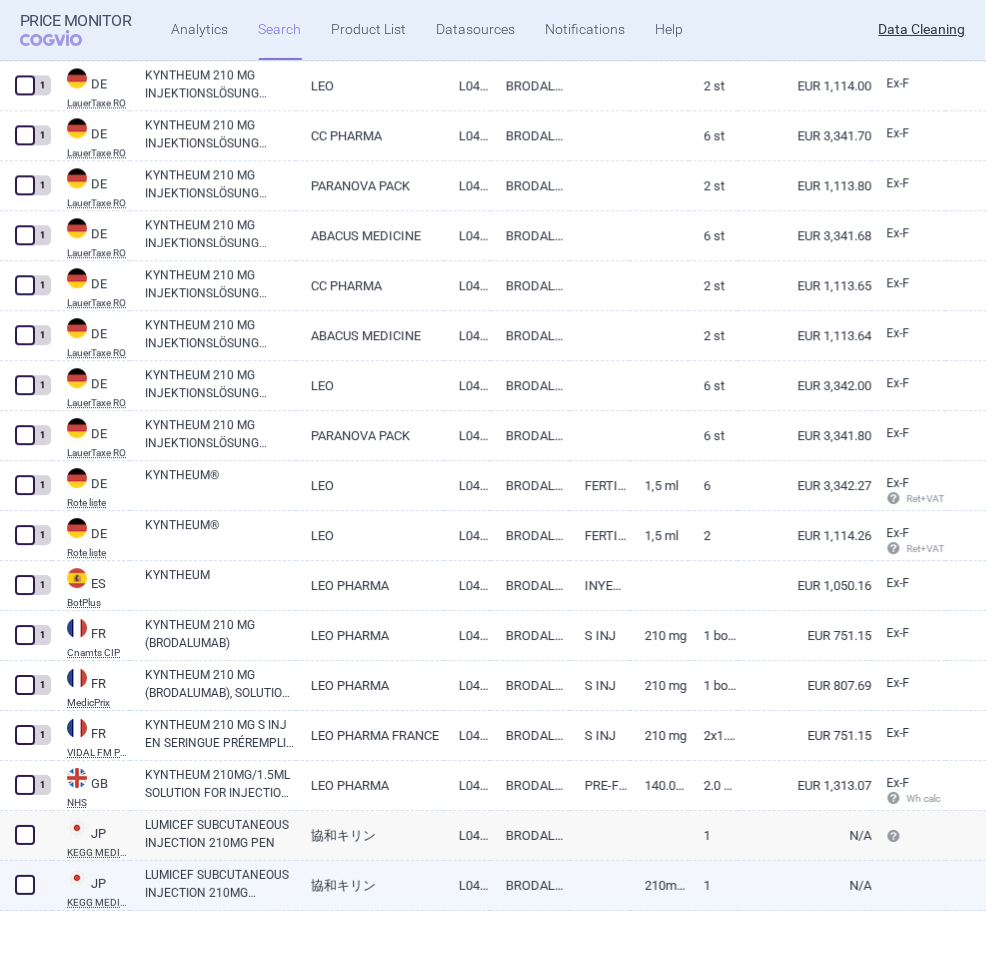 click on "LUMICEF SUBCUTANEOUS INJECTION 210MG SYRINGE" at bounding box center [220, 884] 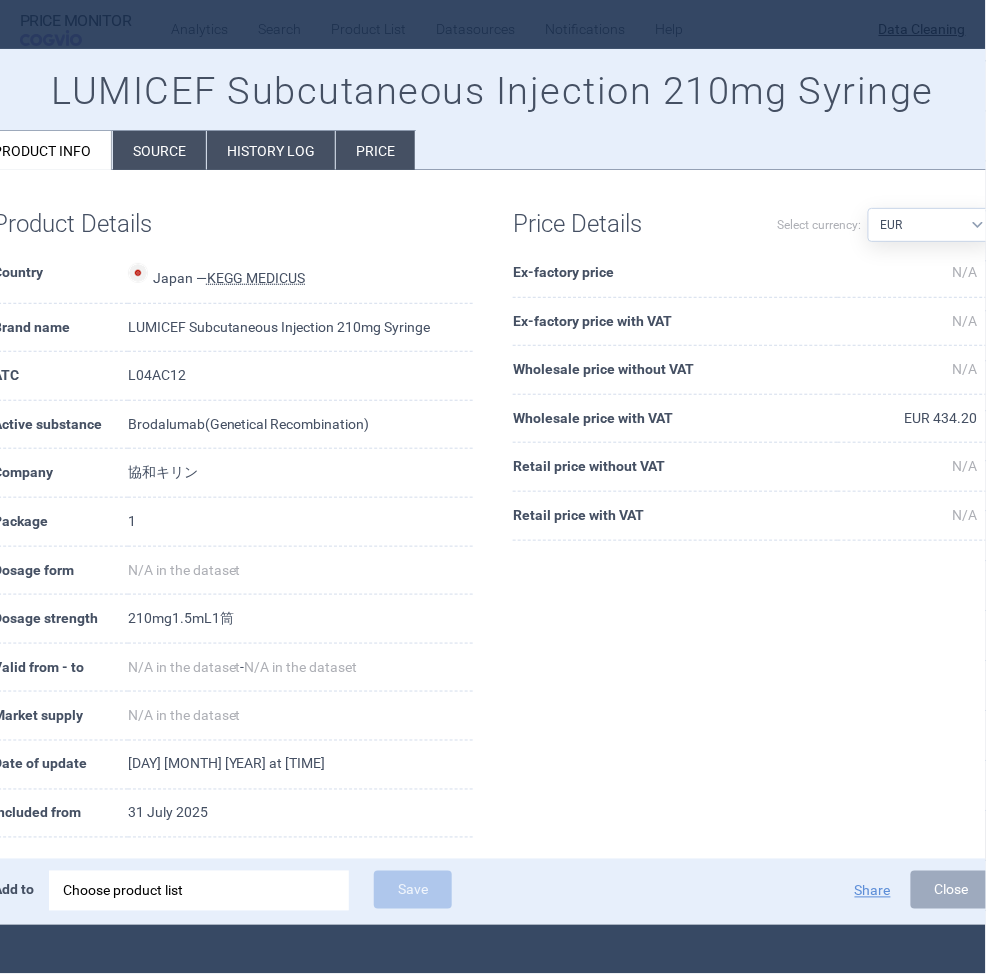 click on "Choose product list" at bounding box center (199, 891) 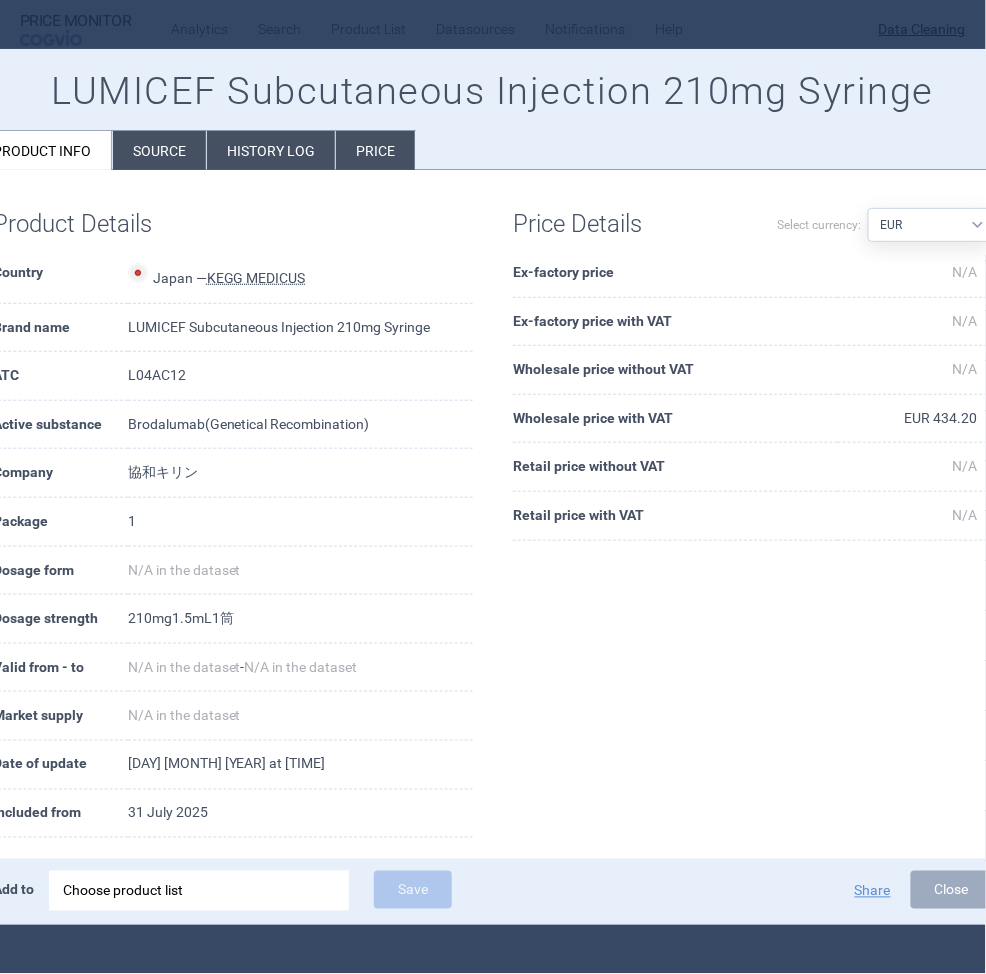 click on "Japan —  KEGG MEDICUS" at bounding box center [300, 276] 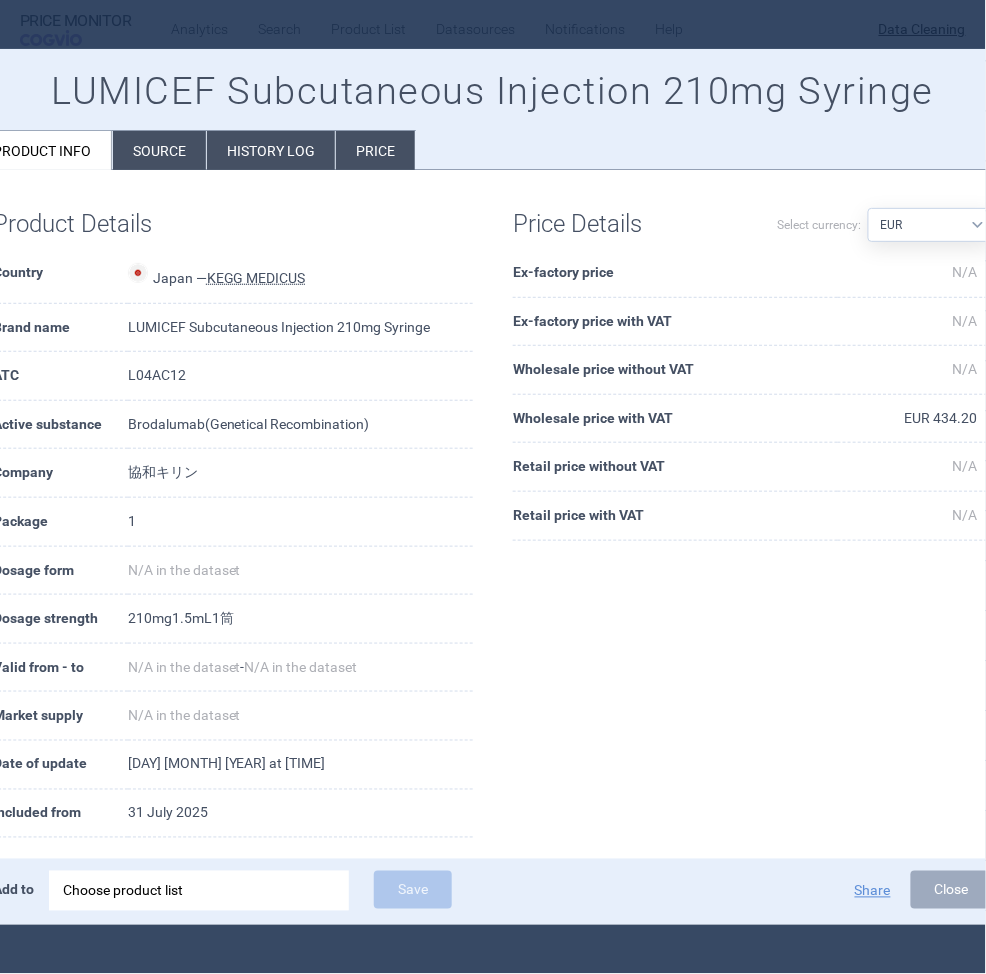 click on "Choose product list" at bounding box center (199, 891) 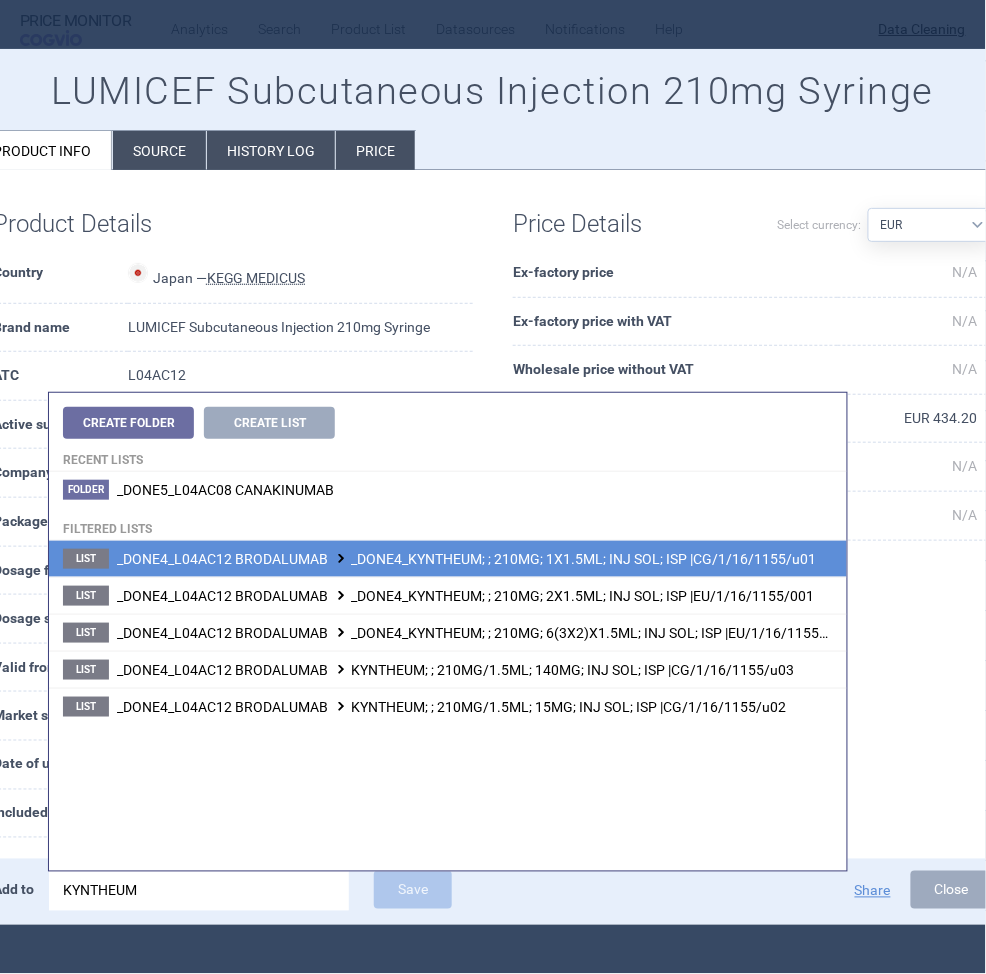 type on "KYNTHEUM" 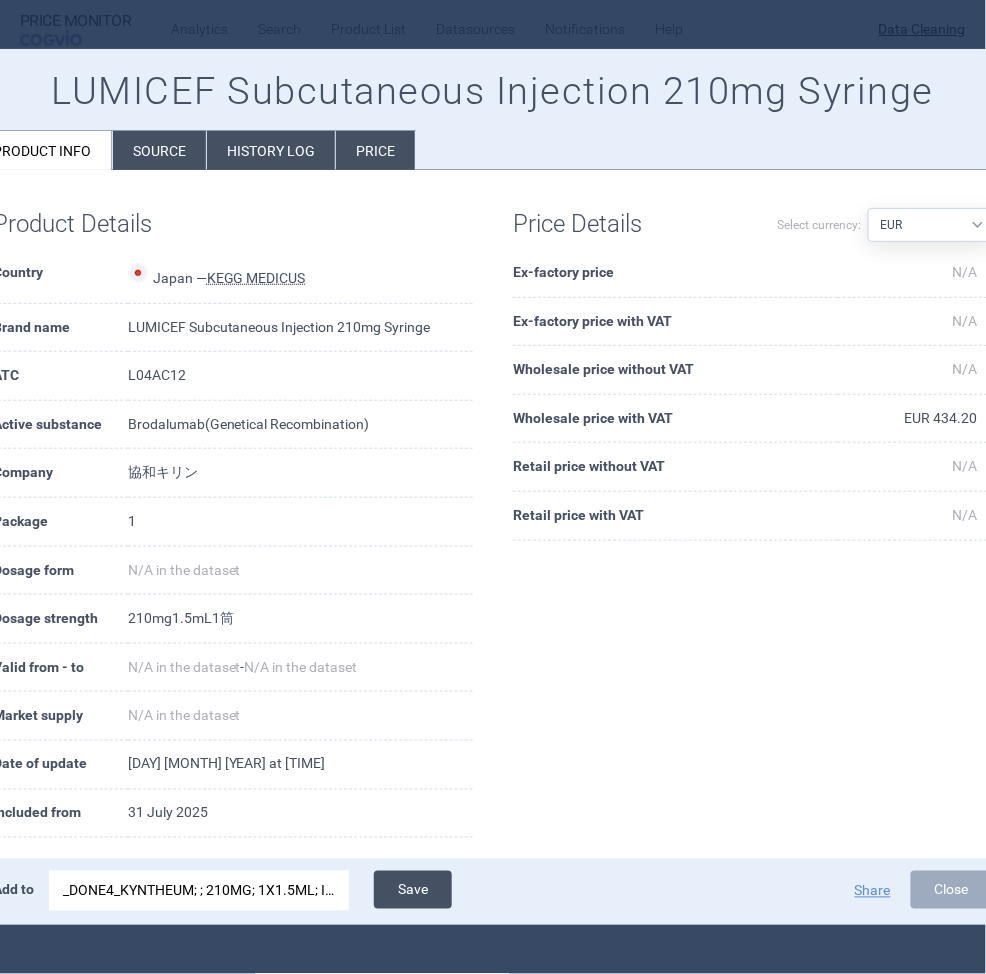 click on "Save" at bounding box center [413, 890] 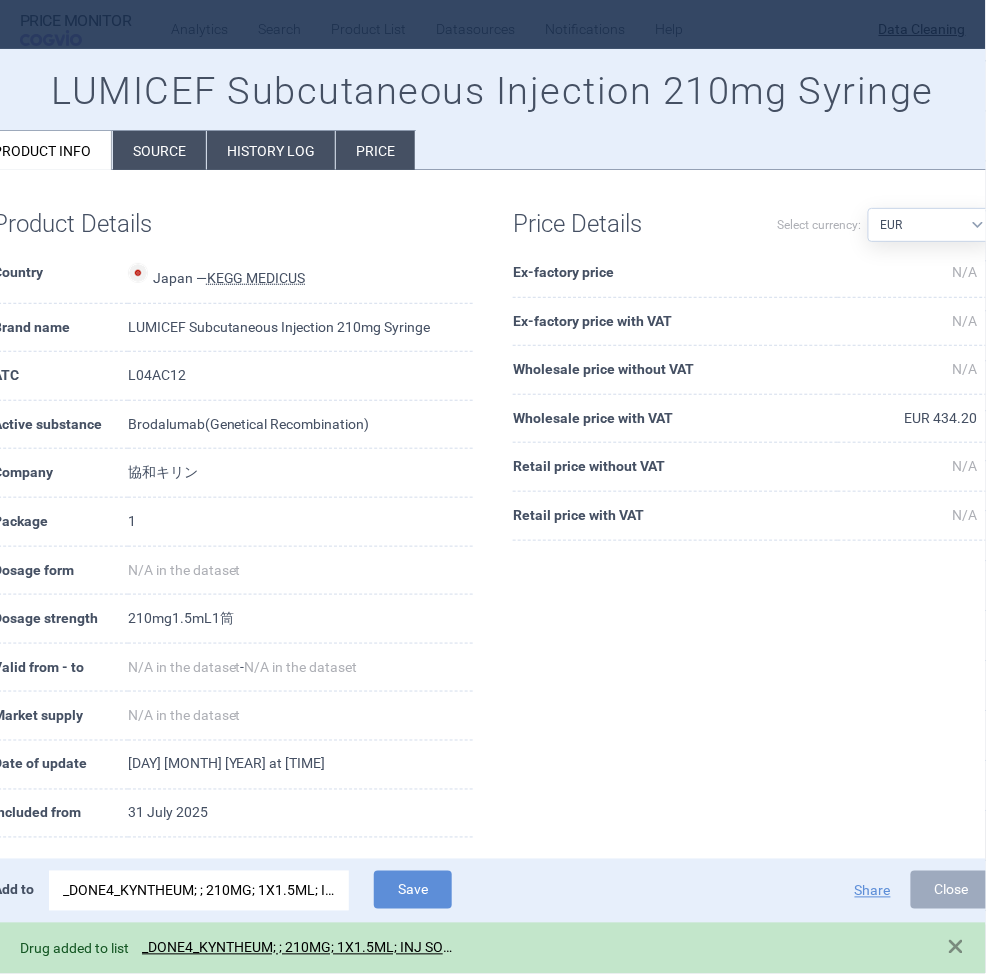 click at bounding box center (493, 487) 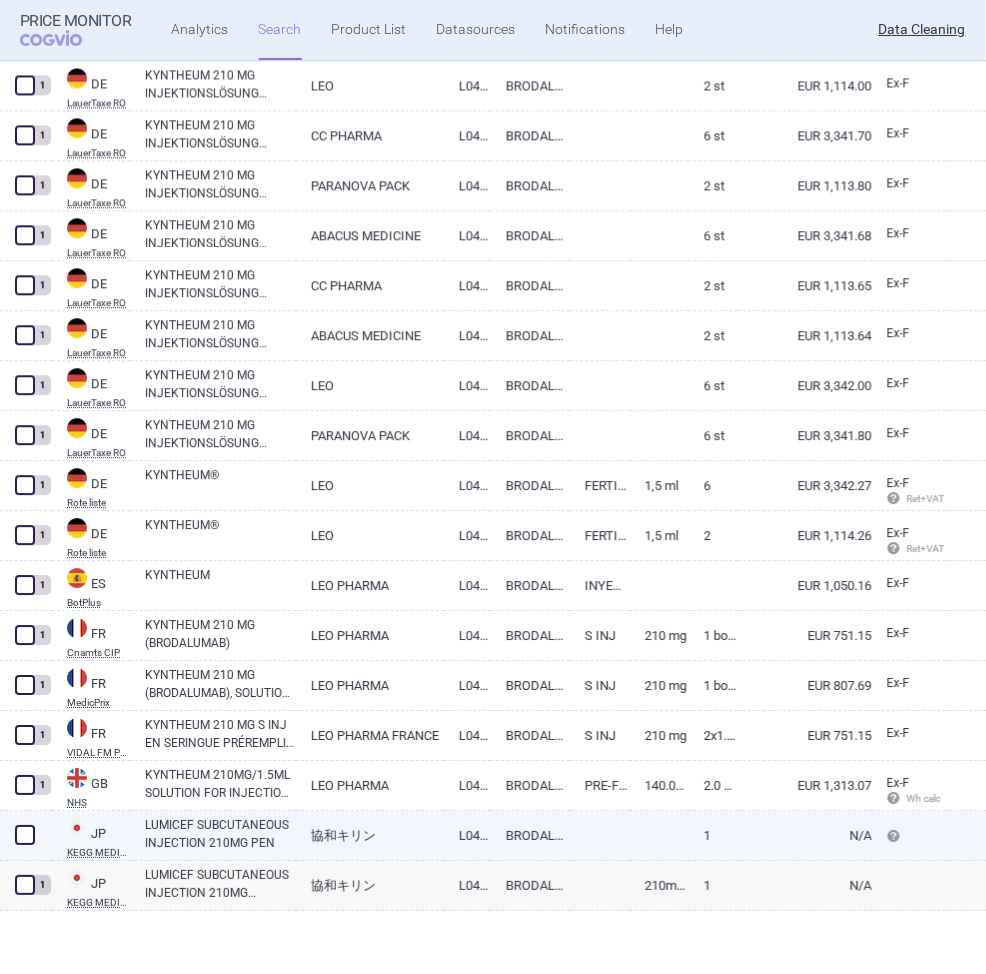 click at bounding box center [25, 835] 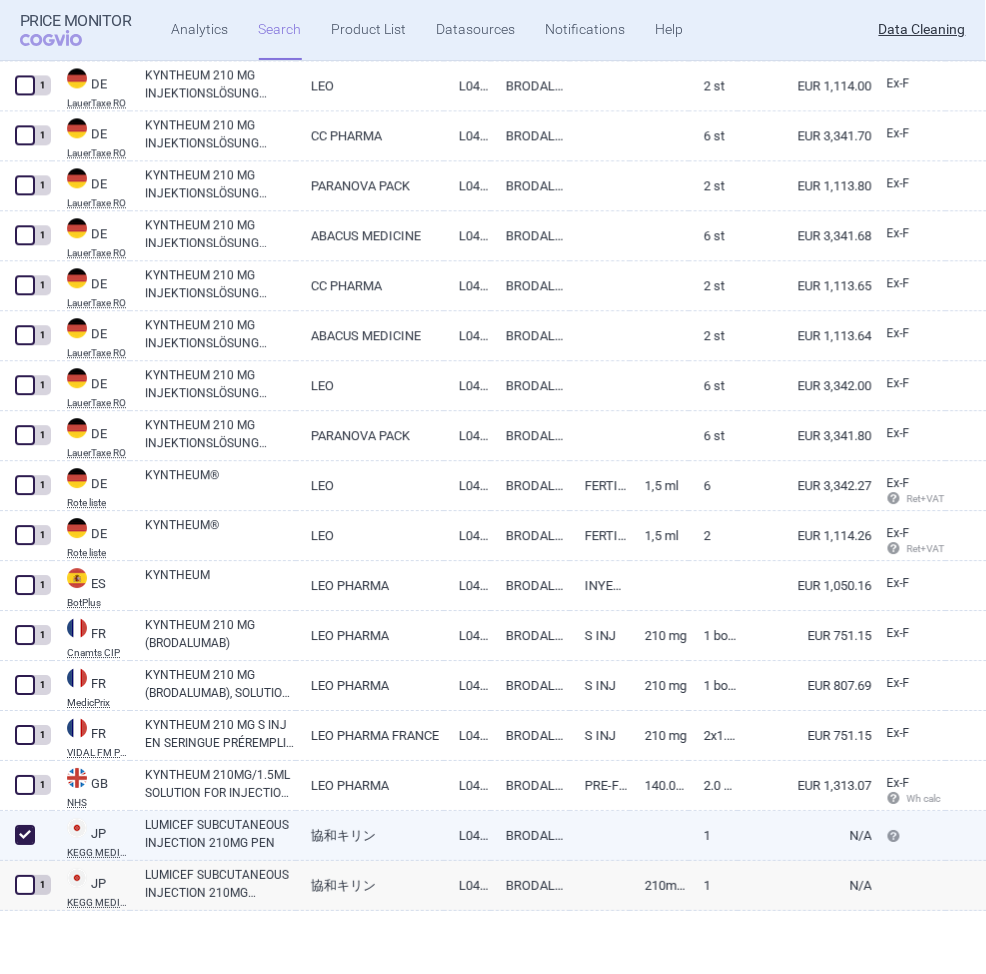 checkbox on "true" 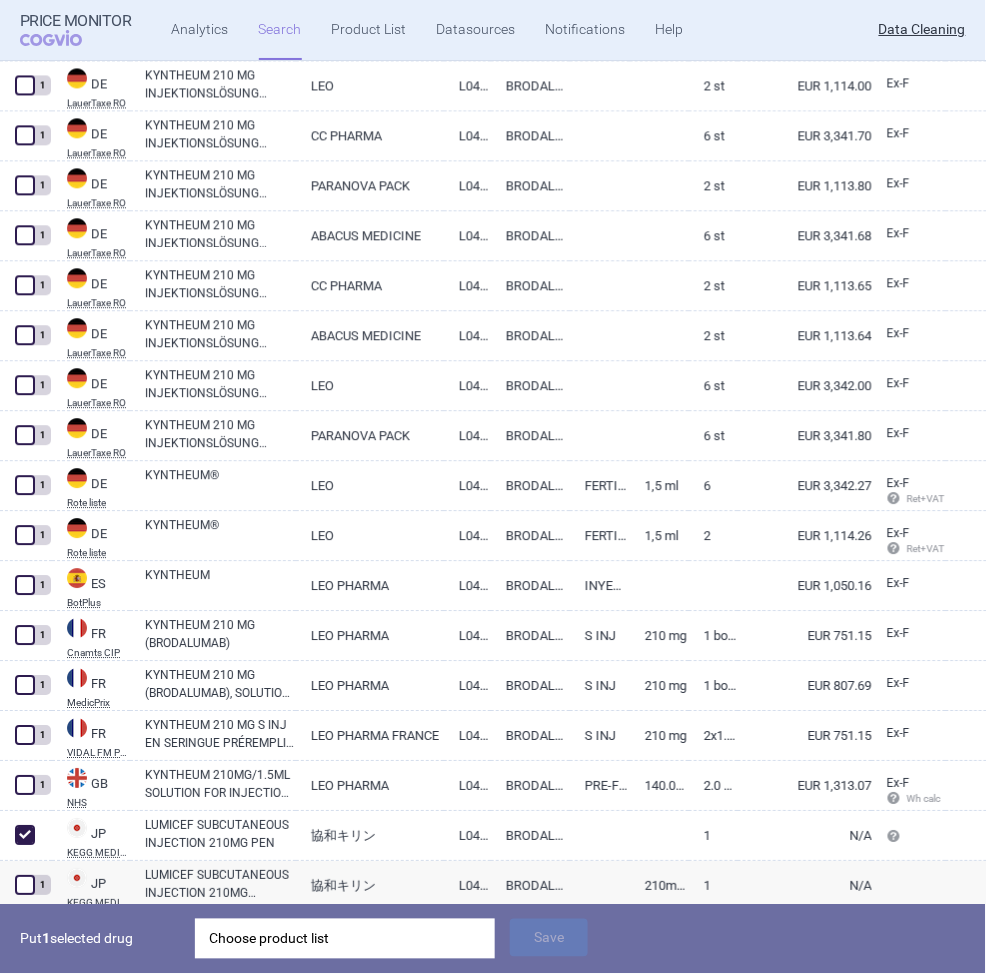 click on "Choose product list" at bounding box center [345, 939] 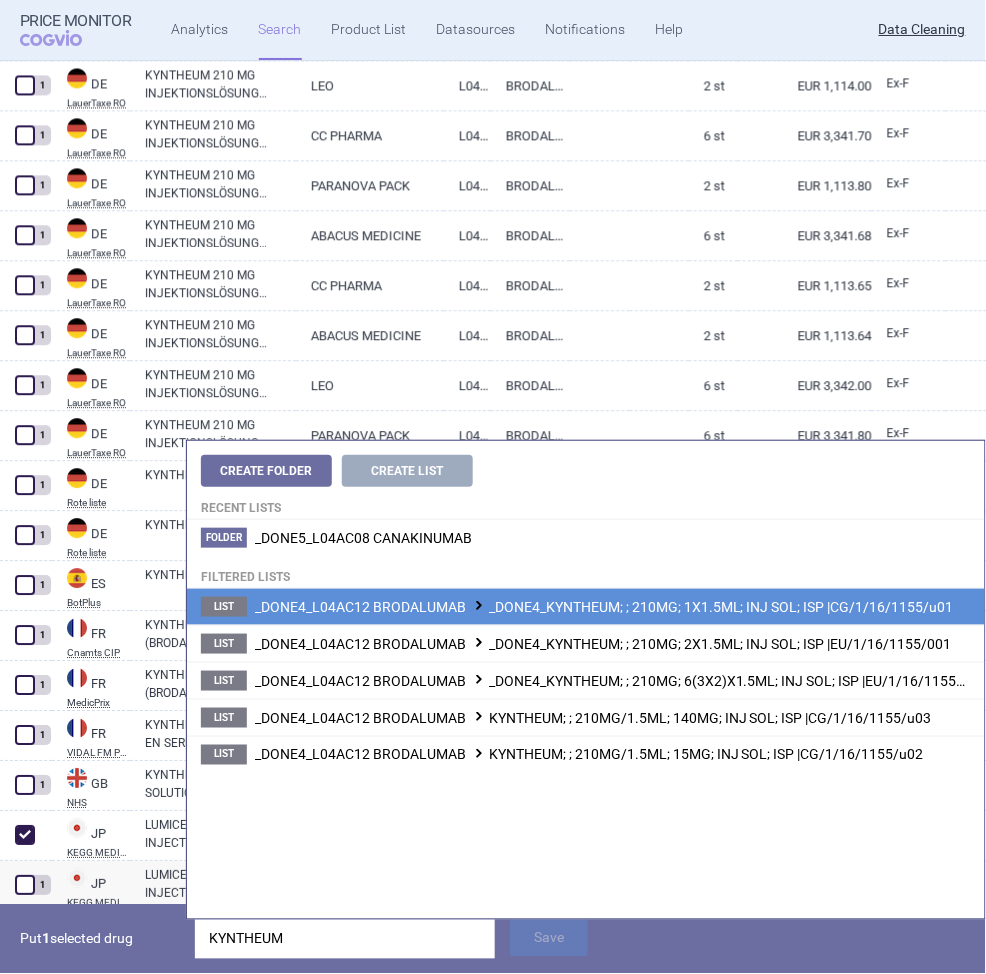type on "KYNTHEUM" 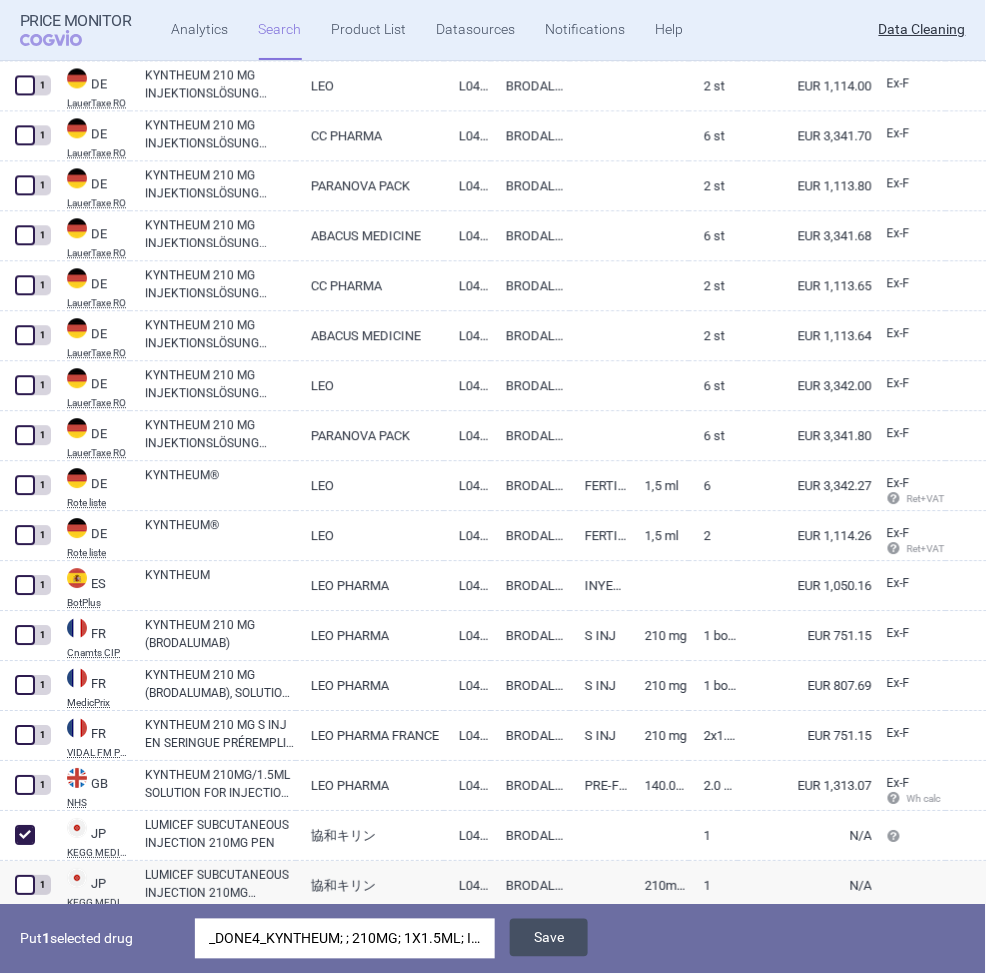 click on "Save" at bounding box center (549, 938) 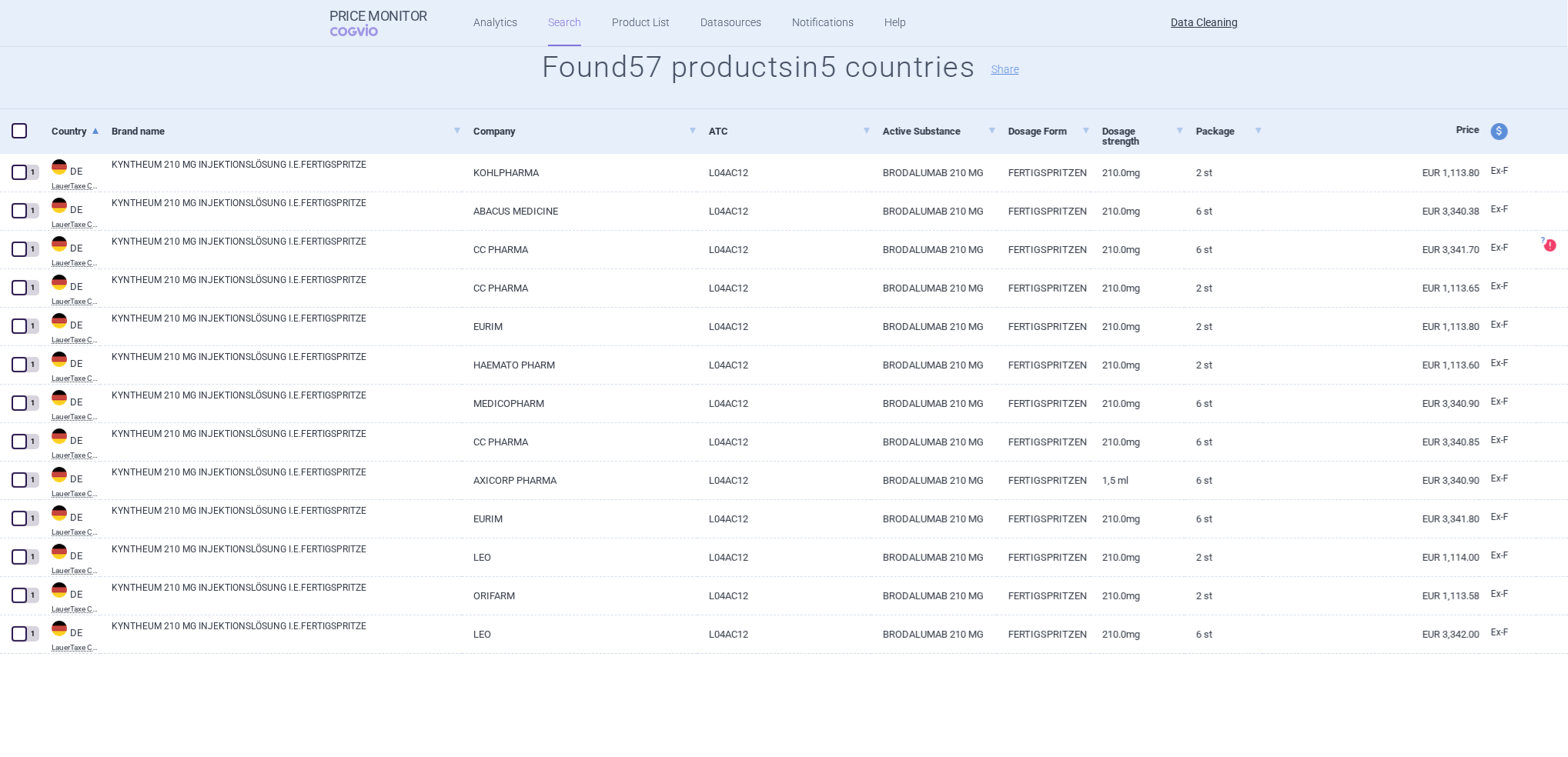 scroll, scrollTop: 0, scrollLeft: 0, axis: both 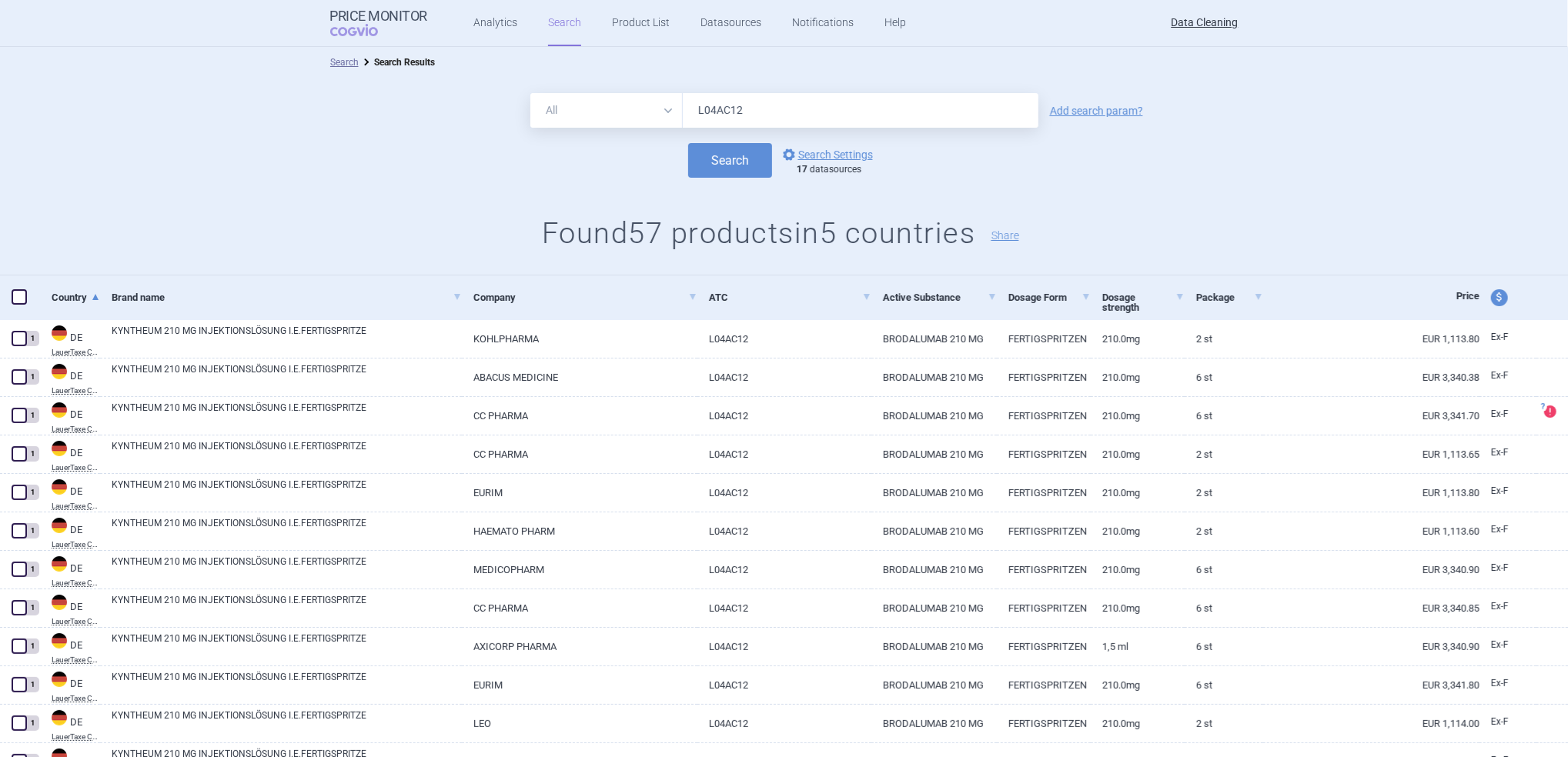 drag, startPoint x: 762, startPoint y: 108, endPoint x: 527, endPoint y: 140, distance: 237.16872 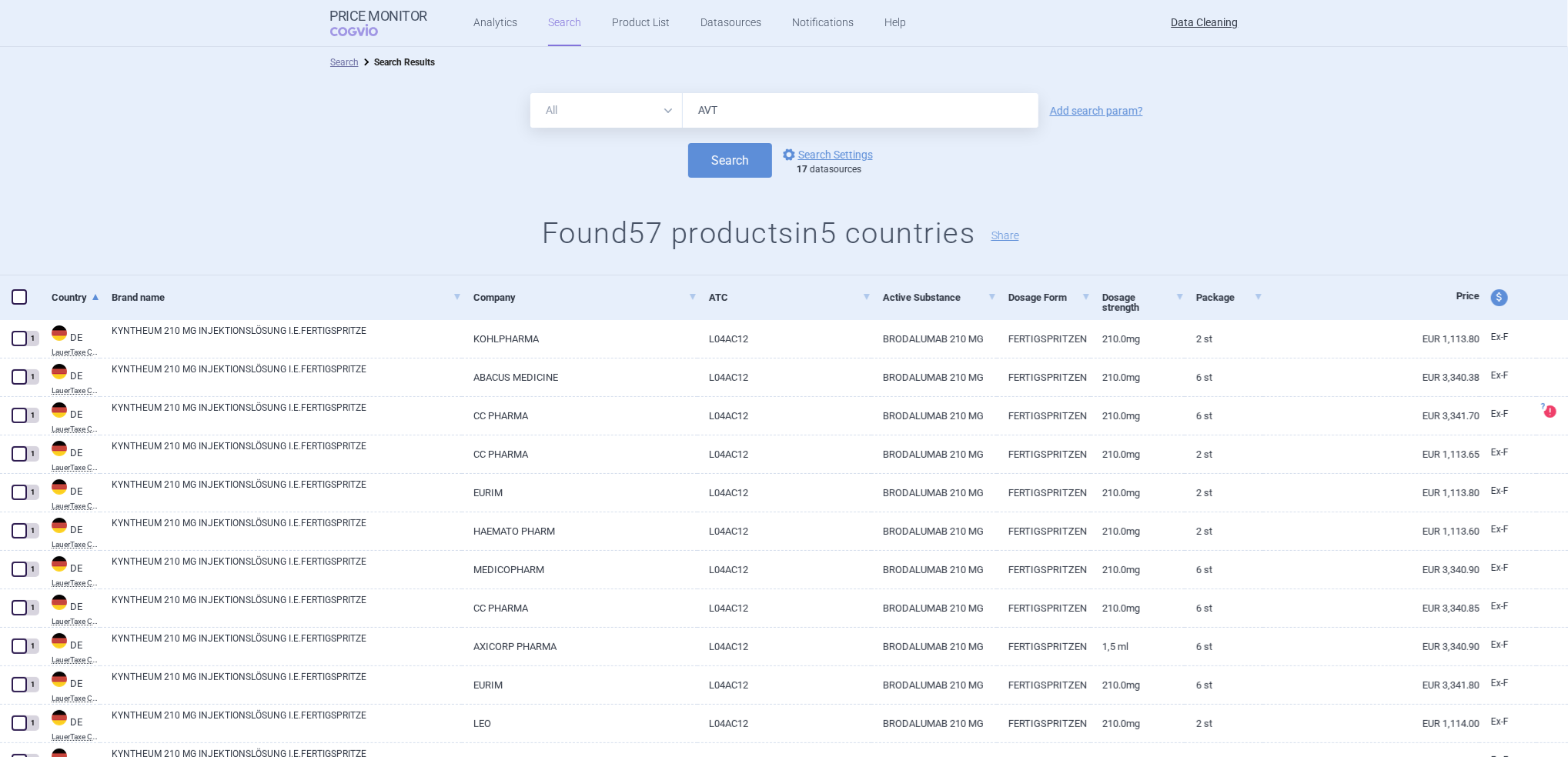 type on "AVTOZMA" 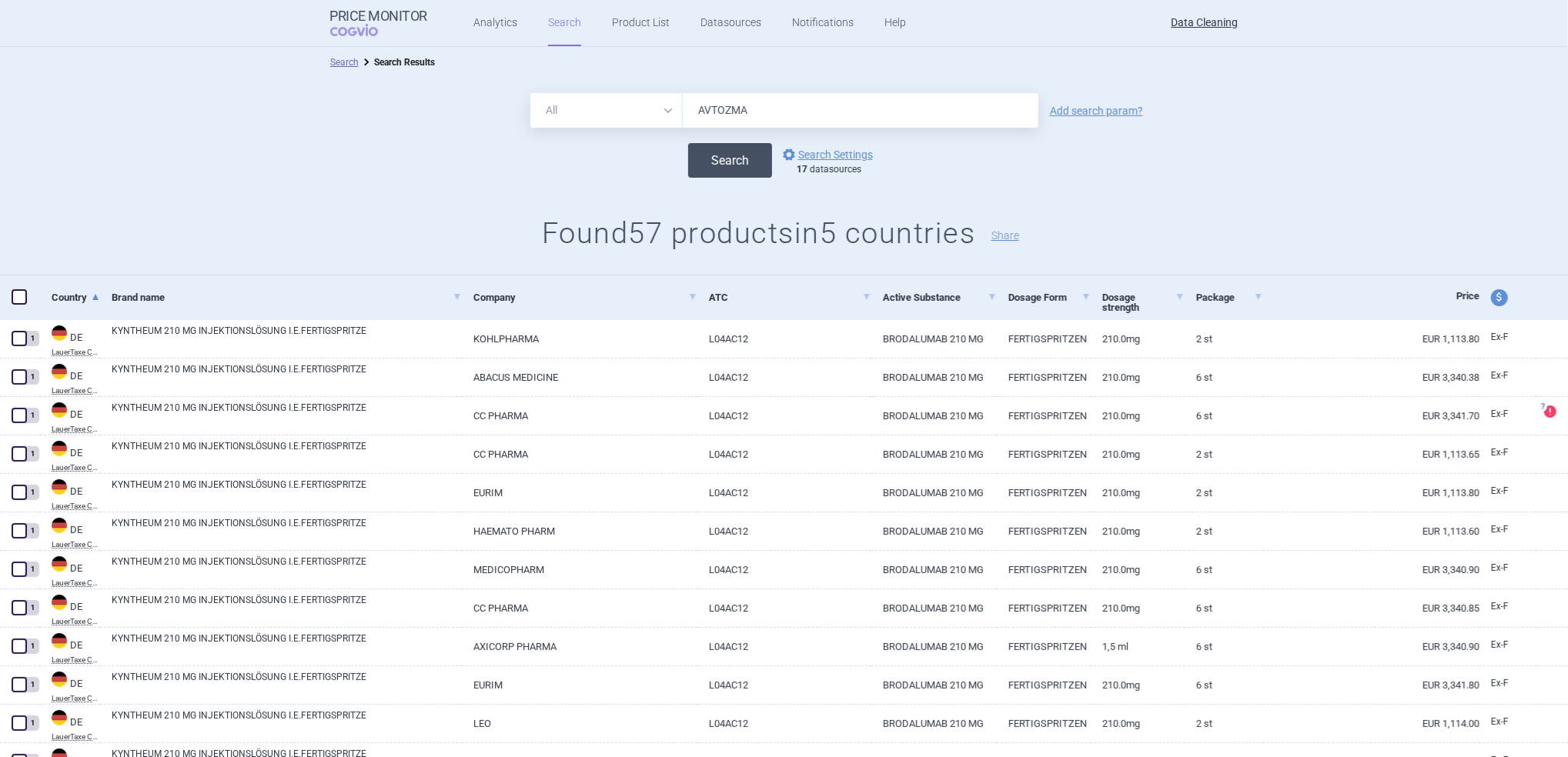 click on "Search" at bounding box center (730, 160) 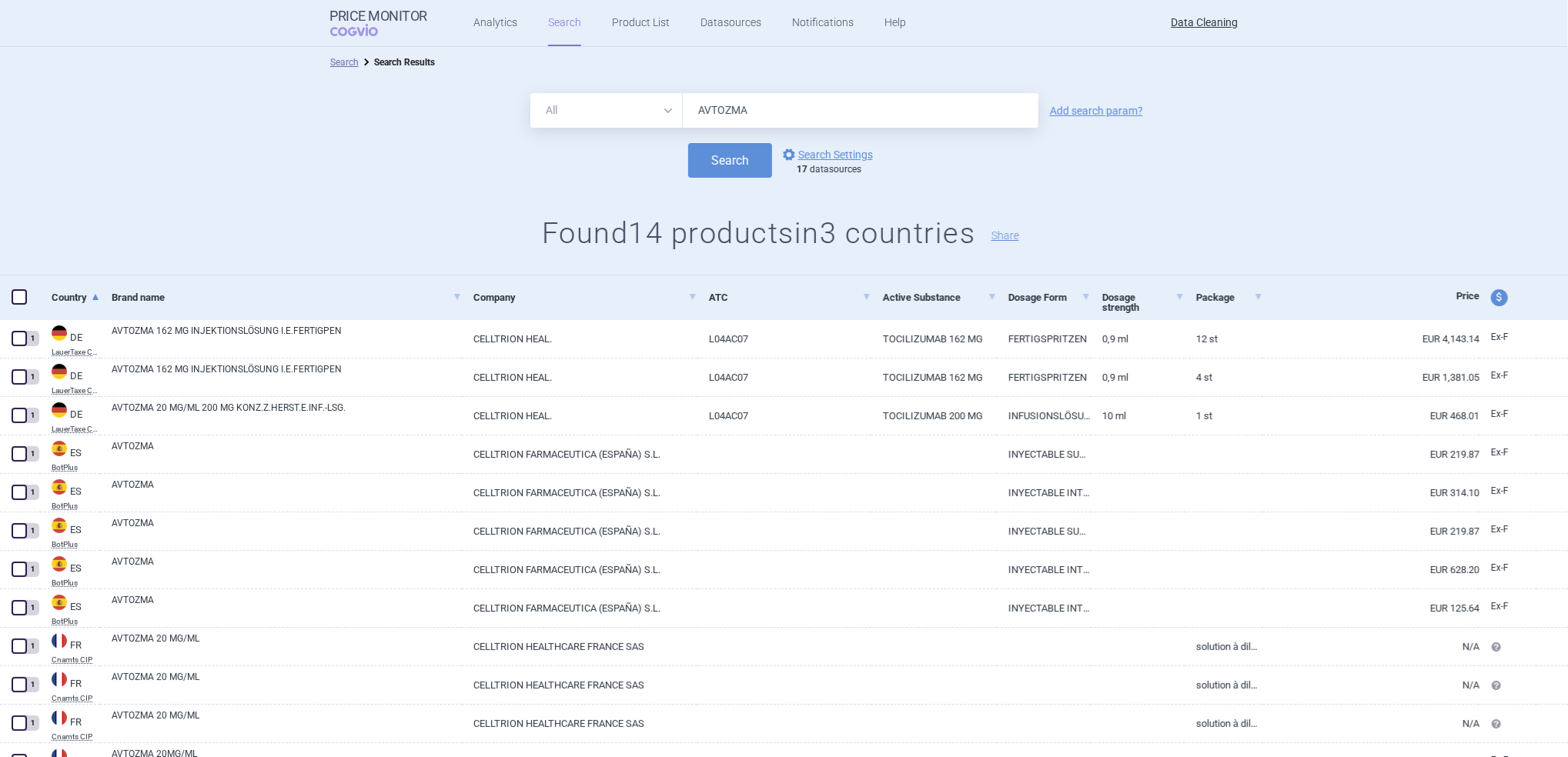 scroll, scrollTop: 151, scrollLeft: 0, axis: vertical 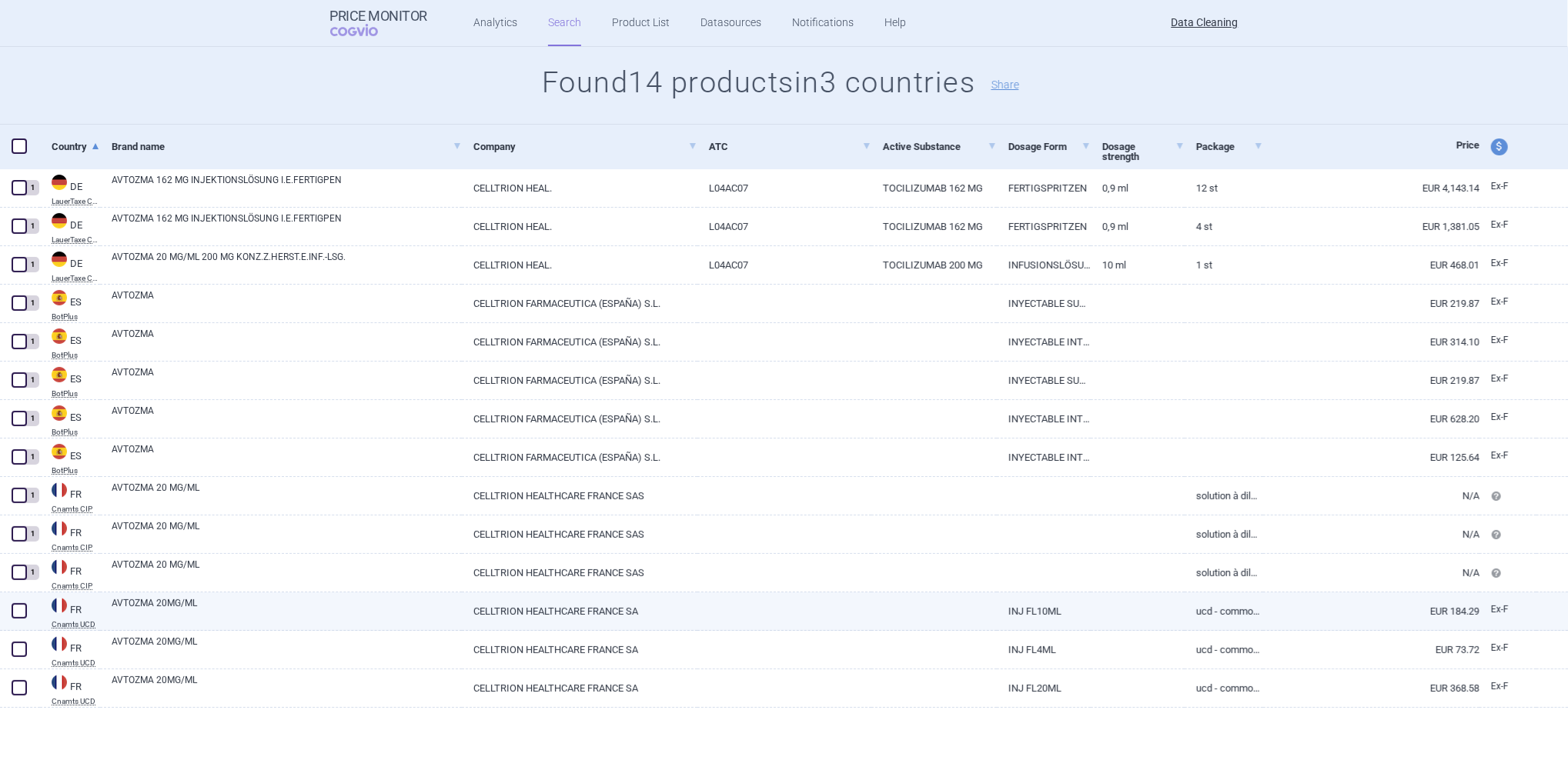 click on "AVTOZMA 20MG/ML" at bounding box center (286, 610) 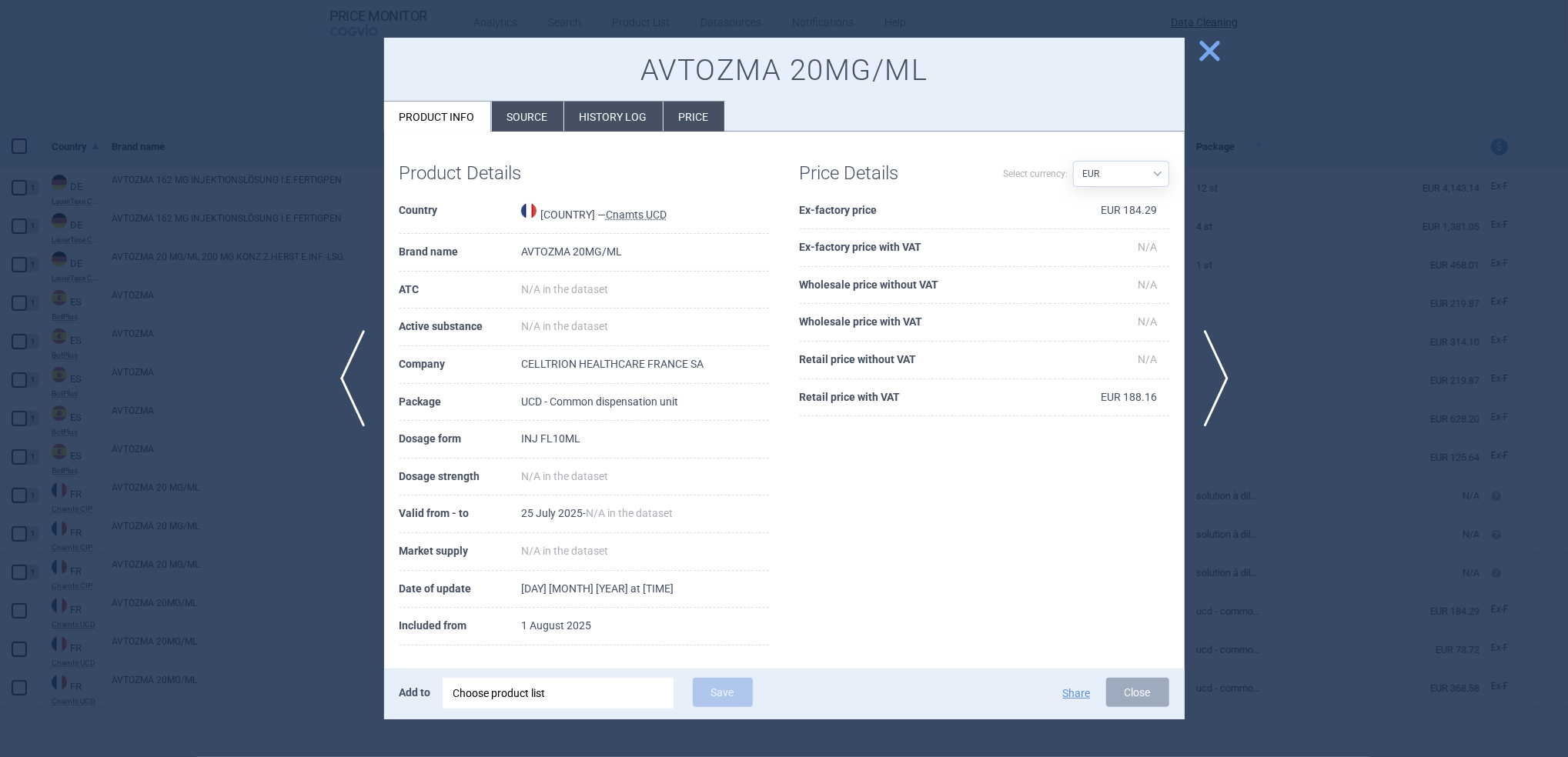 click on "close" at bounding box center (1209, 51) 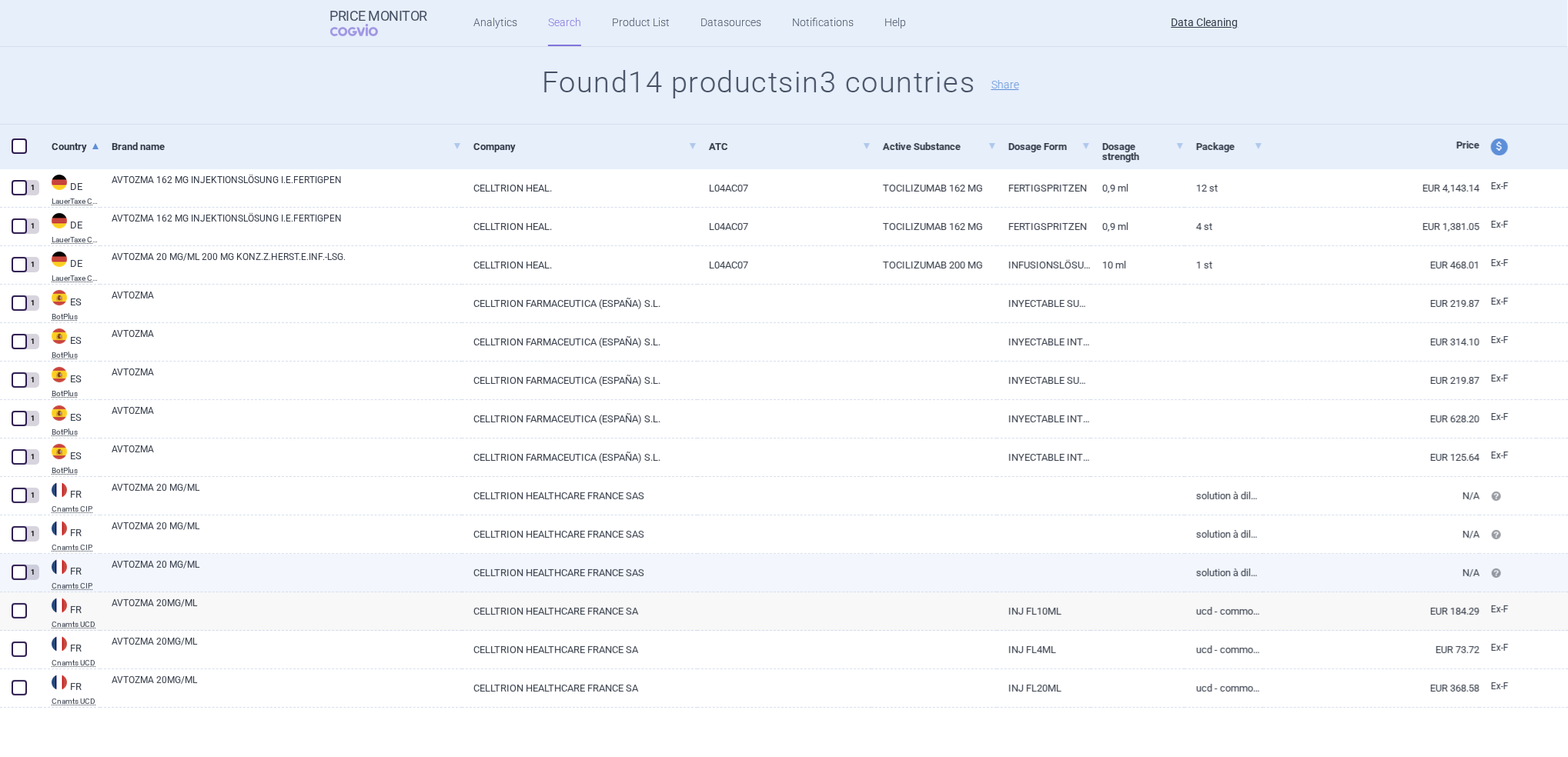 click on "AVTOZMA 20 MG/ML" at bounding box center (286, 572) 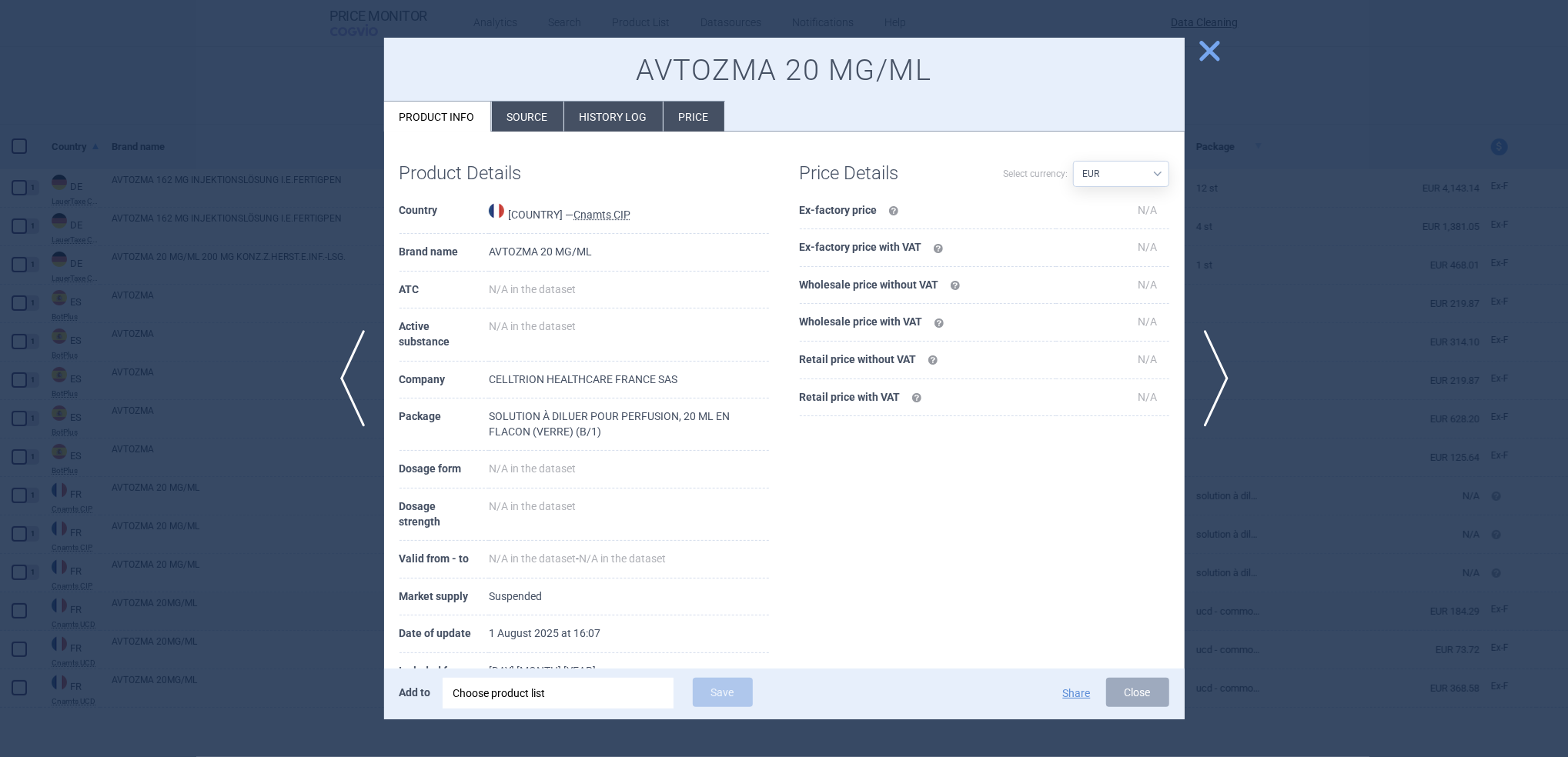 click on "close" at bounding box center (1209, 51) 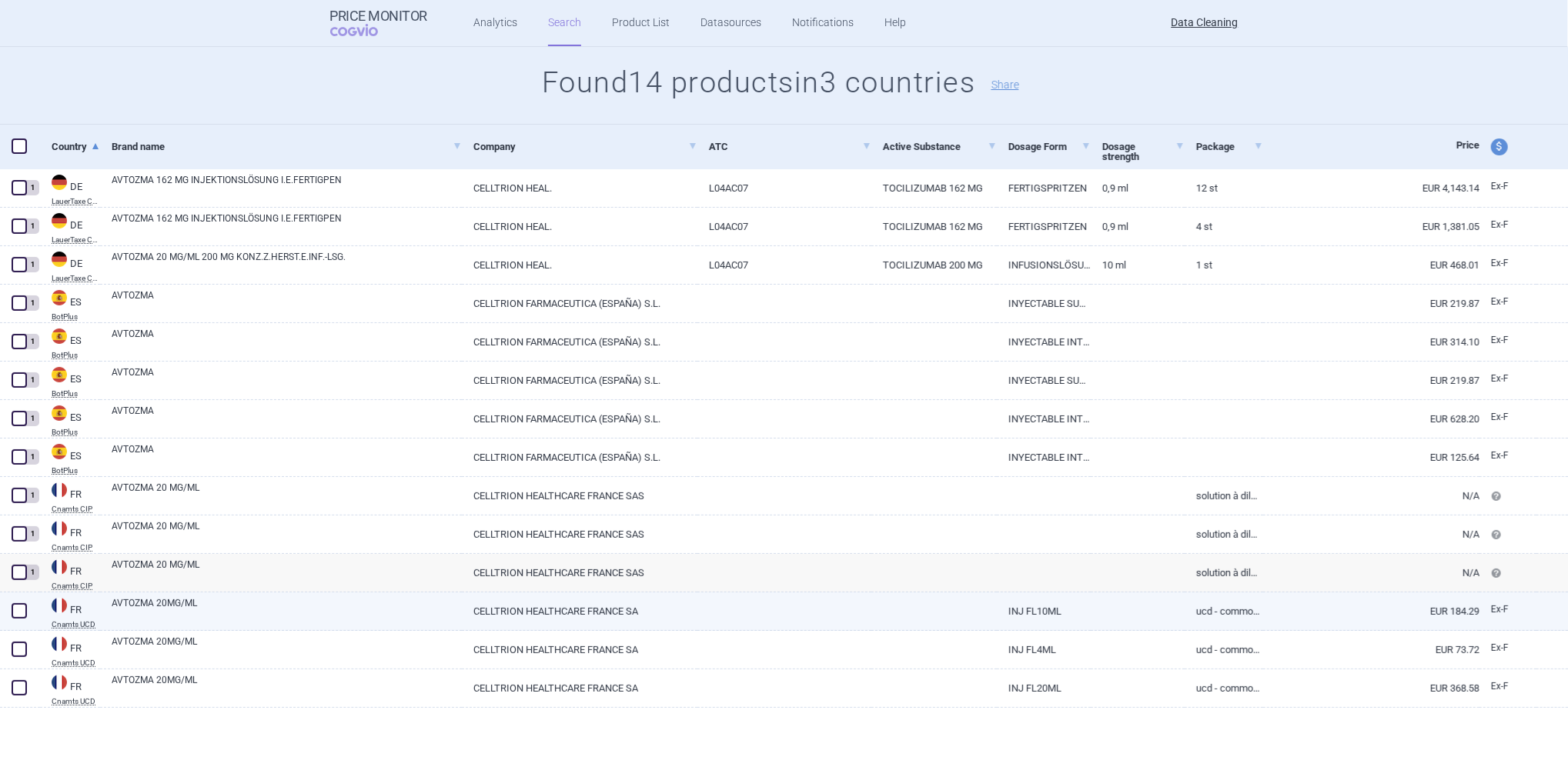 click on "AVTOZMA 20MG/ML" at bounding box center (286, 610) 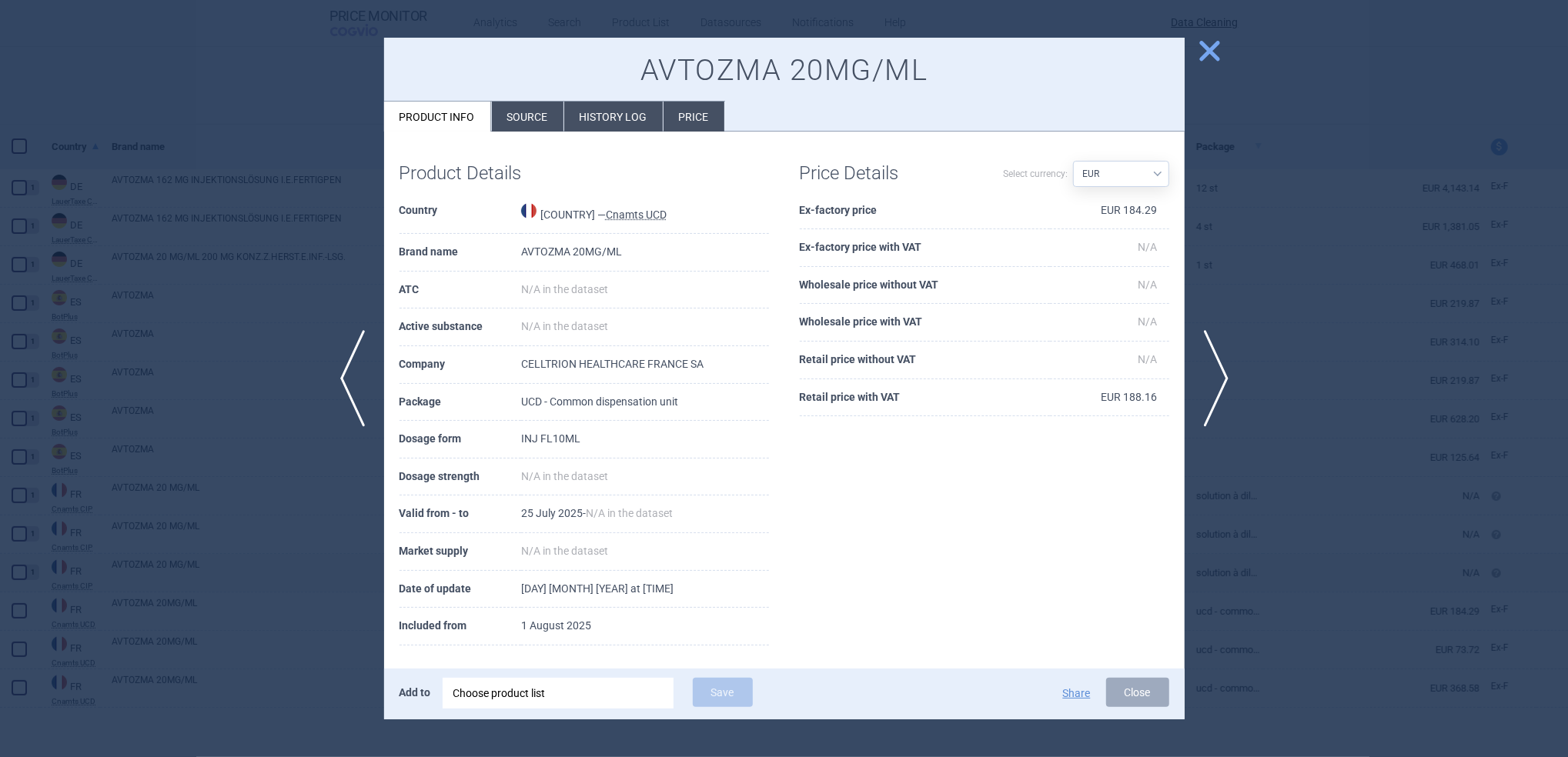 click on "close" at bounding box center [1209, 51] 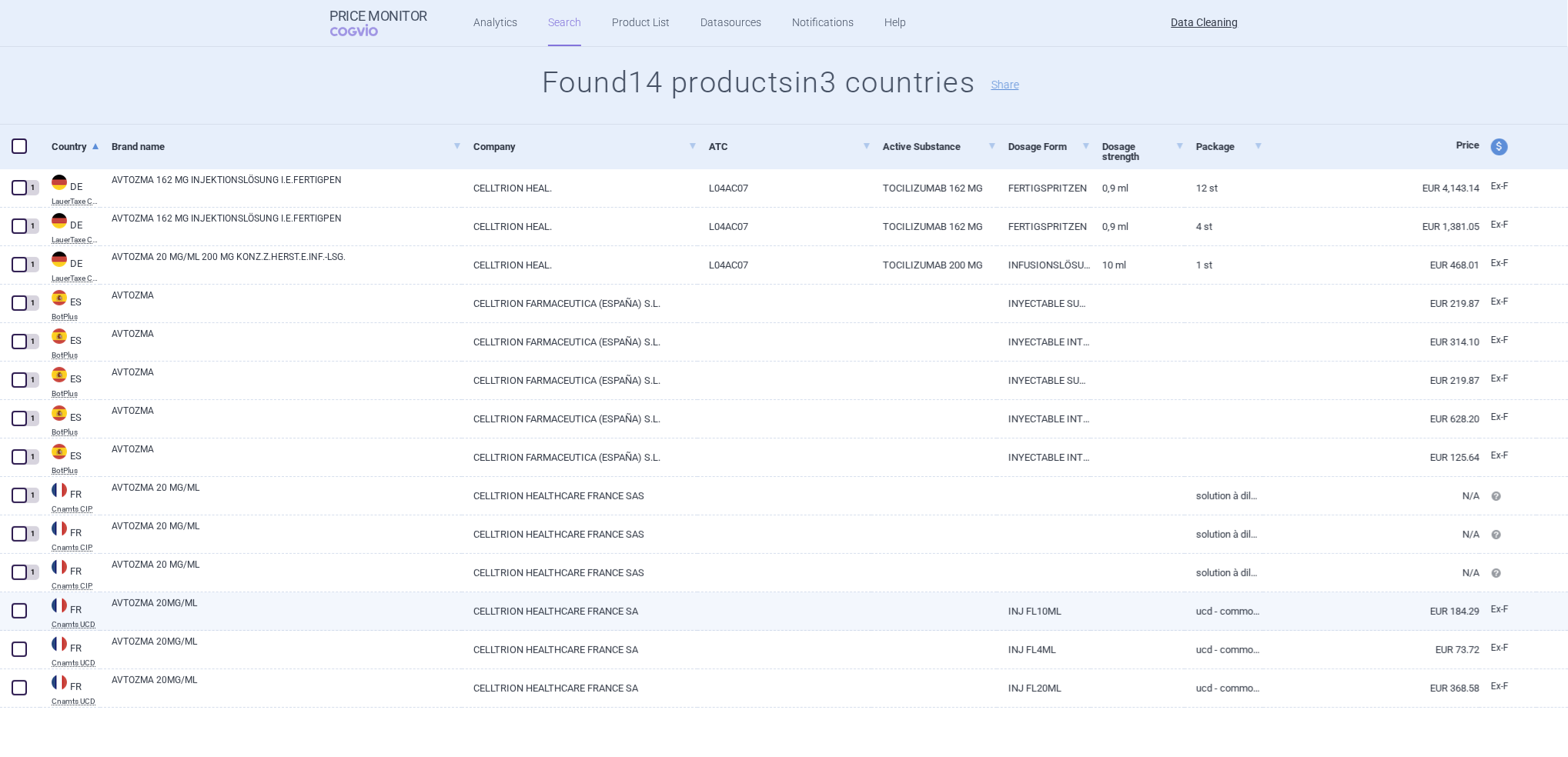 click on "AVTOZMA 20MG/ML" at bounding box center (286, 610) 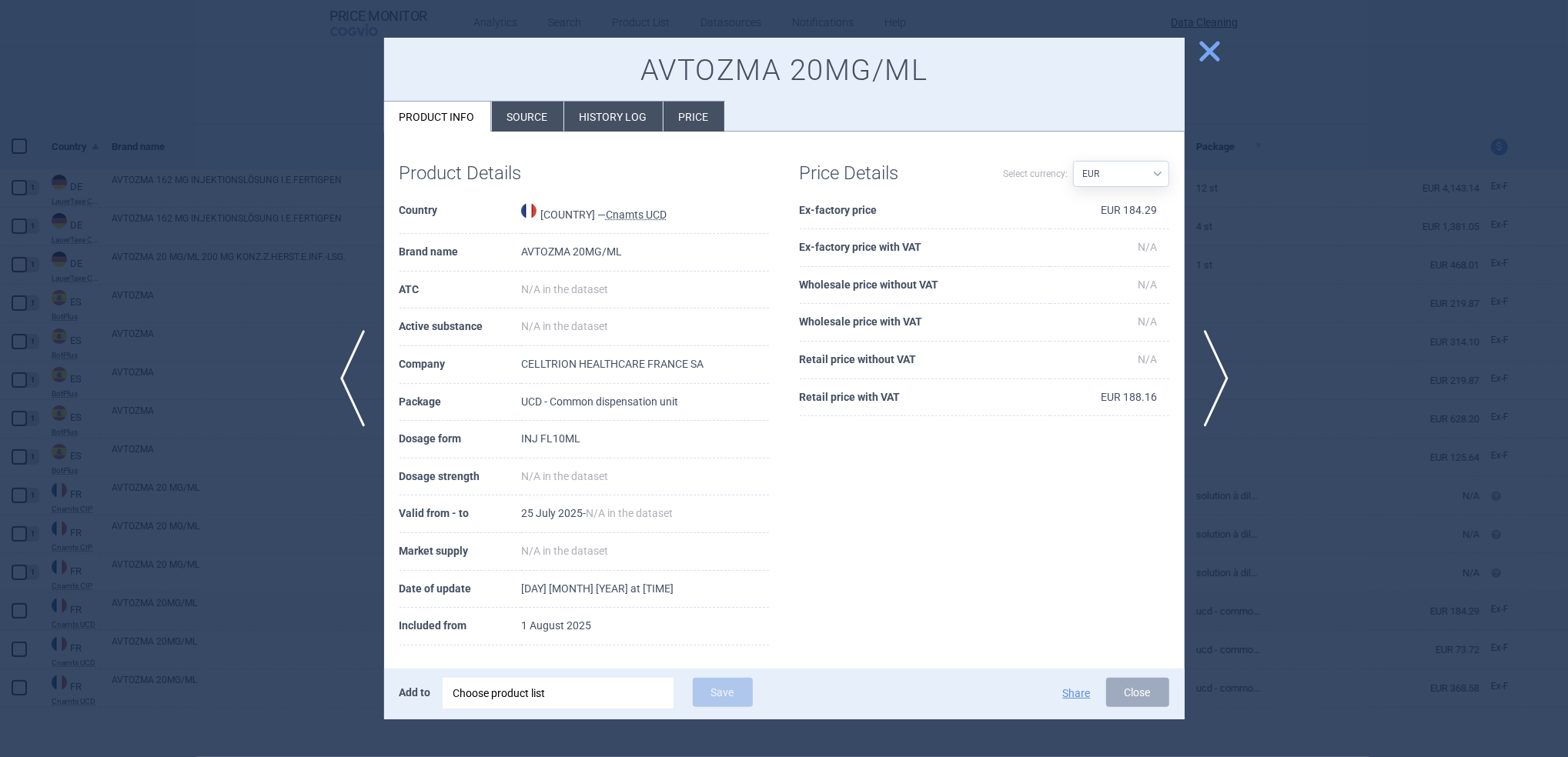 click on "Choose product list" at bounding box center [558, 693] 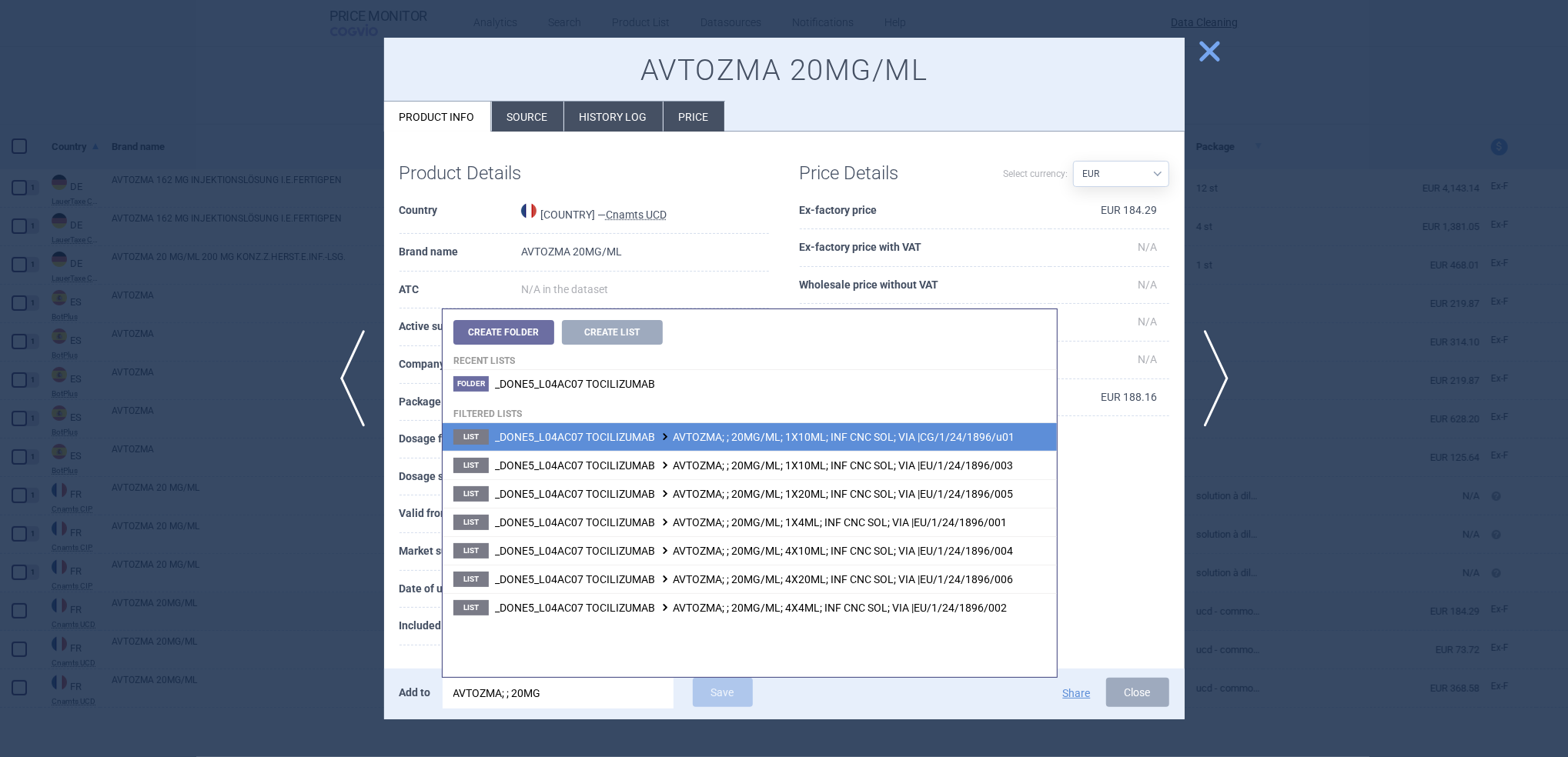 type on "AVTOZMA; ; 20MG" 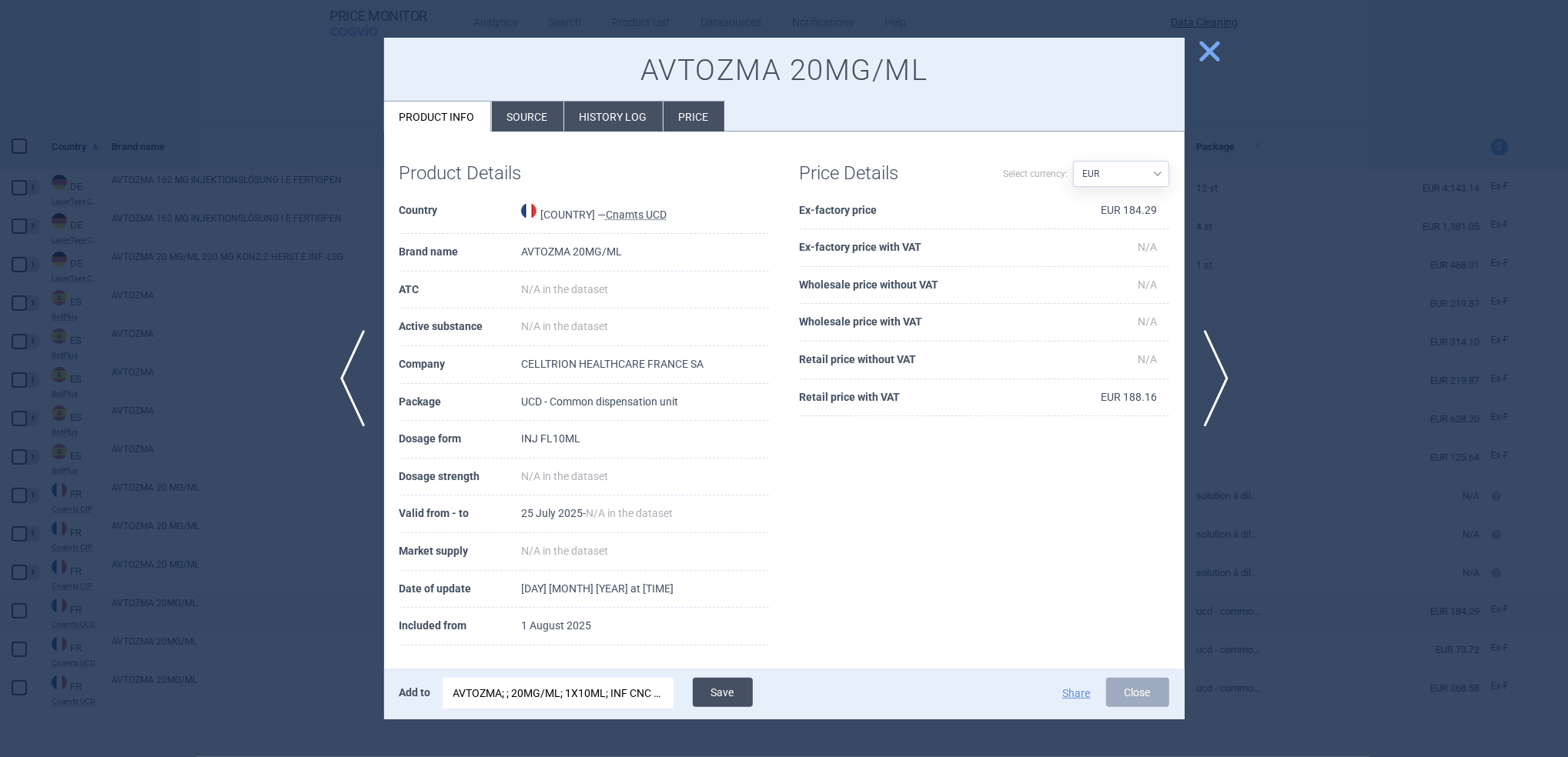 click on "Save" at bounding box center (723, 692) 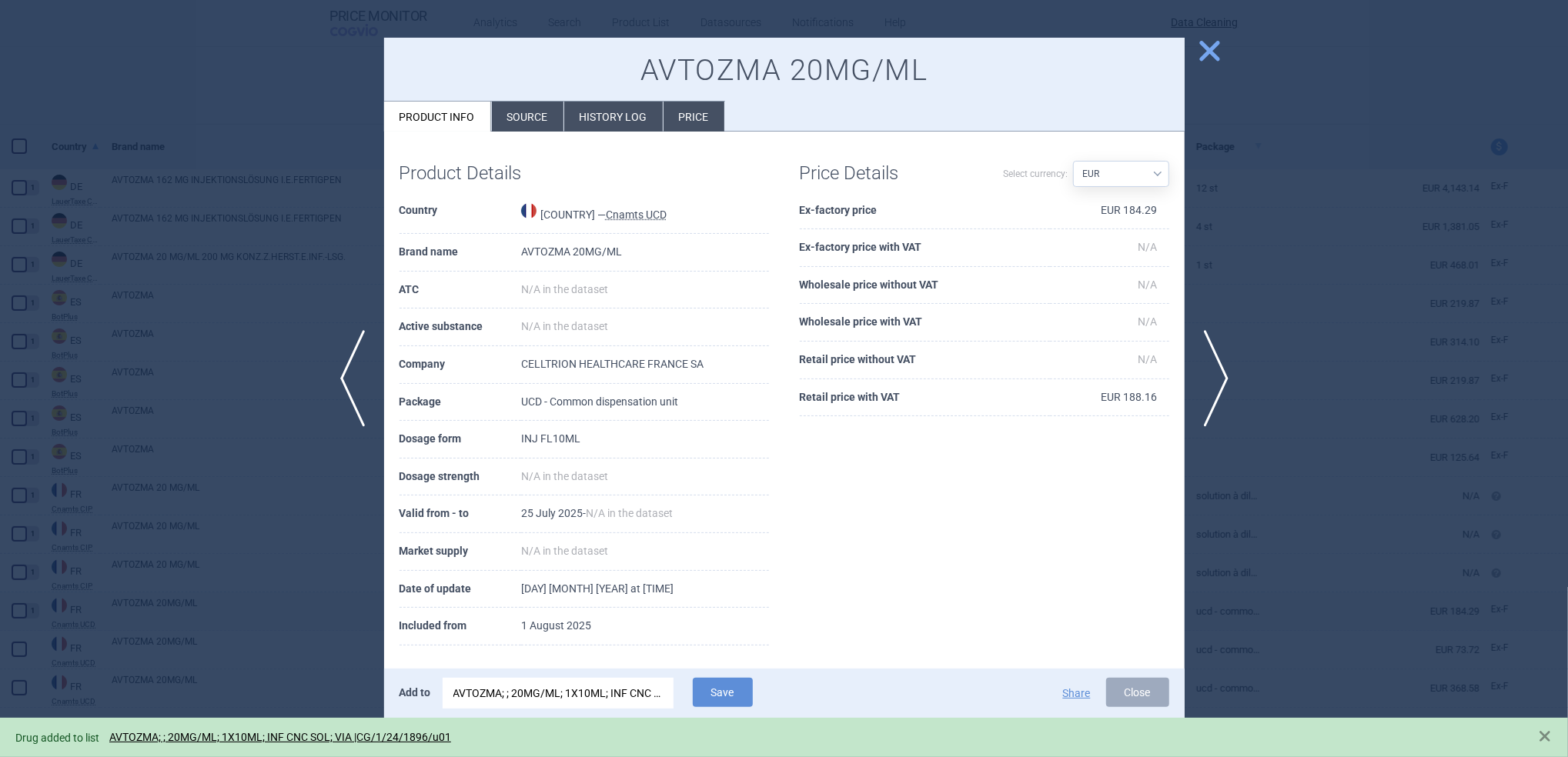 click on "close" at bounding box center (1209, 51) 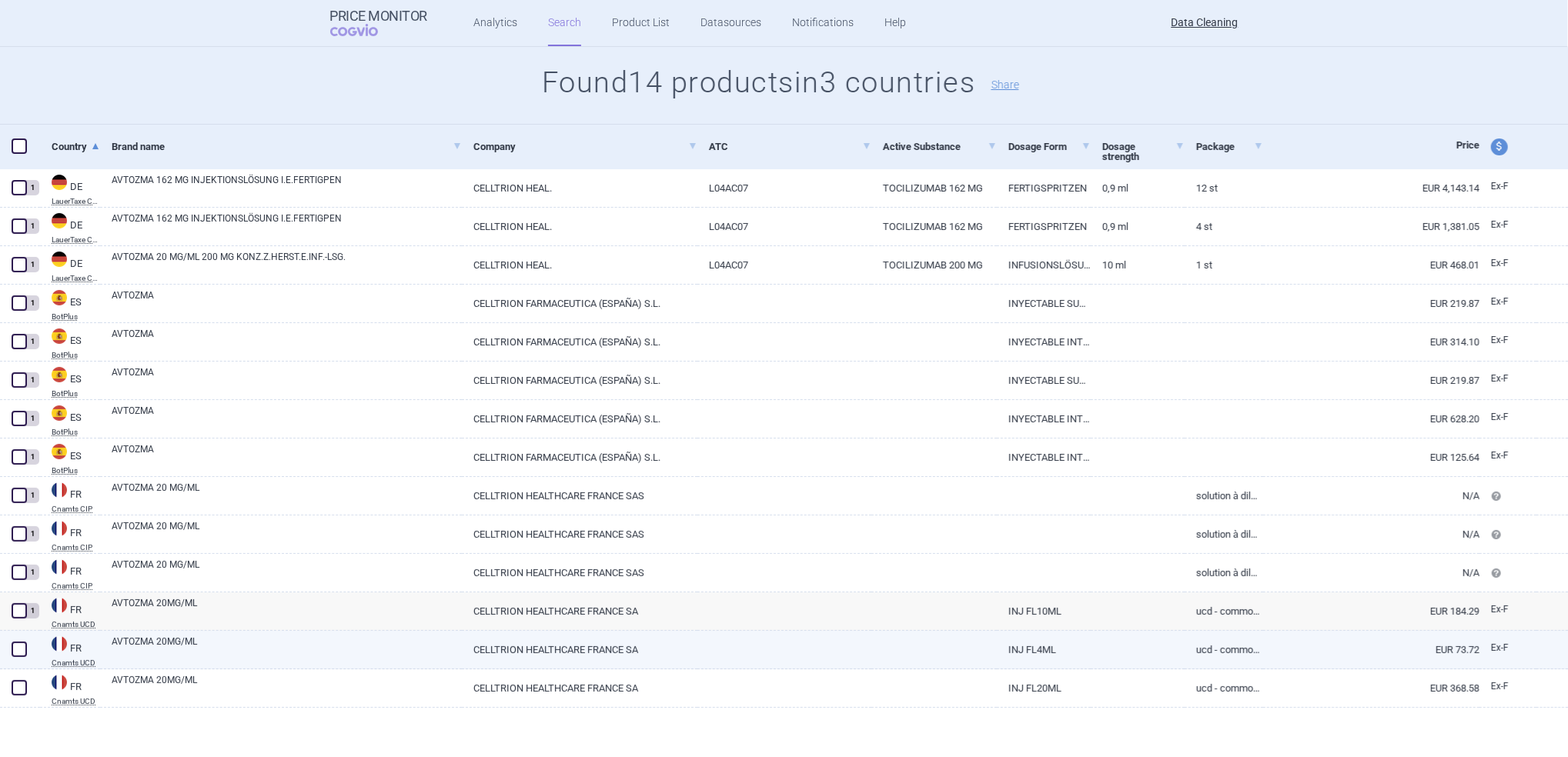 click on "AVTOZMA 20MG/ML" at bounding box center (286, 649) 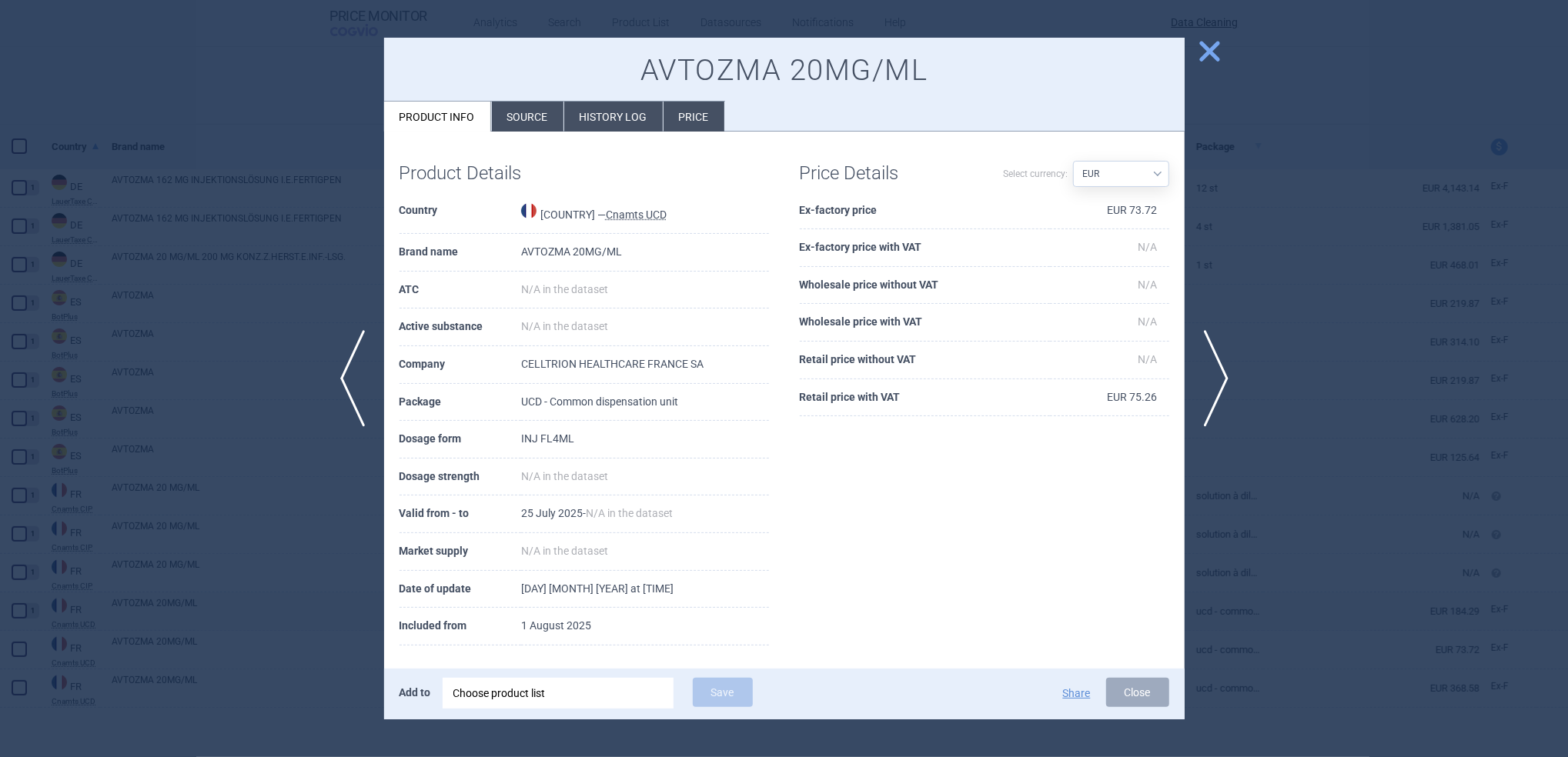 click on "Source" at bounding box center (527, 116) 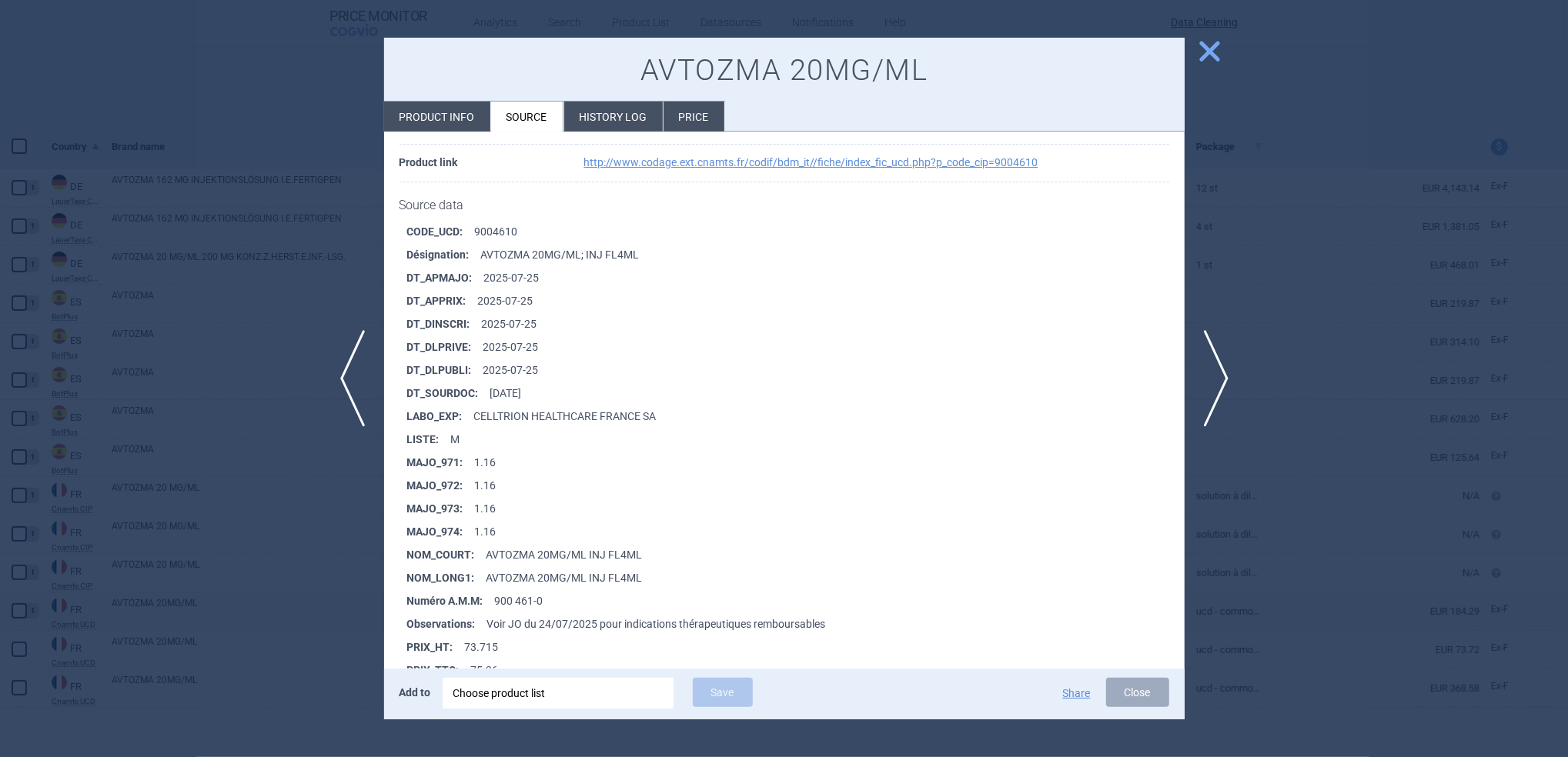scroll, scrollTop: 131, scrollLeft: 0, axis: vertical 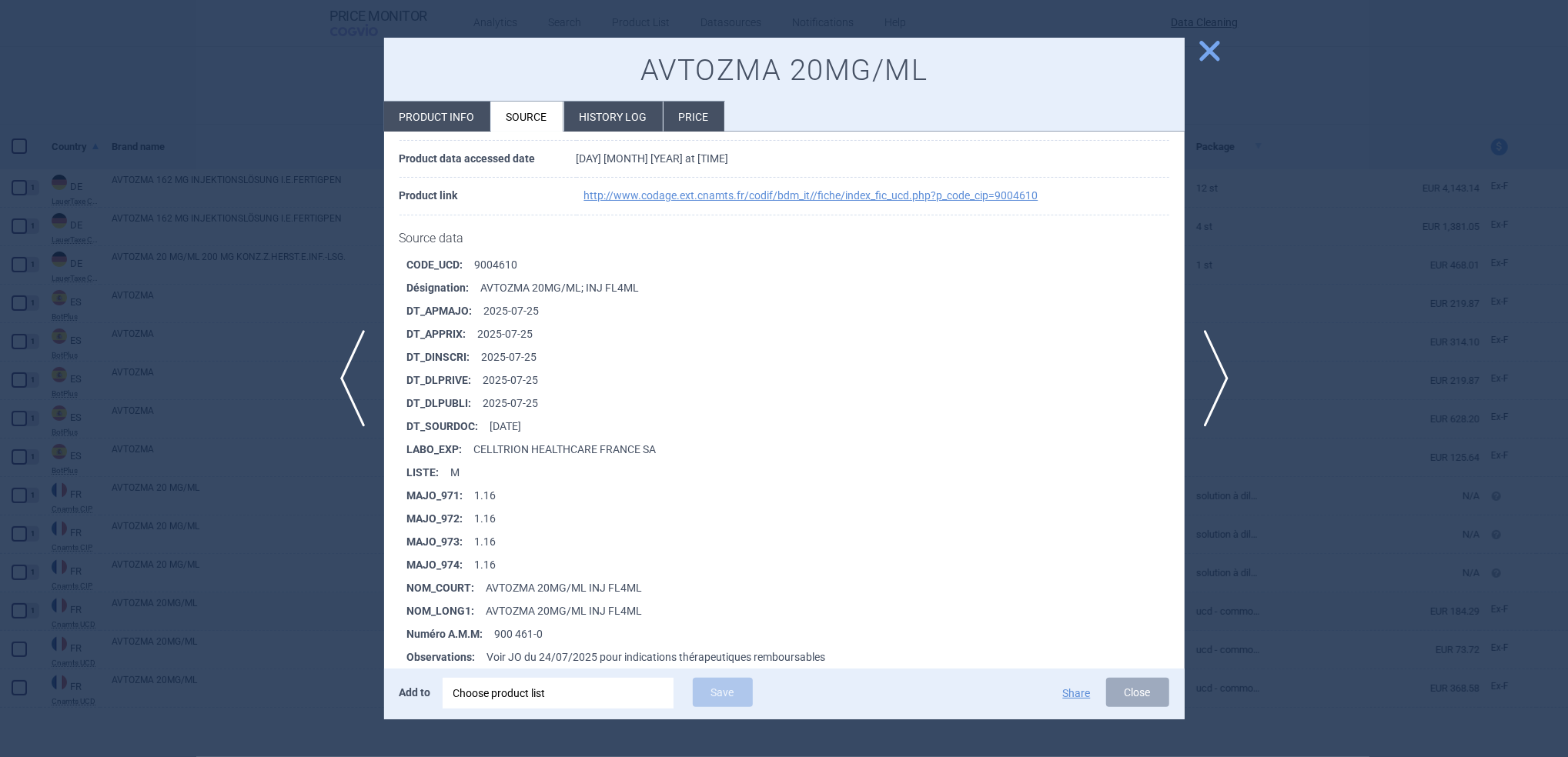 click on "close" at bounding box center [1209, 51] 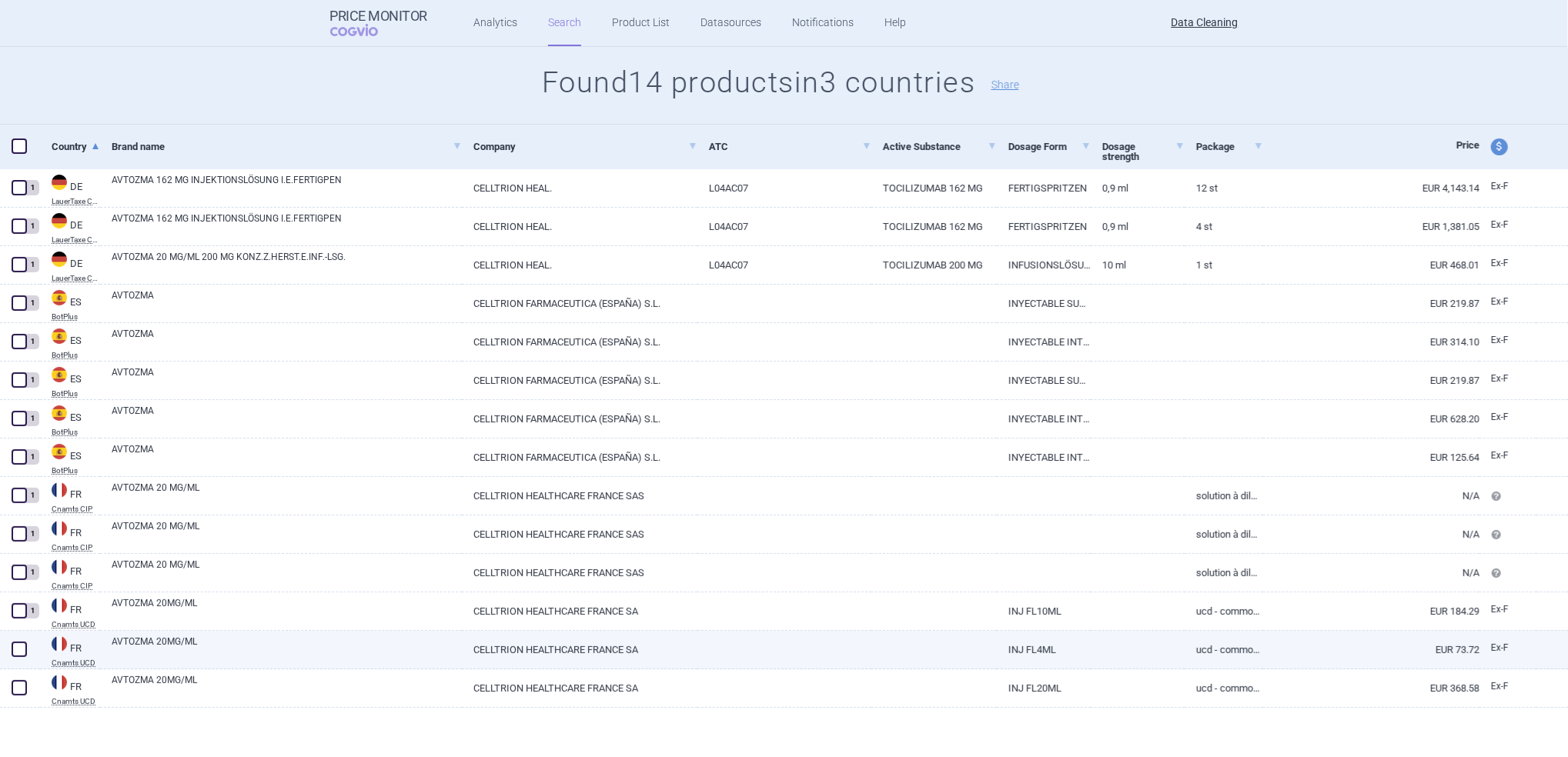 click at bounding box center (19, 649) 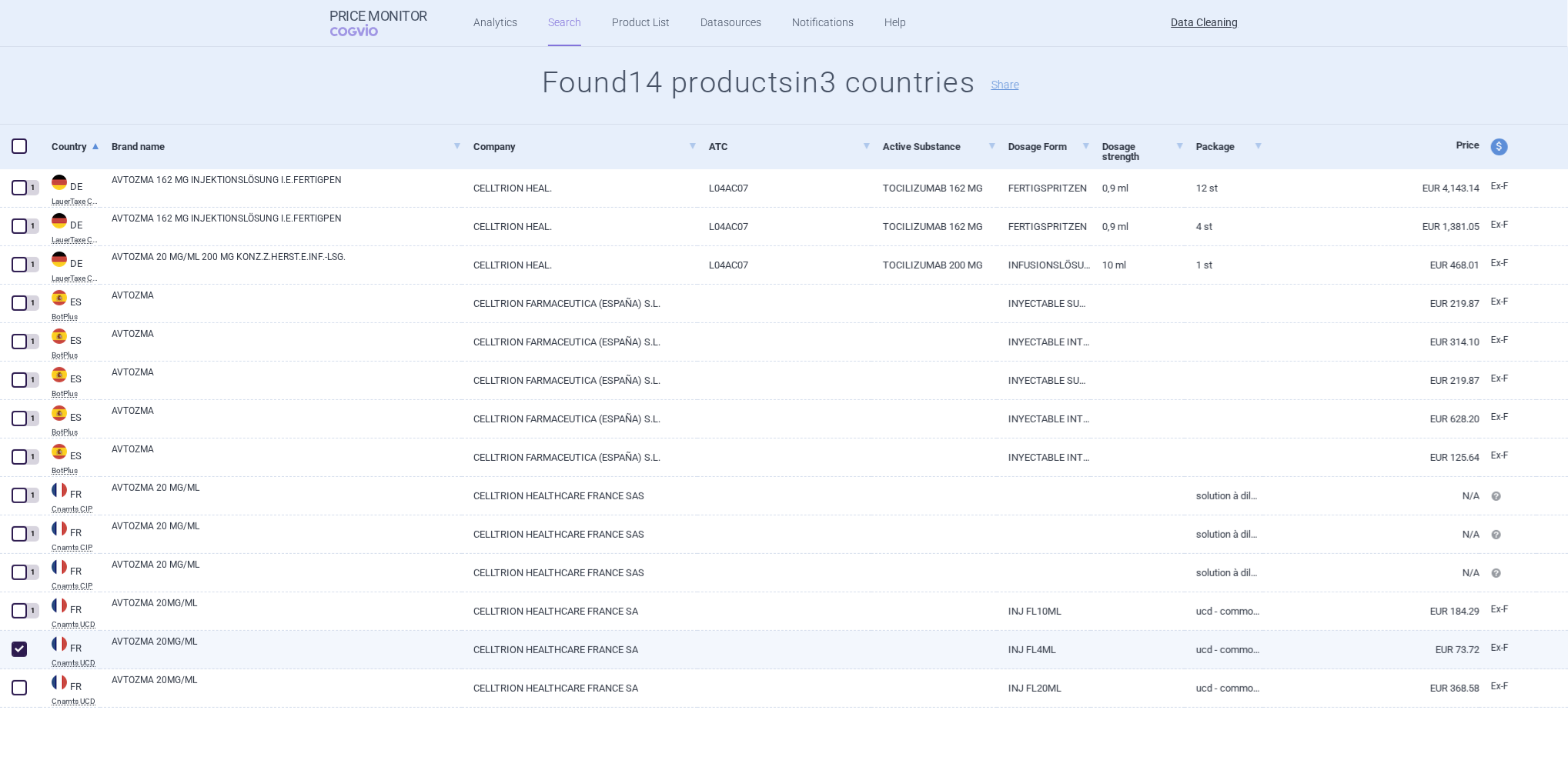 checkbox on "true" 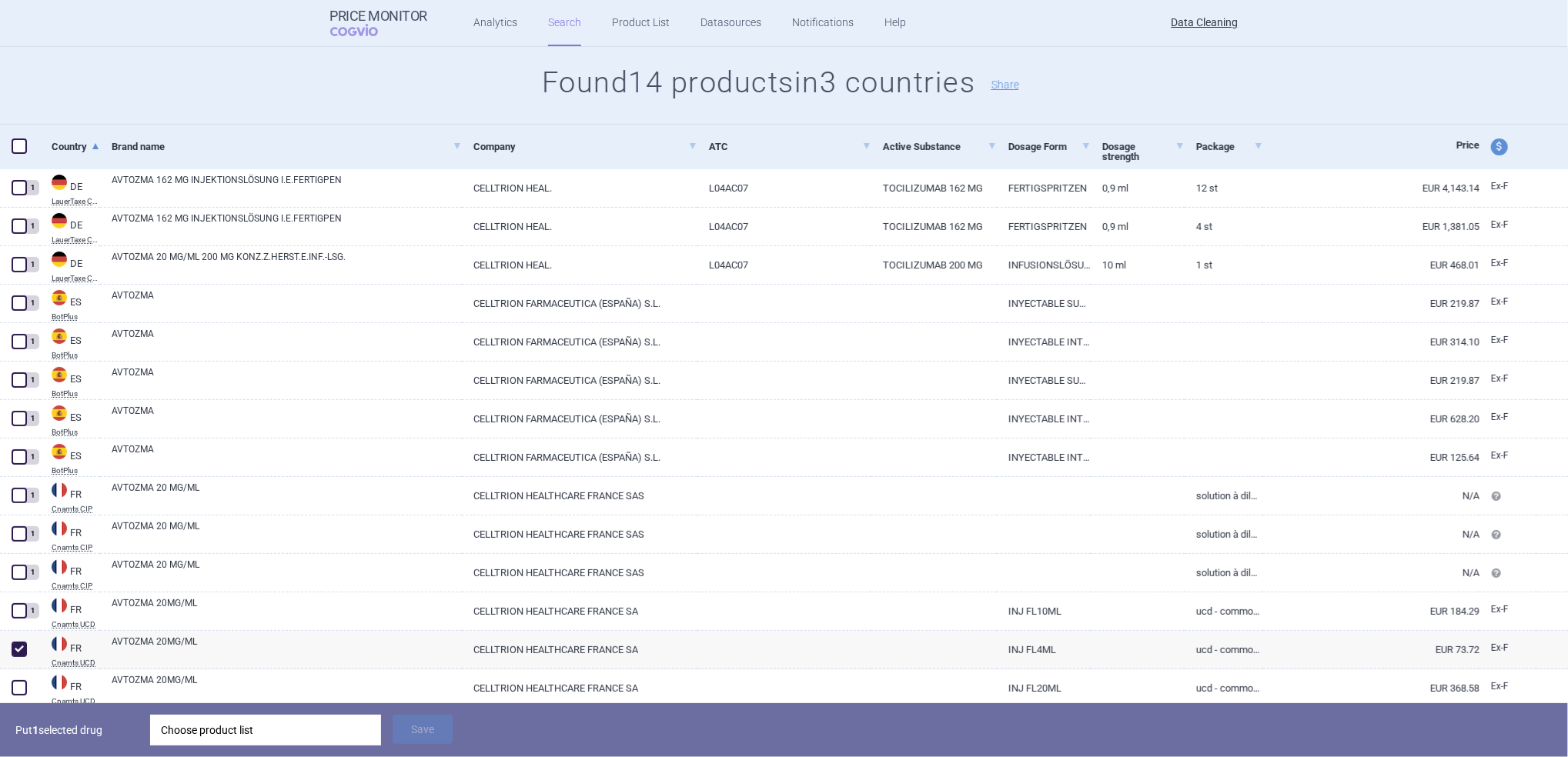 click on "Choose product list" at bounding box center [266, 730] 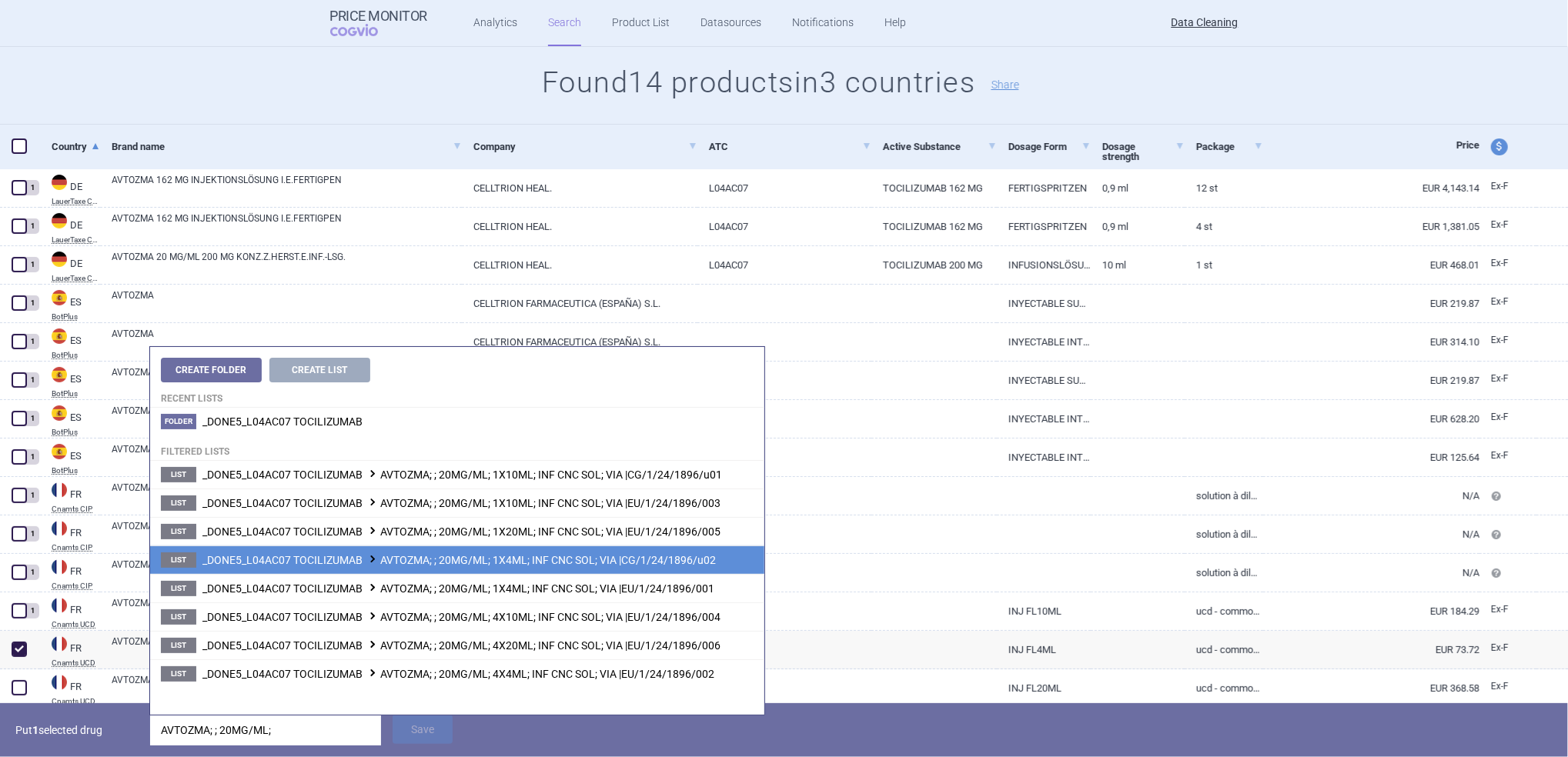 type on "AVTOZMA; ; 20MG/ML;" 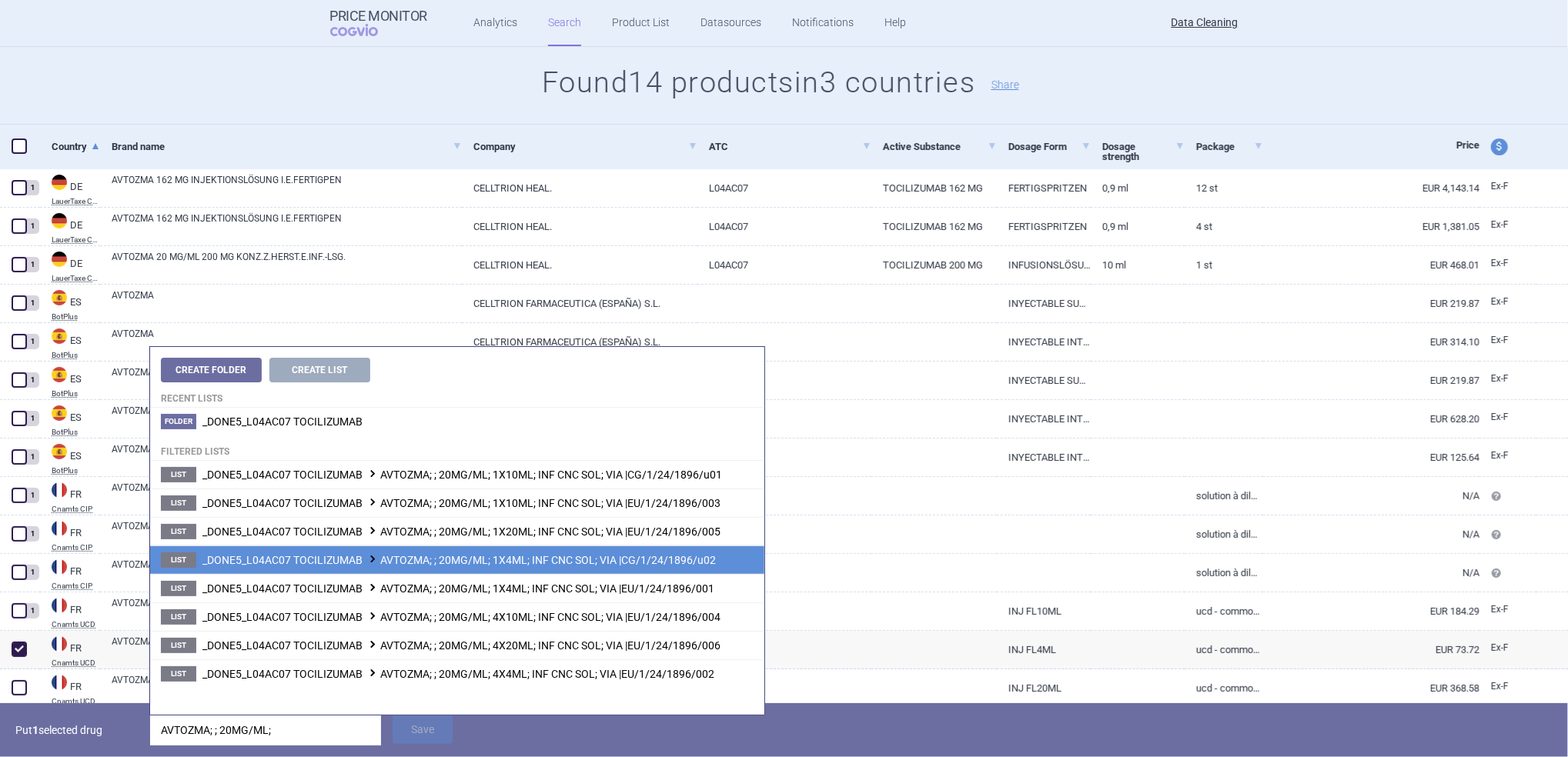 click on "_DONE5_L04AC07 TOCILIZUMAB   AVTOZMA; ; 20MG/ML; 1X4ML; INF CNC SOL; VIA |CG/1/24/1896/u02" at bounding box center (459, 560) 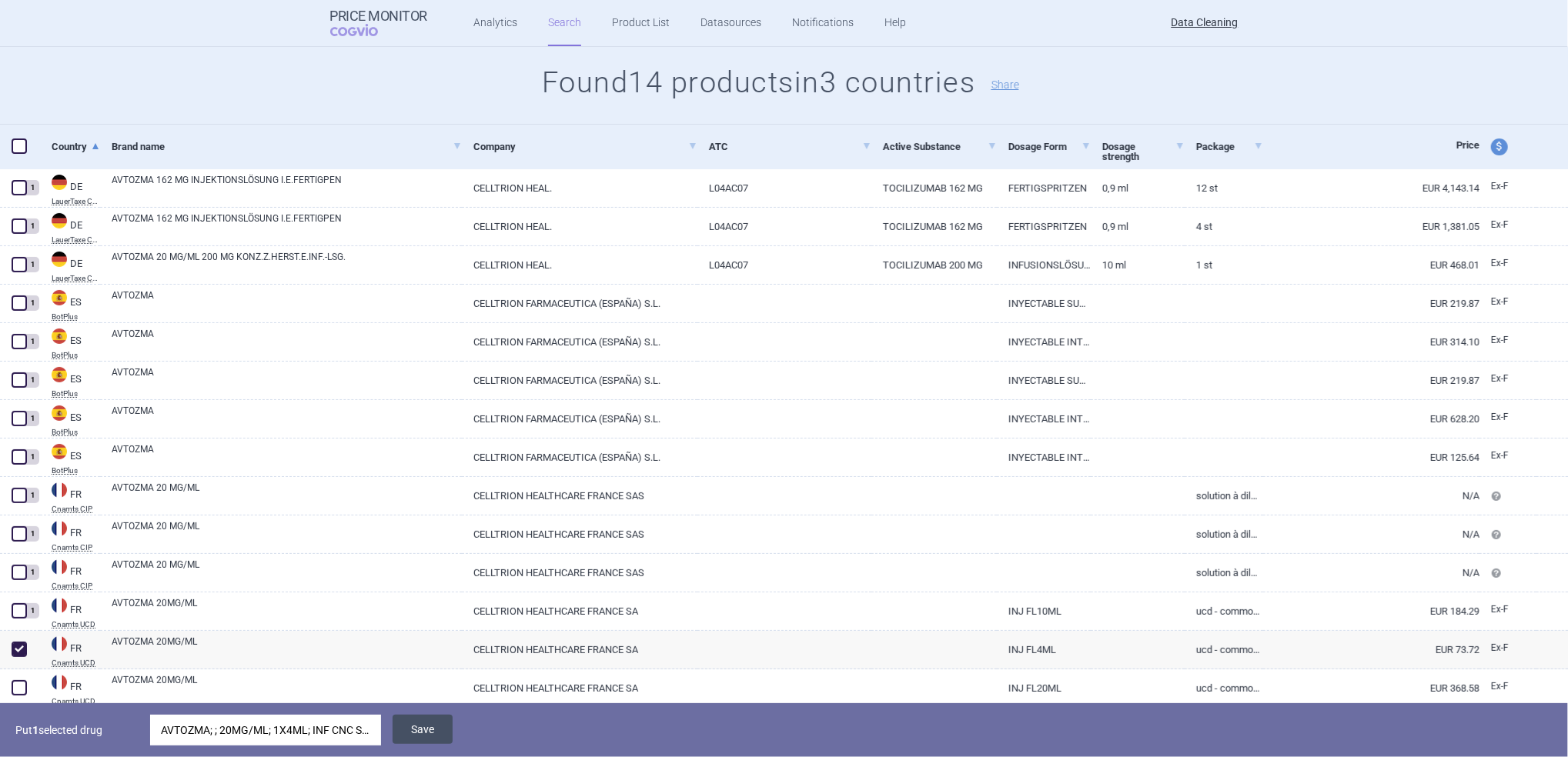 click on "Save" at bounding box center (423, 729) 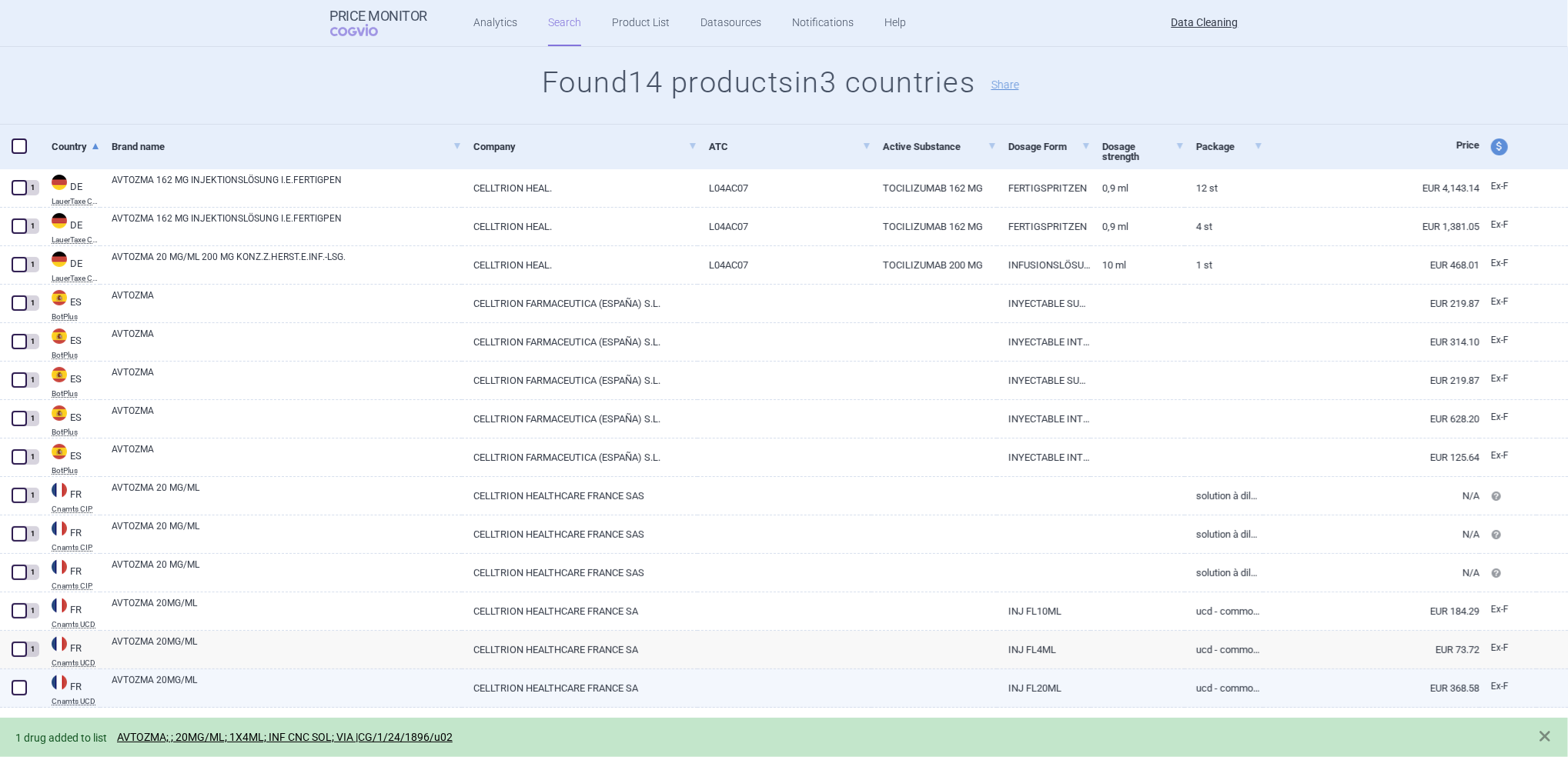 click on "AVTOZMA 20MG/ML" at bounding box center (286, 687) 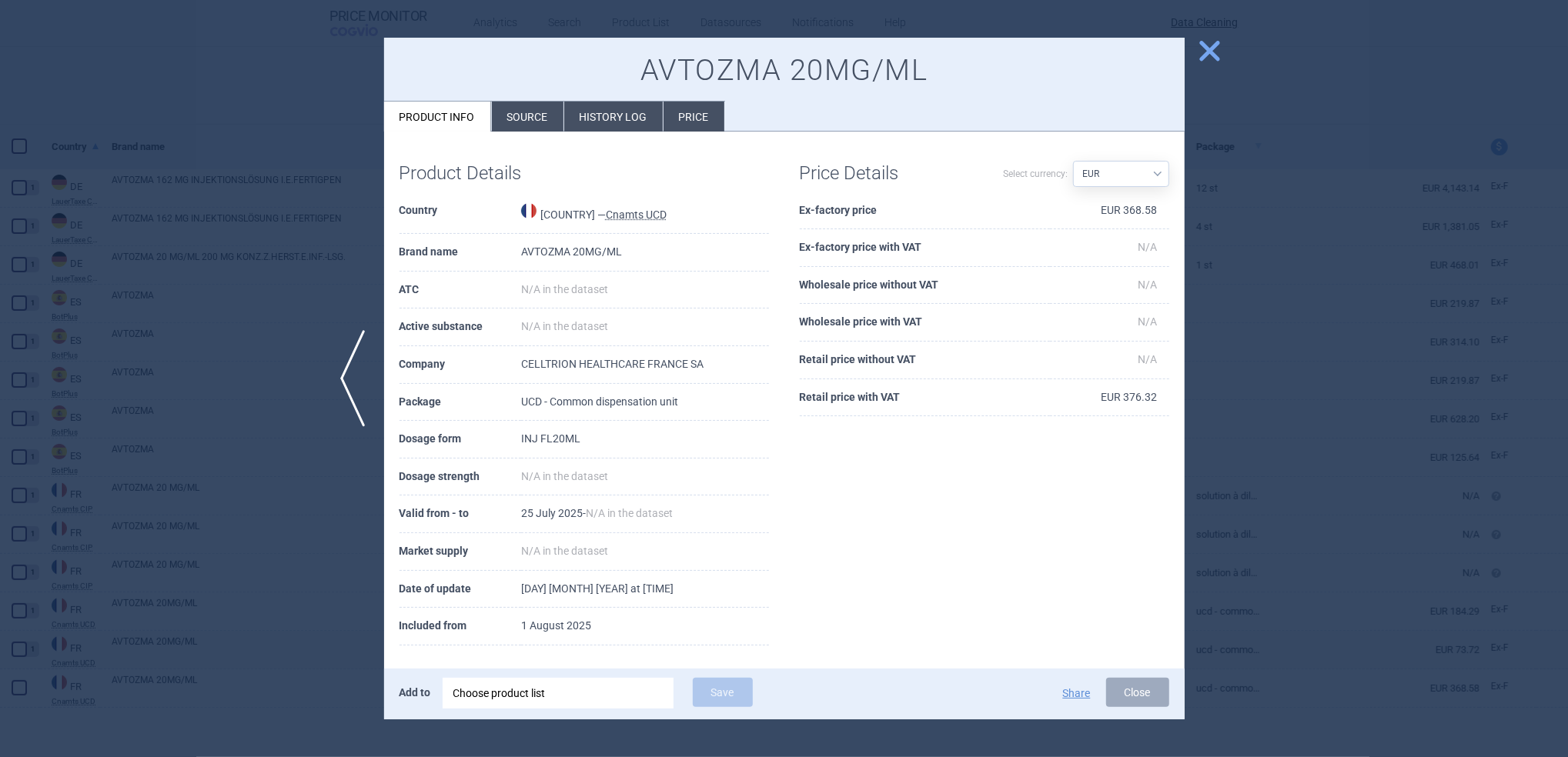 click on "close" at bounding box center [1209, 51] 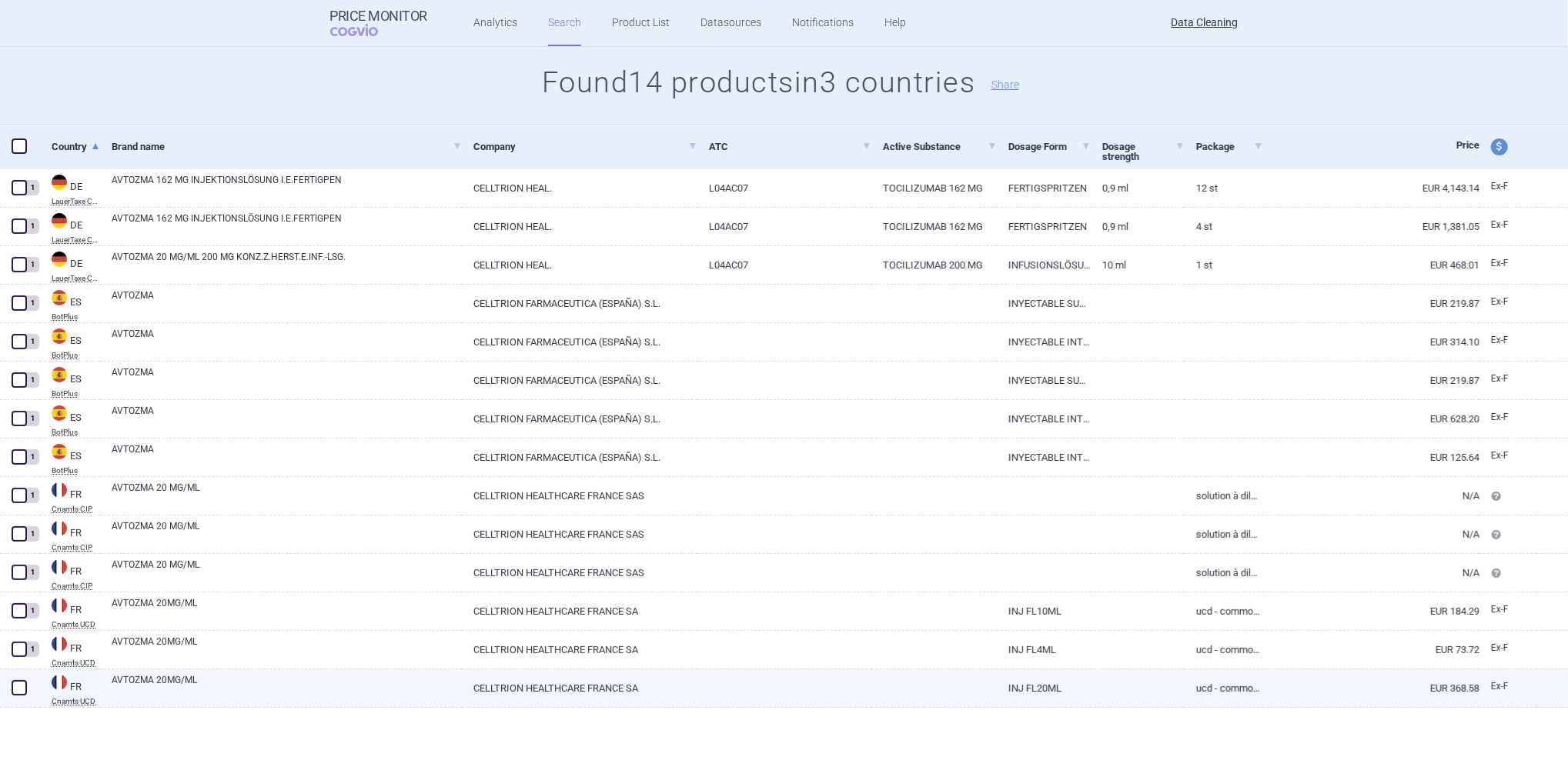click at bounding box center [19, 688] 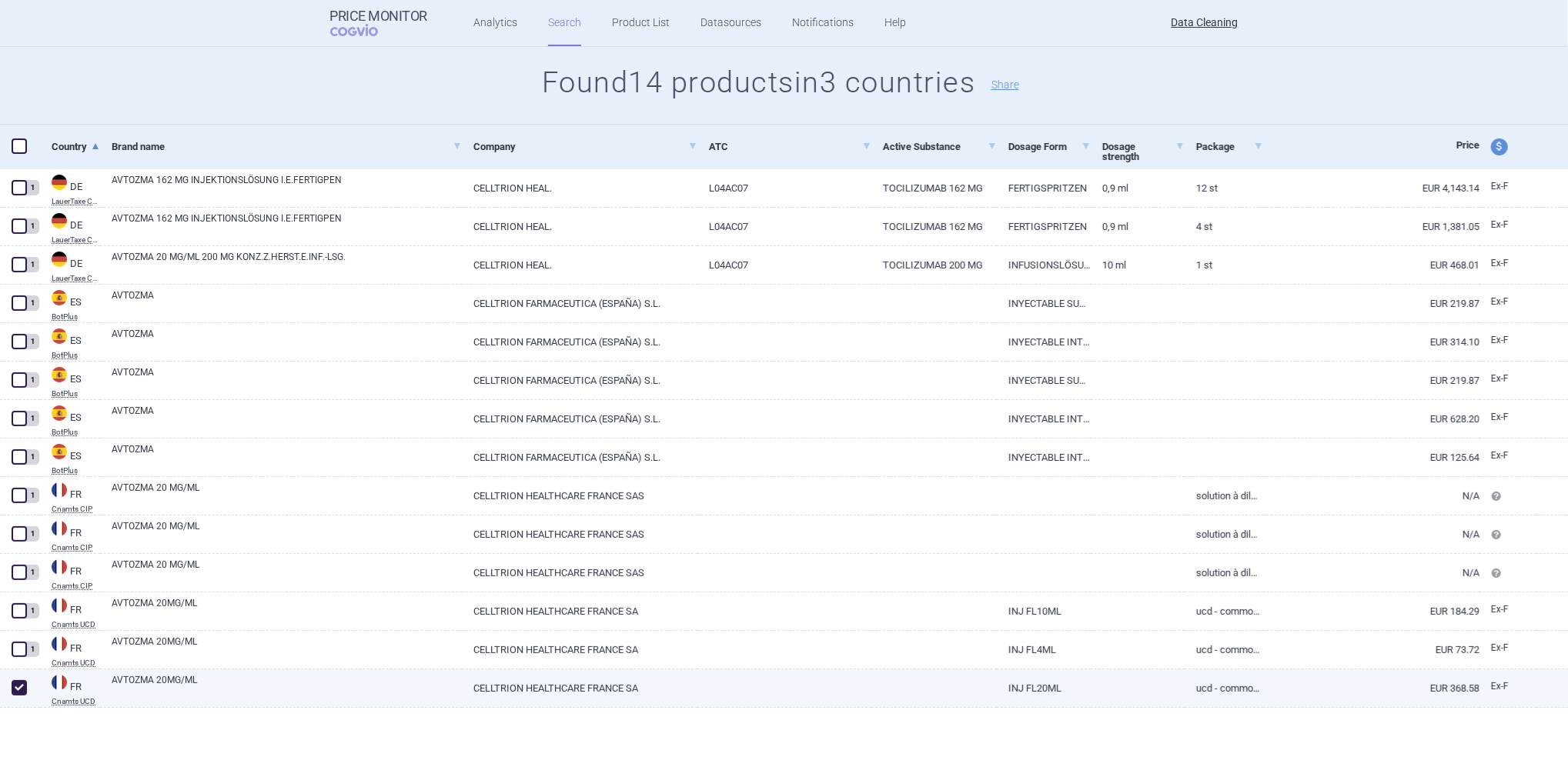 checkbox on "true" 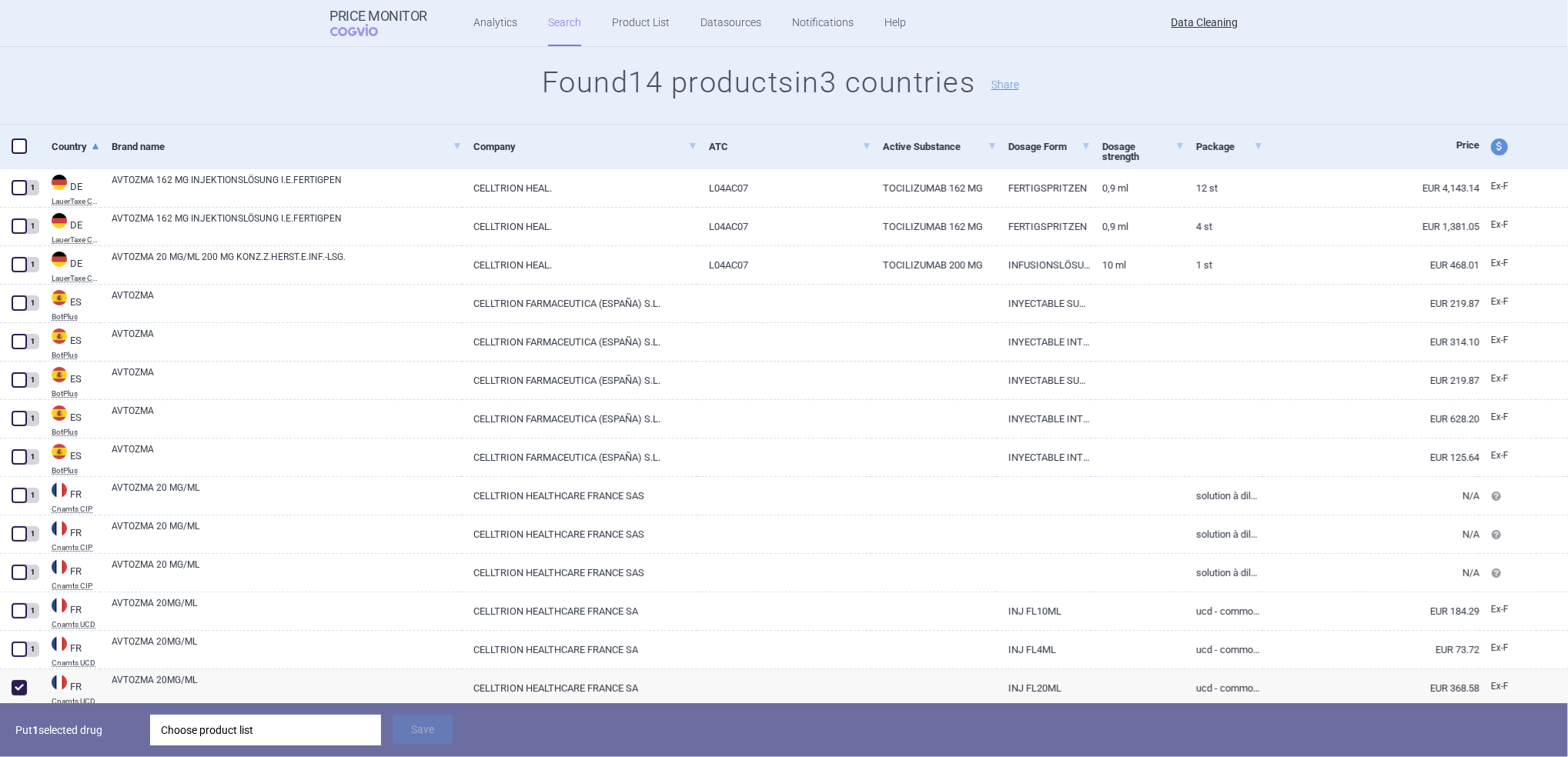 click on "Choose product list" at bounding box center [266, 730] 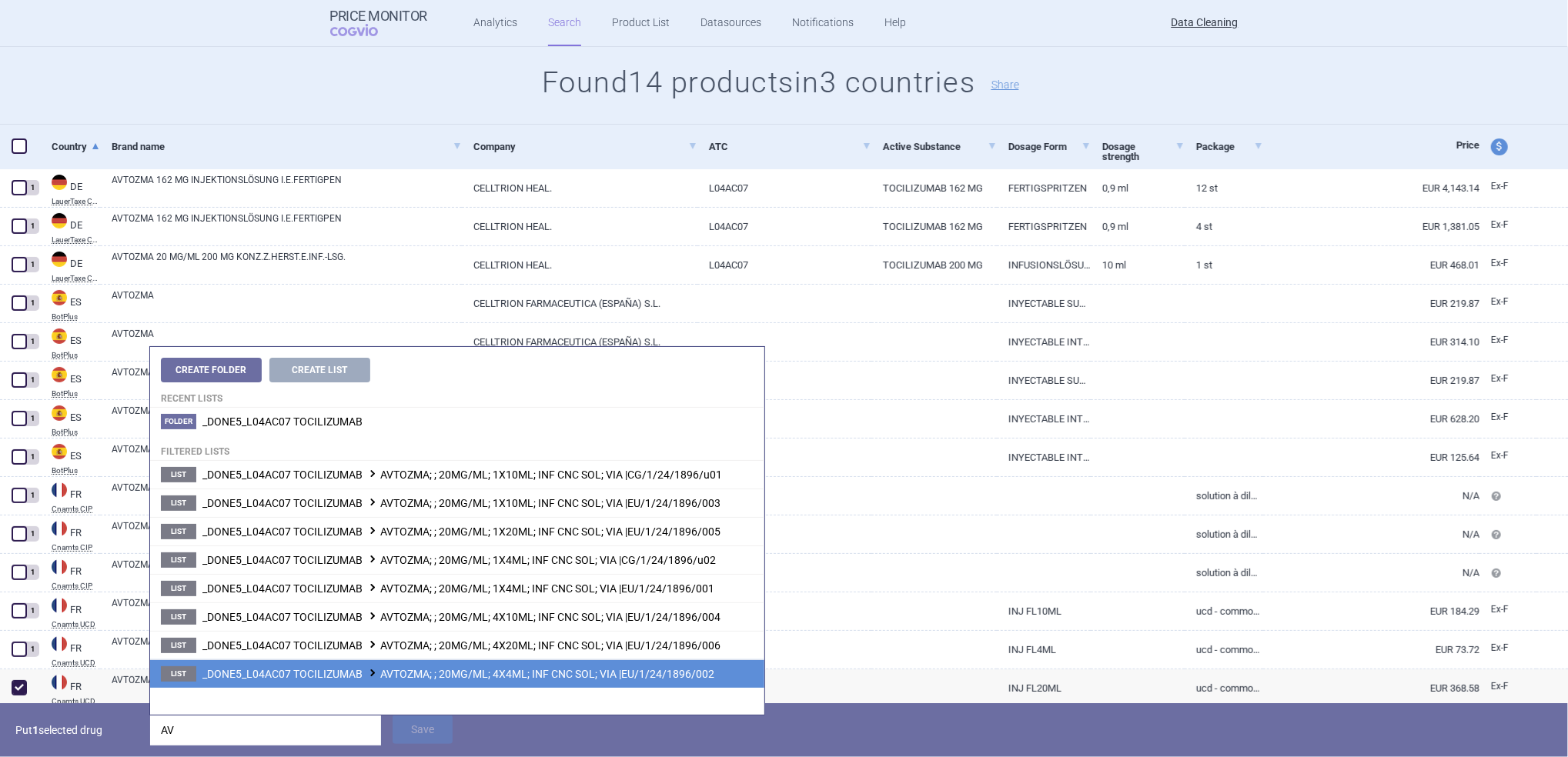 type on "A" 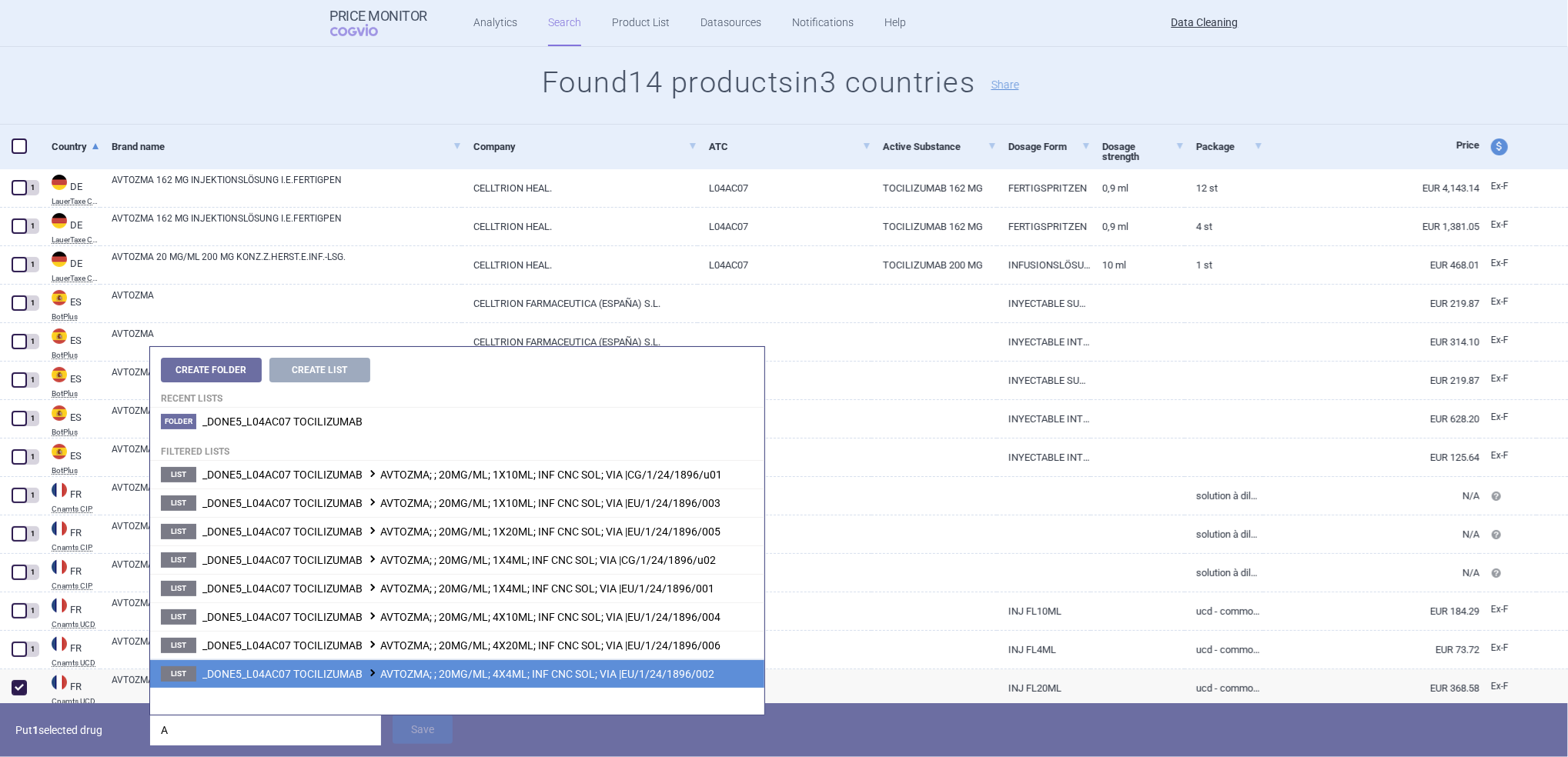 type 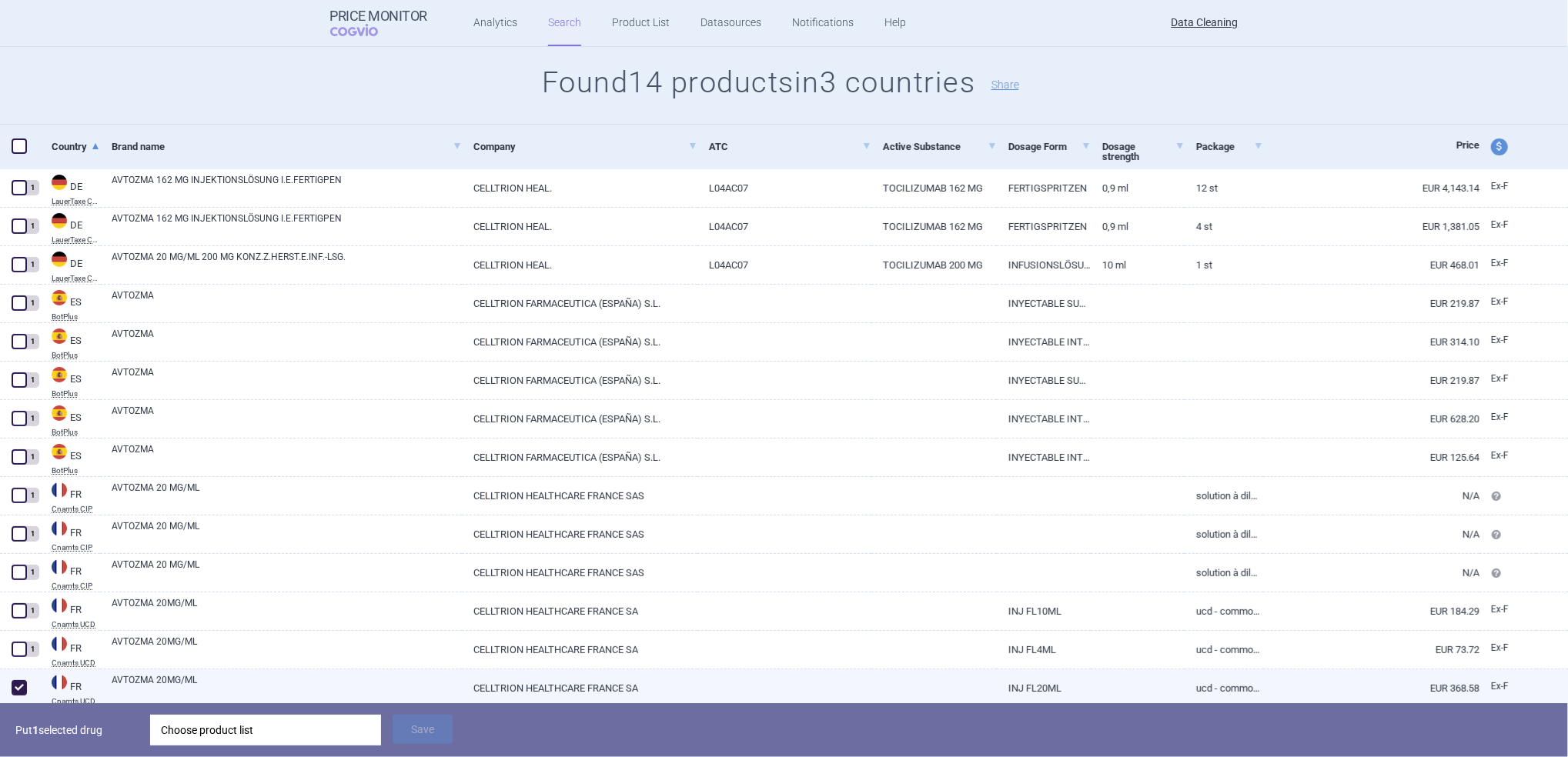 click at bounding box center [19, 688] 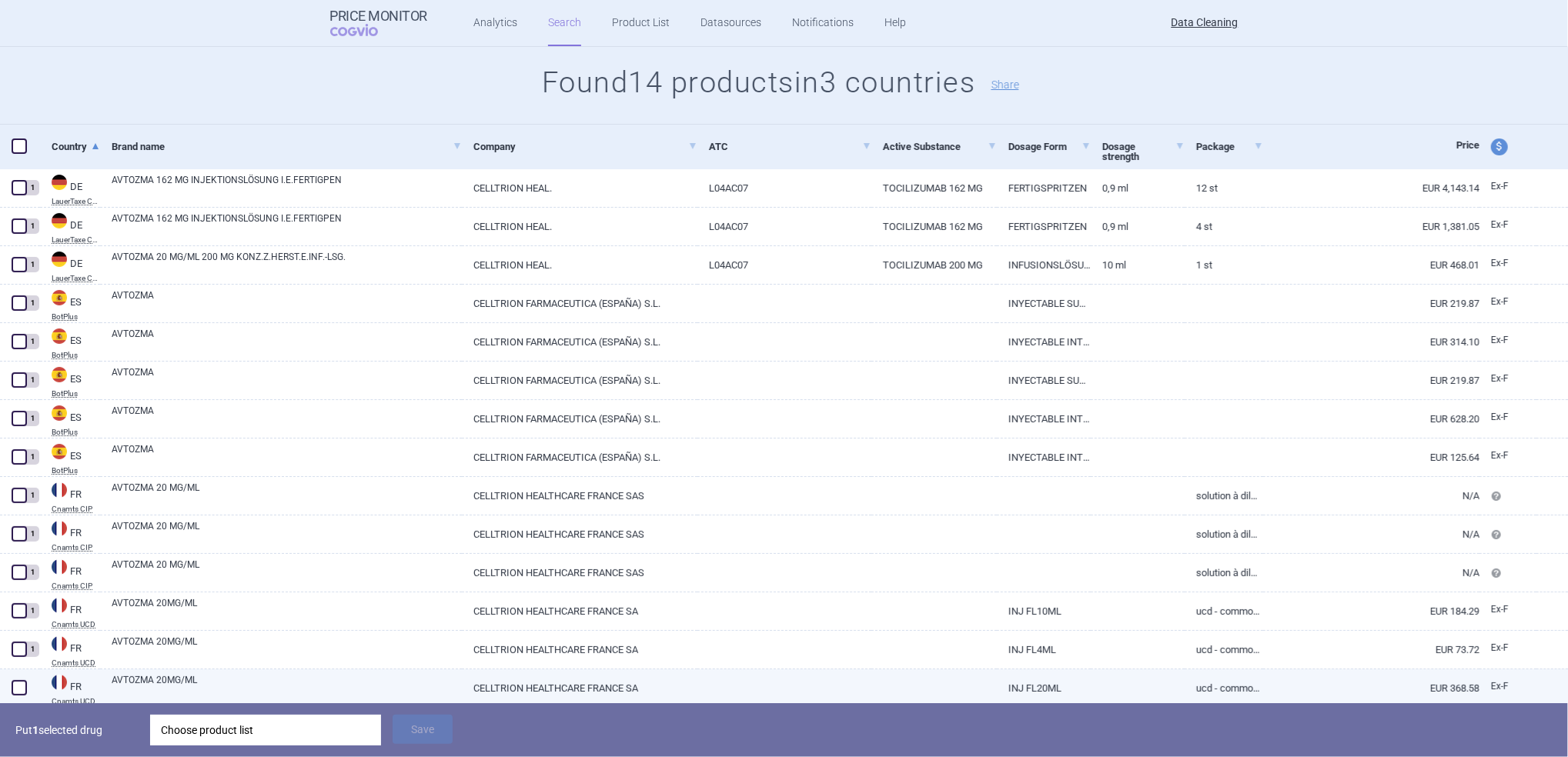 checkbox on "false" 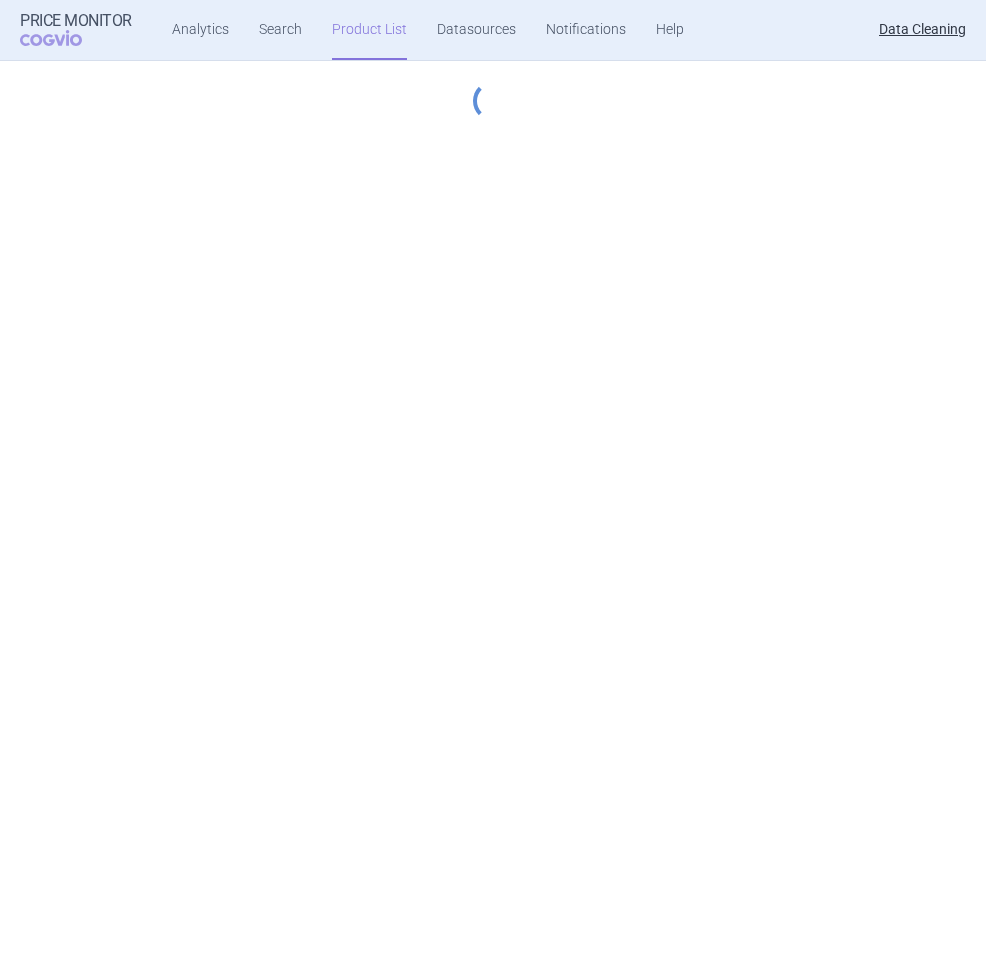 scroll, scrollTop: 0, scrollLeft: 0, axis: both 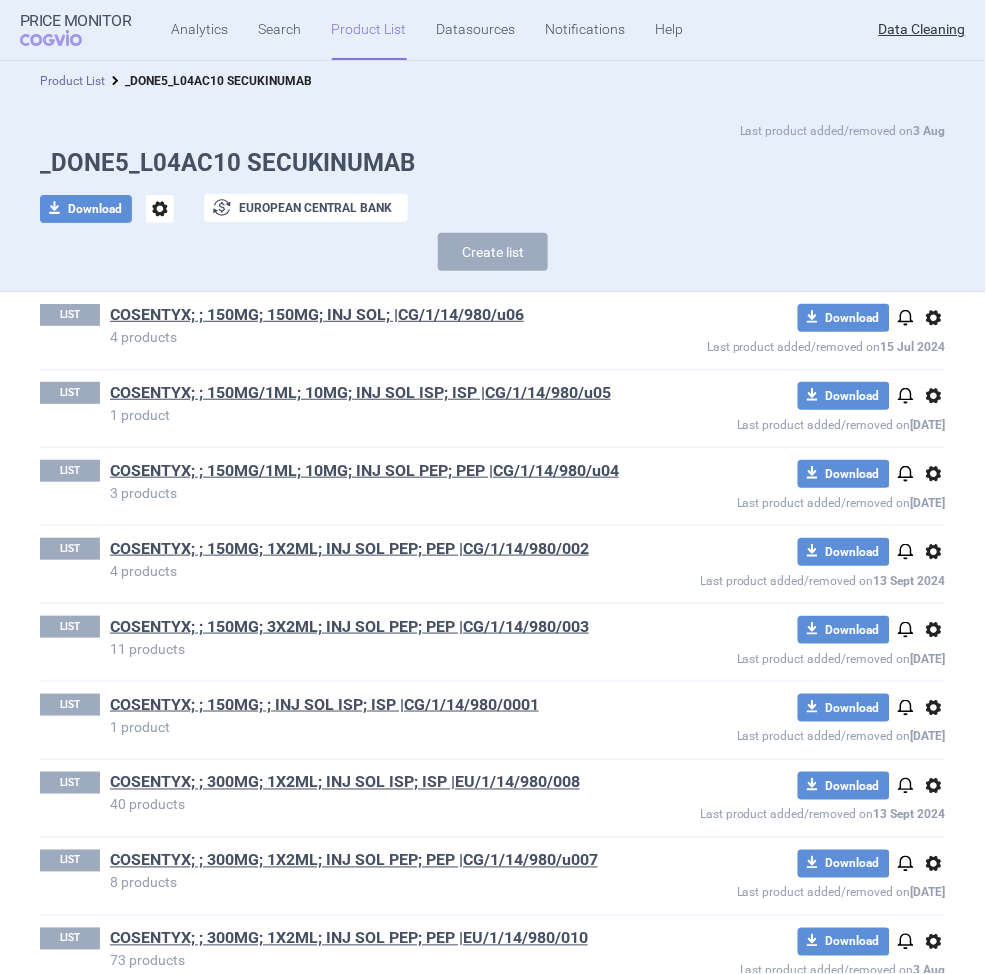 click on "Product List" at bounding box center (72, 81) 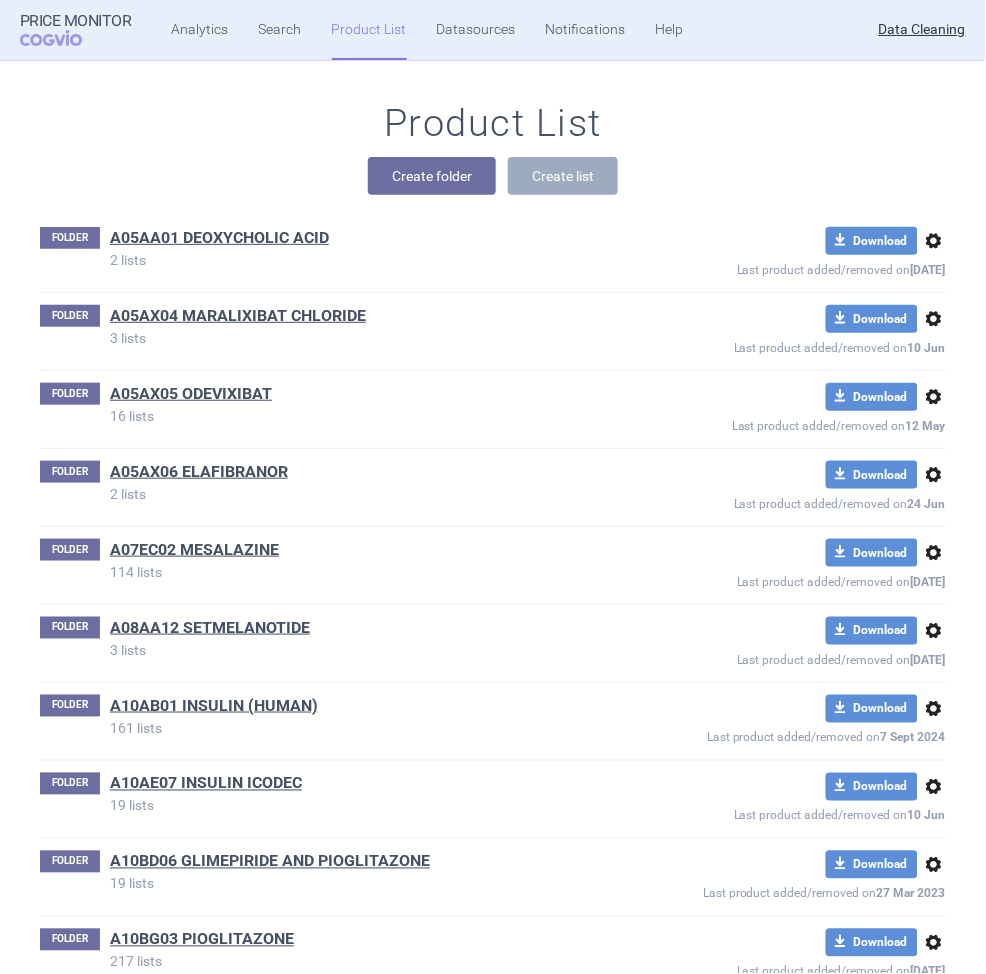 scroll, scrollTop: 47090, scrollLeft: 0, axis: vertical 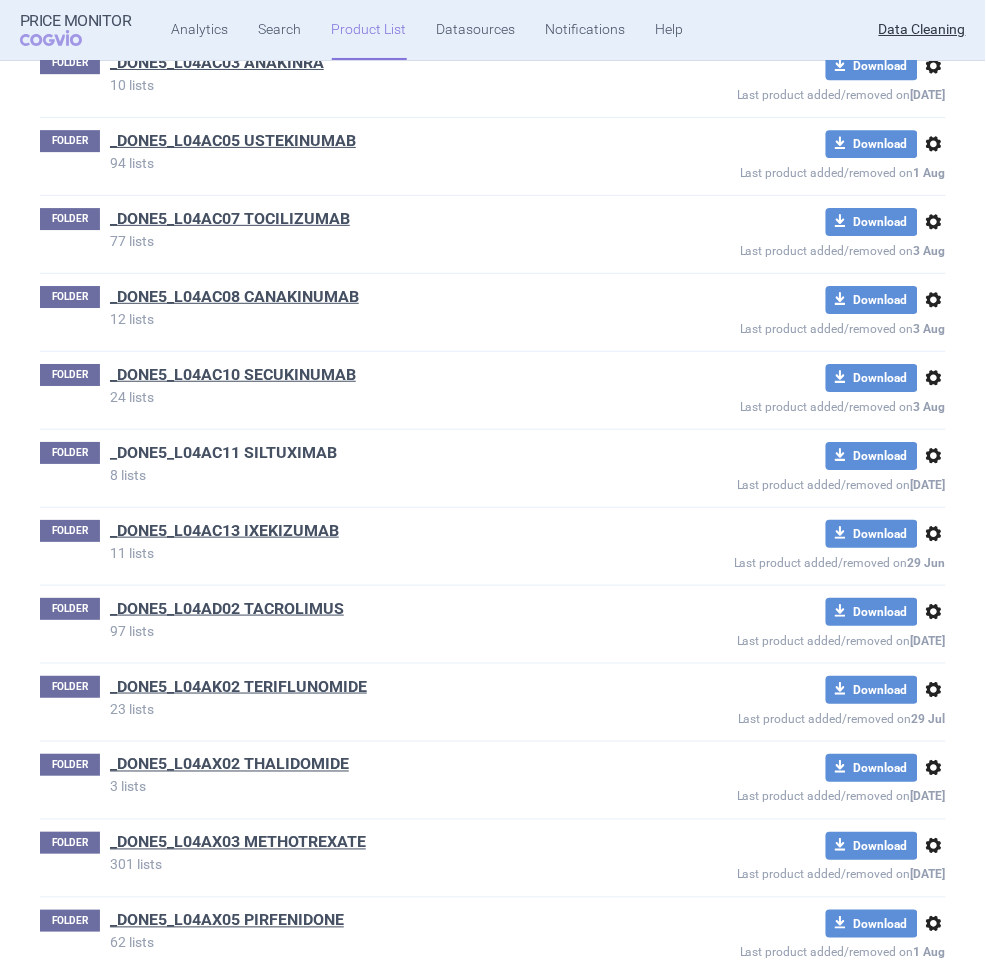 click on "_DONE5_L04AC11 SILTUXIMAB" at bounding box center (223, 453) 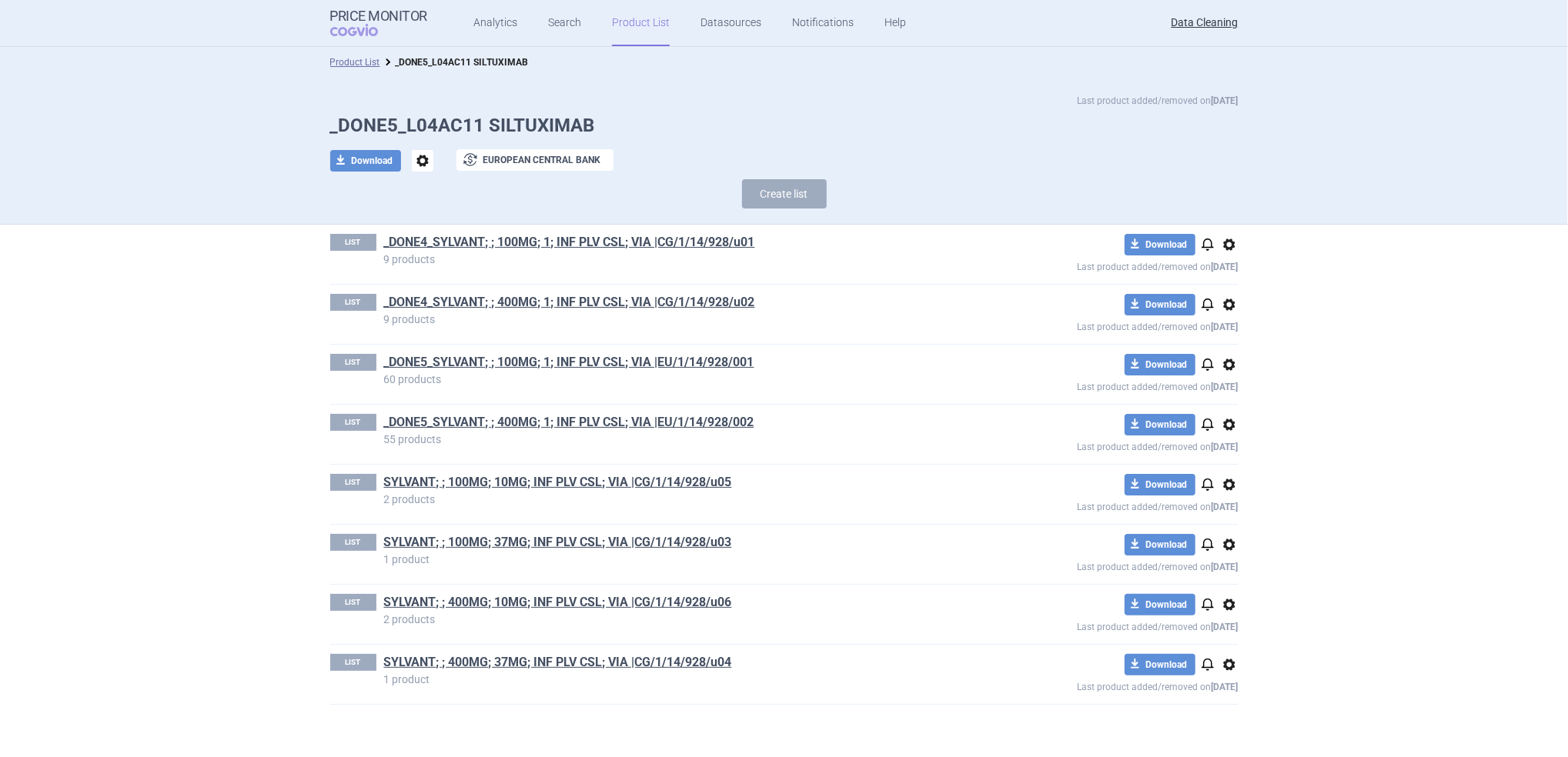 click on "Product List _DONE5_L04AC11 SILTUXIMAB Last product added/removed on  [DATE] _DONE5_L04AC11 SILTUXIMAB download  Download options exchange European Central Bank Create list LIST _DONE4_SYLVANT; ; 100MG; 1; INF PLV CSL; VIA |CG/1/14/928/u01 9   products download  Download notifications options Last product added/removed on  [DATE] LIST _DONE4_SYLVANT; ; 400MG; 1; INF PLV CSL; VIA |CG/1/14/928/u02 9   products download  Download notifications options Last product added/removed on  [DATE] LIST _DONE5_SYLVANT; ; 100MG; 1; INF PLV CSL; VIA |EU/1/14/928/001 60   products download  Download notifications options Last product added/removed on  [DATE] LIST _DONE5_SYLVANT; ; 400MG; 1; INF PLV CSL; VIA |EU/1/14/928/002 55   products download  Download notifications options Last product added/removed on  [DATE] LIST SYLVANT; ; 100MG; 10MG; INF PLV CSL; VIA |CG/1/14/928/u05 2   products download  Download notifications options Last product added/removed on  [DATE] LIST 1   LIST" at bounding box center (784, 402) 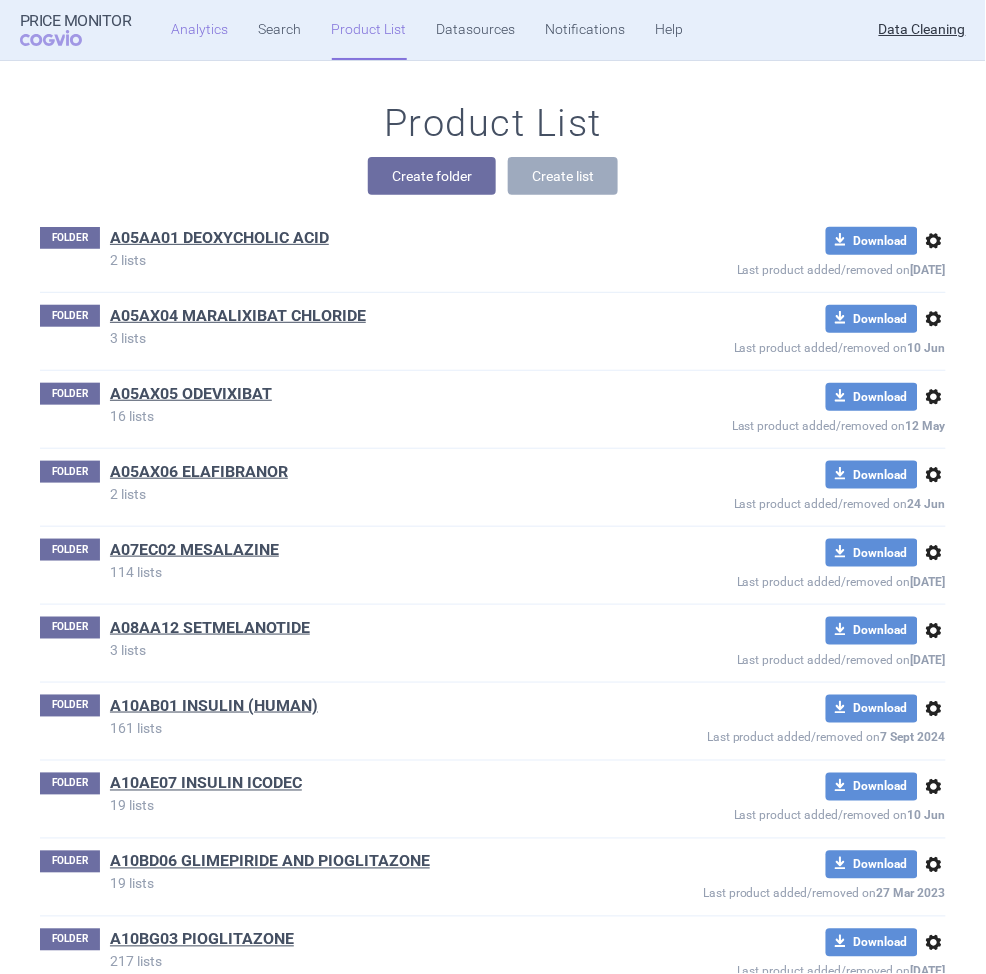 scroll, scrollTop: 14695, scrollLeft: 0, axis: vertical 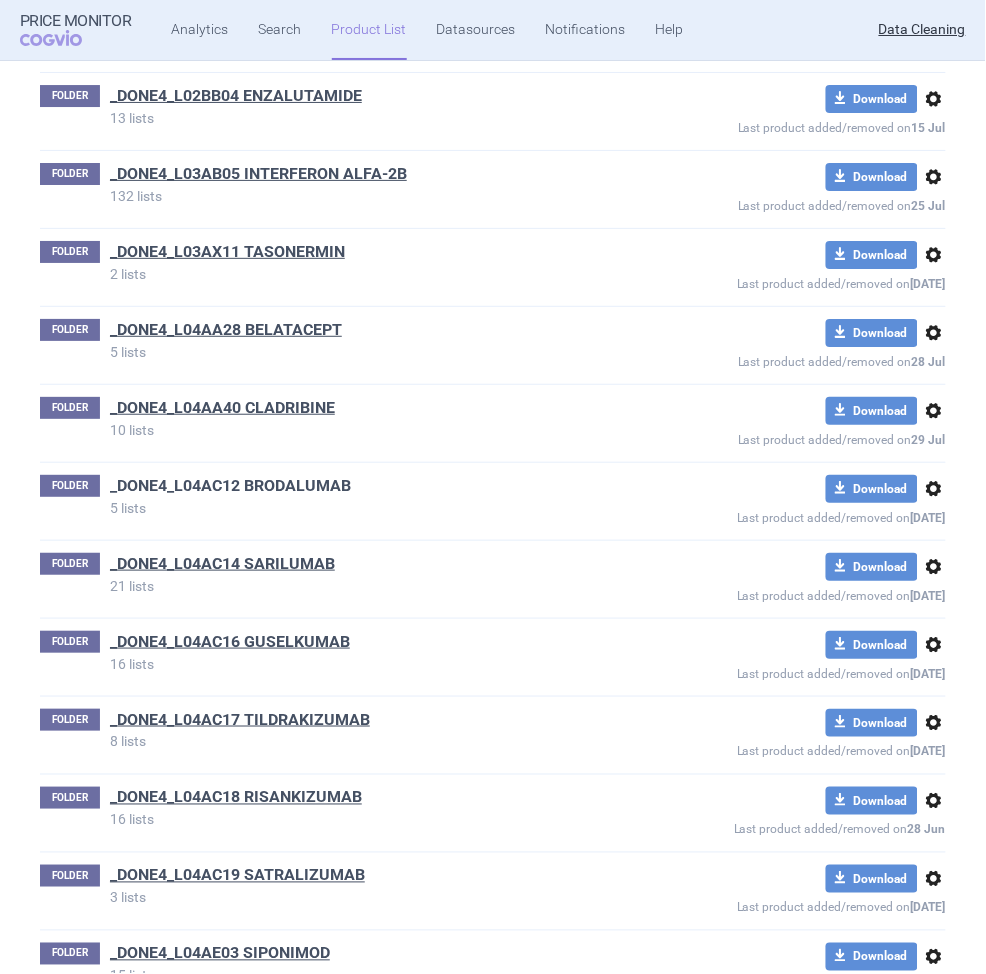 click on "_DONE4_L04AC12 BRODALUMAB" at bounding box center (230, 486) 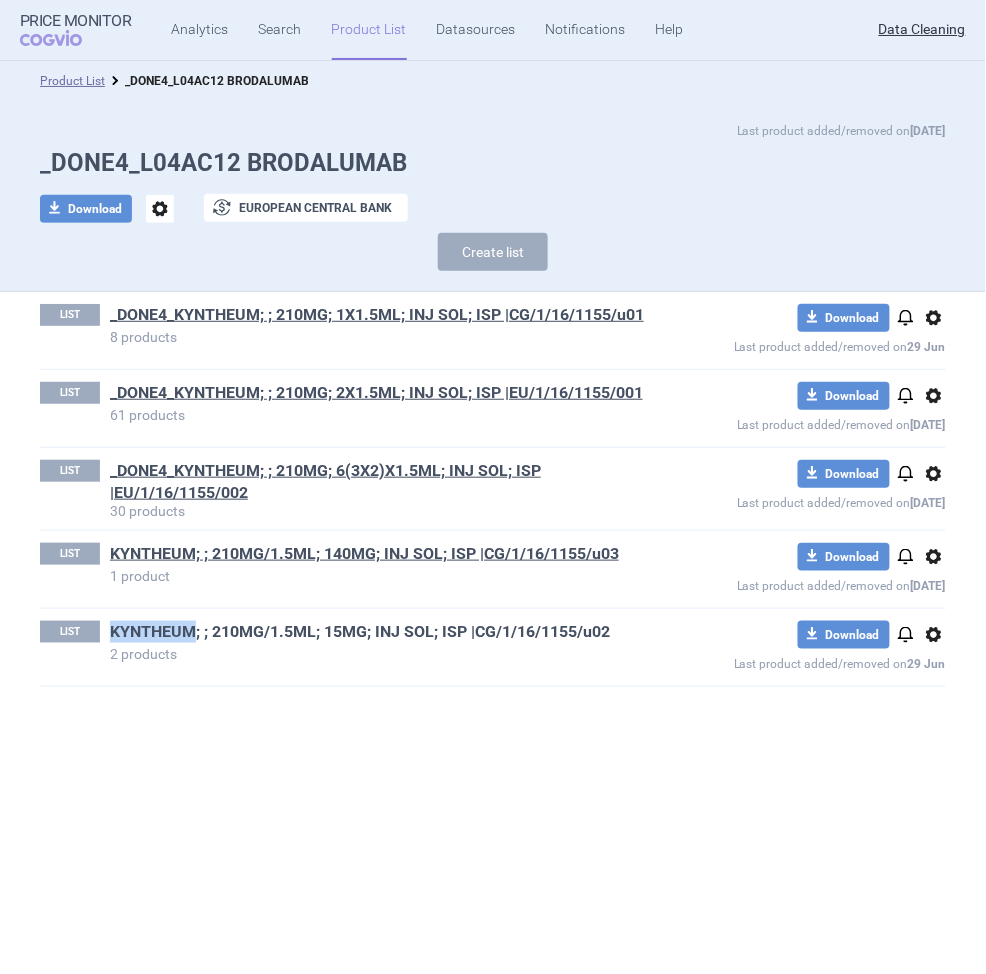 drag, startPoint x: 98, startPoint y: 629, endPoint x: 192, endPoint y: 631, distance: 94.02127 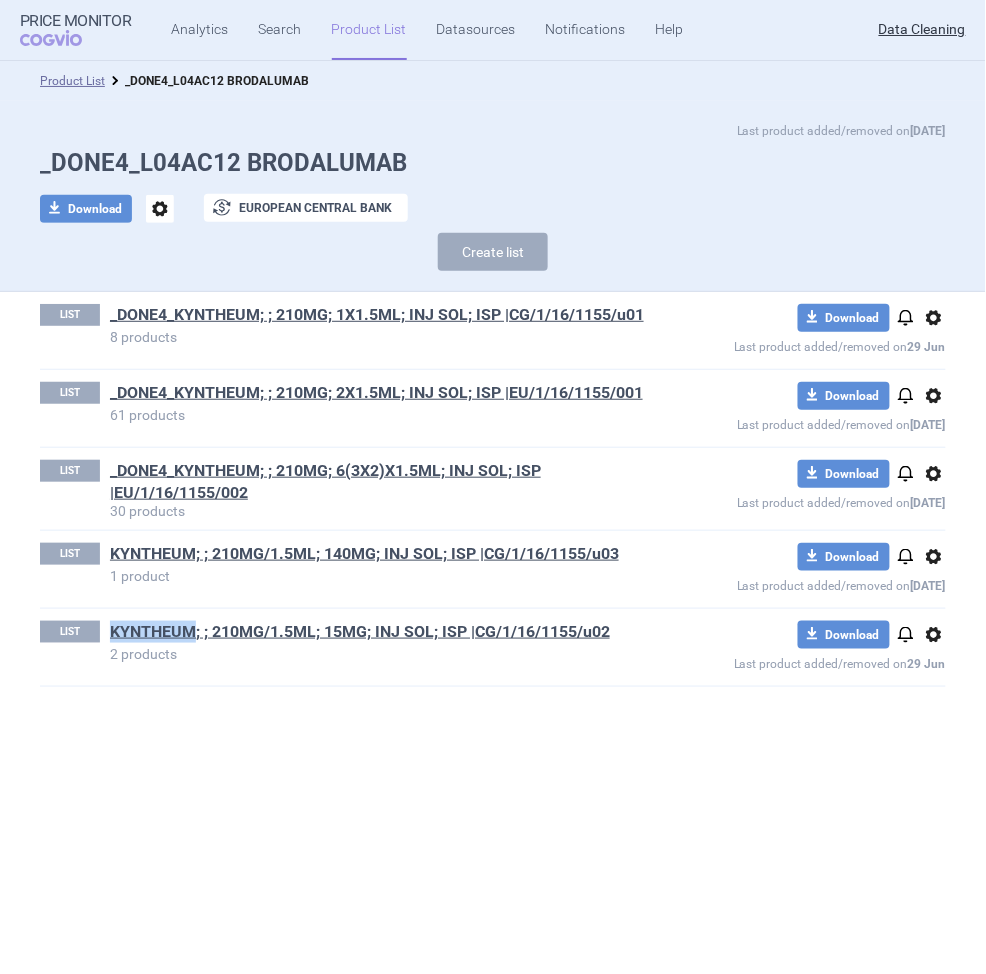 copy on "KYNTHEUM" 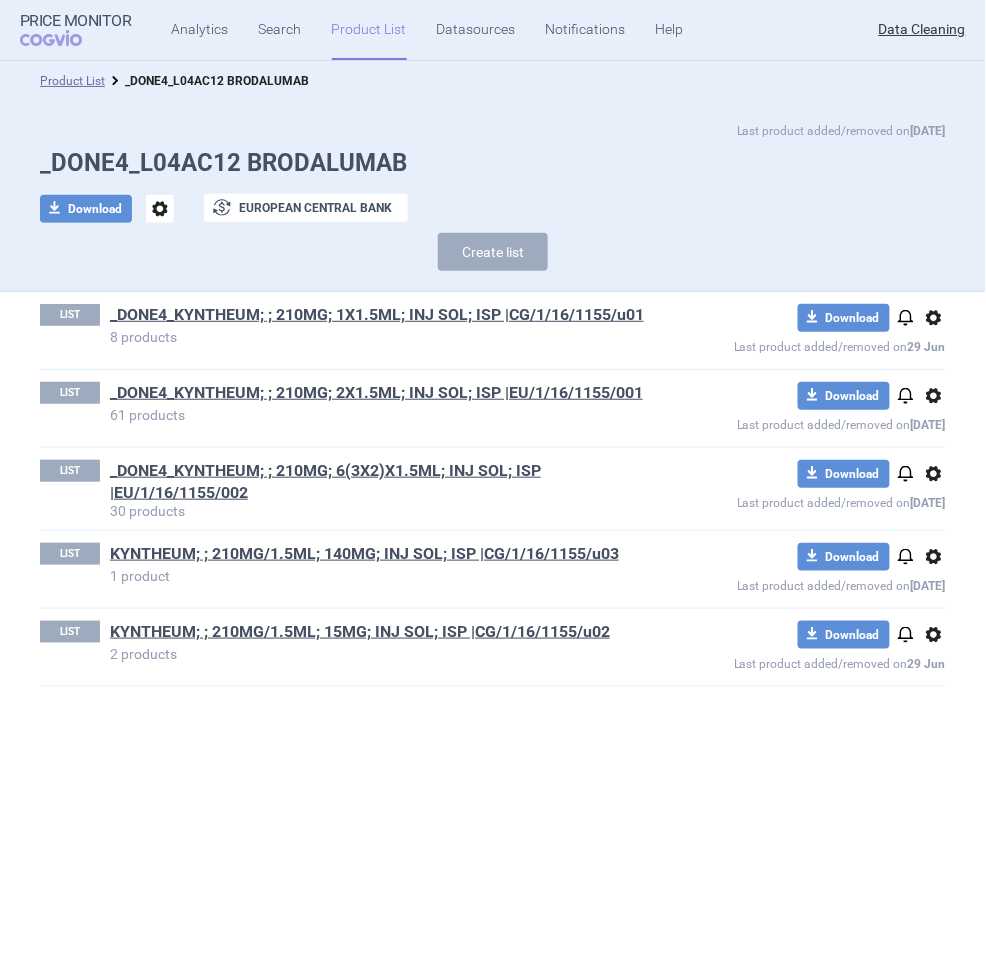 click on "LIST _DONE4_KYNTHEUM; ; 210MG; 1X1.5ML; INJ SOL; ISP |CG/1/16/1155/u01 8   products download  Download notifications options Last product added/removed on  29 Jun LIST _DONE4_KYNTHEUM; ; 210MG; 2X1.5ML; INJ SOL; ISP |EU/1/16/1155/001 61   products download  Download notifications options Last product added/removed on  8 Jul LIST _DONE4_KYNTHEUM; ; 210MG; 6(3X2)X1.5ML; INJ SOL; ISP |EU/1/16/1155/002 30   products download  Download notifications options Last product added/removed on  8 Jul LIST KYNTHEUM; ; 210MG/1.5ML; 140MG; INJ SOL; ISP |CG/1/16/1155/u03 1   product download  Download notifications options Last product added/removed on  29 Oct 2022 LIST KYNTHEUM; ; 210MG/1.5ML; 15MG; INJ SOL; ISP |CG/1/16/1155/u02 2   products download  Download notifications options Last product added/removed on  29 Jun" at bounding box center (493, 499) 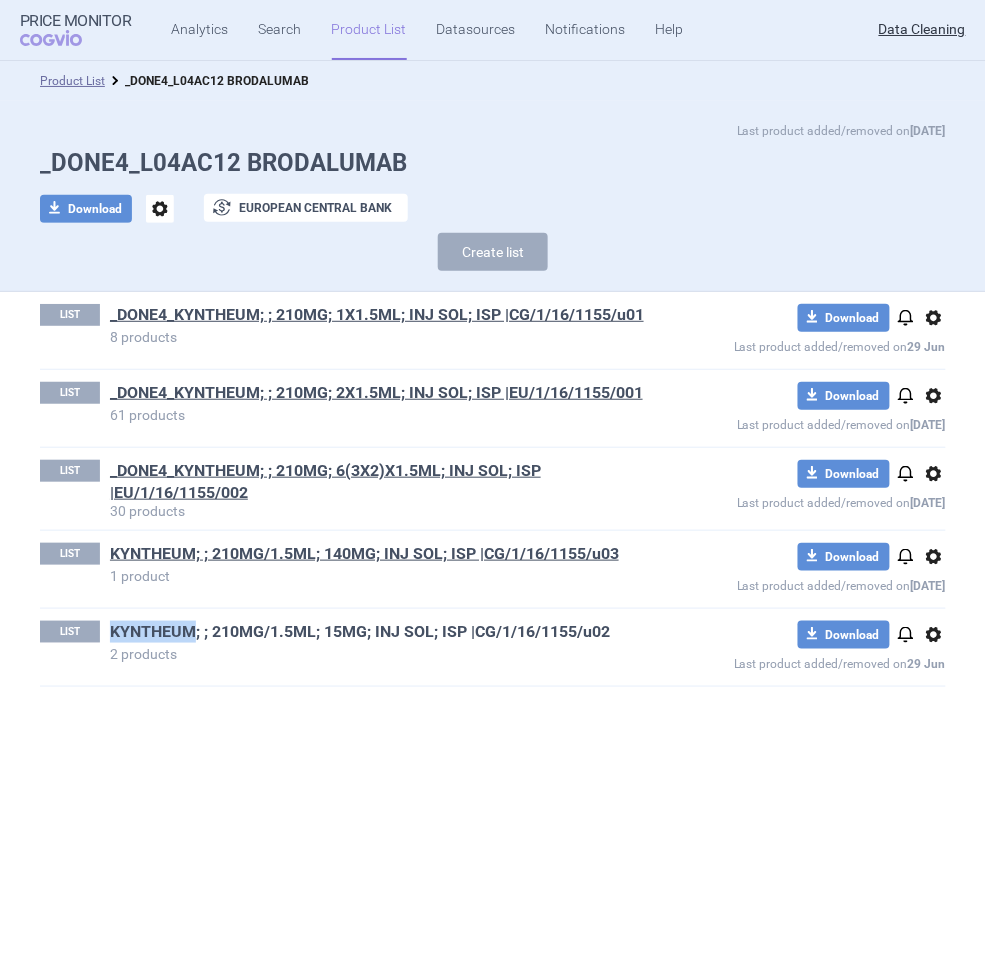 drag, startPoint x: 108, startPoint y: 632, endPoint x: 194, endPoint y: 626, distance: 86.209045 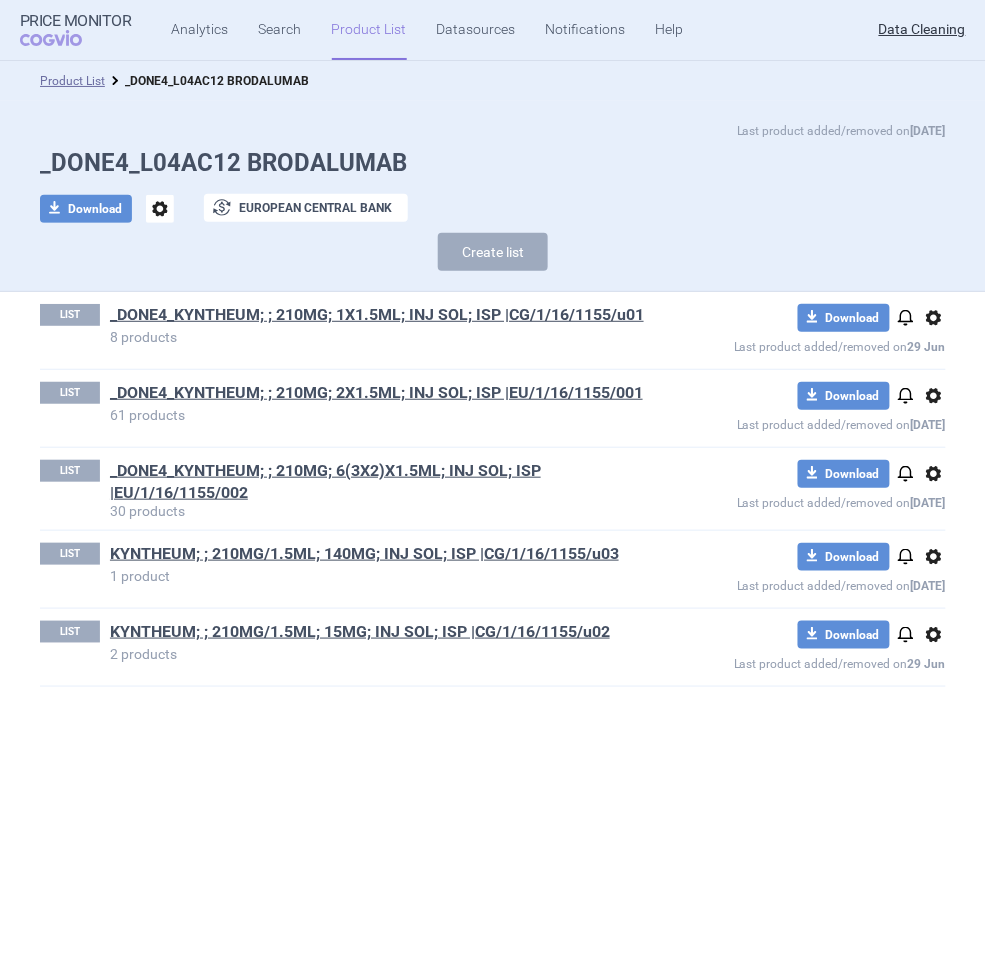 click on "_DONE4_L04AC12 BRODALUMAB" at bounding box center [493, 163] 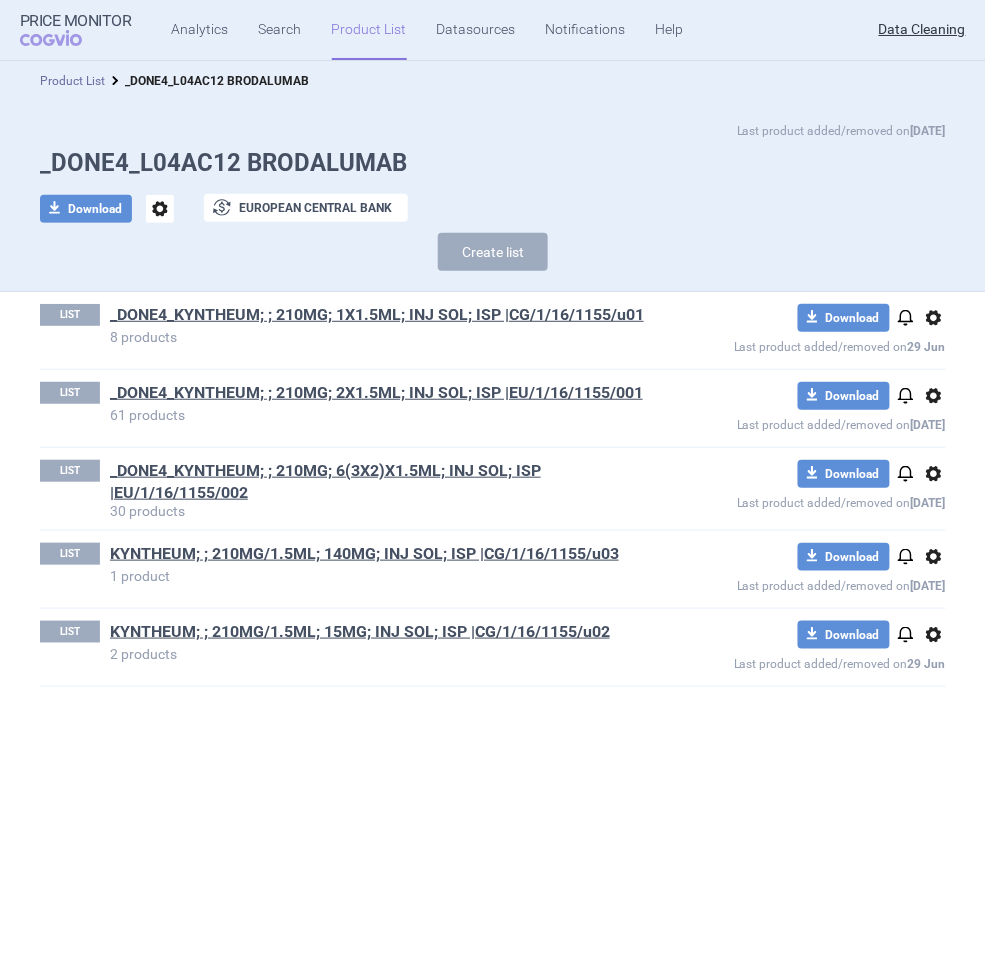 click on "Product List" at bounding box center (72, 81) 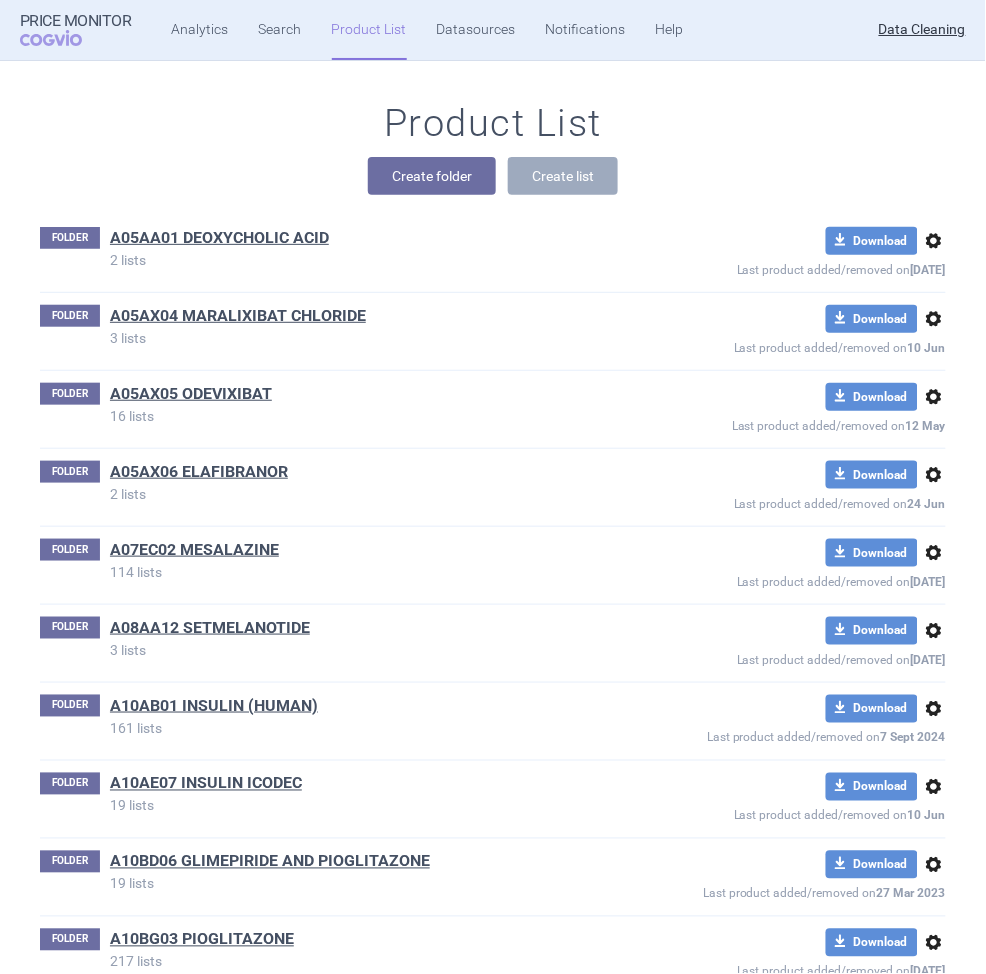 scroll, scrollTop: 47168, scrollLeft: 0, axis: vertical 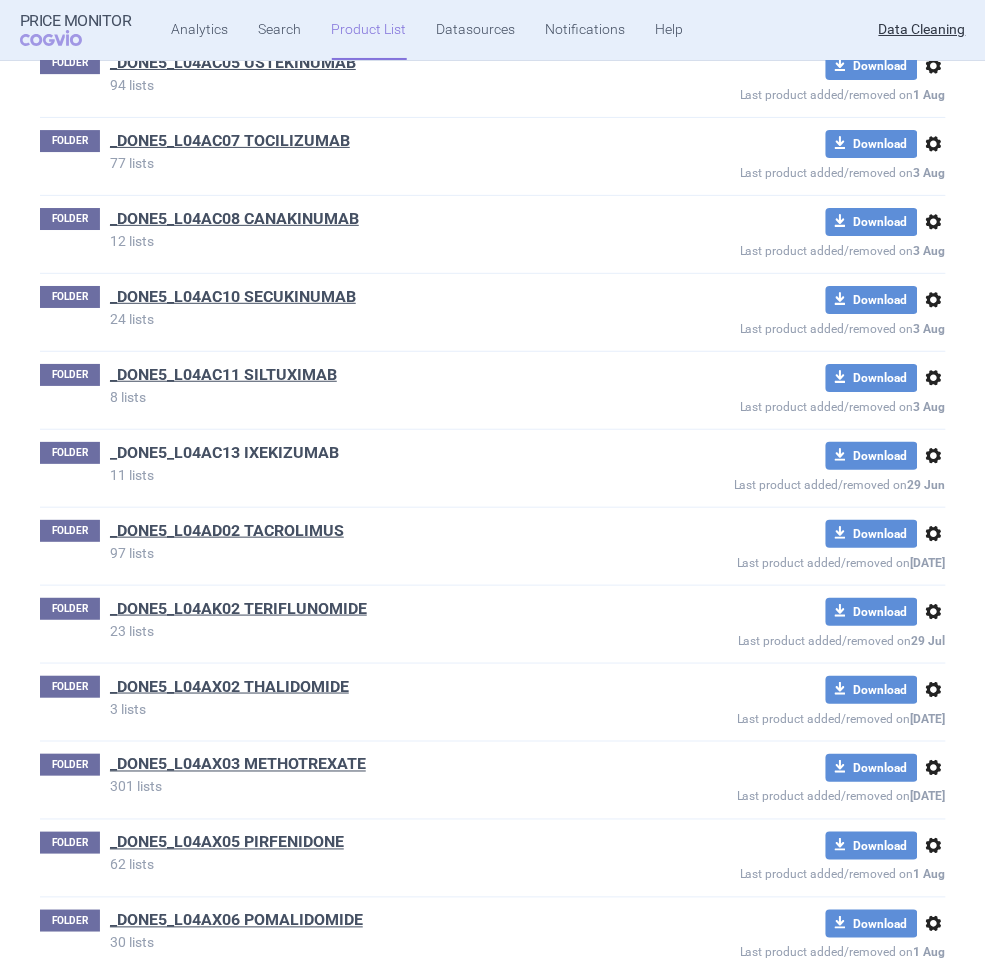 click on "_DONE5_L04AC13 IXEKIZUMAB" at bounding box center [224, 453] 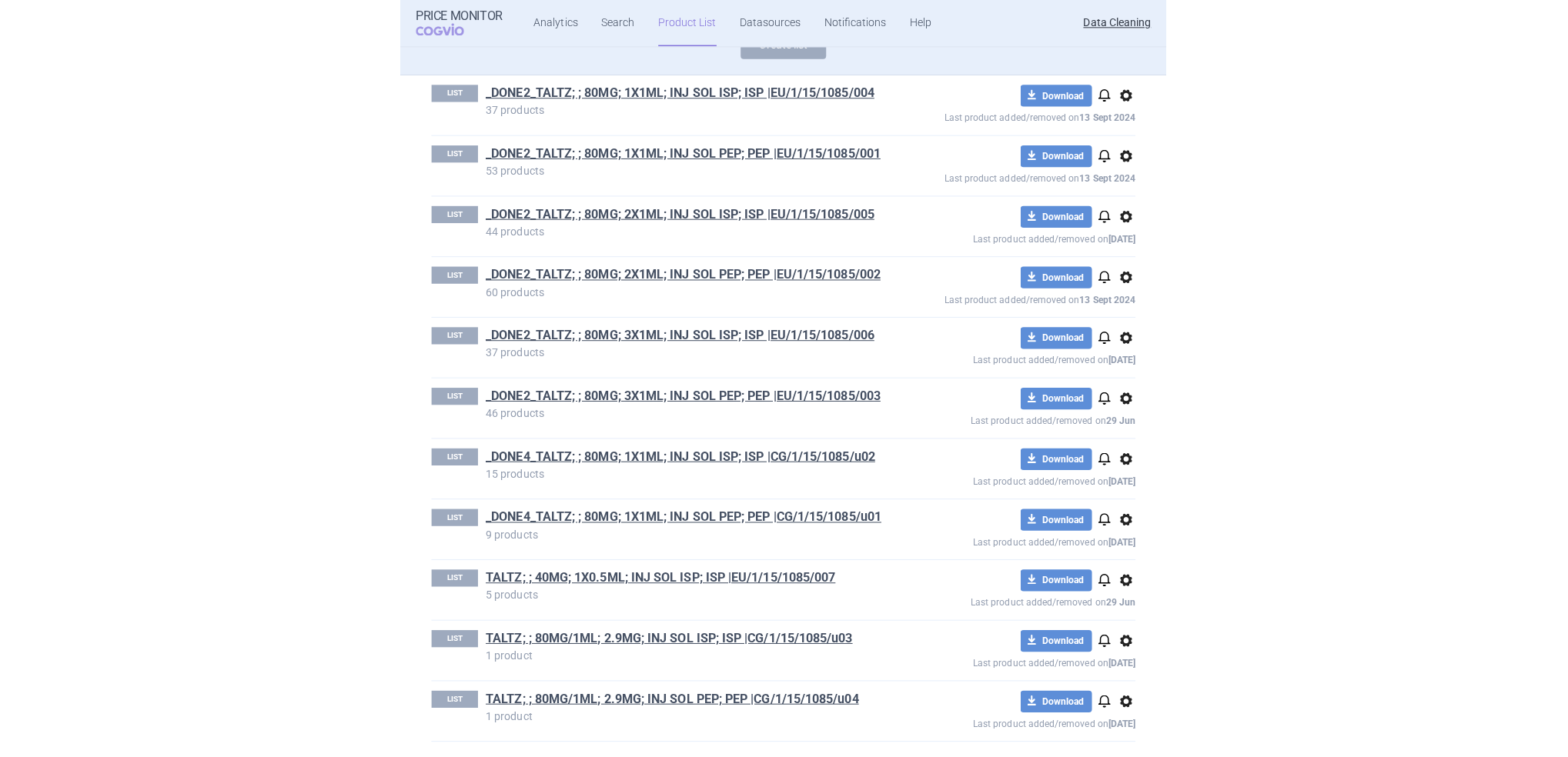 scroll, scrollTop: 0, scrollLeft: 0, axis: both 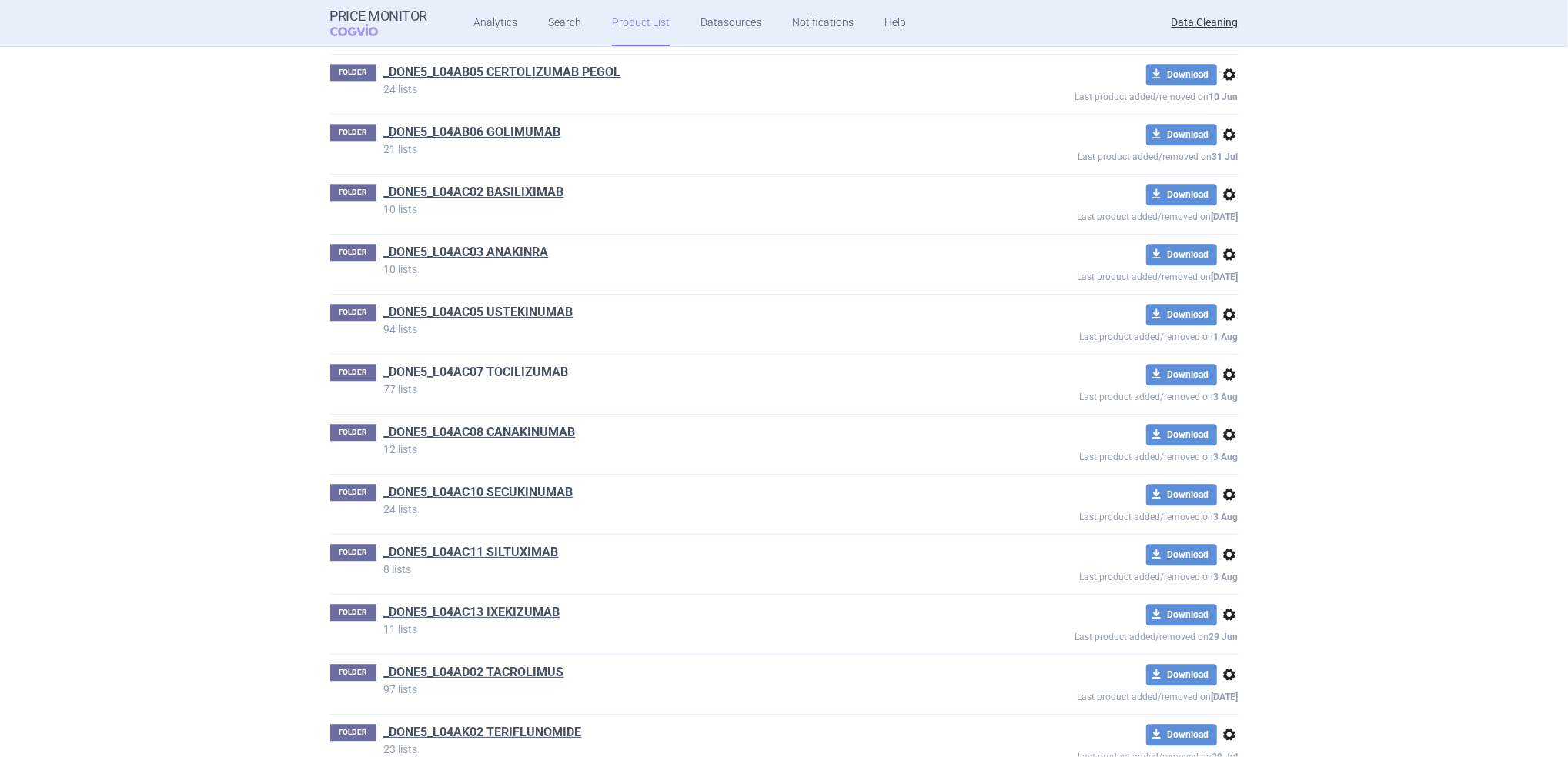 click on "_DONE5_L04AC07 TOCILIZUMAB" at bounding box center [476, 372] 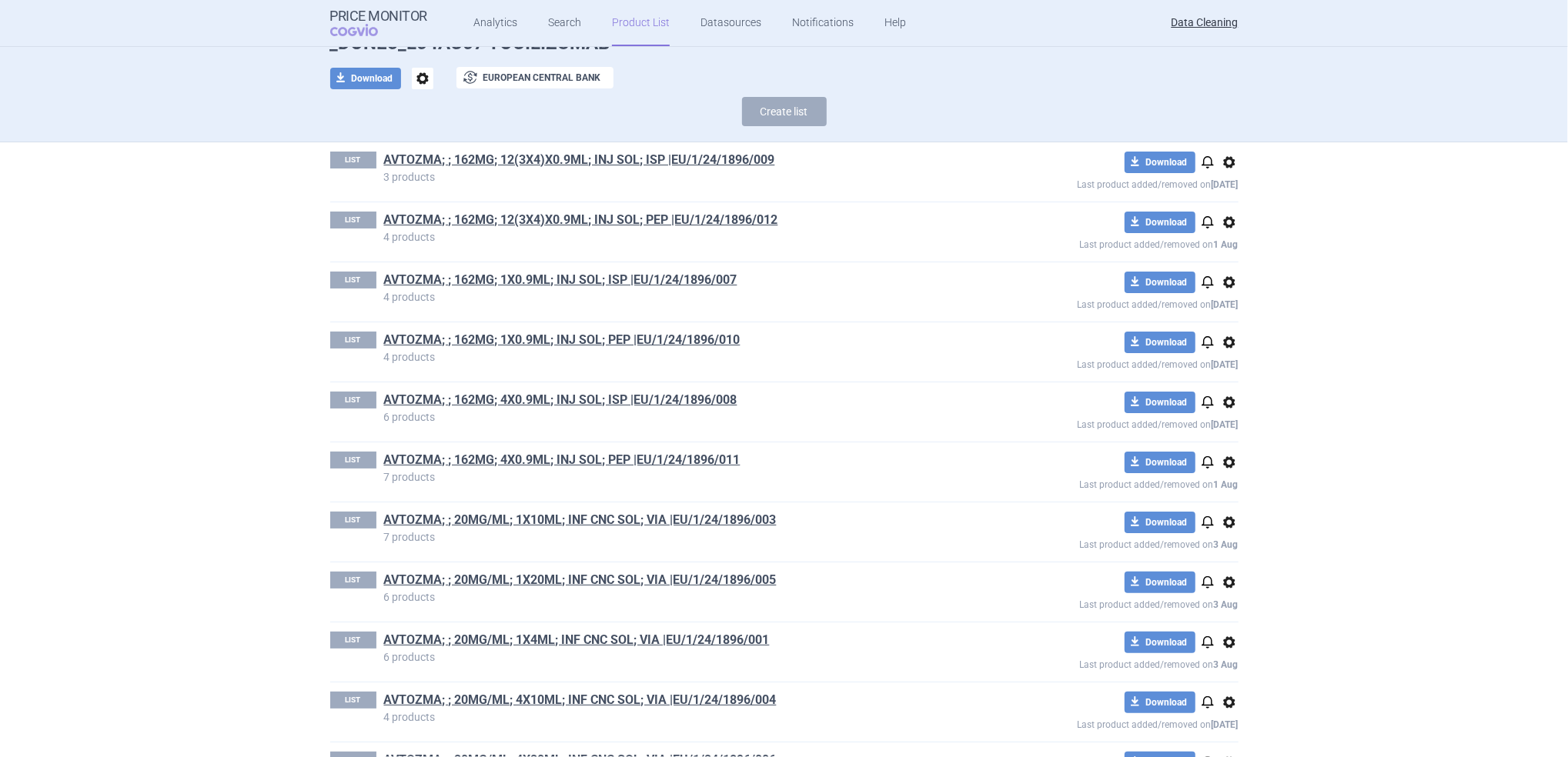 scroll, scrollTop: 85, scrollLeft: 0, axis: vertical 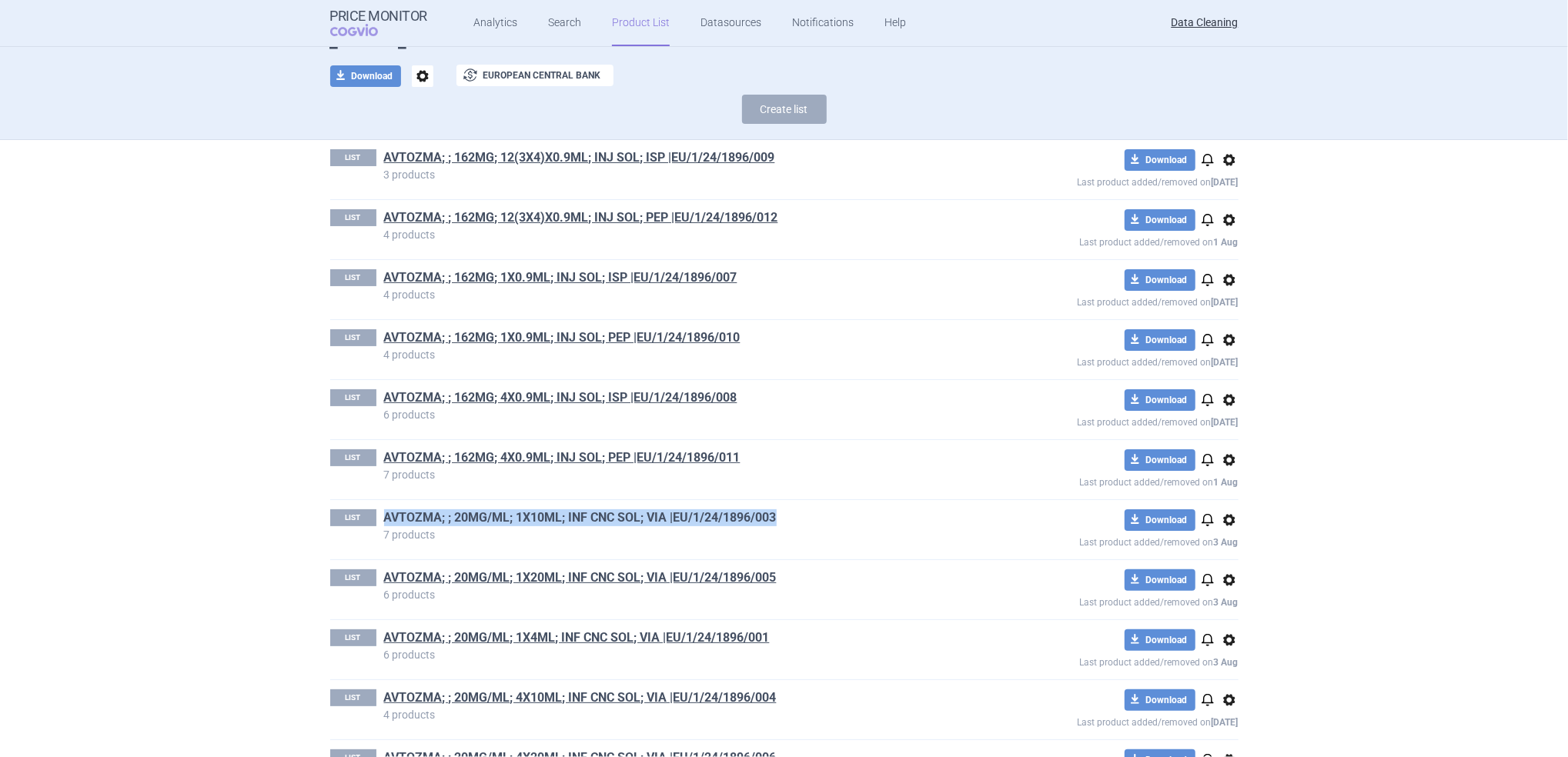 drag, startPoint x: 789, startPoint y: 519, endPoint x: 376, endPoint y: 521, distance: 413.0048 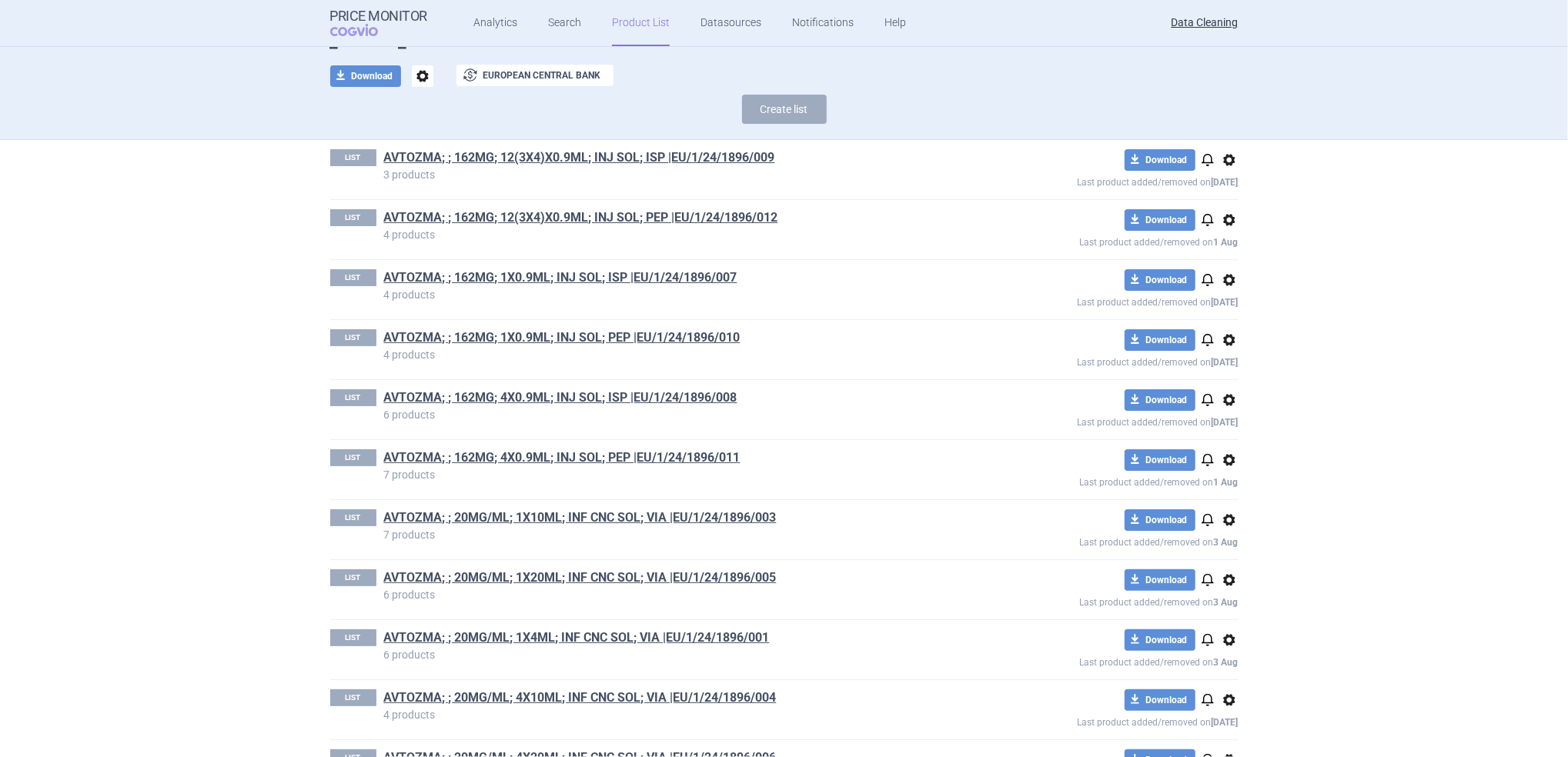 click on "Product List _DONE5_L04AC07 TOCILIZUMAB Last product added/removed on  3 Aug _DONE5_L04AC07 TOCILIZUMAB download  Download options exchange European Central Bank Create list LIST AVTOZMA; ; 162MG; 12(3X4)X0.9ML; INJ SOL; ISP |EU/1/24/1896/009 3   products download  Download notifications options Last product added/removed on  9 Jun LIST AVTOZMA; ; 162MG; 12(3X4)X0.9ML; INJ SOL; PEP |EU/1/24/1896/012 4   products download  Download notifications options Last product added/removed on  1 Aug LIST AVTOZMA; ; 162MG; 1X0.9ML; INJ SOL; ISP |EU/1/24/1896/007 4   products download  Download notifications options Last product added/removed on  9 Jun LIST AVTOZMA; ; 162MG; 1X0.9ML; INJ SOL; PEP |EU/1/24/1896/010 4   products download  Download notifications options Last product added/removed on  9 Jun LIST AVTOZMA; ; 162MG; 4X0.9ML; INJ SOL; ISP |EU/1/24/1896/008 6   products download  Download notifications options Last product added/removed on  9 Jun LIST AVTOZMA; ; 162MG; 4X0.9ML; INJ SOL; PEP |EU/1/24/1896/011" at bounding box center (784, 402) 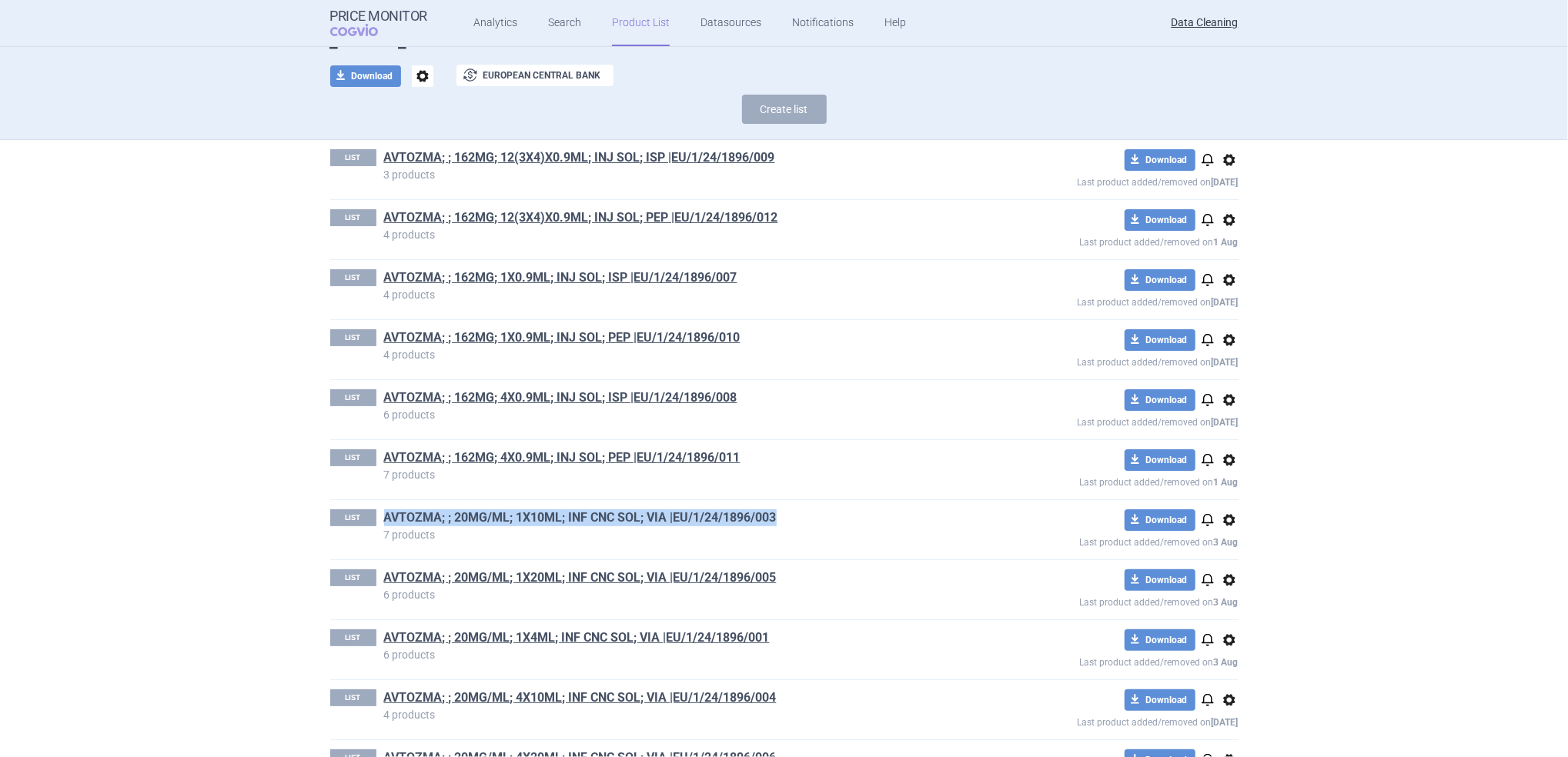 drag, startPoint x: 777, startPoint y: 512, endPoint x: 379, endPoint y: 521, distance: 398.102 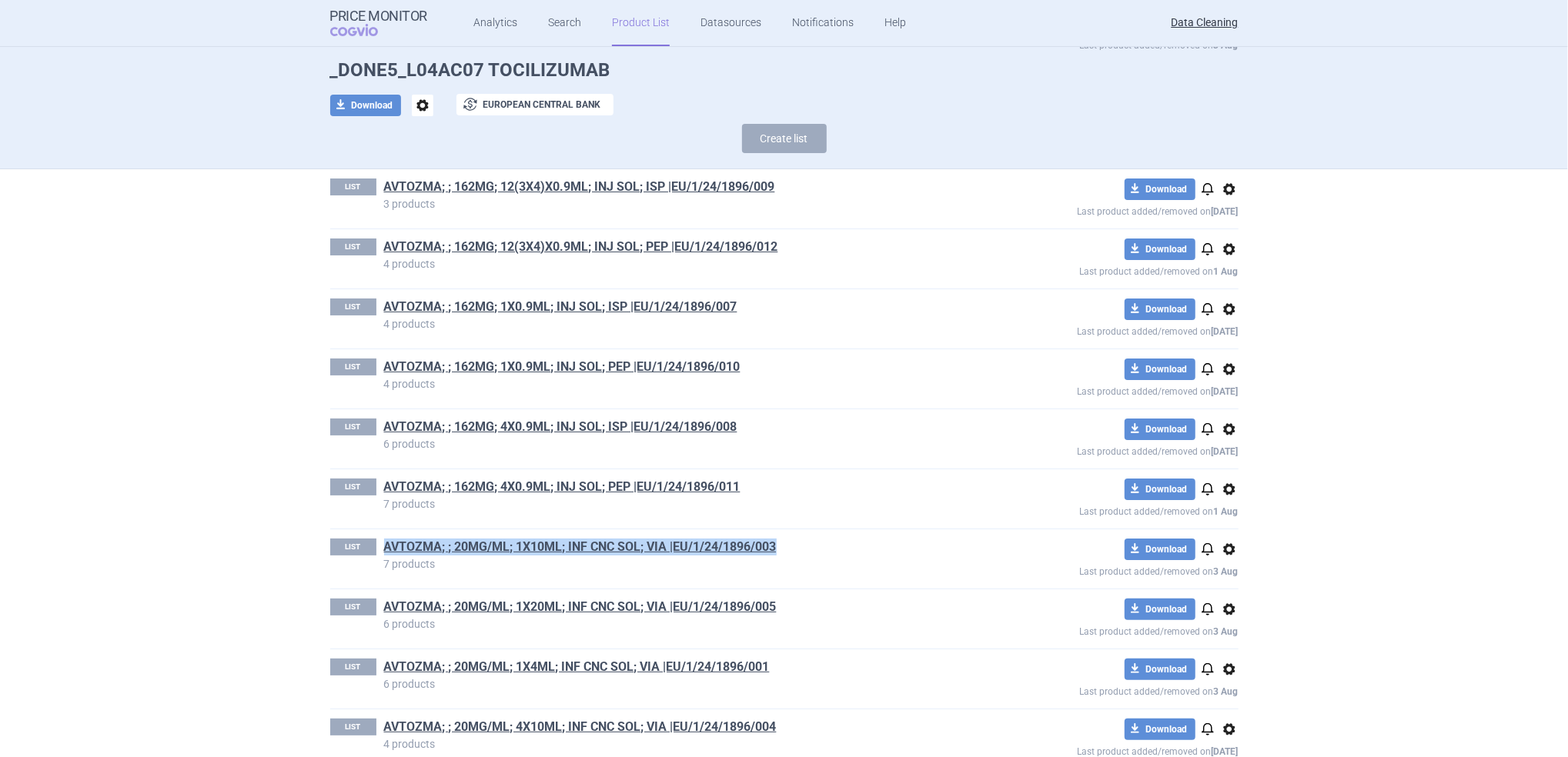 scroll, scrollTop: 54, scrollLeft: 0, axis: vertical 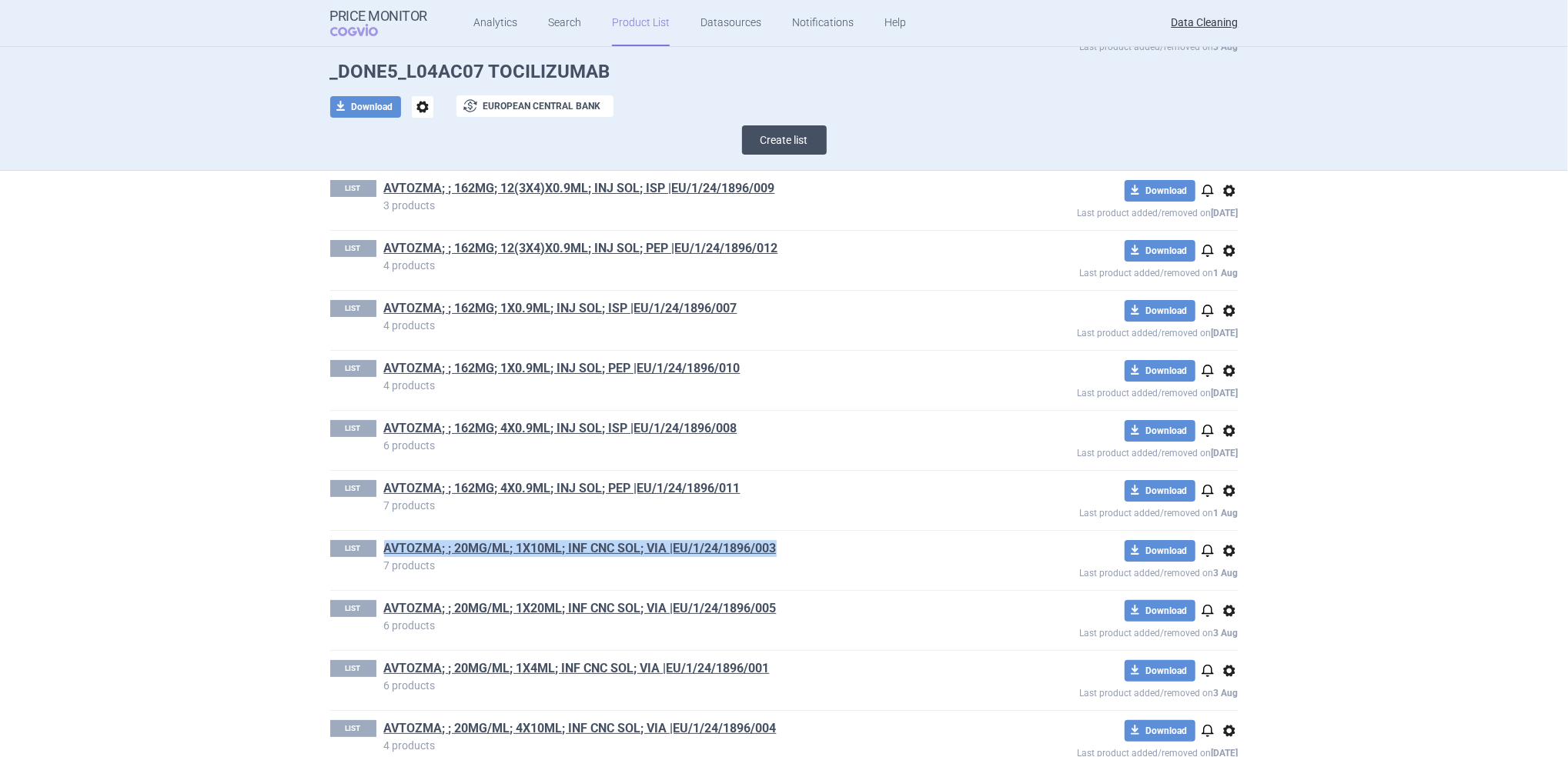 click on "Create list" at bounding box center (784, 140) 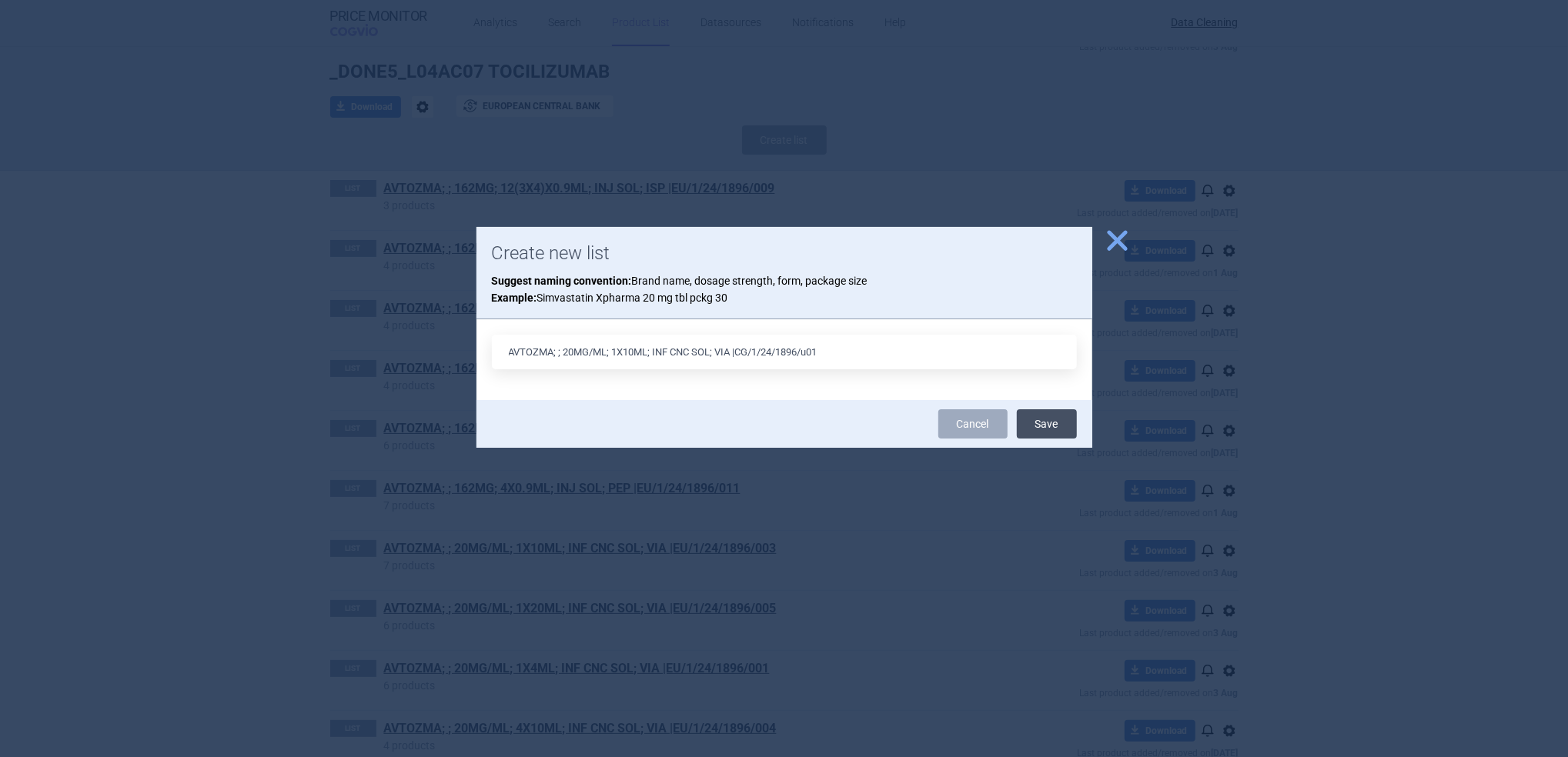 type on "AVTOZMA; ; 20MG/ML; 1X10ML; INF CNC SOL; VIA |CG/1/24/1896/u01" 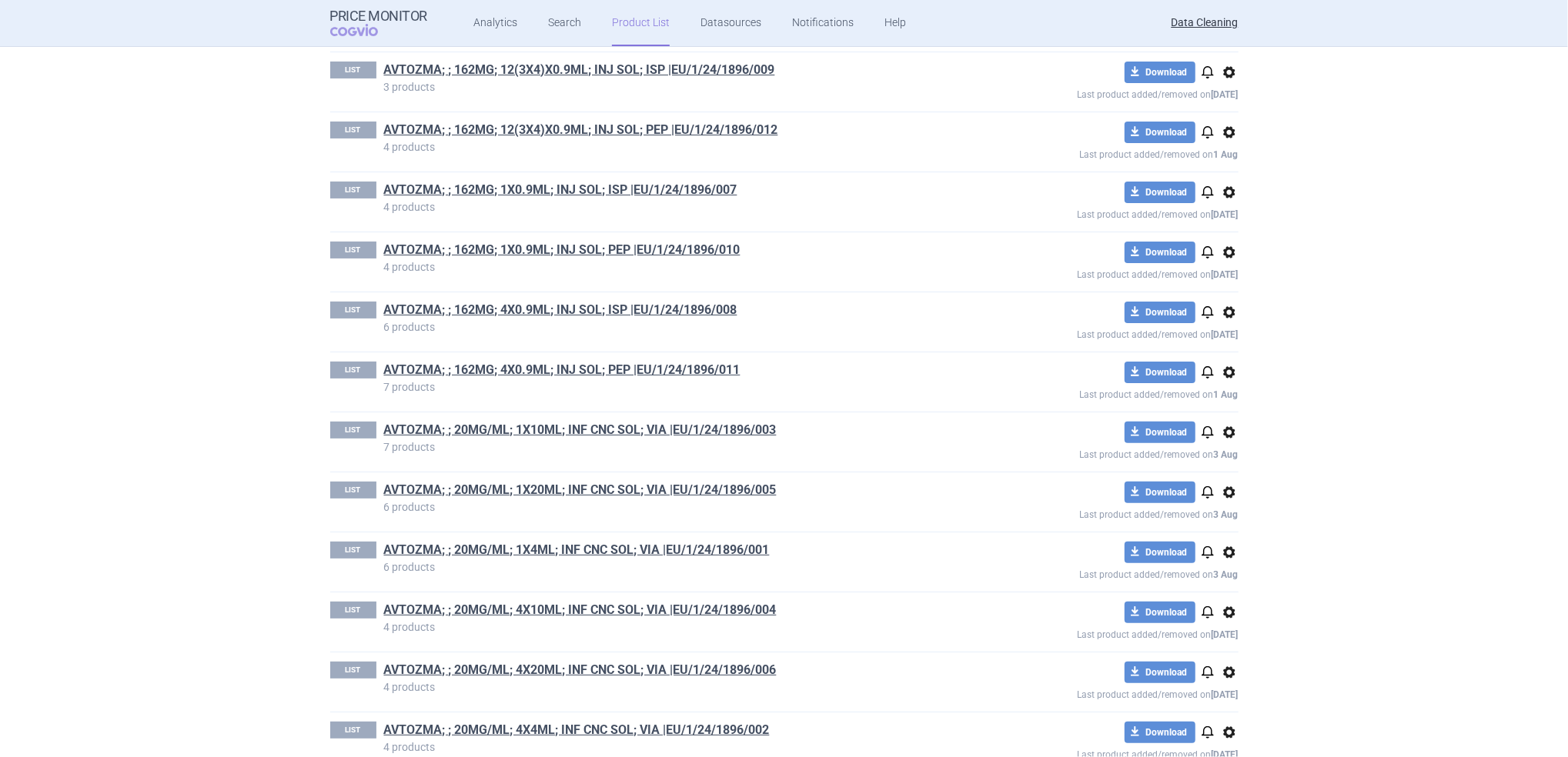 scroll, scrollTop: 235, scrollLeft: 0, axis: vertical 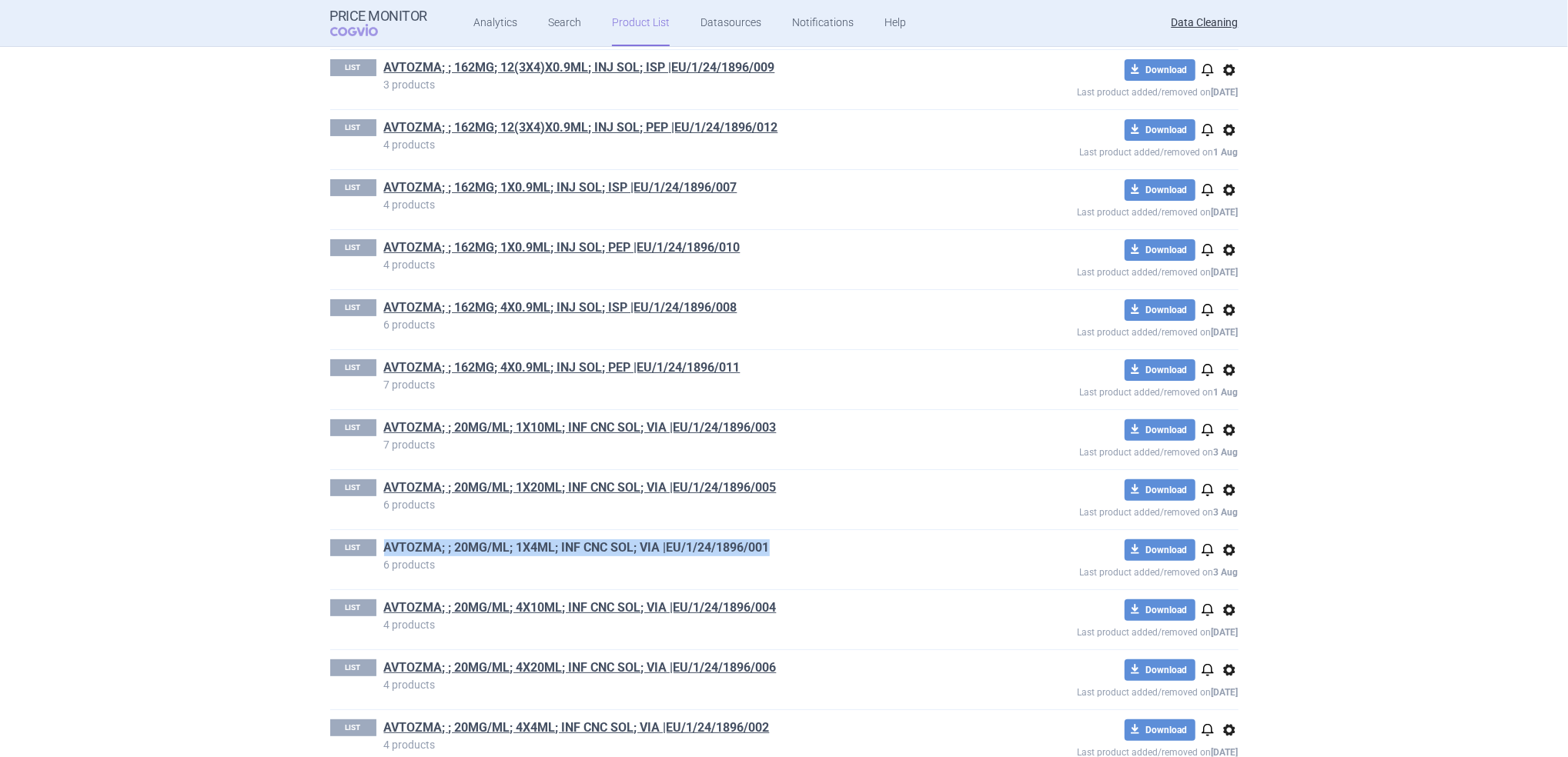 drag, startPoint x: 777, startPoint y: 549, endPoint x: 377, endPoint y: 548, distance: 400.001 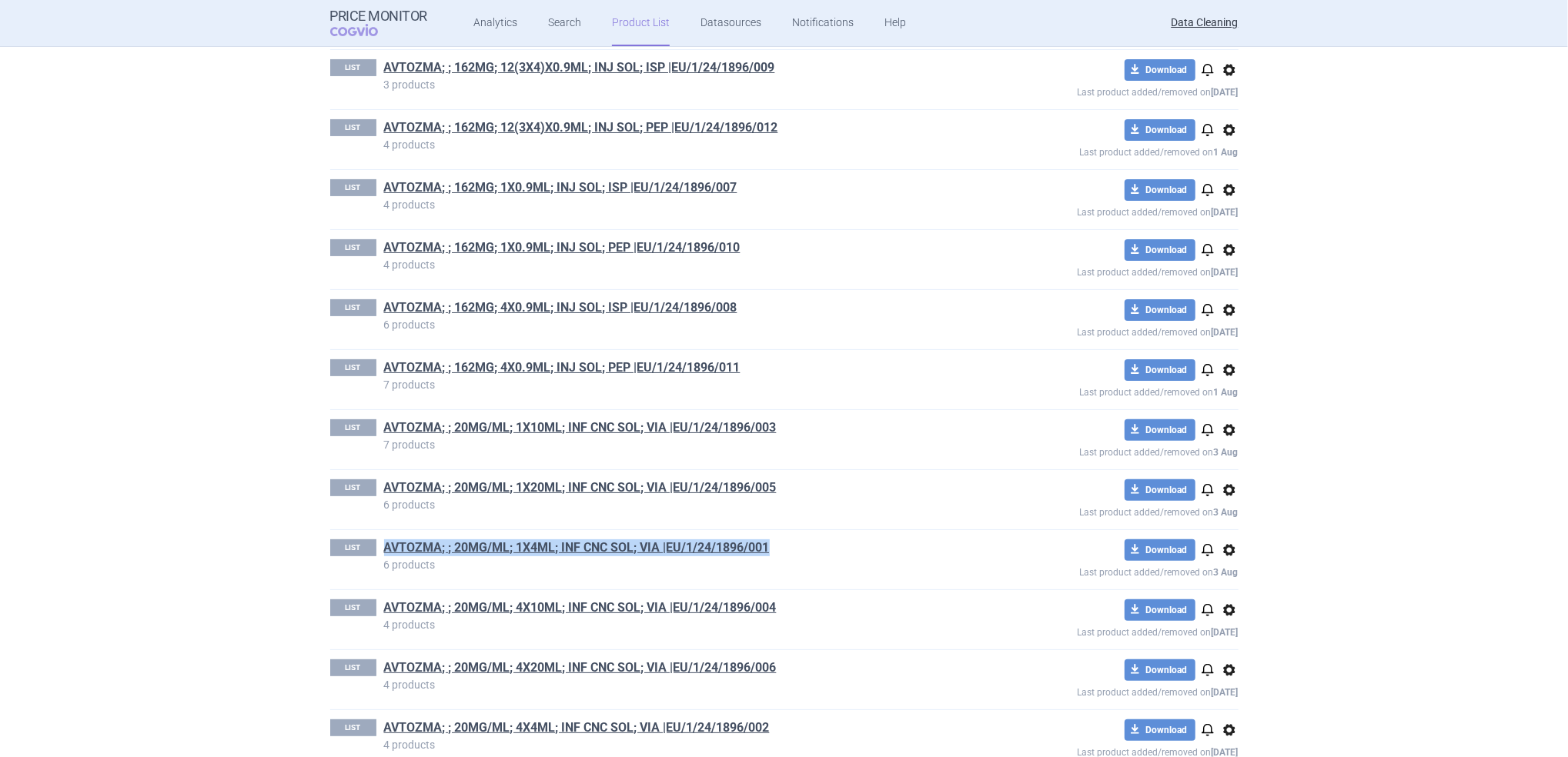 scroll, scrollTop: 0, scrollLeft: 0, axis: both 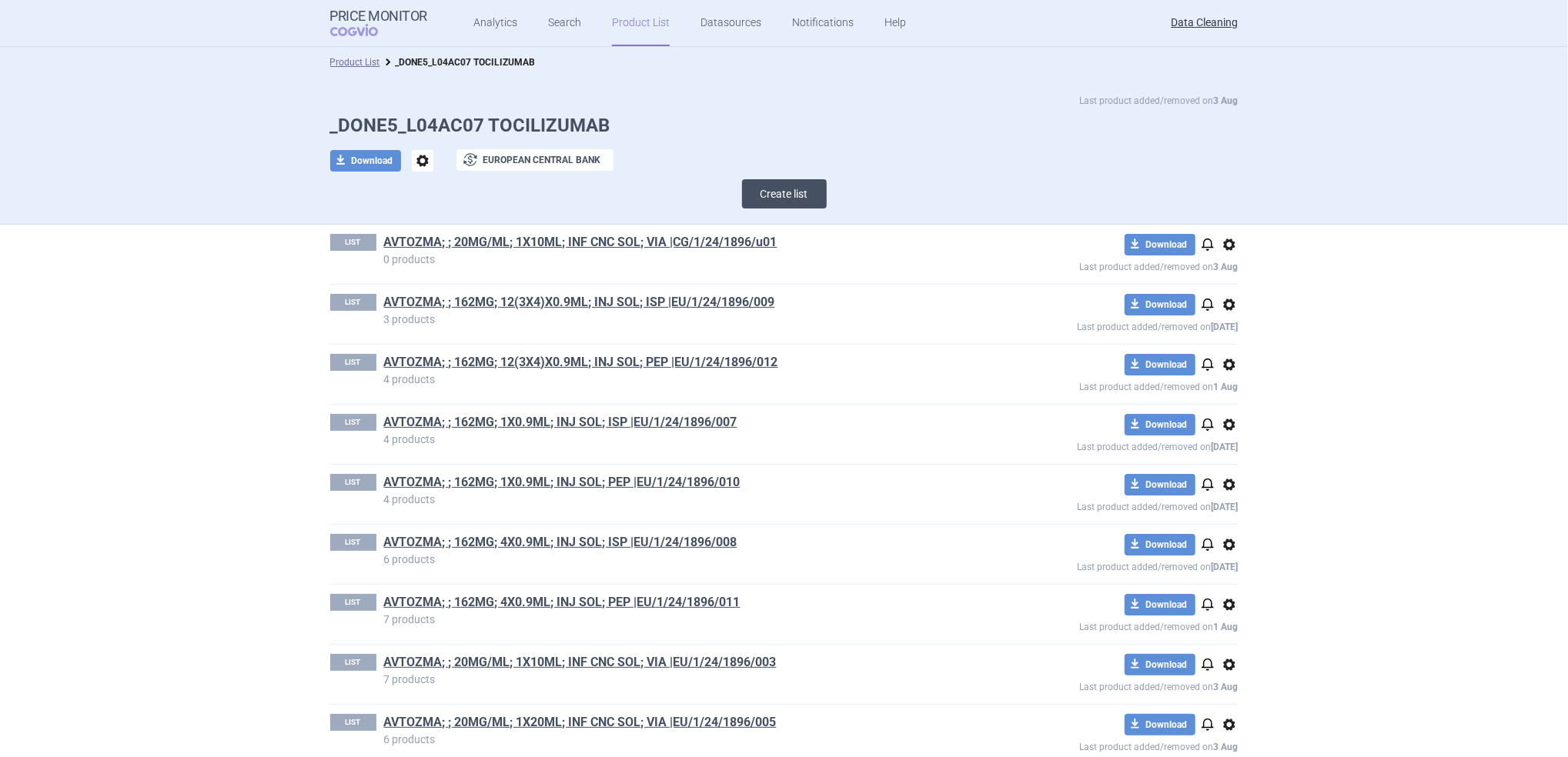 click on "Create list" at bounding box center (784, 194) 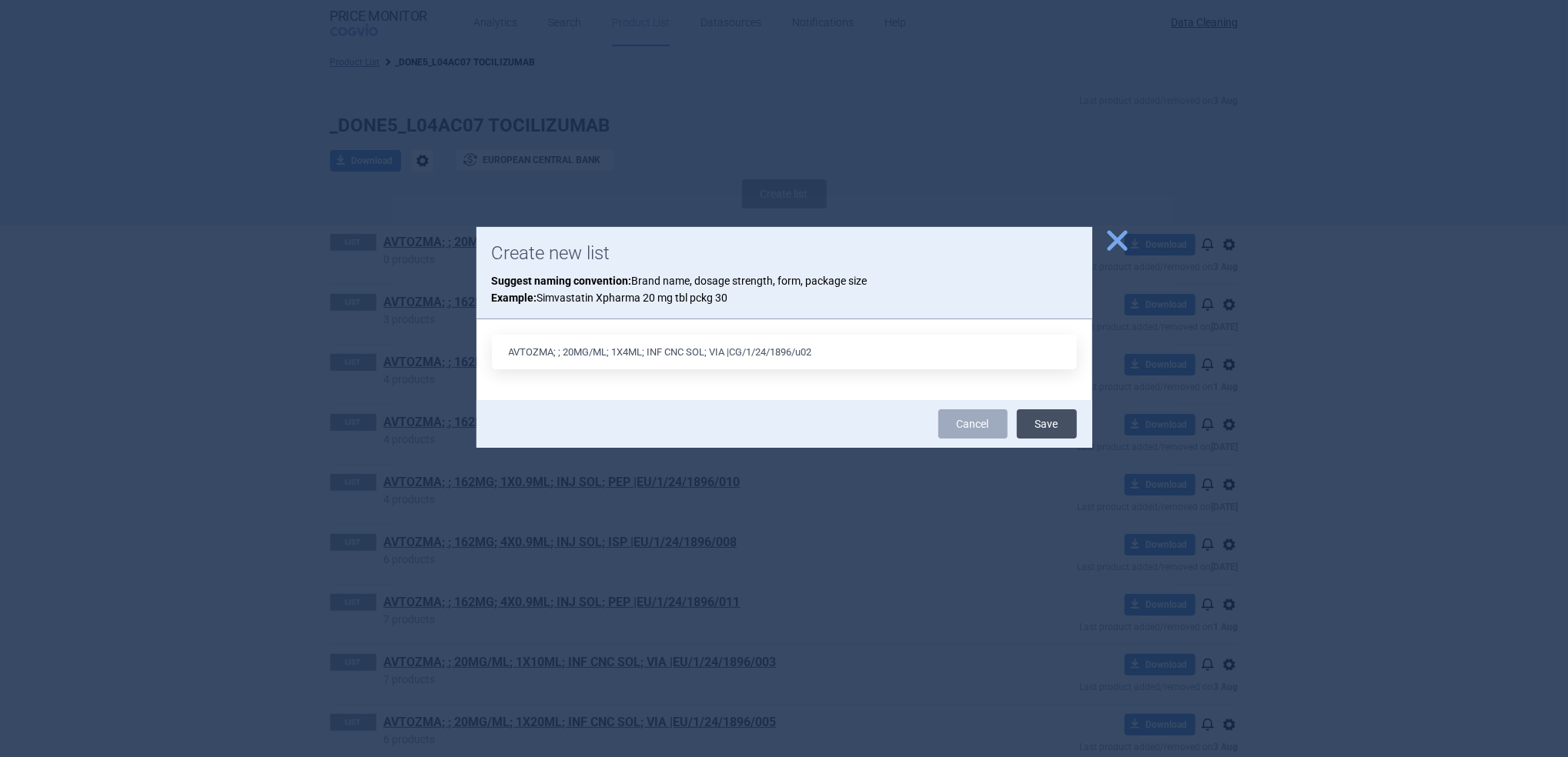 type on "AVTOZMA; ; 20MG/ML; 1X4ML; INF CNC SOL; VIA |CG/1/24/1896/u02" 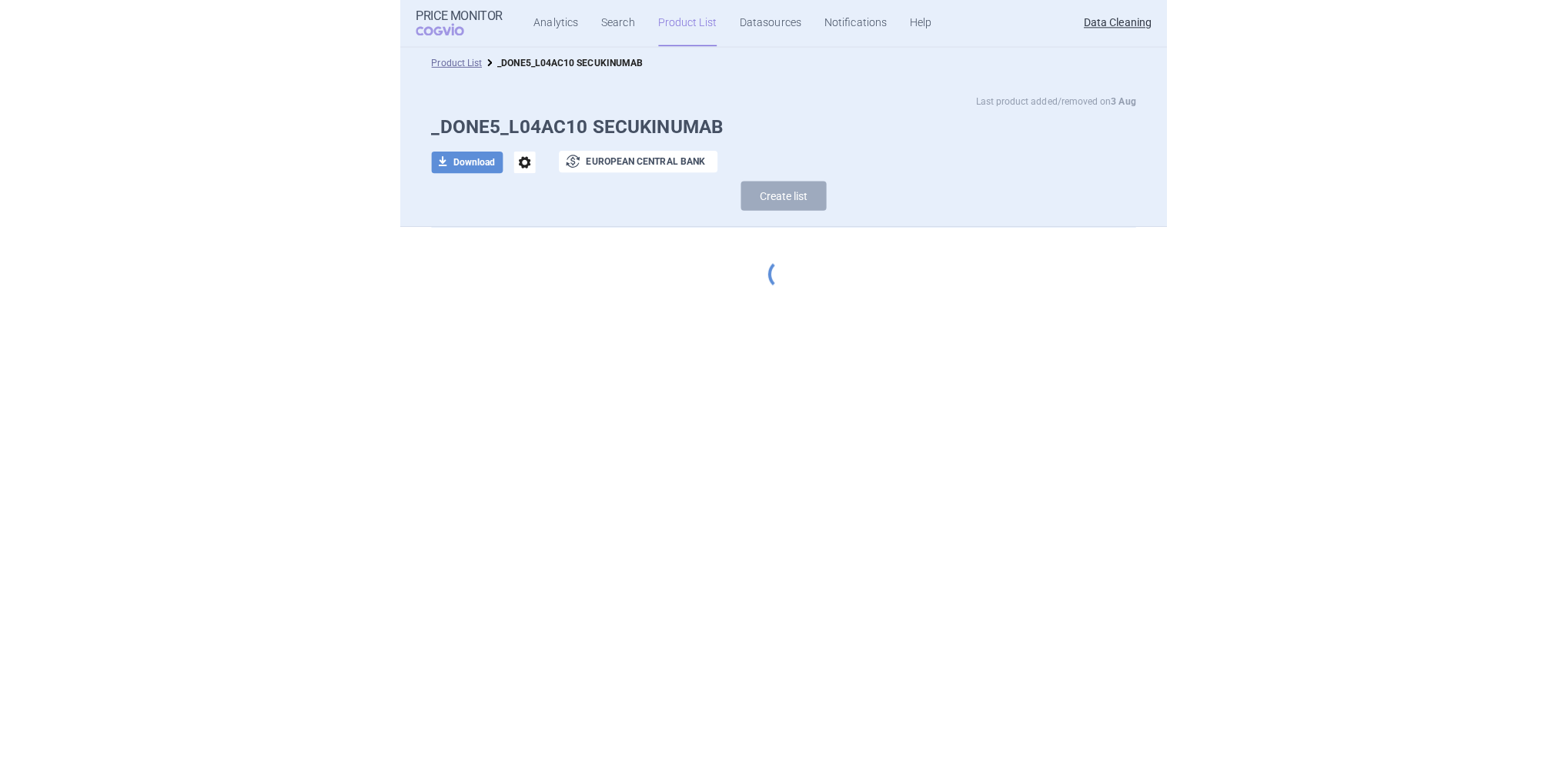 scroll, scrollTop: 0, scrollLeft: 0, axis: both 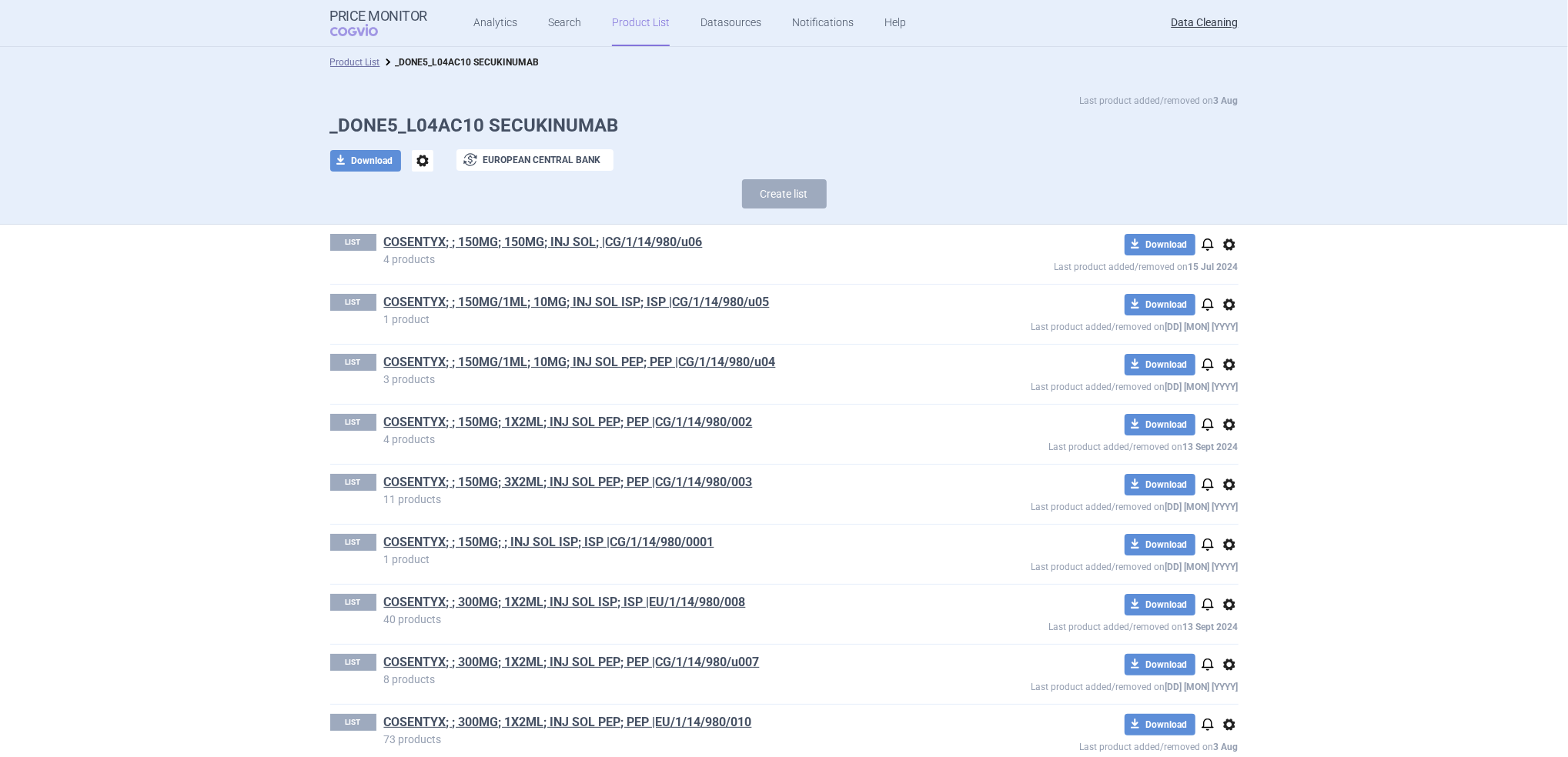 click on "Product List _DONE5_L04AC10 SECUKINUMAB Last product added/removed on 3 [MON] _DONE5_L04AC10 SECUKINUMAB download Download options exchange European Central Bank Create list LIST COSENTYX; ; 150MG; 150MG; INJ SOL; |CG/1/14/980/u06 4 products download Download notifications options Last product added/removed on 15 [MON] [YYYY] LIST COSENTYX; ; 150MG/1ML; 10MG; INJ SOL ISP; ISP |CG/1/14/980/u05 1 product download Download notifications options Last product added/removed on 4 [MON] [YYYY] LIST COSENTYX; ; 150MG/1ML; 10MG; INJ SOL PEP; PEP |CG/1/14/980/u04 3 products download Download notifications options Last product added/removed on 4 [MON] [YYYY] LIST COSENTYX; ; 150MG; 1X2ML; INJ SOL PEP; PEP |CG/1/14/980/002 4 products download Download notifications options Last product added/removed on 13 [MON] [YYYY] LIST COSENTYX; ; 150MG; 3X2ML; INJ SOL PEP; PEP |CG/1/14/980/003 11 products download Download notifications options Last product added/removed on 13 [MON] [YYYY] LIST 1 product download LIST" at bounding box center [784, 402] 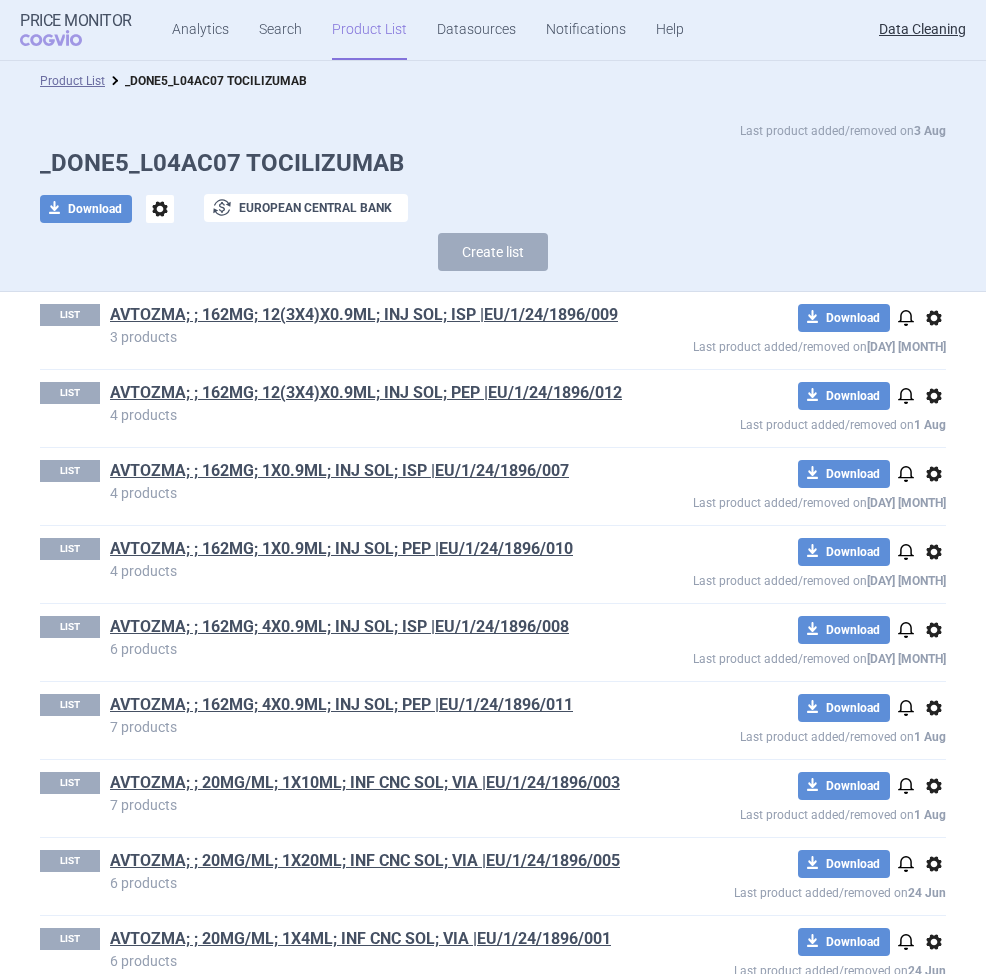 scroll, scrollTop: 0, scrollLeft: 0, axis: both 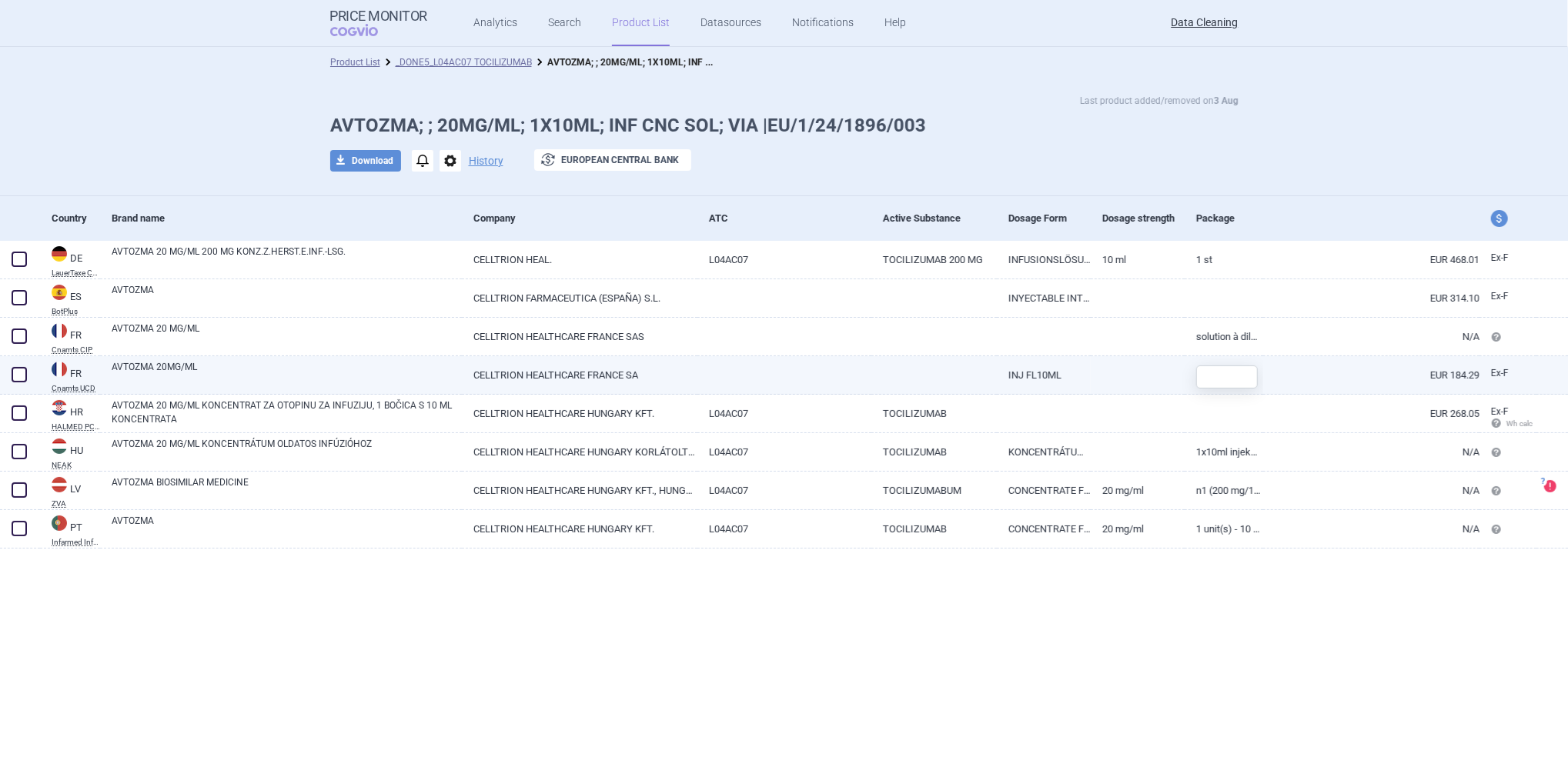 click at bounding box center [20, 375] 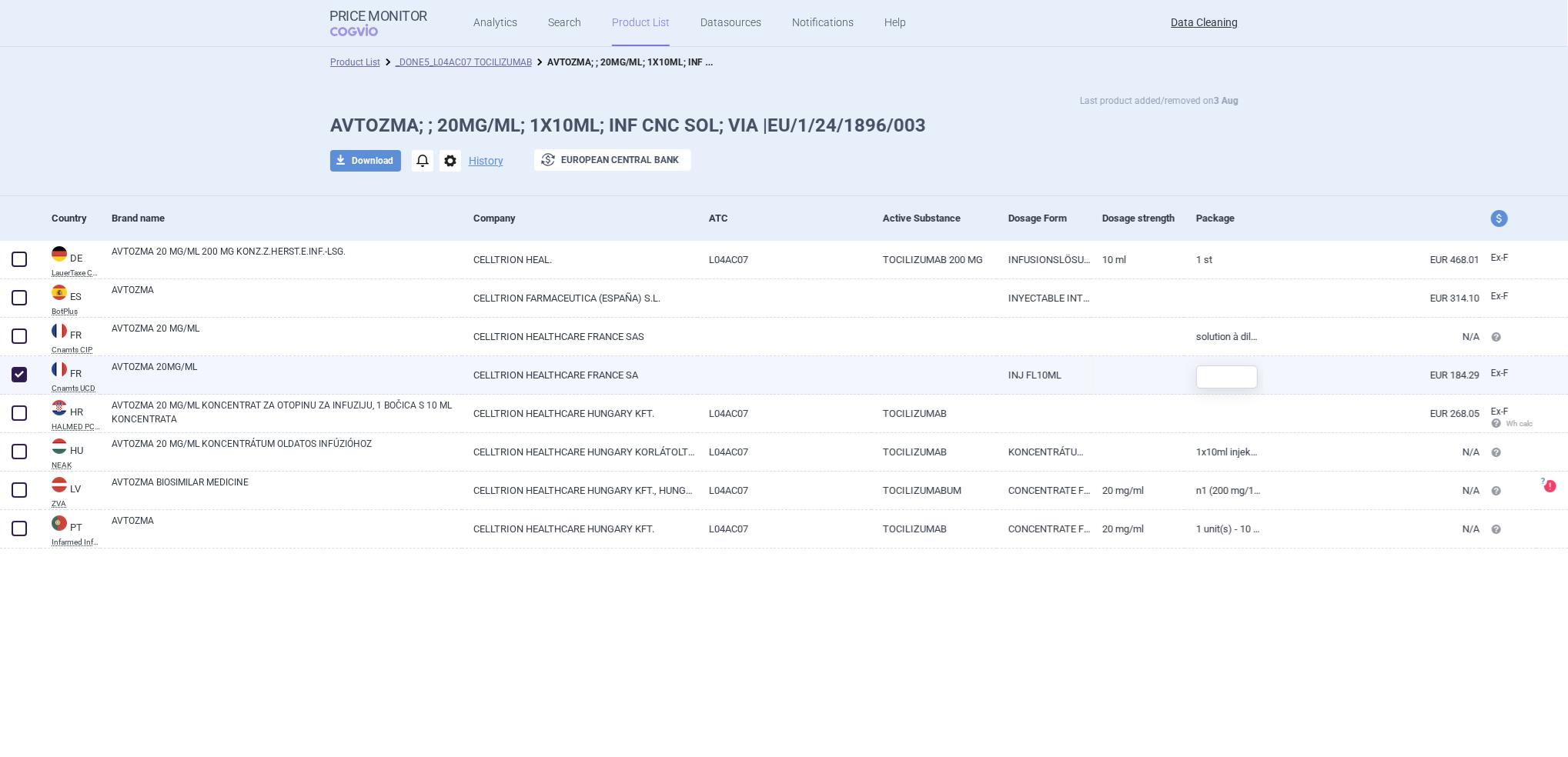 checkbox on "true" 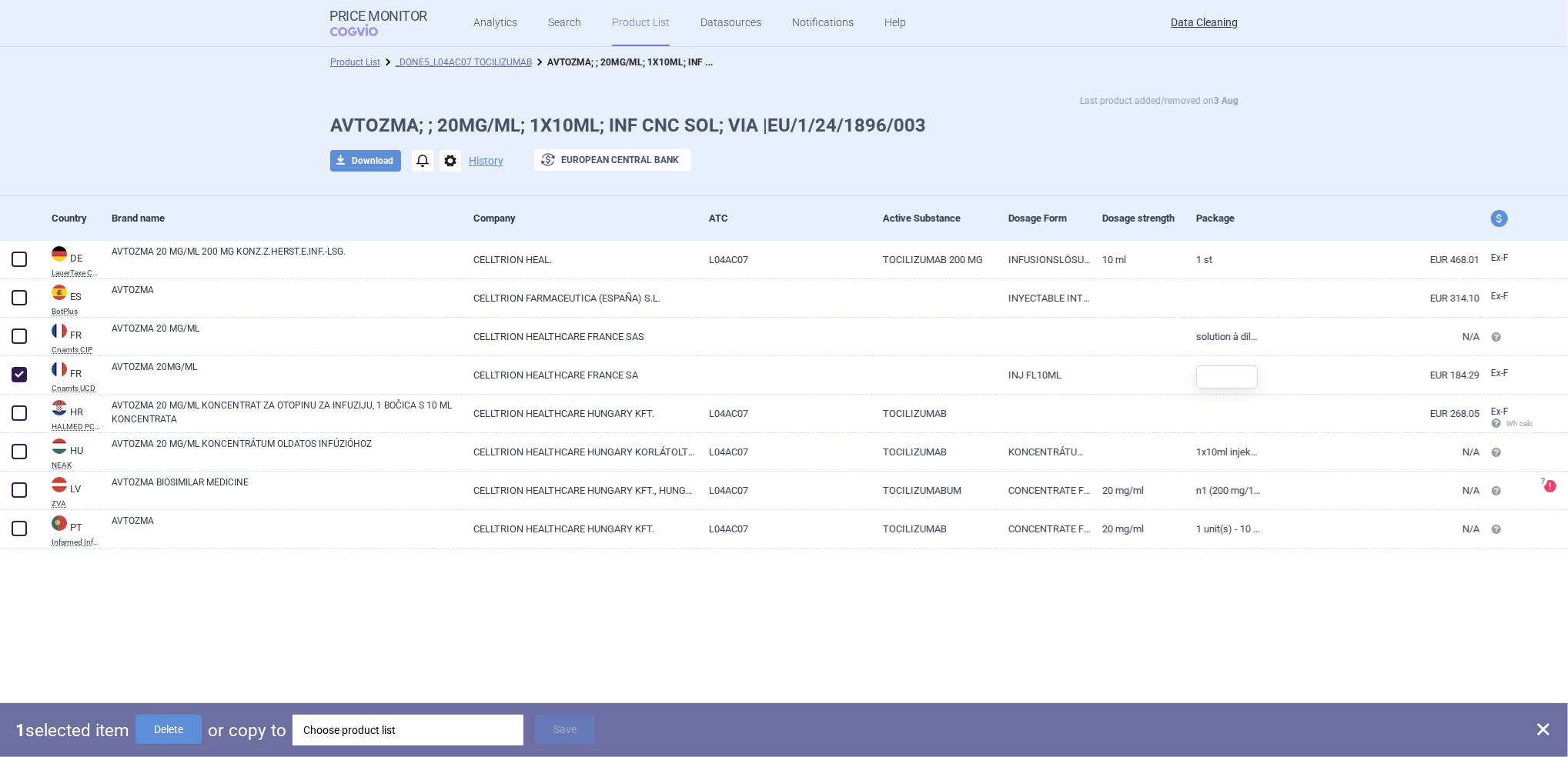 click on "Choose product list" at bounding box center (408, 730) 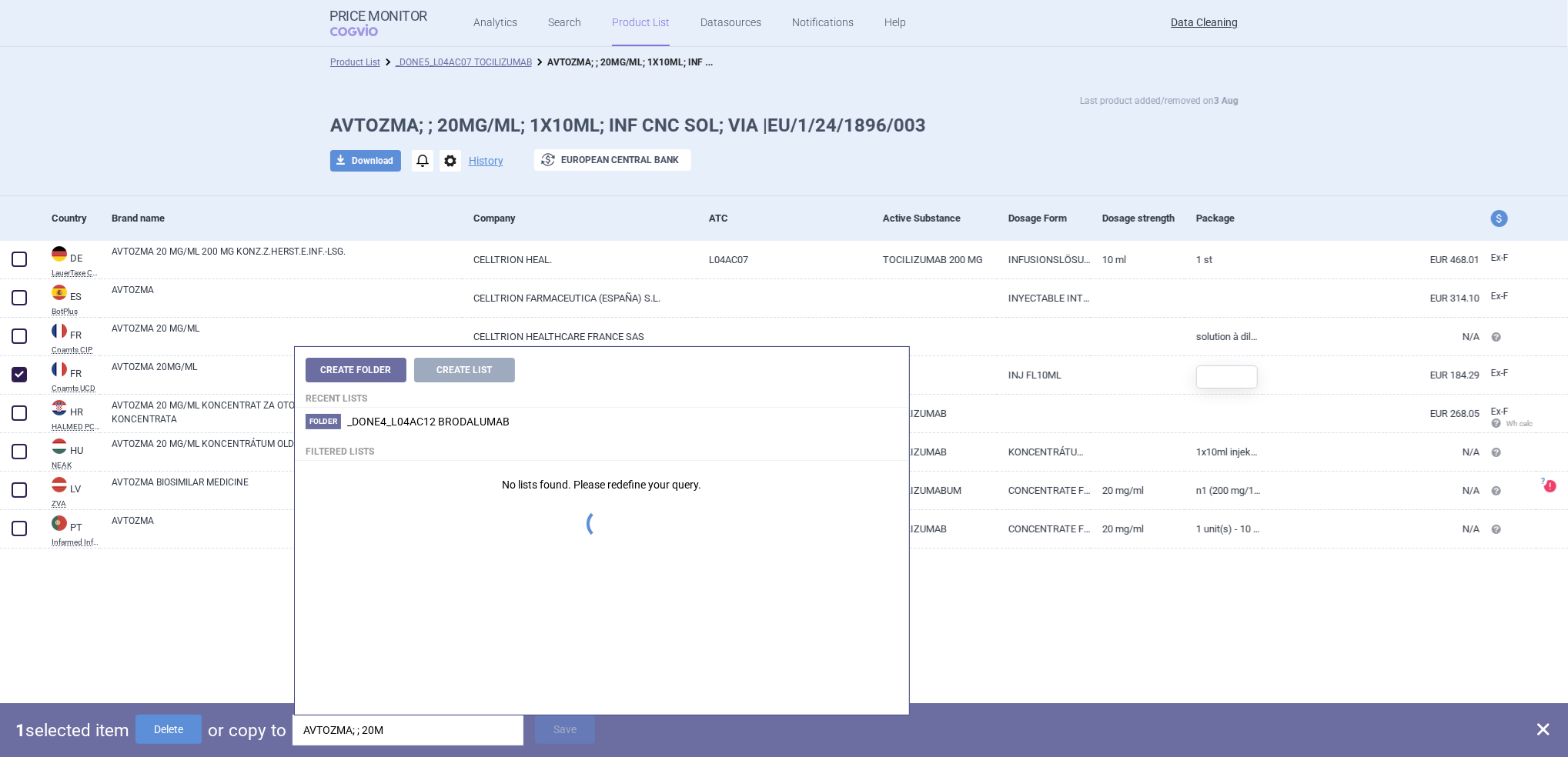 type on "AVTOZMA; ; 20MG" 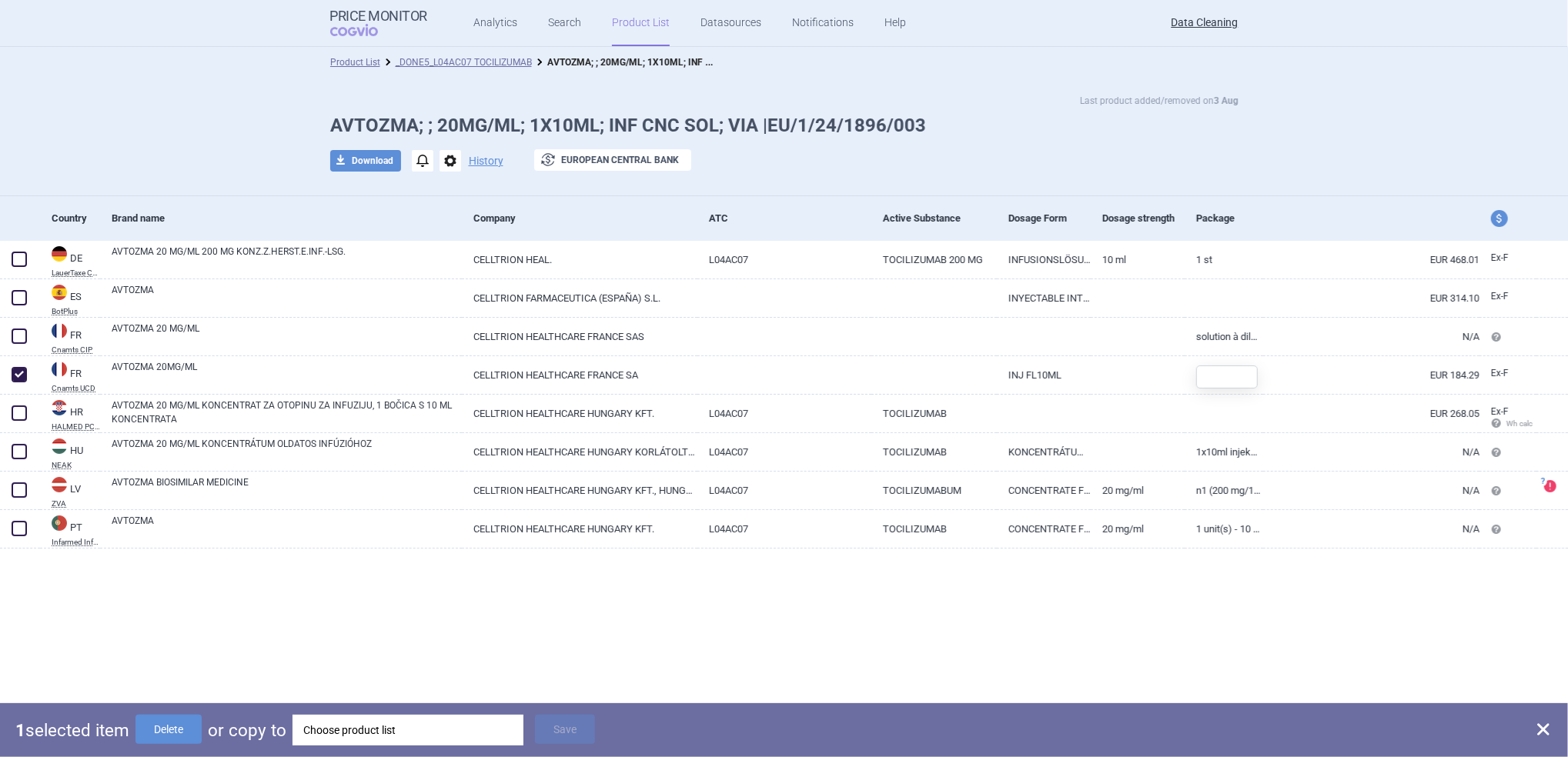 click on "Product List _DONE5_L04AC07 TOCILIZUMAB AVTOZMA; ; 20MG/ML; 1X10ML; INF CNC SOL; VIA |EU/1/24/1896/003 Last product added/removed on 3 Aug AVTOZMA; ; 20MG/ML; 1X10ML; INF CNC SOL; VIA |EU/1/24/1896/003 download Download notifications options History exchange European Central Bank Country Brand name Company ATC Active Substance Dosage Form Dosage strength Package price and currency DE LauerTaxe CGM AVTOZMA 20 MG/ML 200 MG KONZ.Z.HERST.E.INF.-LSG. CELLTRION HEAL. L04AC07 TOCILIZUMAB 200 MG INFUSIONSLÖSUNGSKONZENTRAT 10 ml 1 St EUR 468.01 Ex-F ES BotPlus AVTOZMA CELLTRION FARMACEUTICA ([COUNTRY]) S.L. INYECTABLE INTRAVENOSO EUR 314.10 Ex-F FR Cnamts CIP AVTOZMA 20 MG/ML CELLTRION HEALTHCARE FRANCE SAS SOLUTION À DILUER POUR PERFUSION, 10 ML EN FLACON (VERRE) (B/1) N/A FR Cnamts UCD AVTOZMA 20MG/ML CELLTRION HEALTHCARE FRANCE SA INJ FL10ML EUR 184.29 Ex-F HR HALMED PCL SUMMARY AVTOZMA 20 MG/ML KONCENTRAT ZA OTOPINU ZA INFUZIJU, 1 BOČICA S 10 ML KONCENTRATA CELLTRION HEALTHCARE HUNGARY KFT. L04AC07 Ex-F" at bounding box center (784, 402) 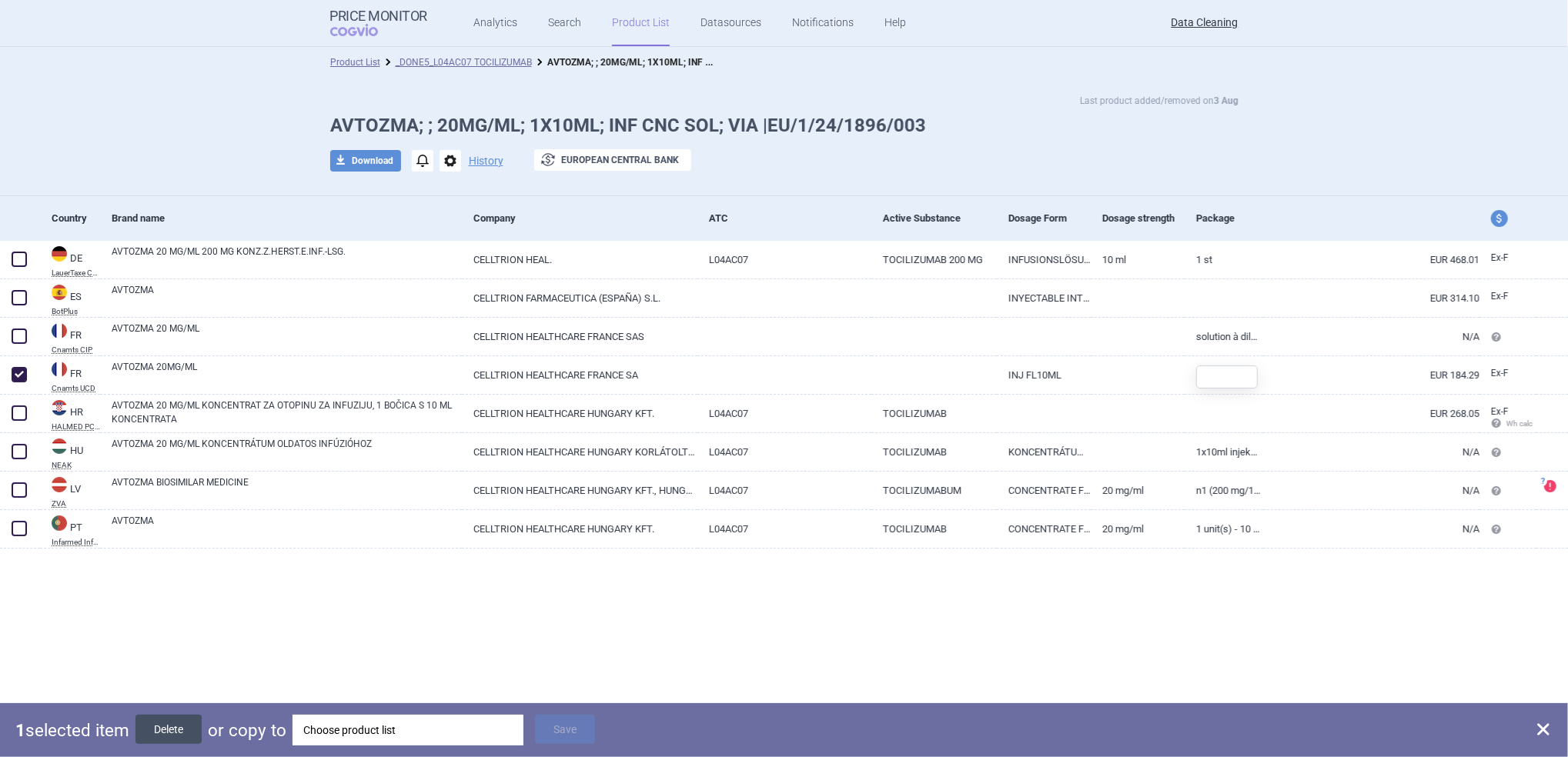 click on "Delete" at bounding box center [169, 729] 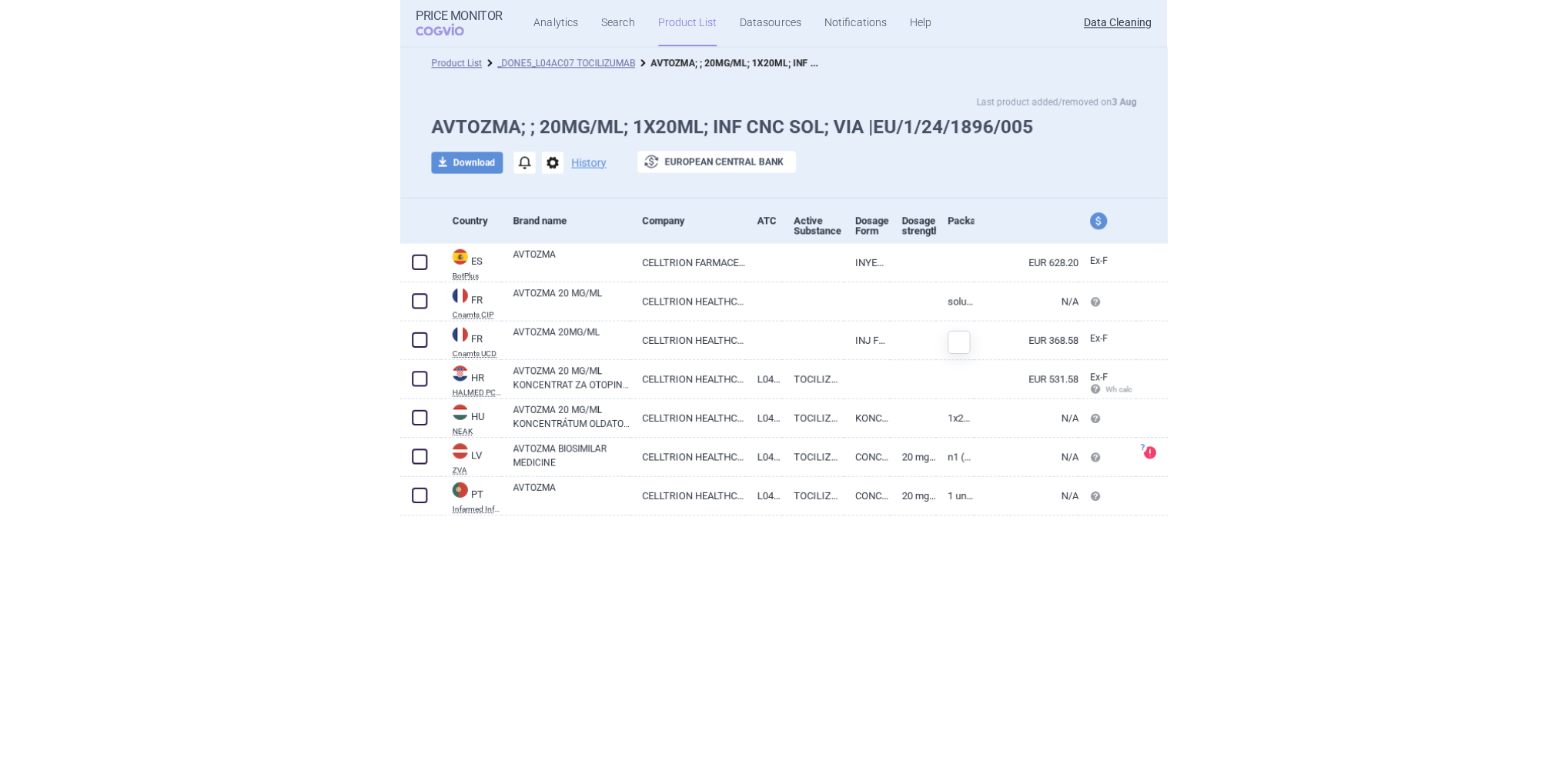scroll, scrollTop: 0, scrollLeft: 0, axis: both 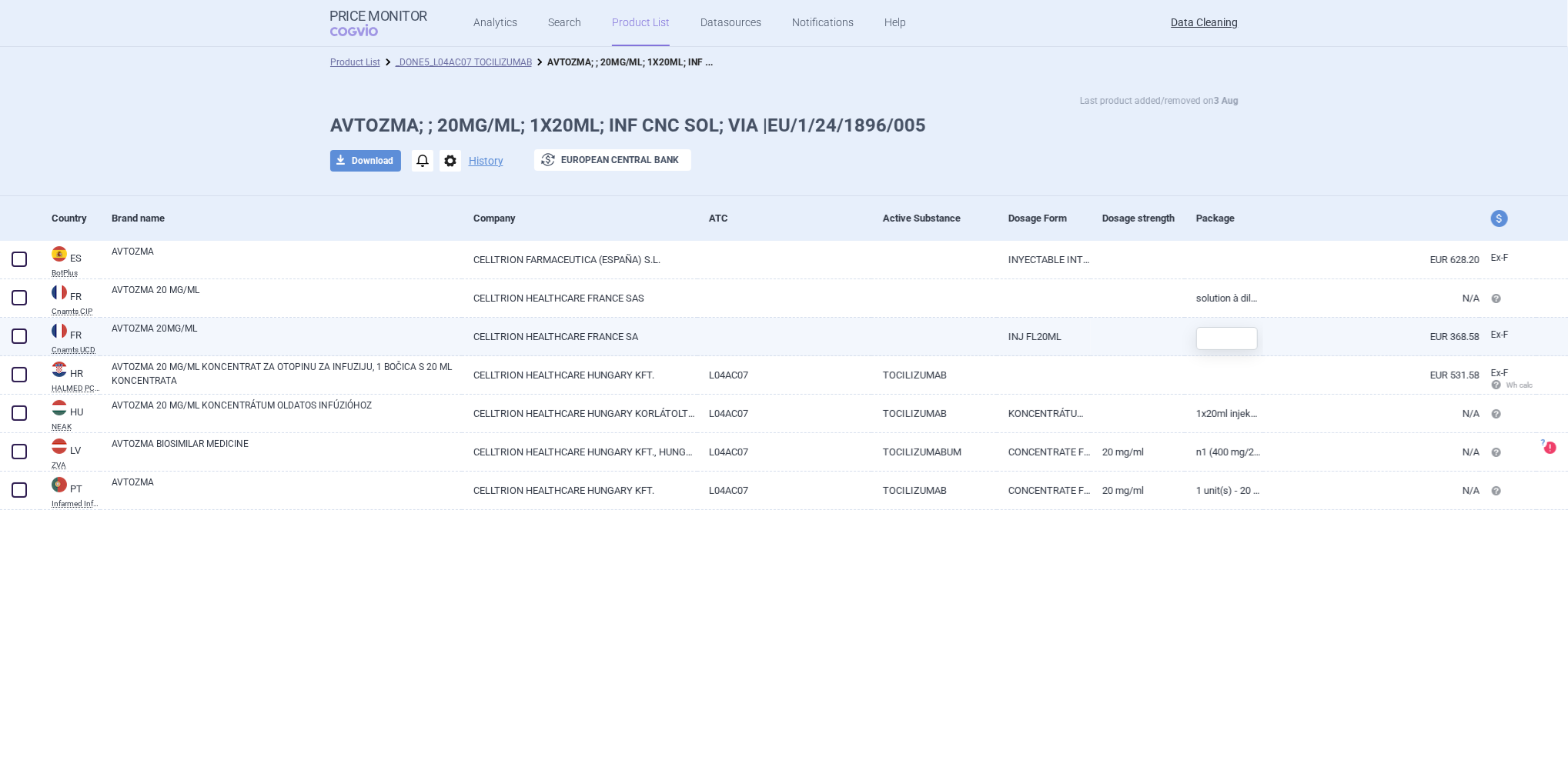 click at bounding box center [19, 336] 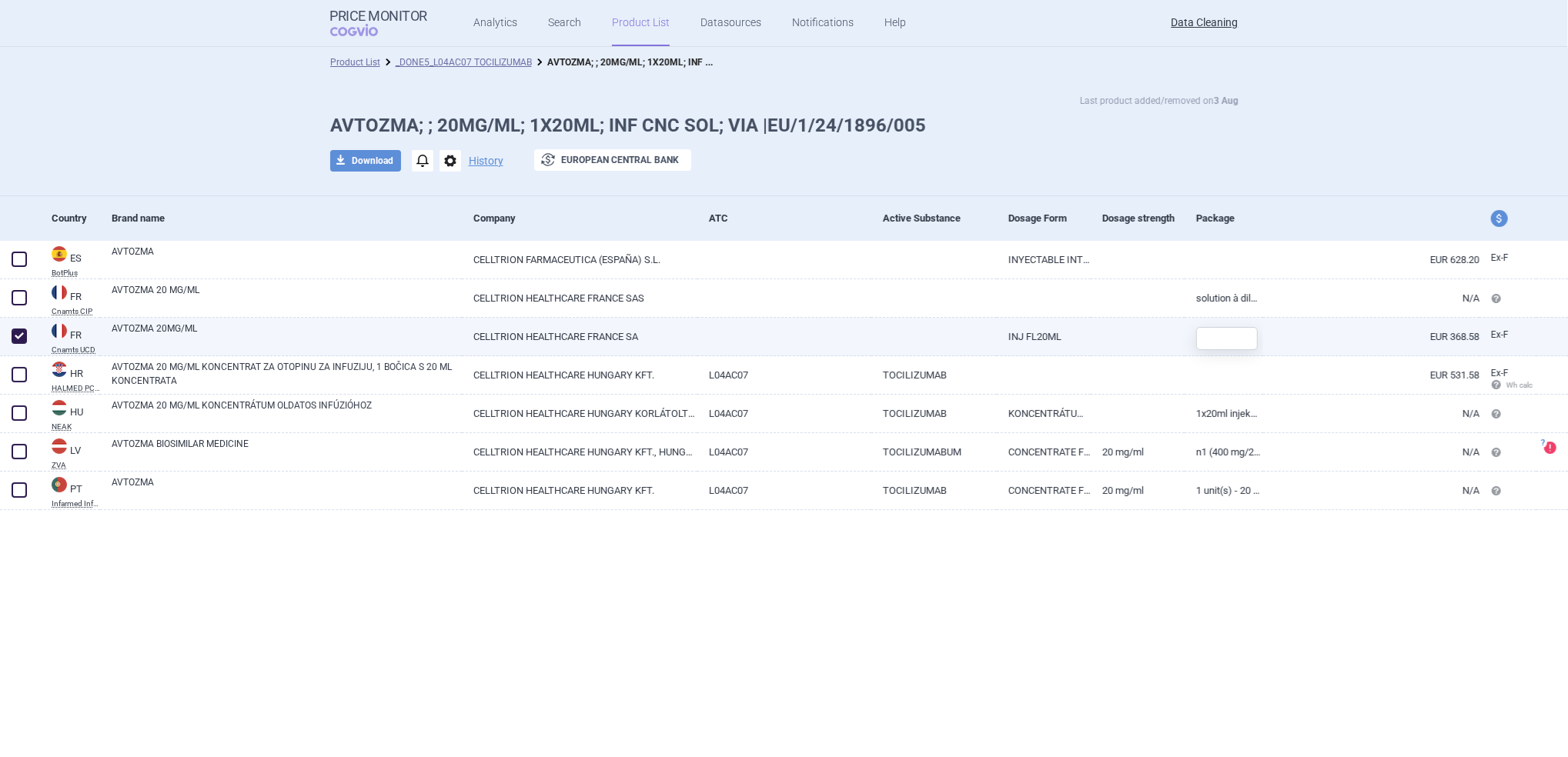 checkbox on "true" 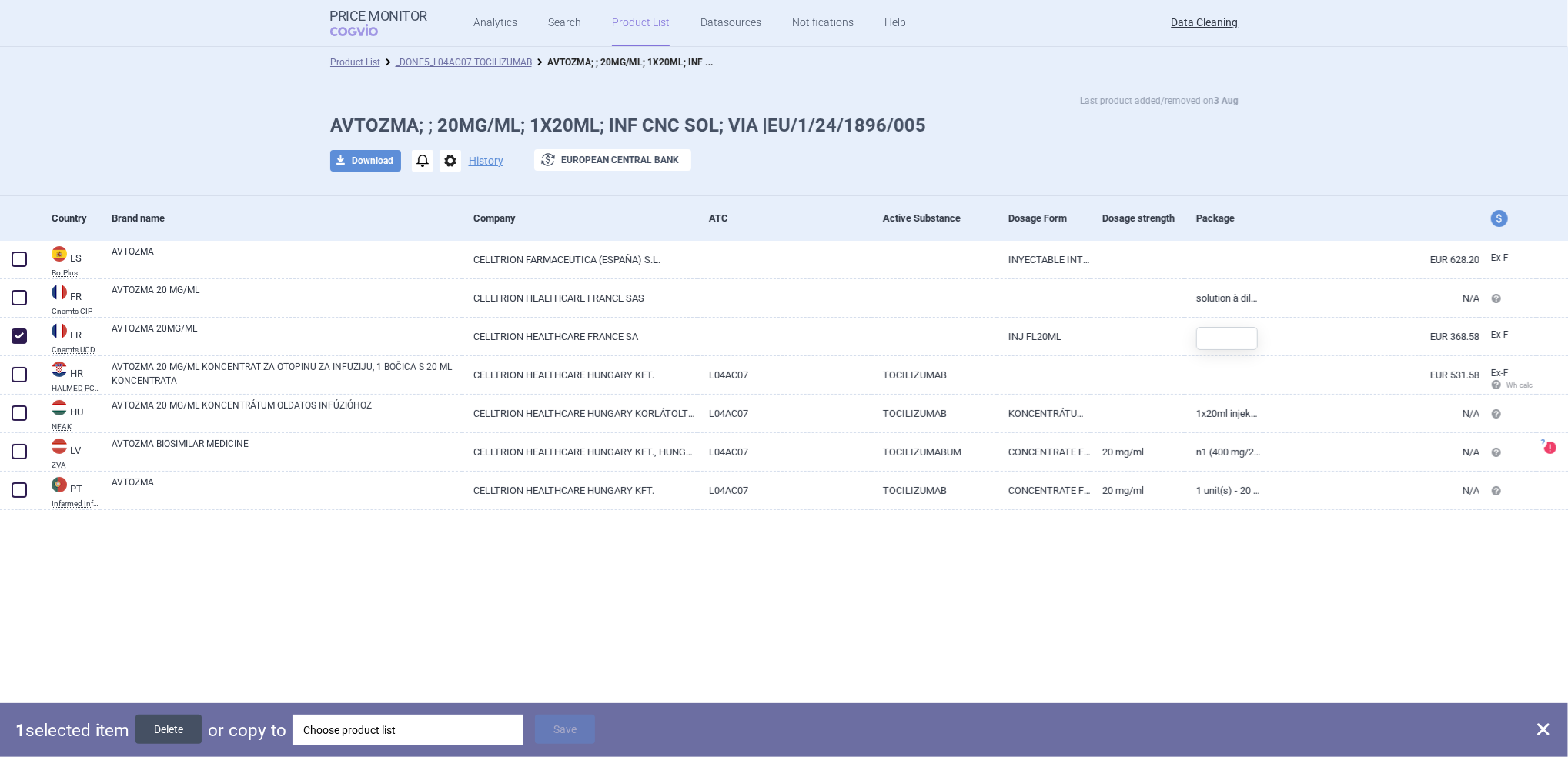 click on "Delete" at bounding box center [169, 729] 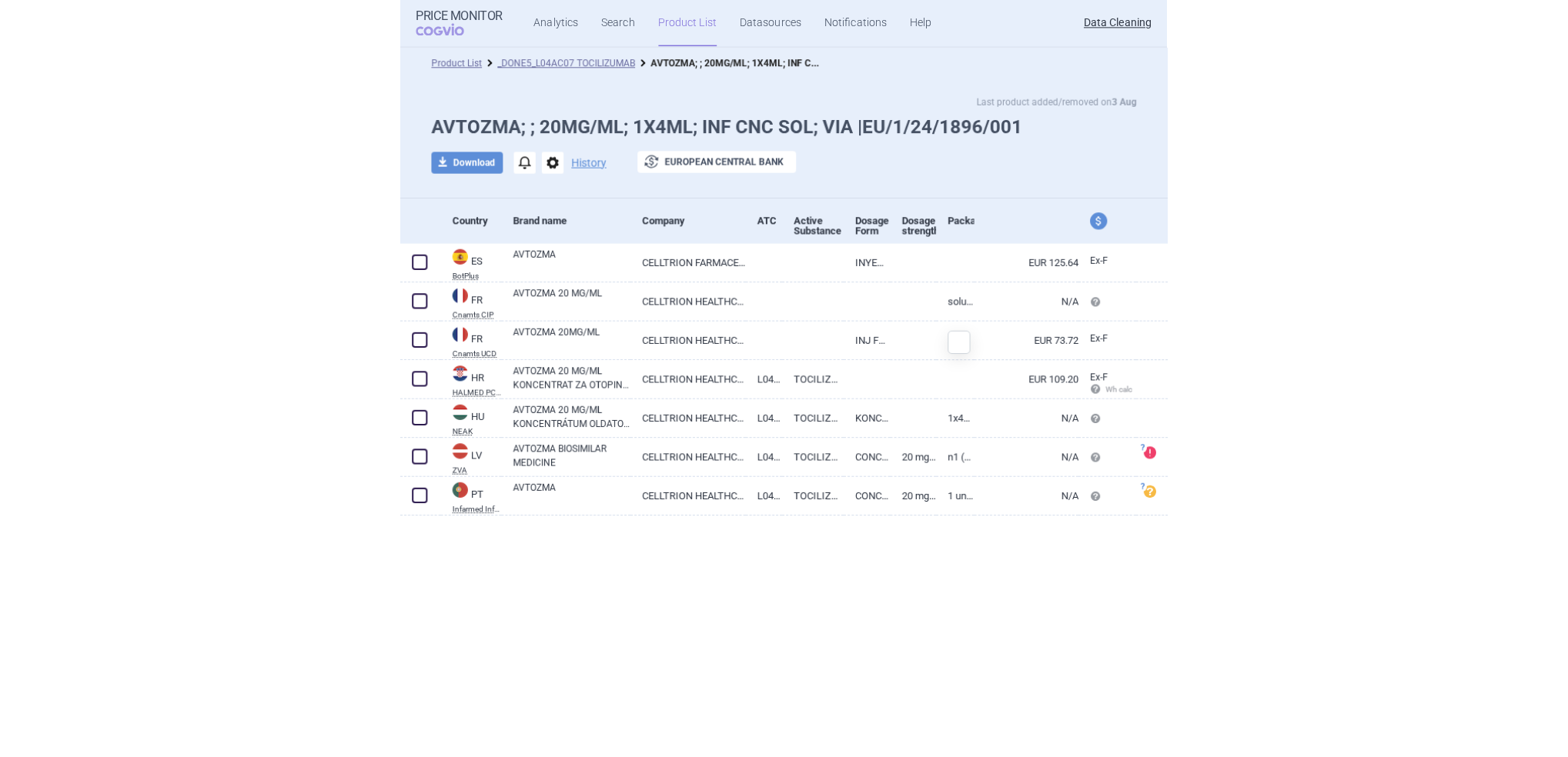 scroll, scrollTop: 0, scrollLeft: 0, axis: both 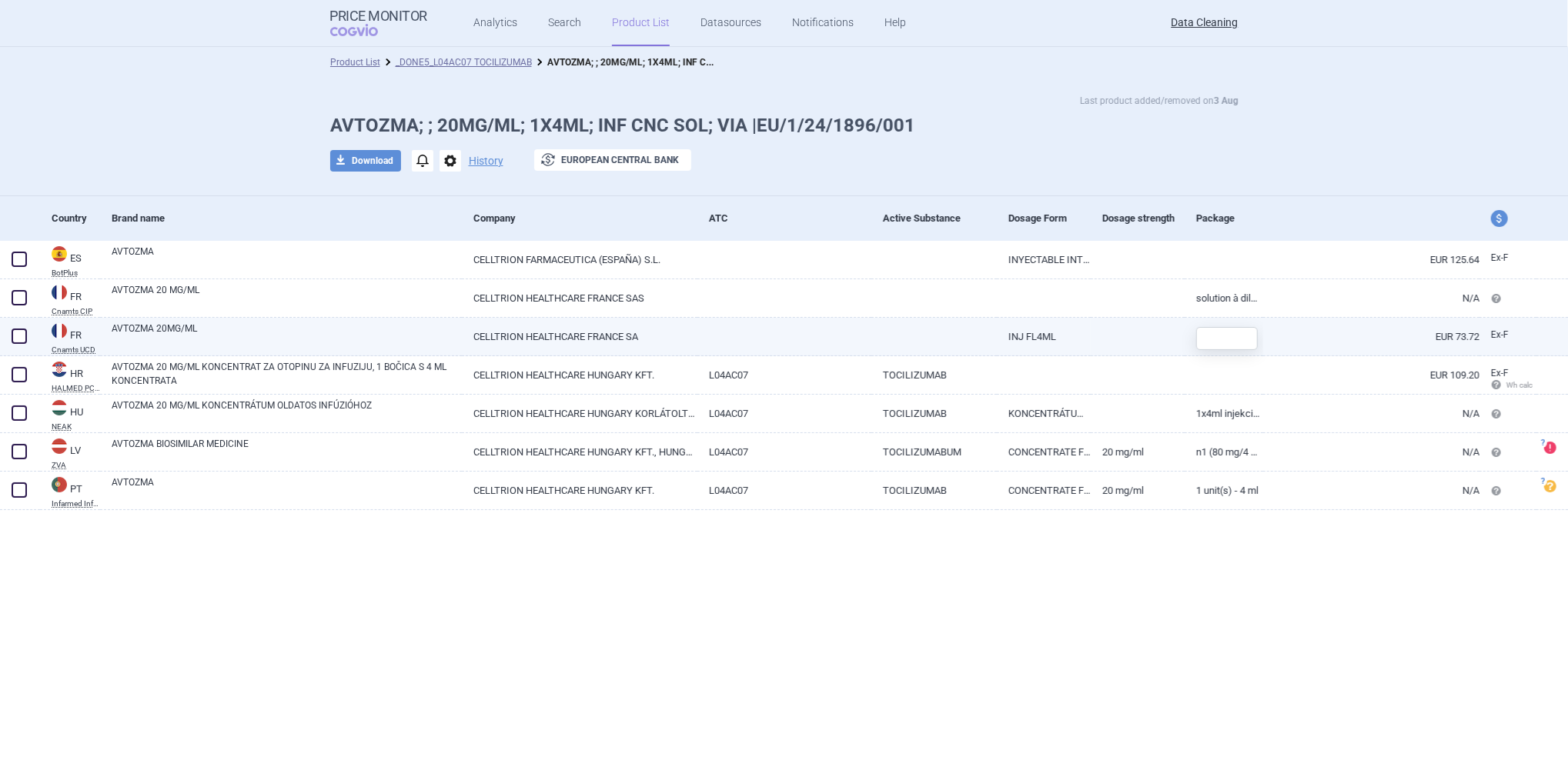 click at bounding box center (19, 336) 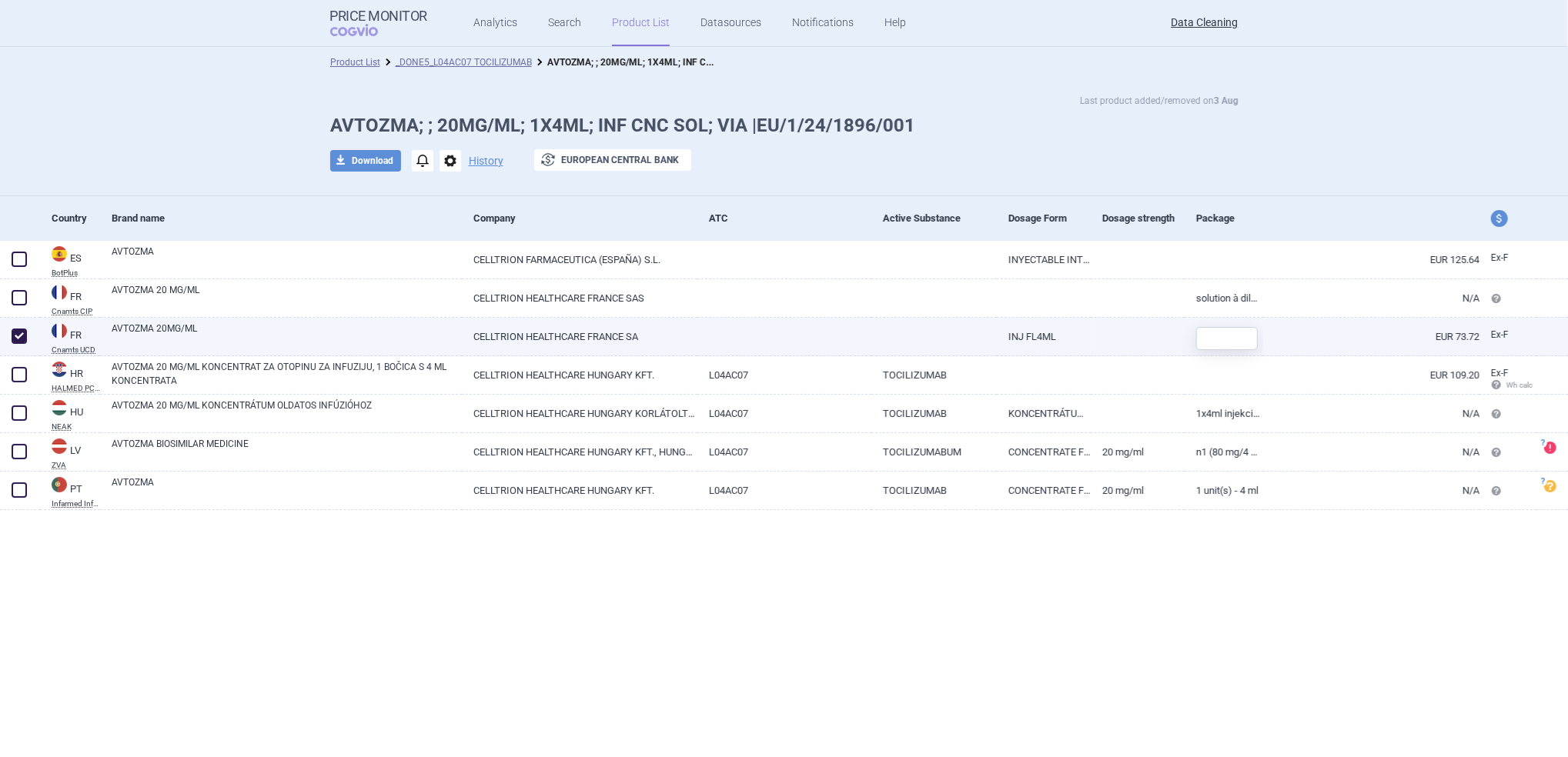 checkbox on "true" 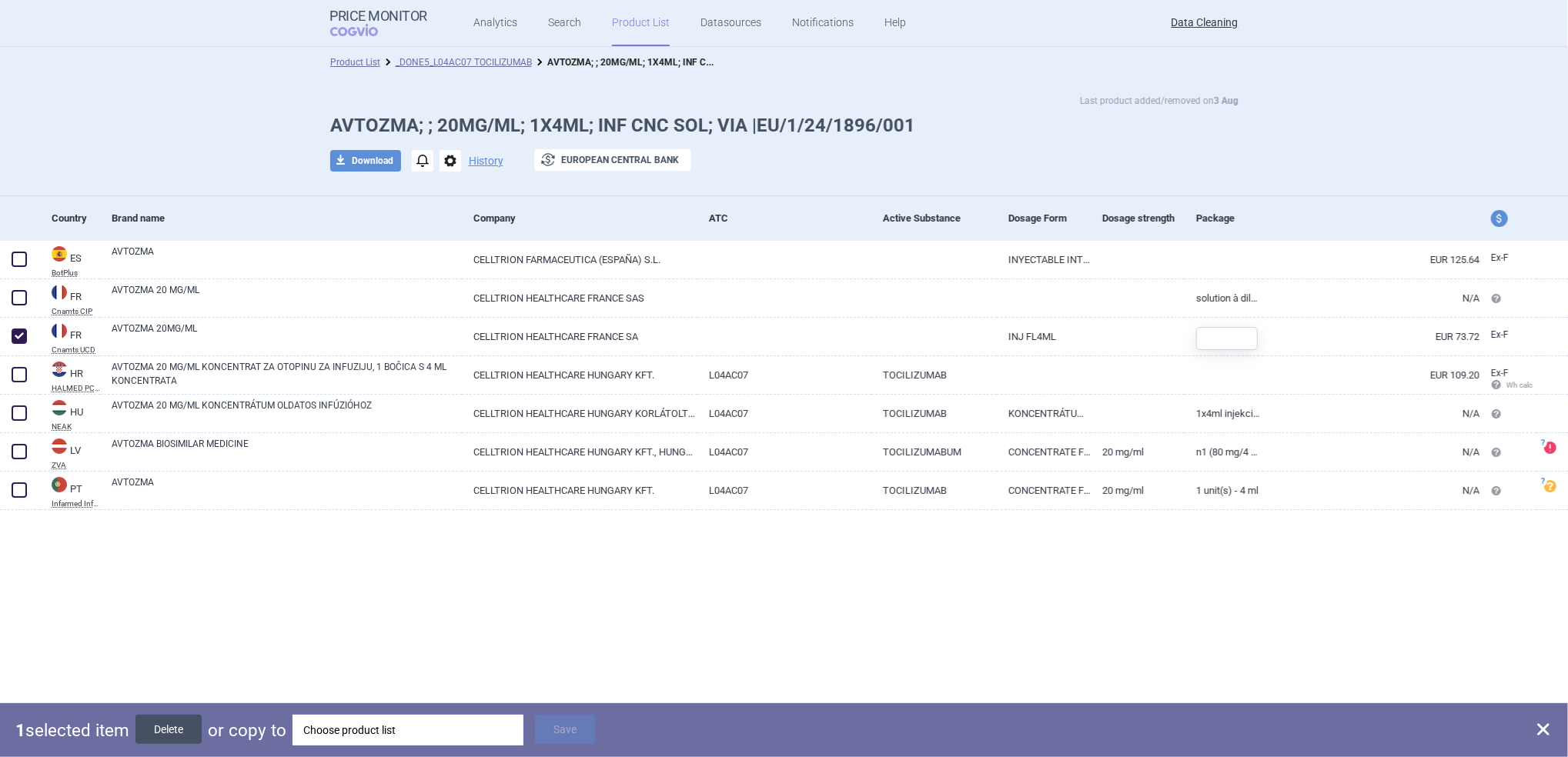 click on "Delete" at bounding box center (169, 729) 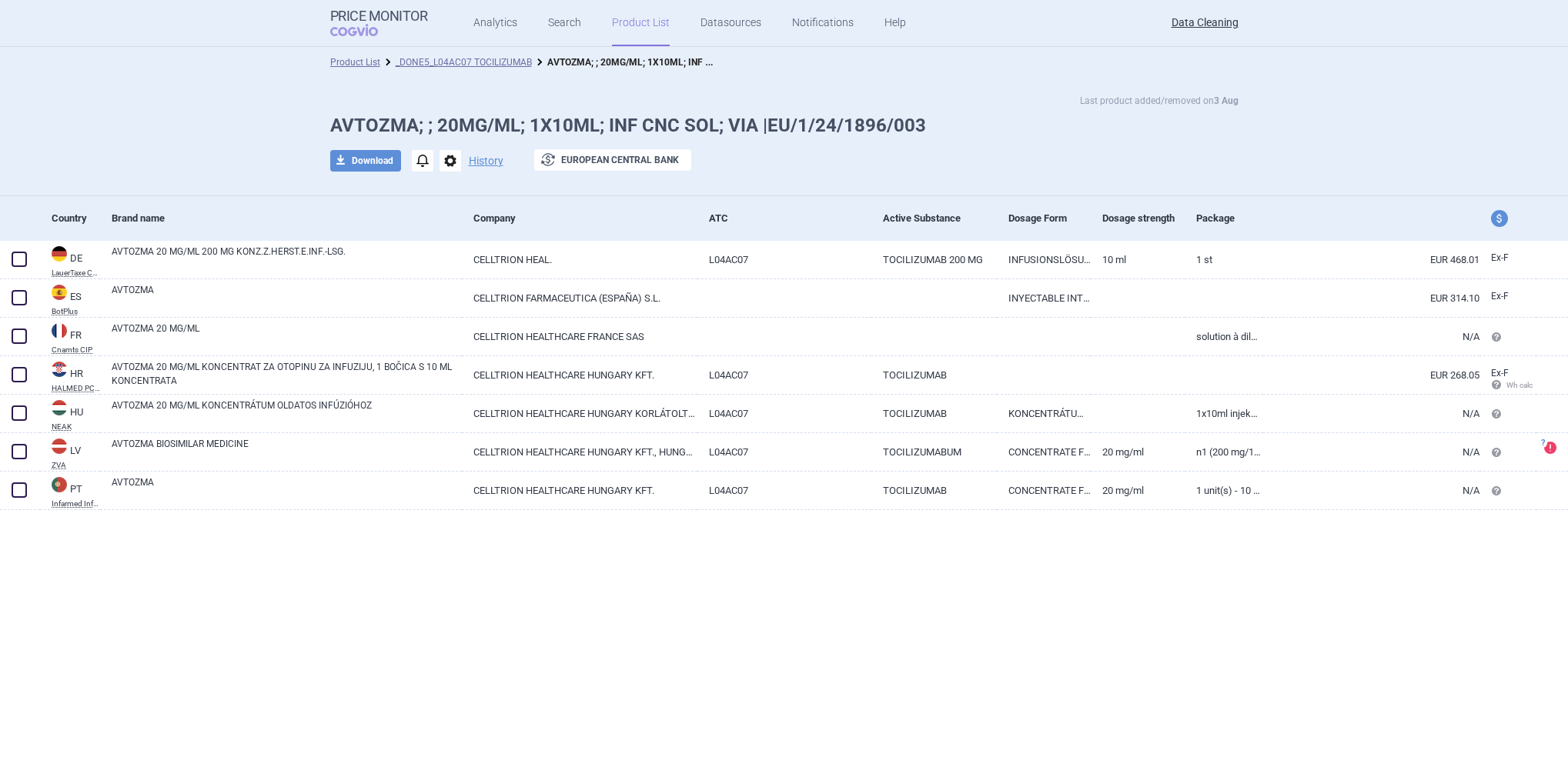 scroll, scrollTop: 0, scrollLeft: 0, axis: both 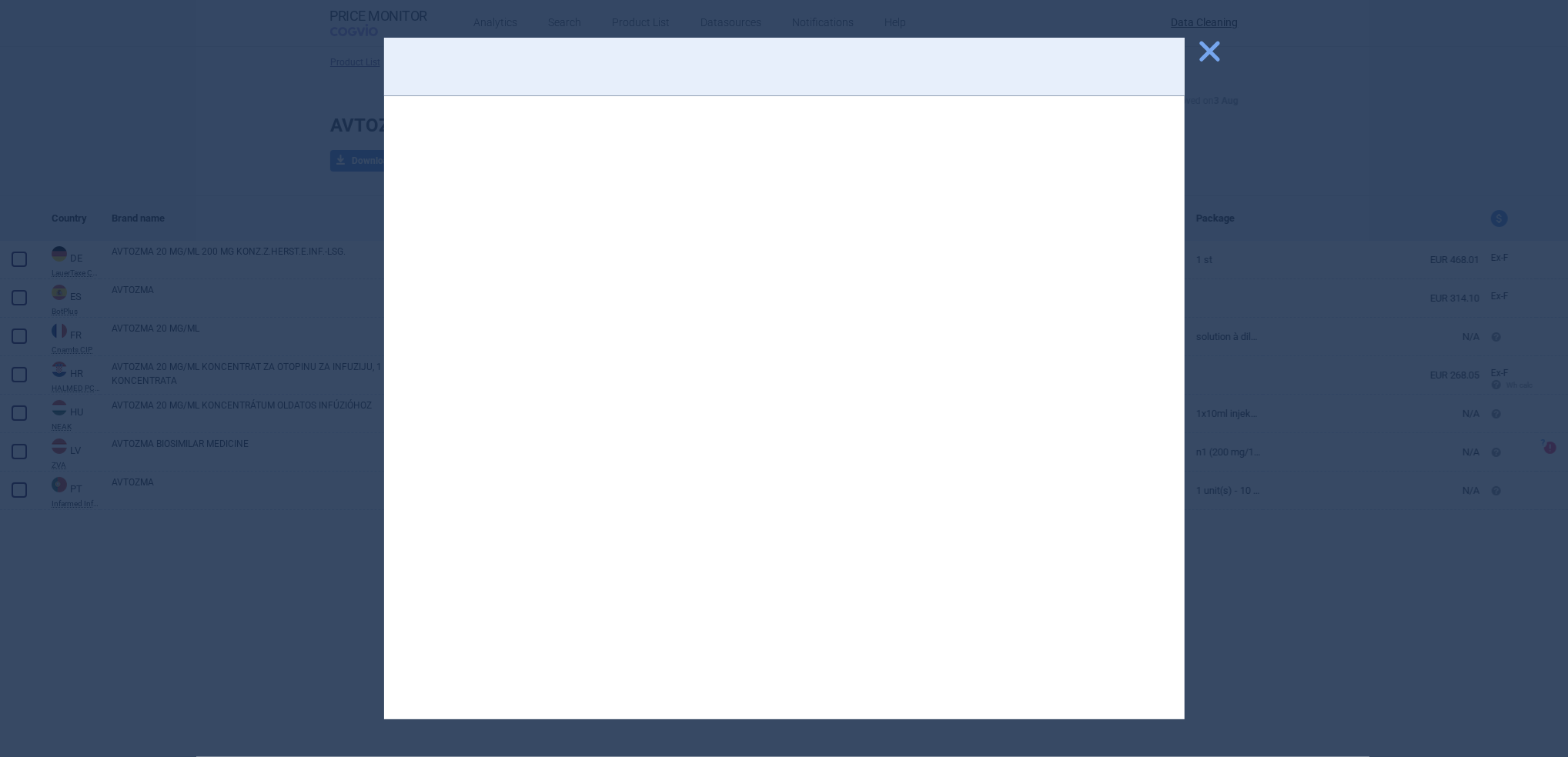 click at bounding box center [784, 378] 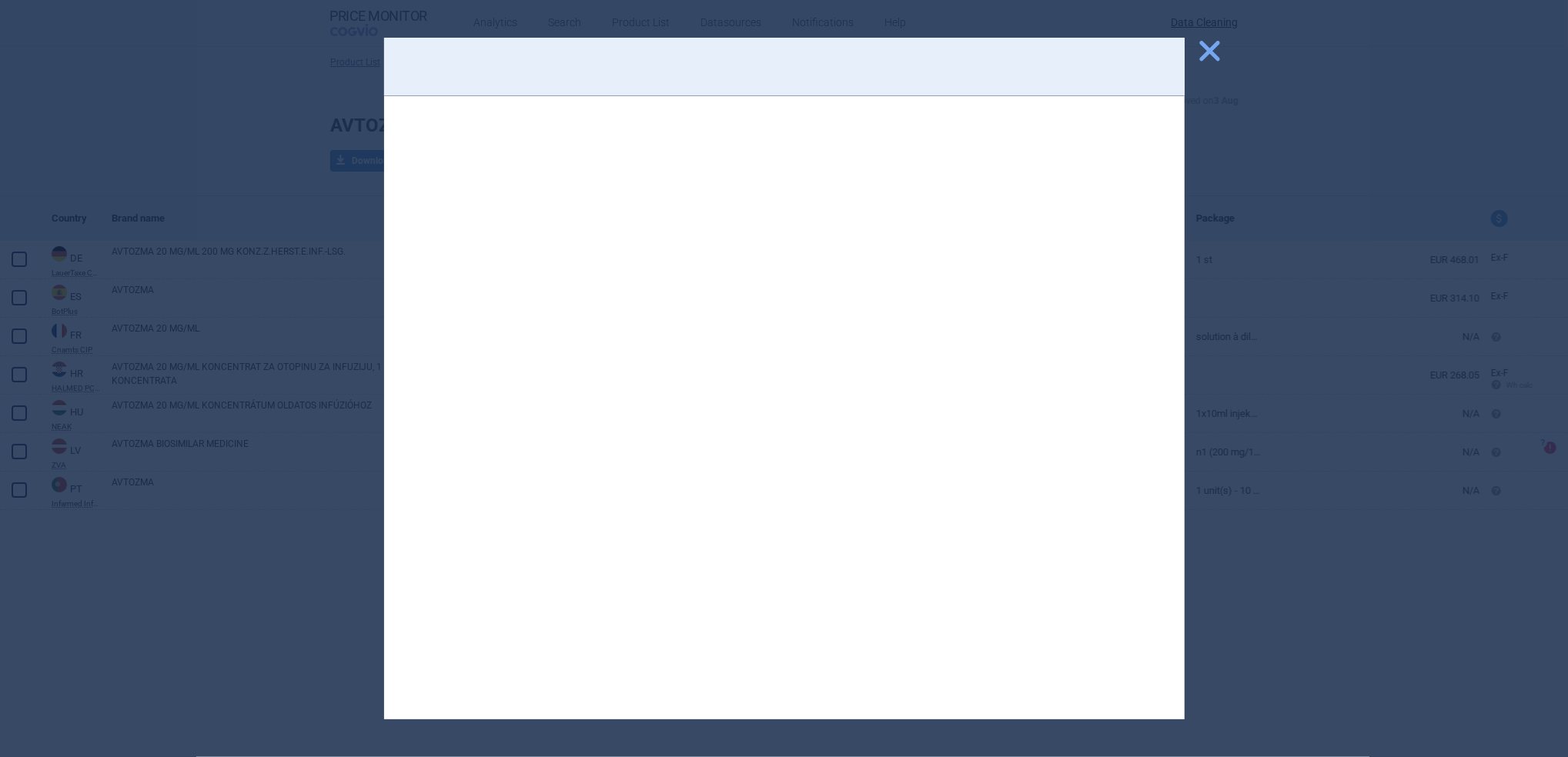 click on "close" at bounding box center (1209, 51) 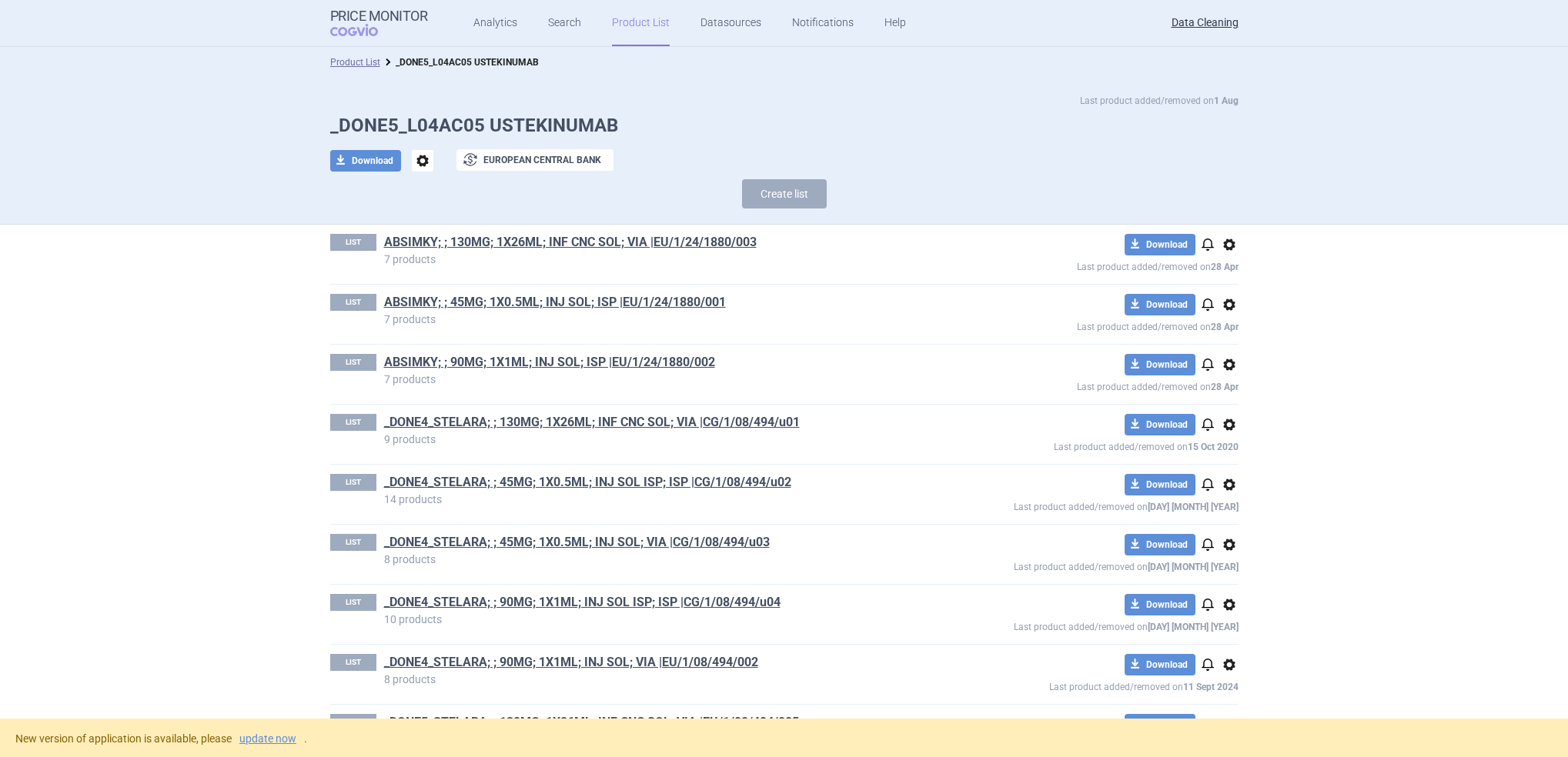 scroll, scrollTop: 0, scrollLeft: 0, axis: both 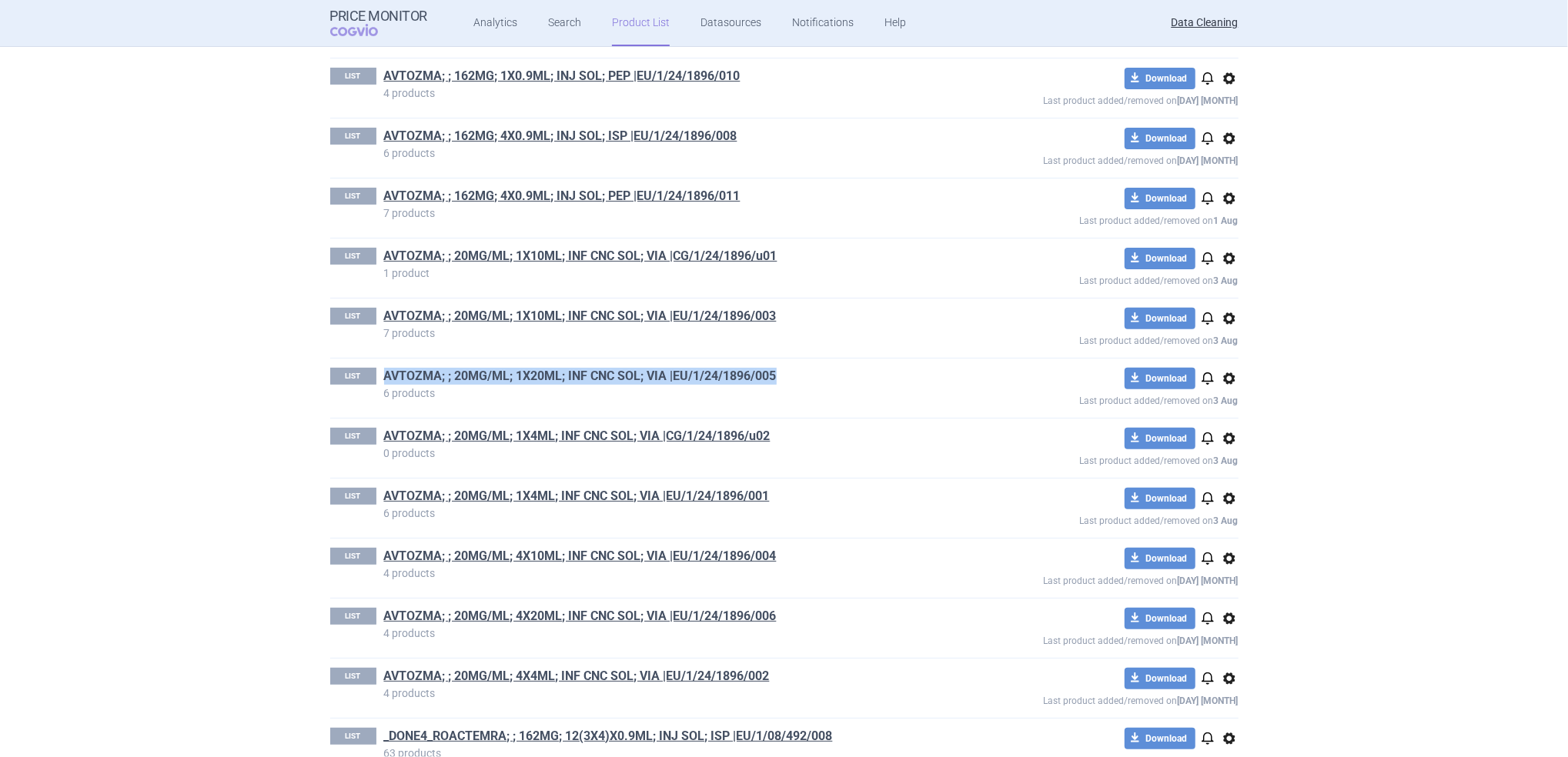 drag, startPoint x: 793, startPoint y: 372, endPoint x: 378, endPoint y: 373, distance: 415.0012 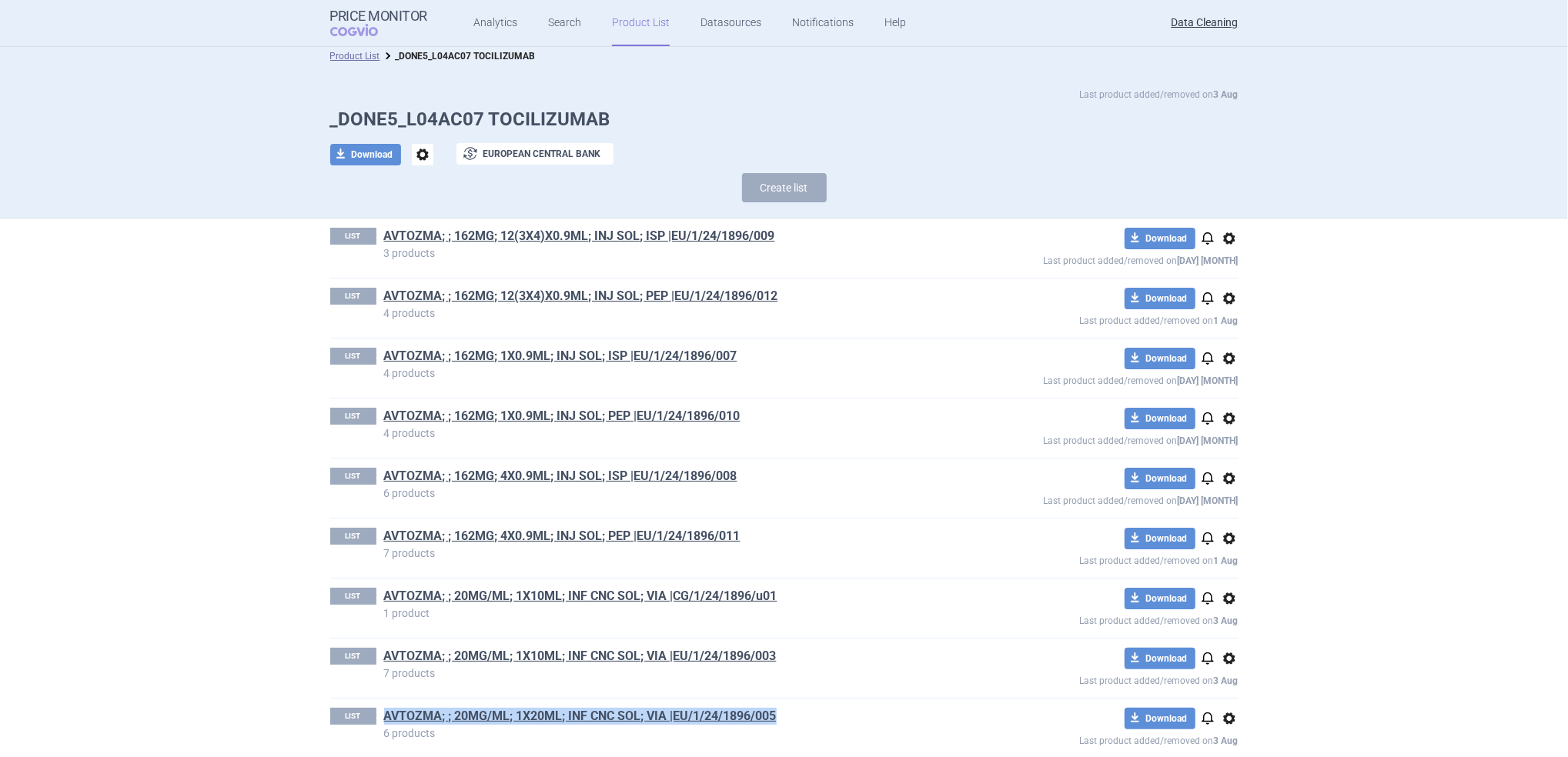 scroll, scrollTop: 0, scrollLeft: 0, axis: both 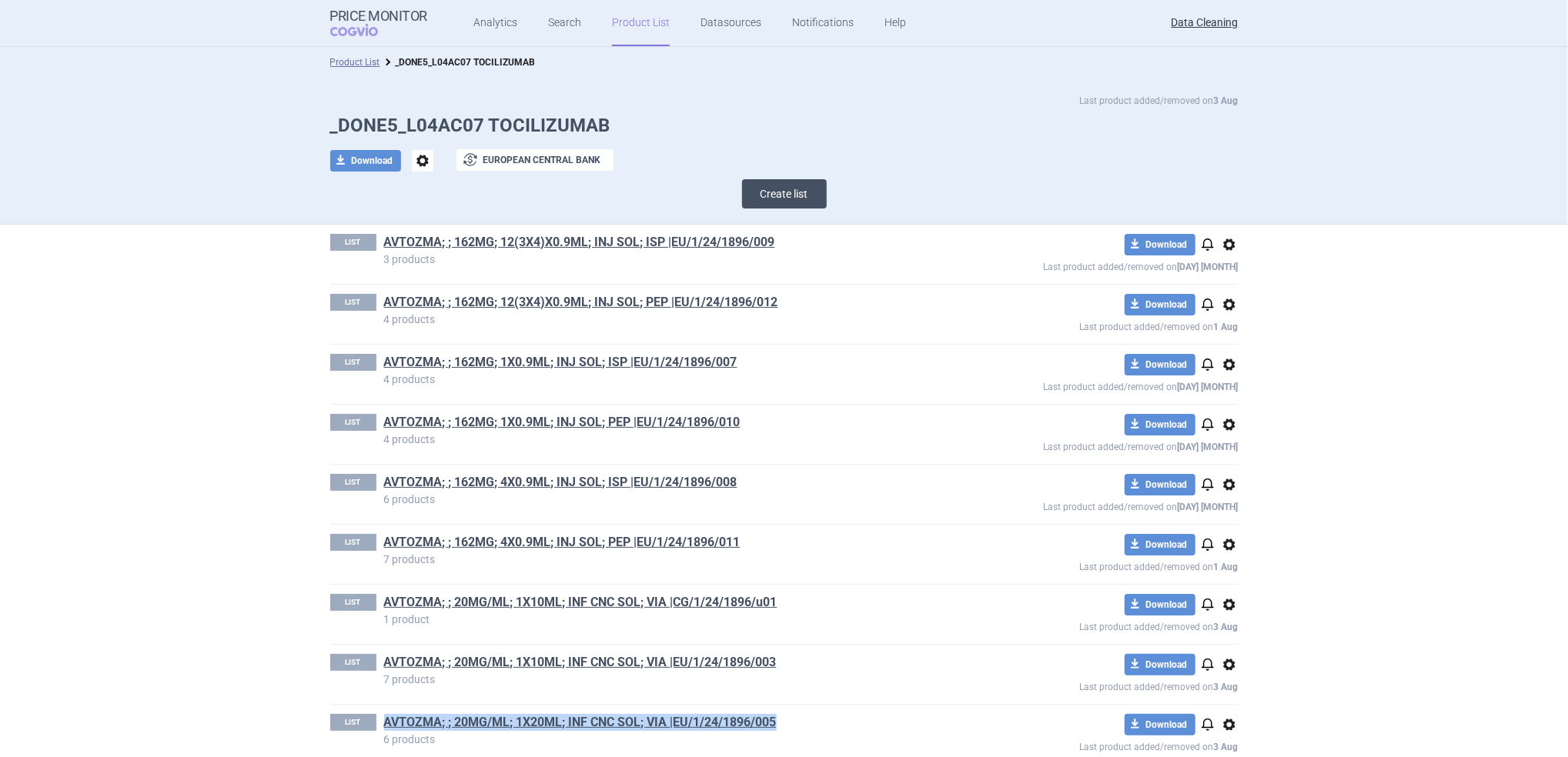 click on "Create list" at bounding box center (784, 194) 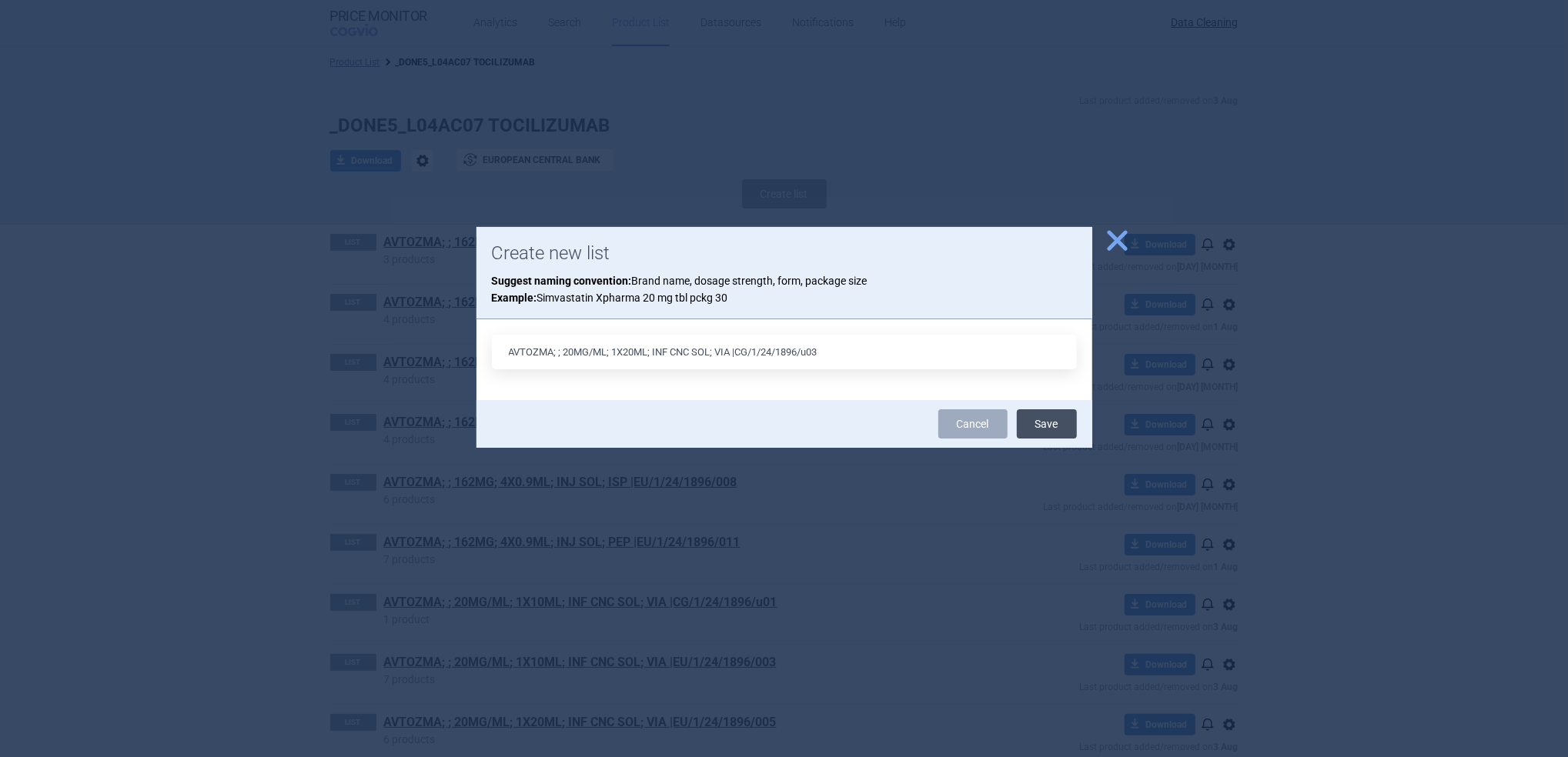 type on "AVTOZMA; ; 20MG/ML; 1X20ML; INF CNC SOL; VIA |CG/1/24/1896/u03" 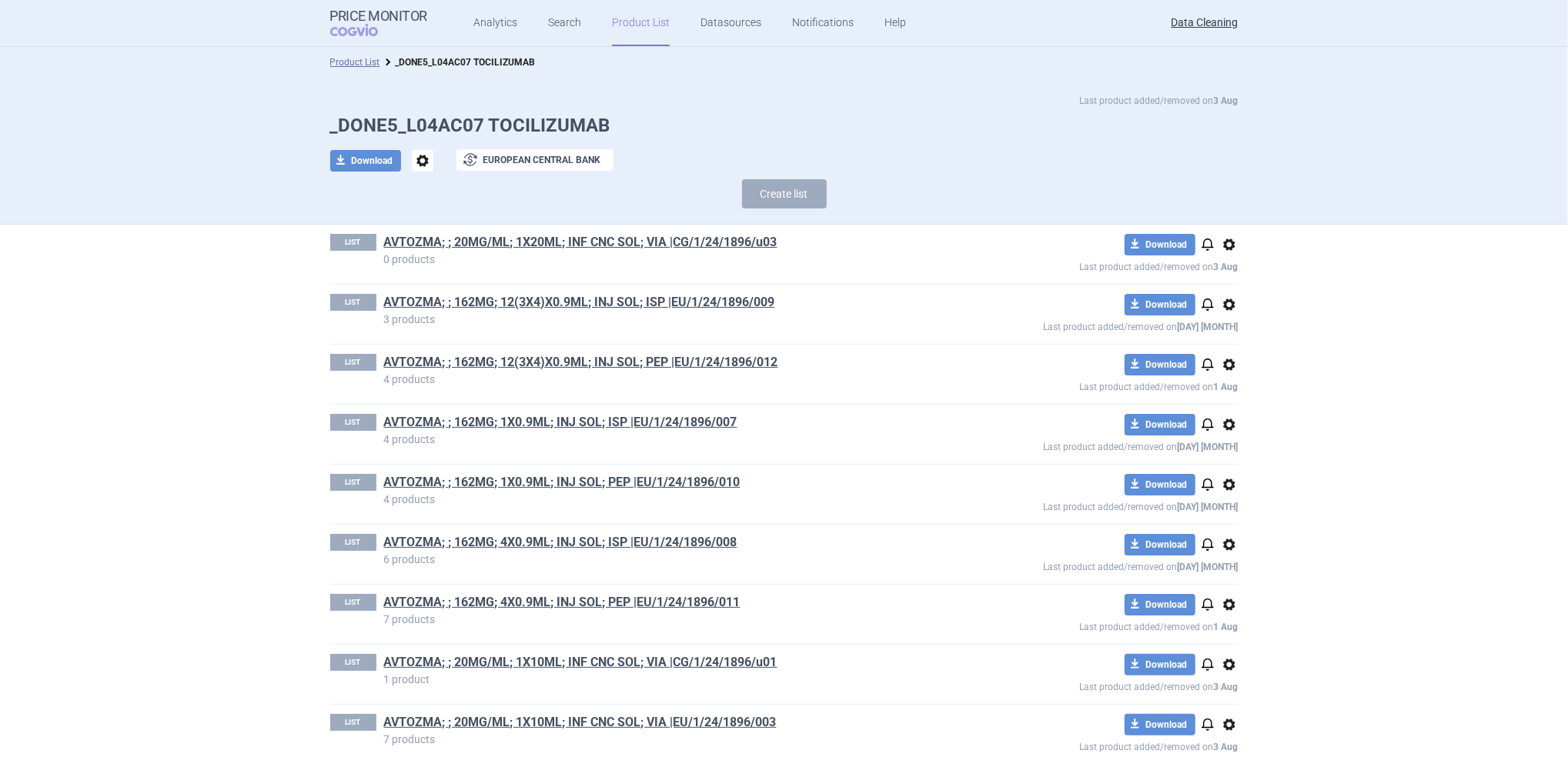 scroll, scrollTop: 1, scrollLeft: 0, axis: vertical 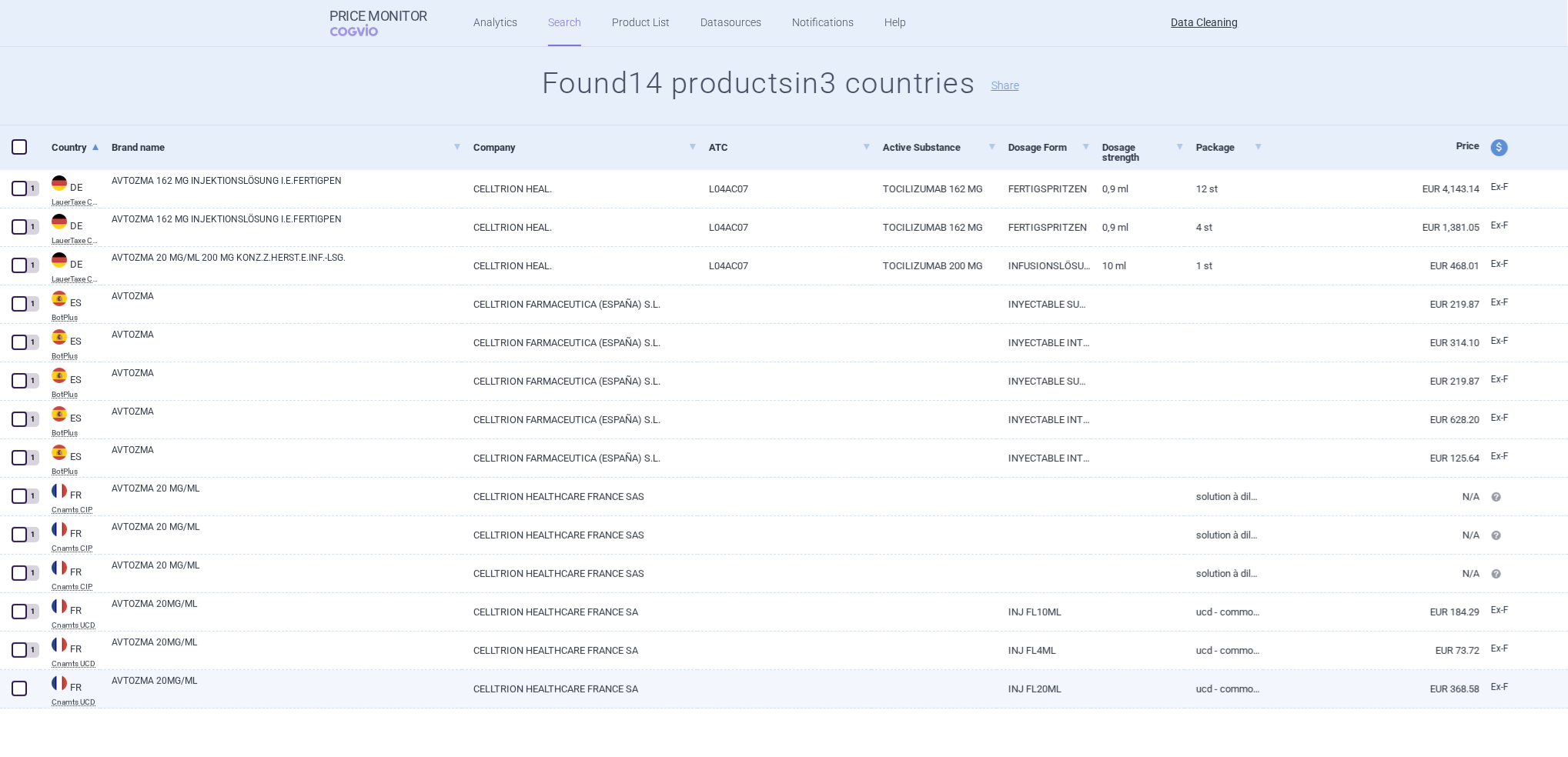 click at bounding box center [20, 689] 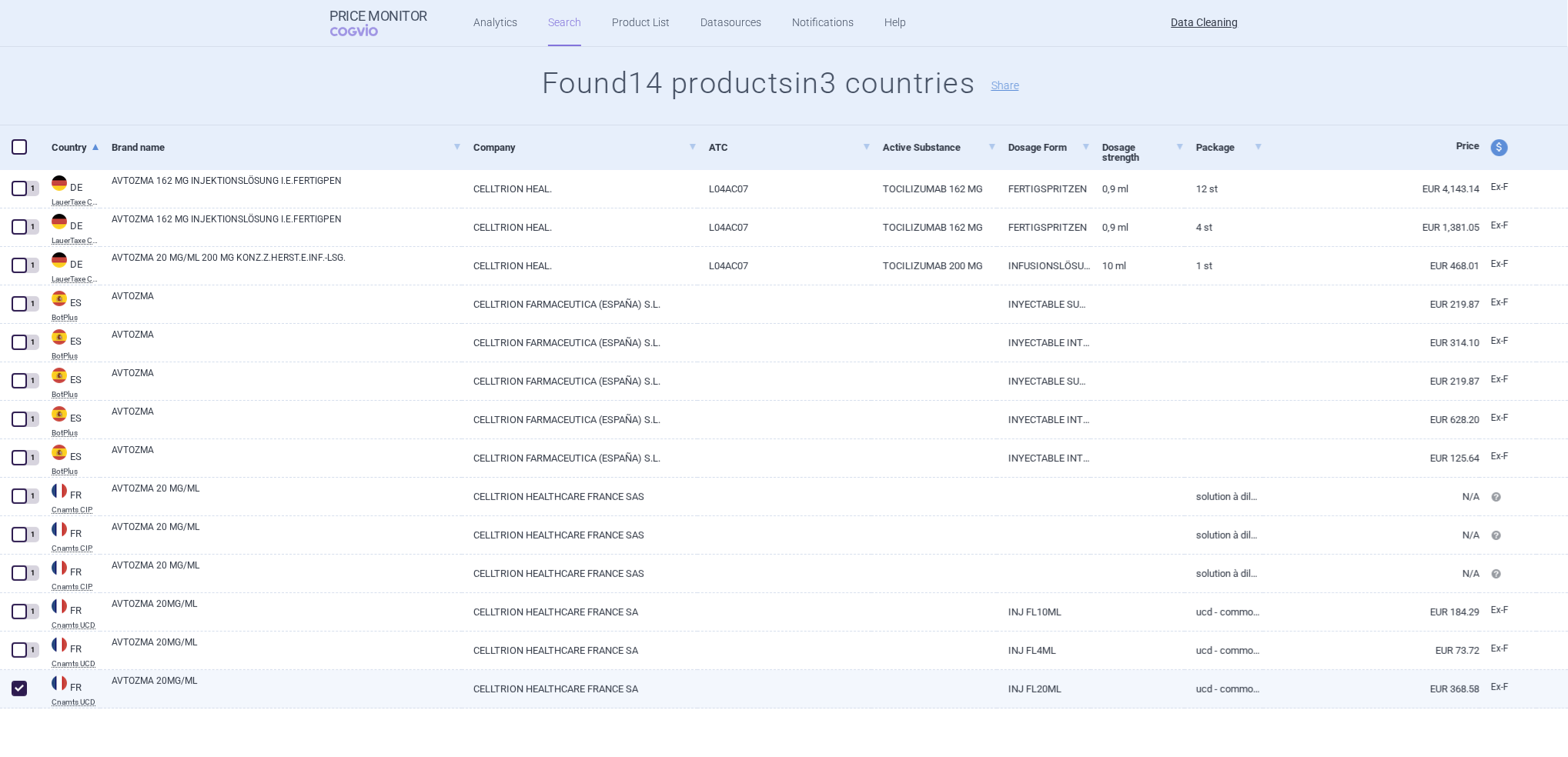 checkbox on "true" 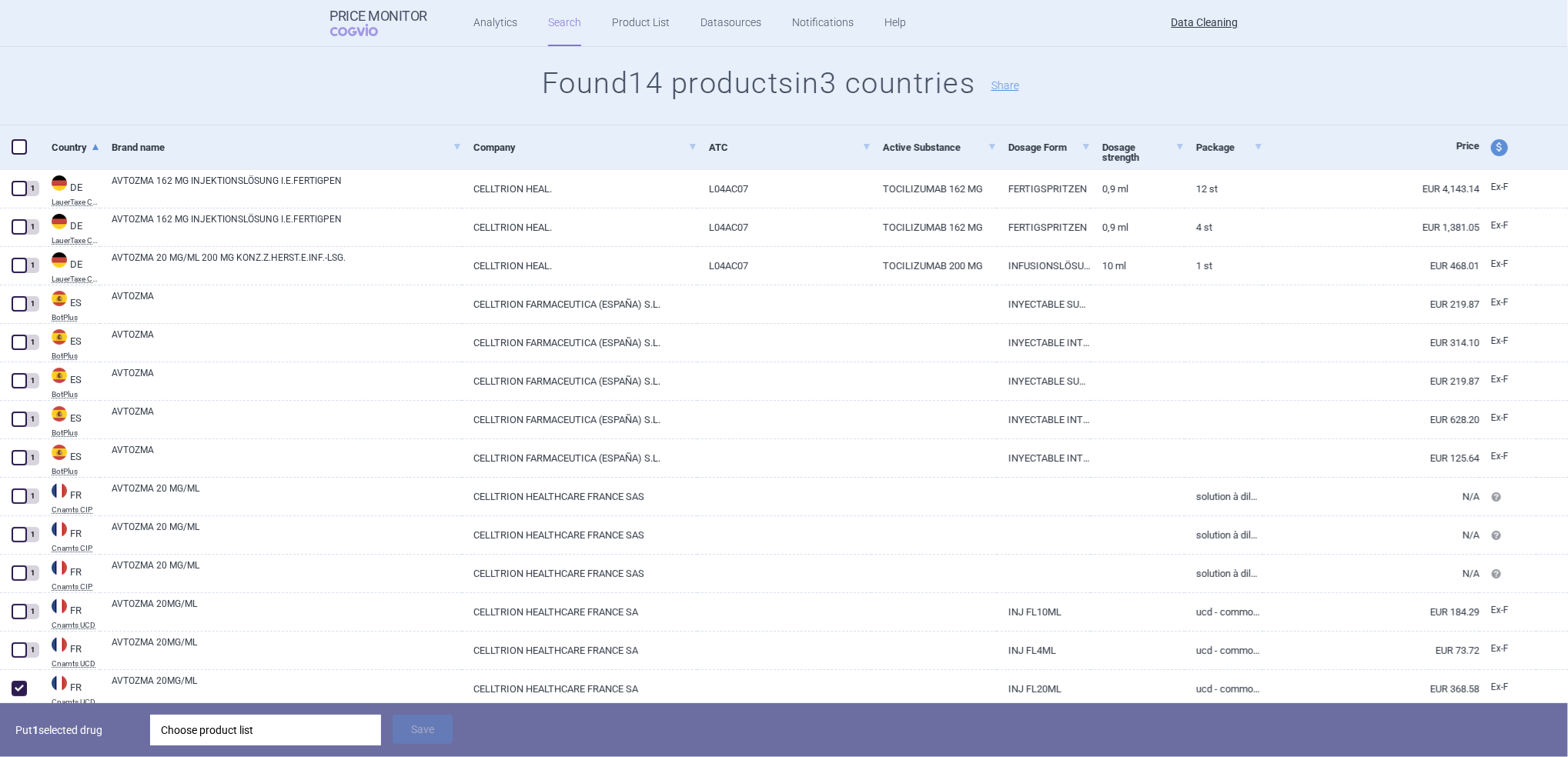 click on "Choose product list" at bounding box center (266, 730) 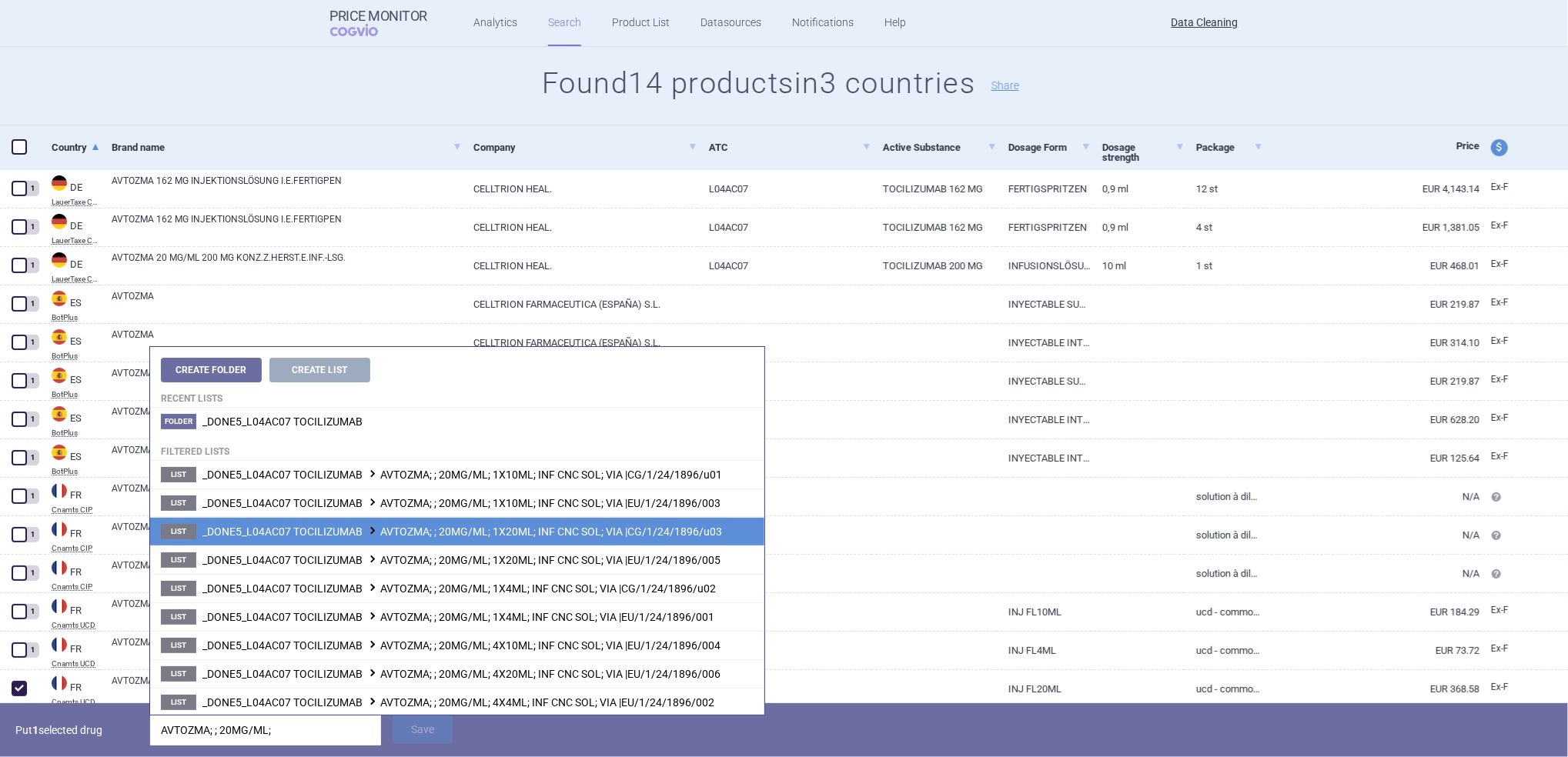 type on "AVTOZMA; ; 20MG/ML;" 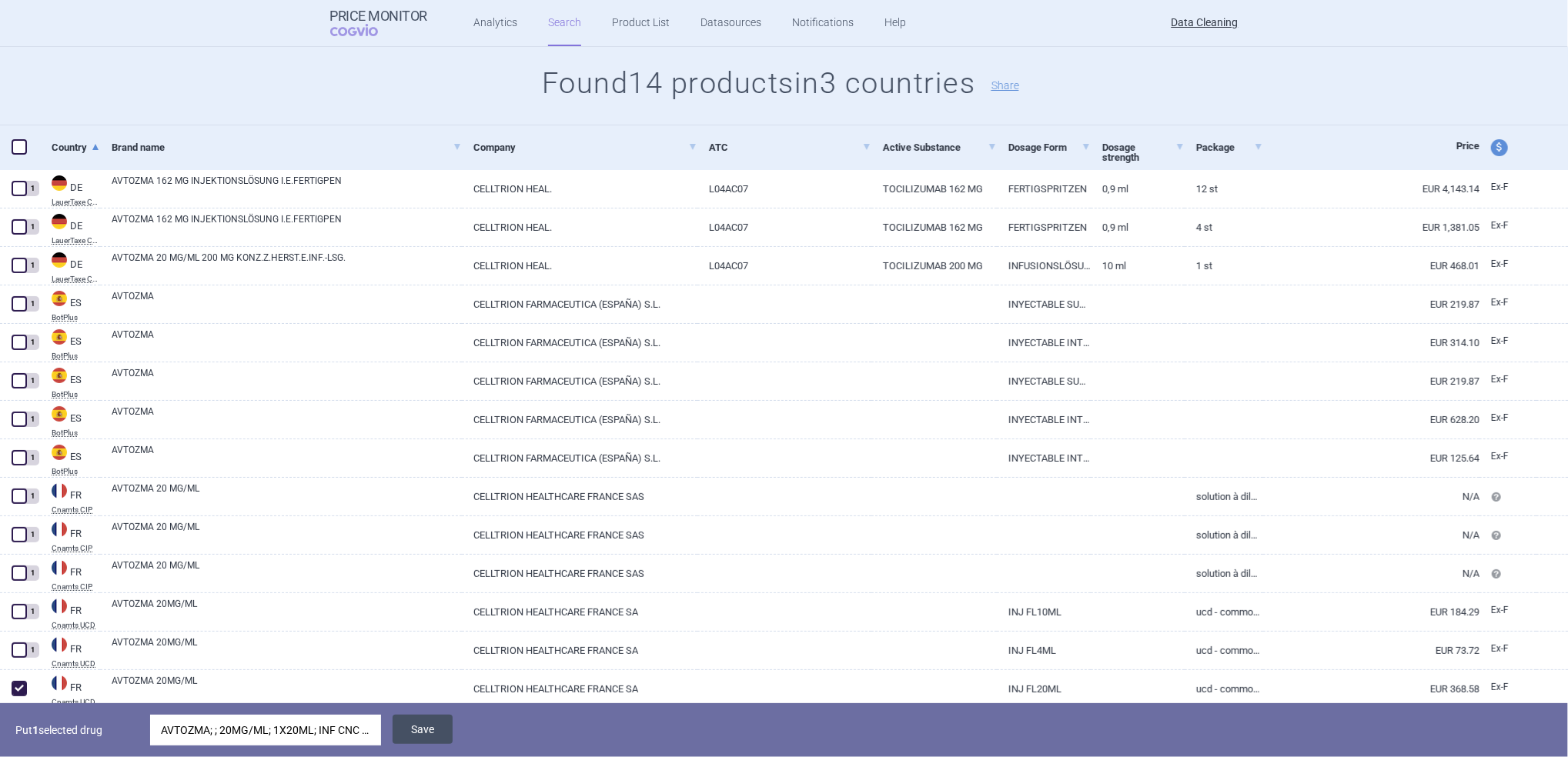 click on "Save" at bounding box center (423, 729) 